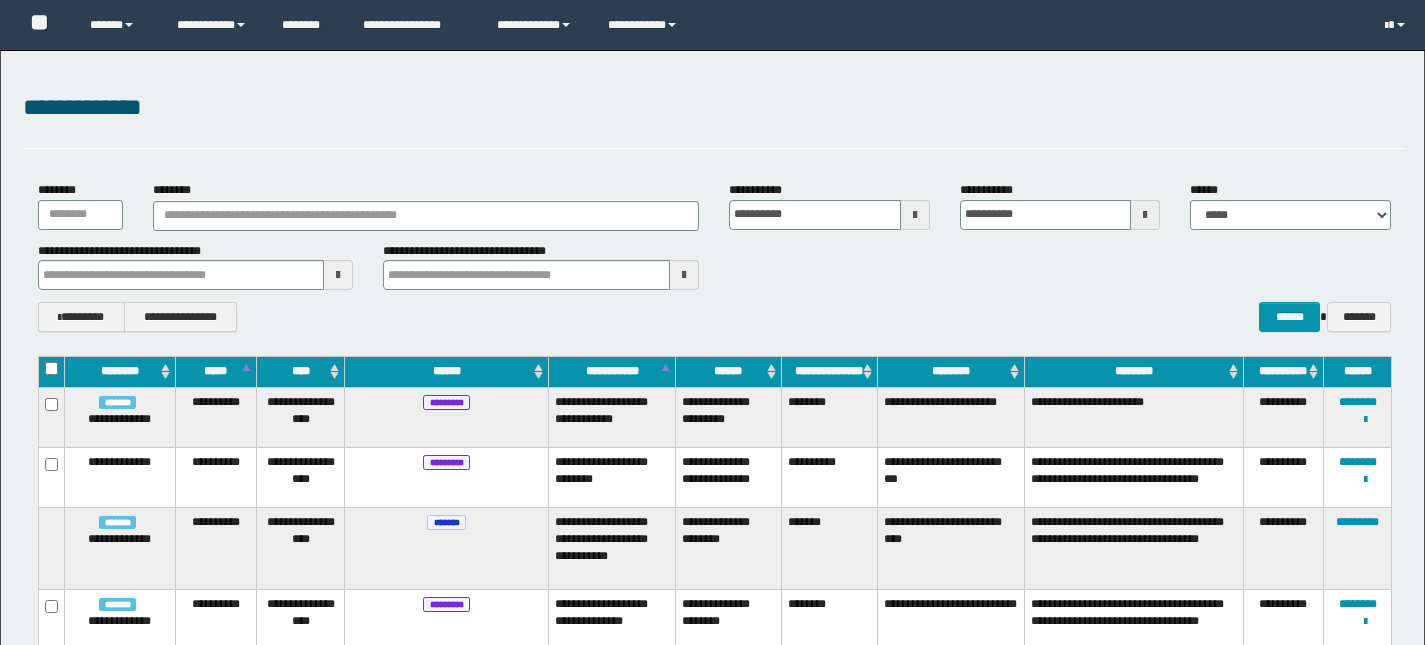scroll, scrollTop: 0, scrollLeft: 0, axis: both 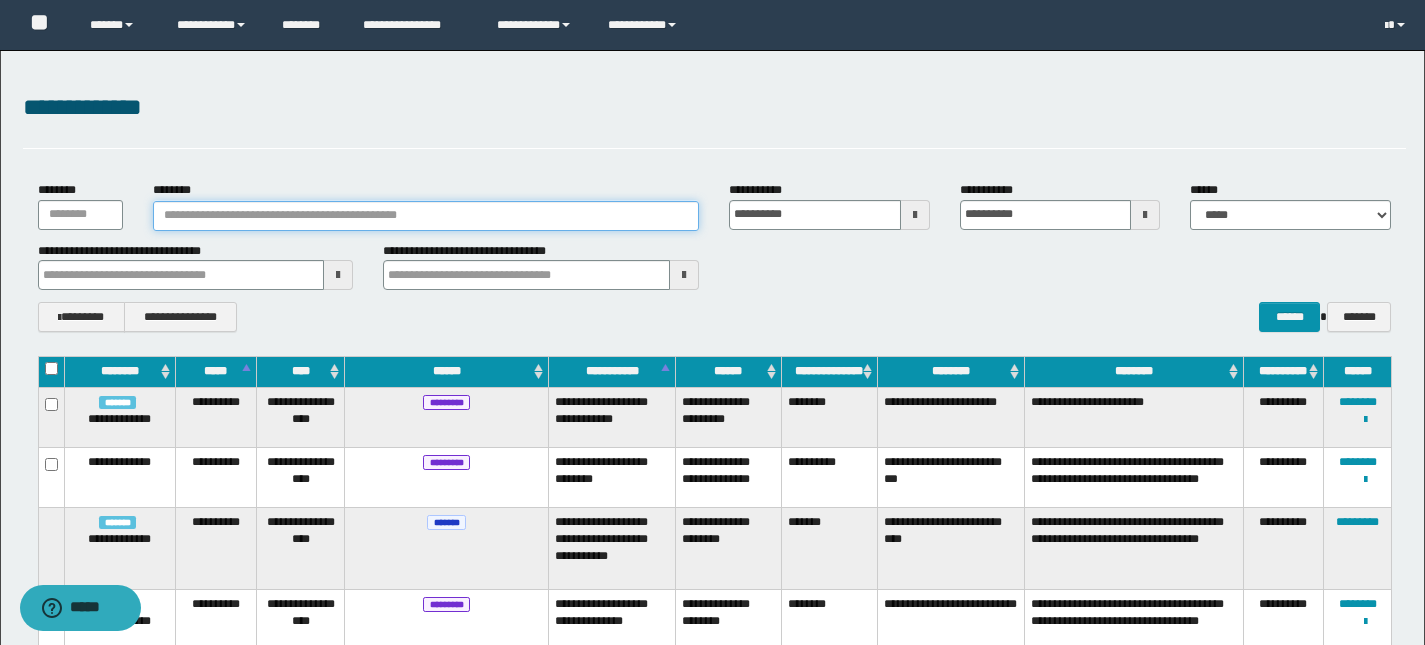 click on "********" at bounding box center (426, 216) 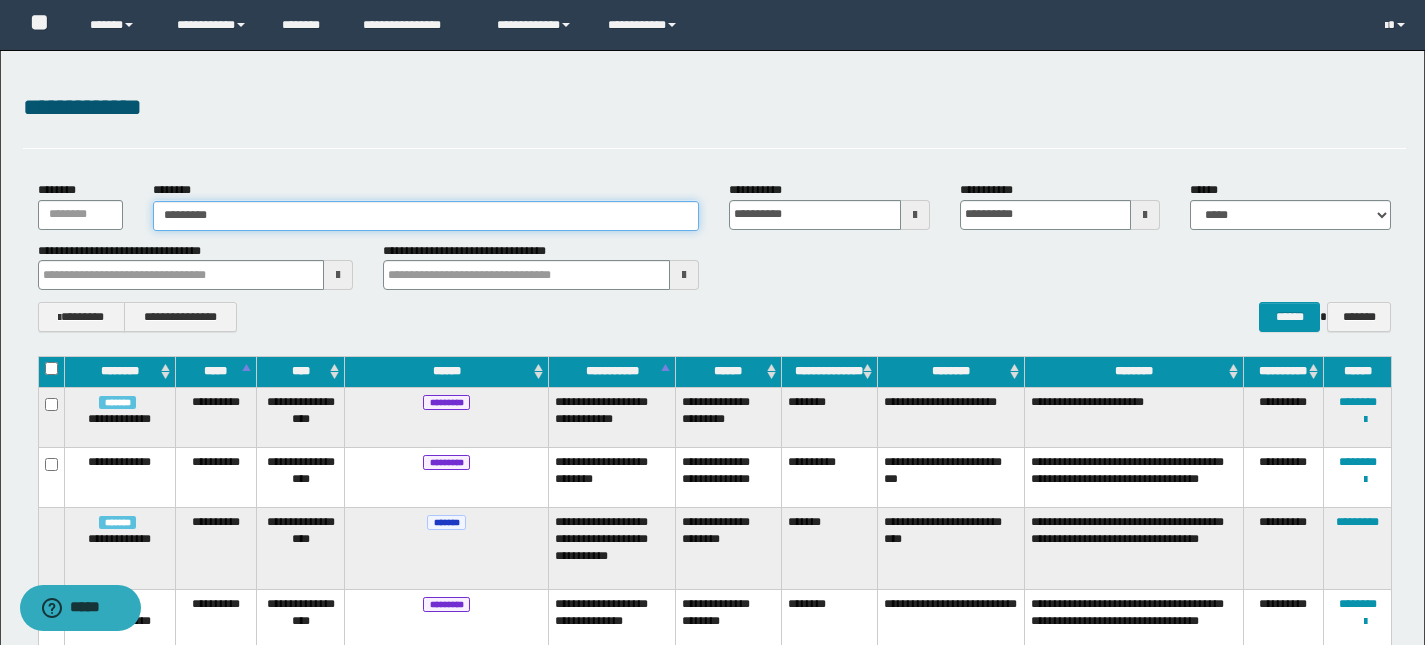 click on "*********" at bounding box center [426, 216] 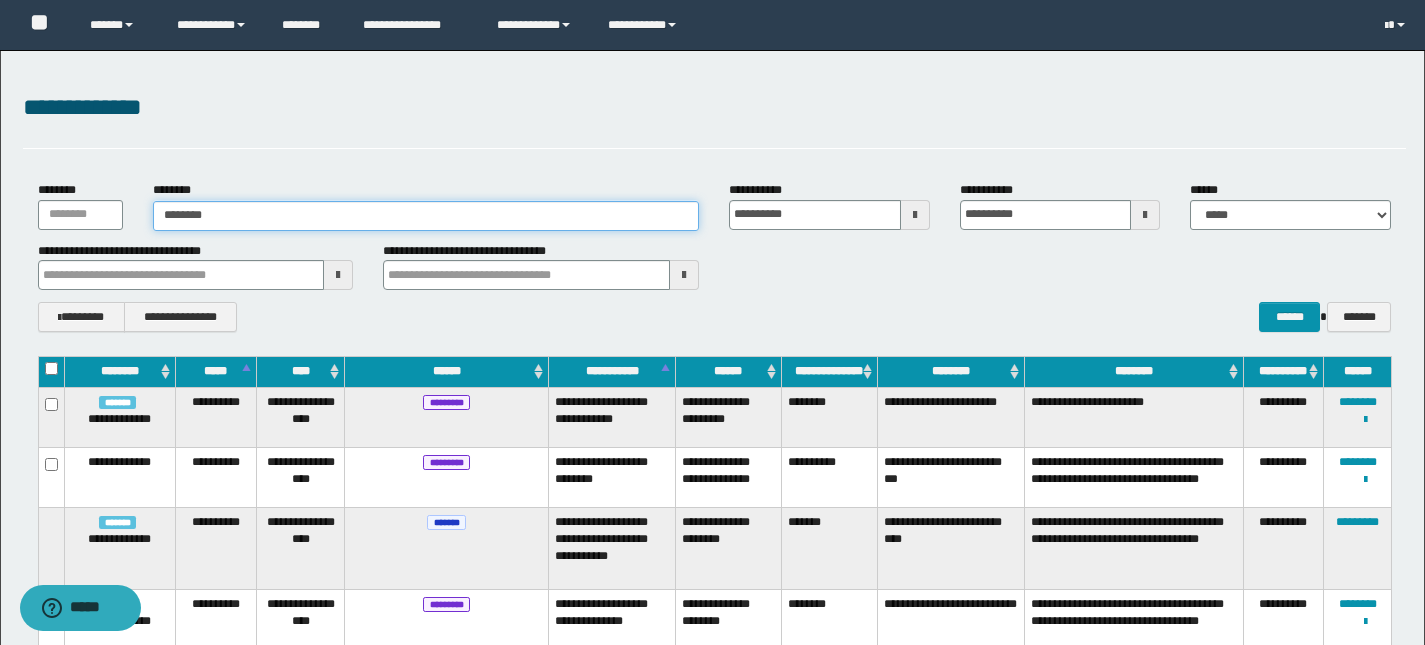 type on "*******" 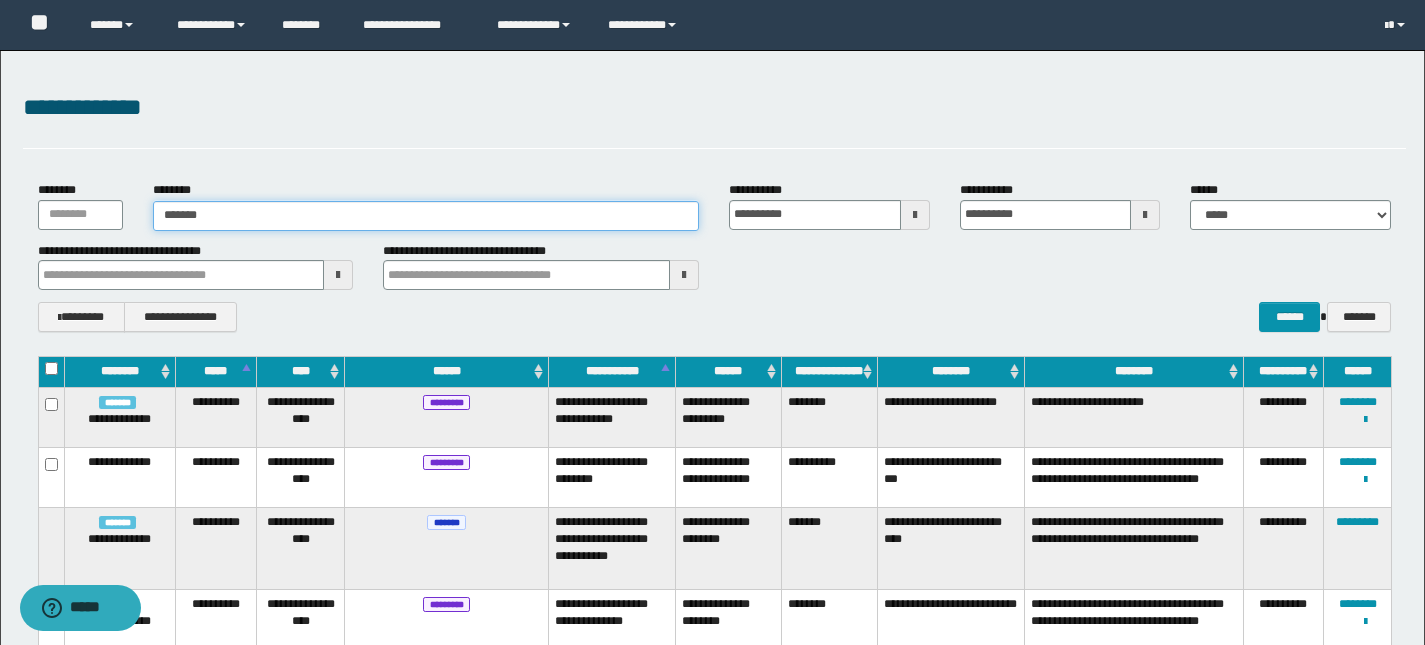 type 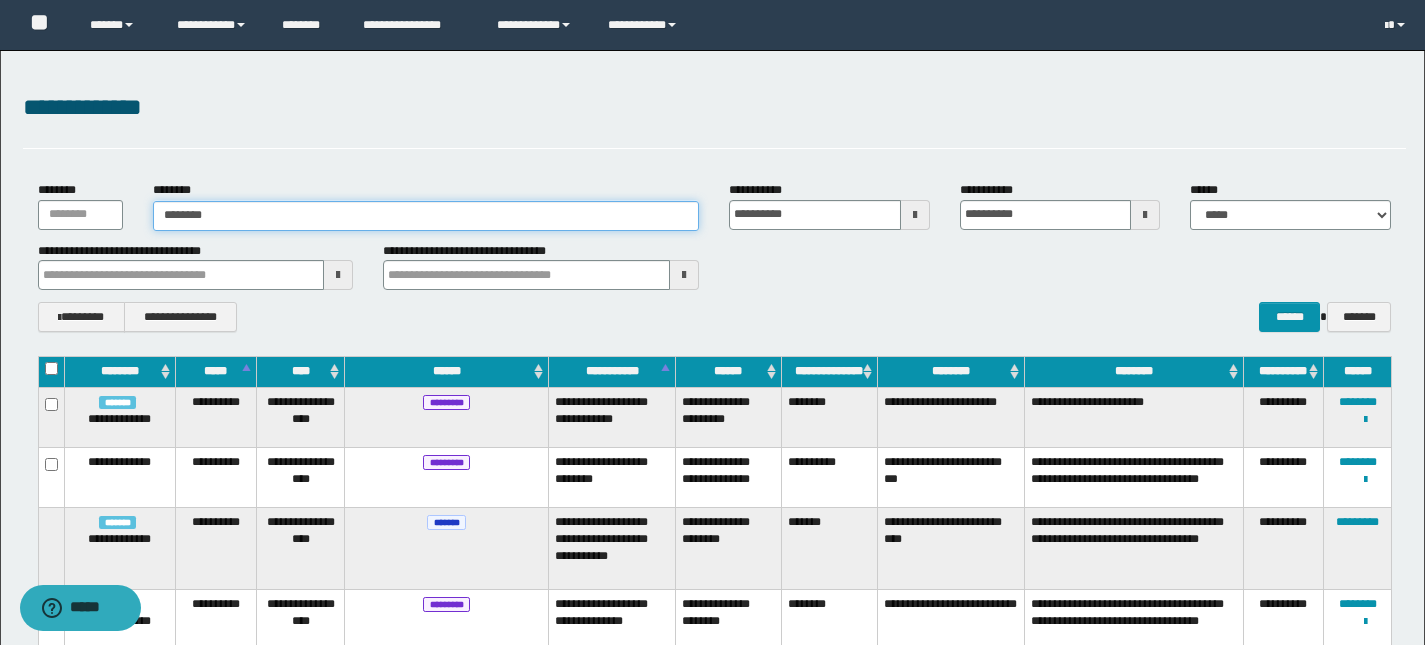 type on "*******" 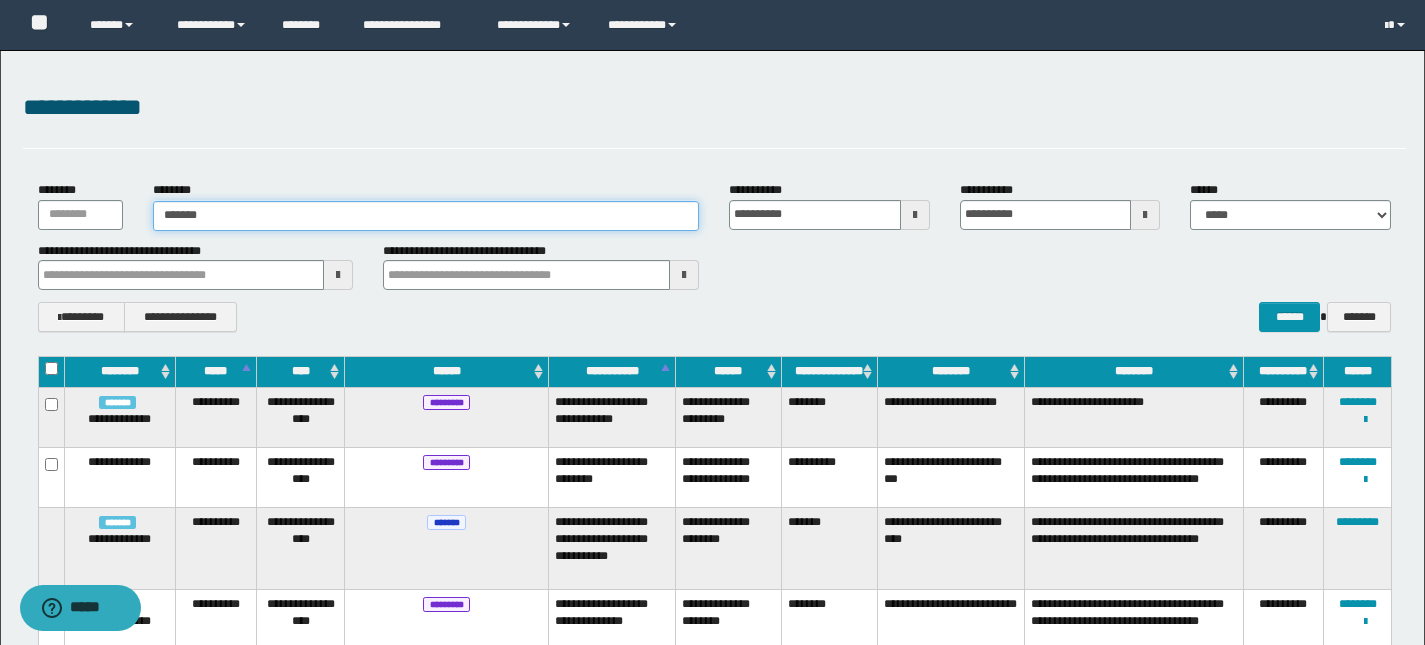 type on "*******" 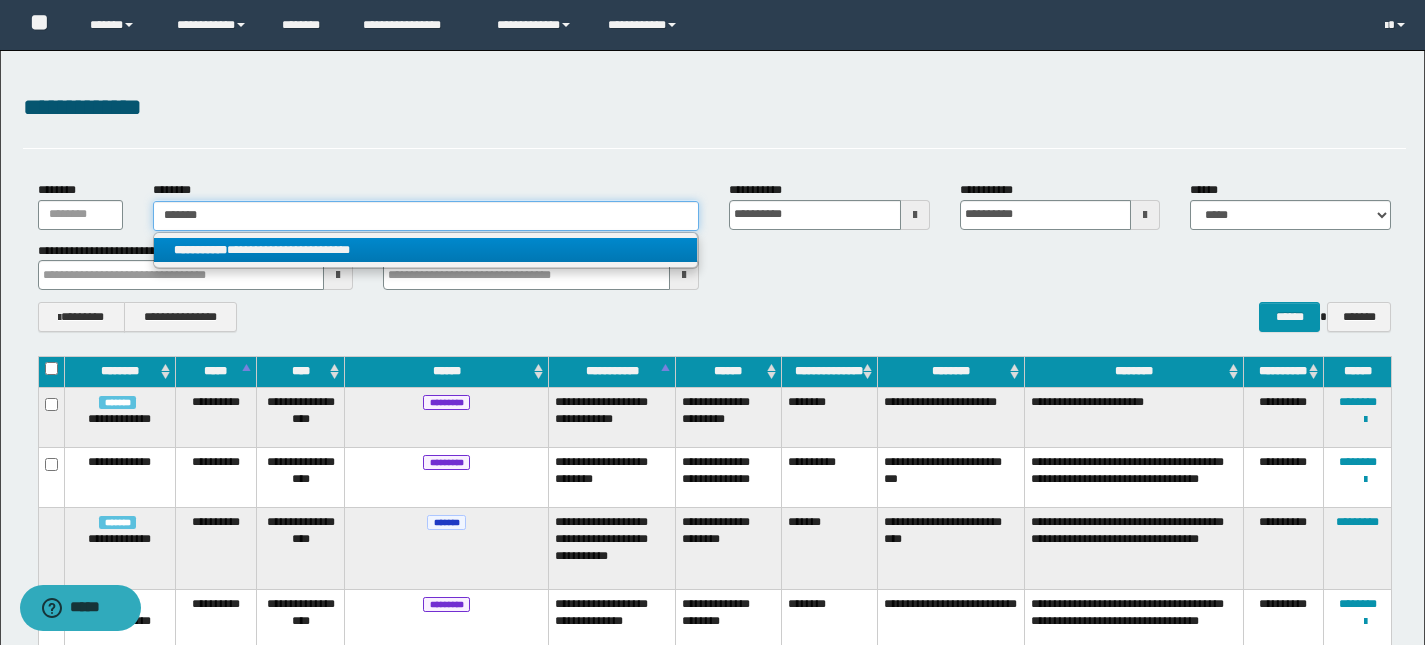 type on "*******" 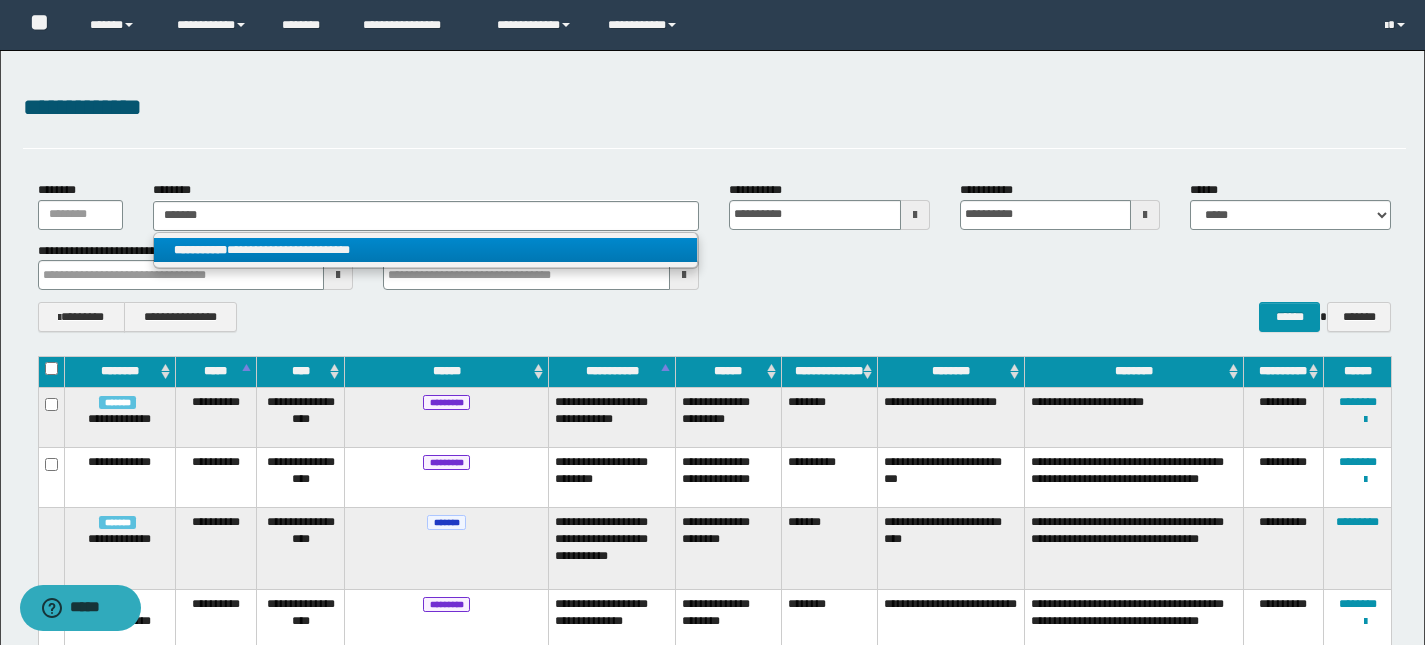 click on "**********" at bounding box center [425, 250] 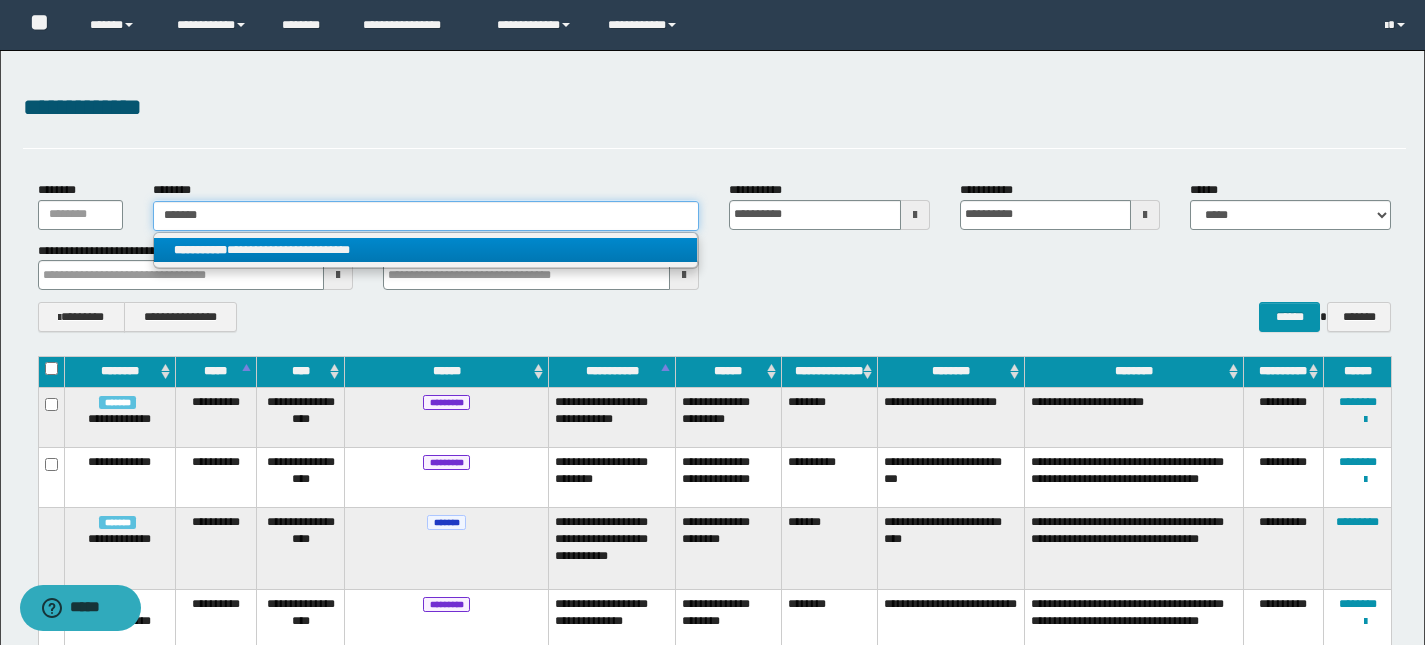 type 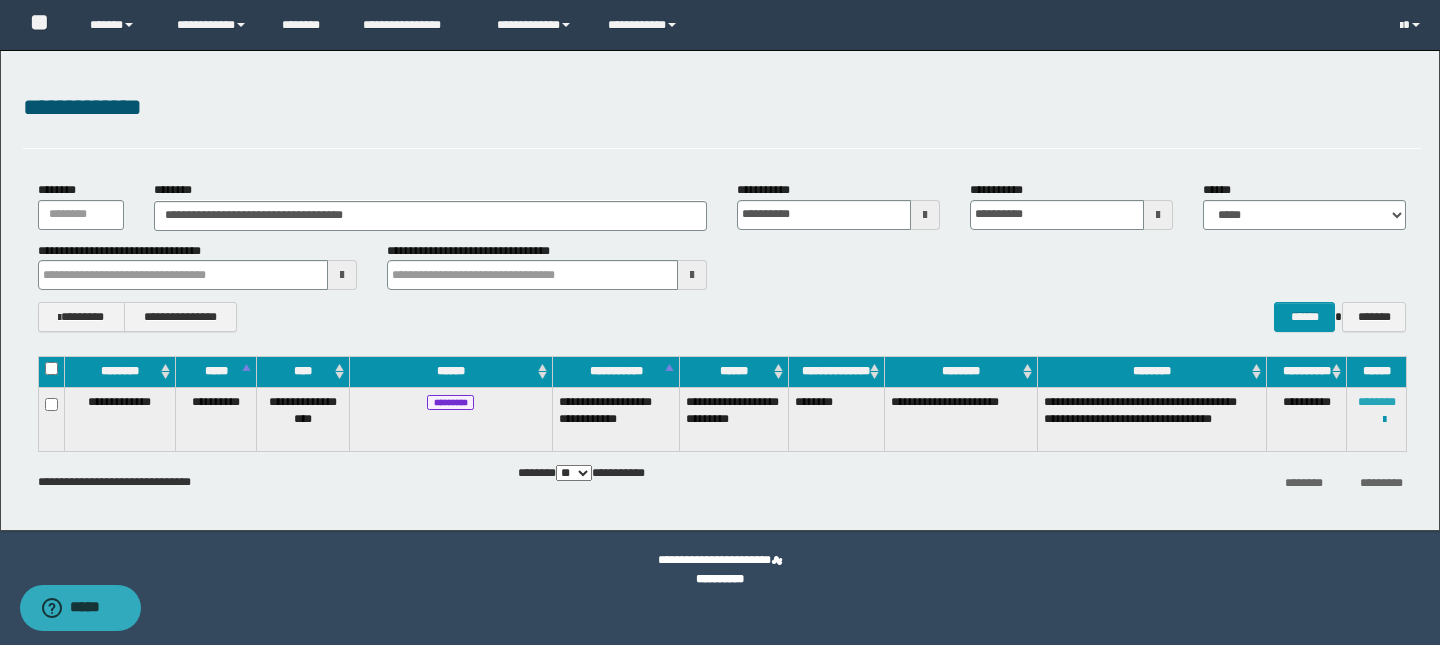 click on "********" at bounding box center [1377, 402] 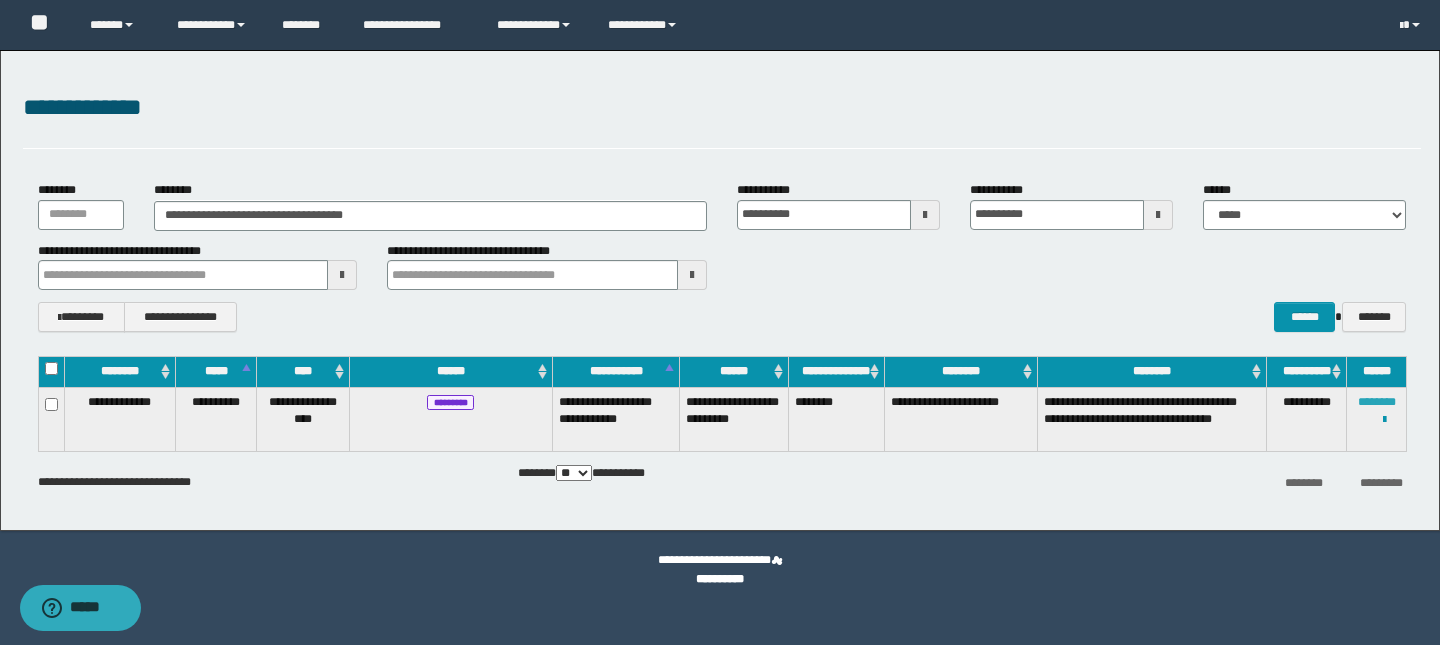 click on "********" at bounding box center (1377, 402) 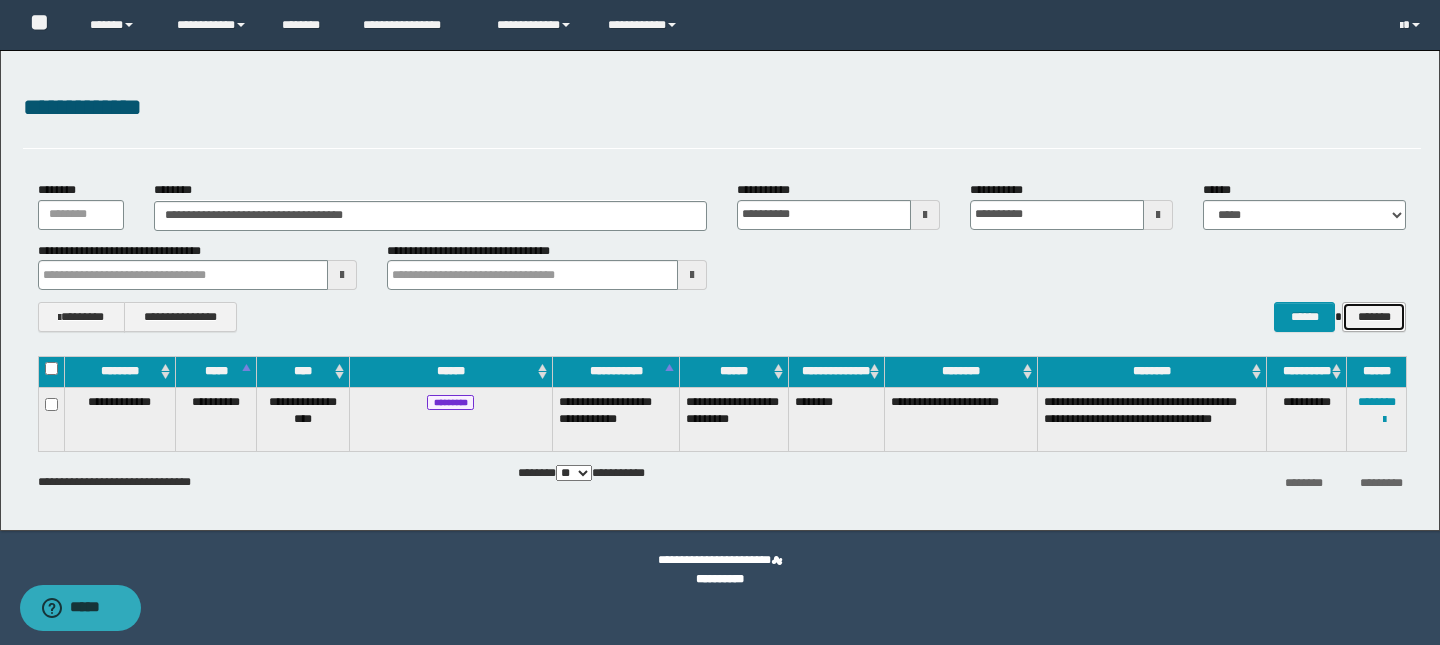 click on "*******" at bounding box center [1374, 317] 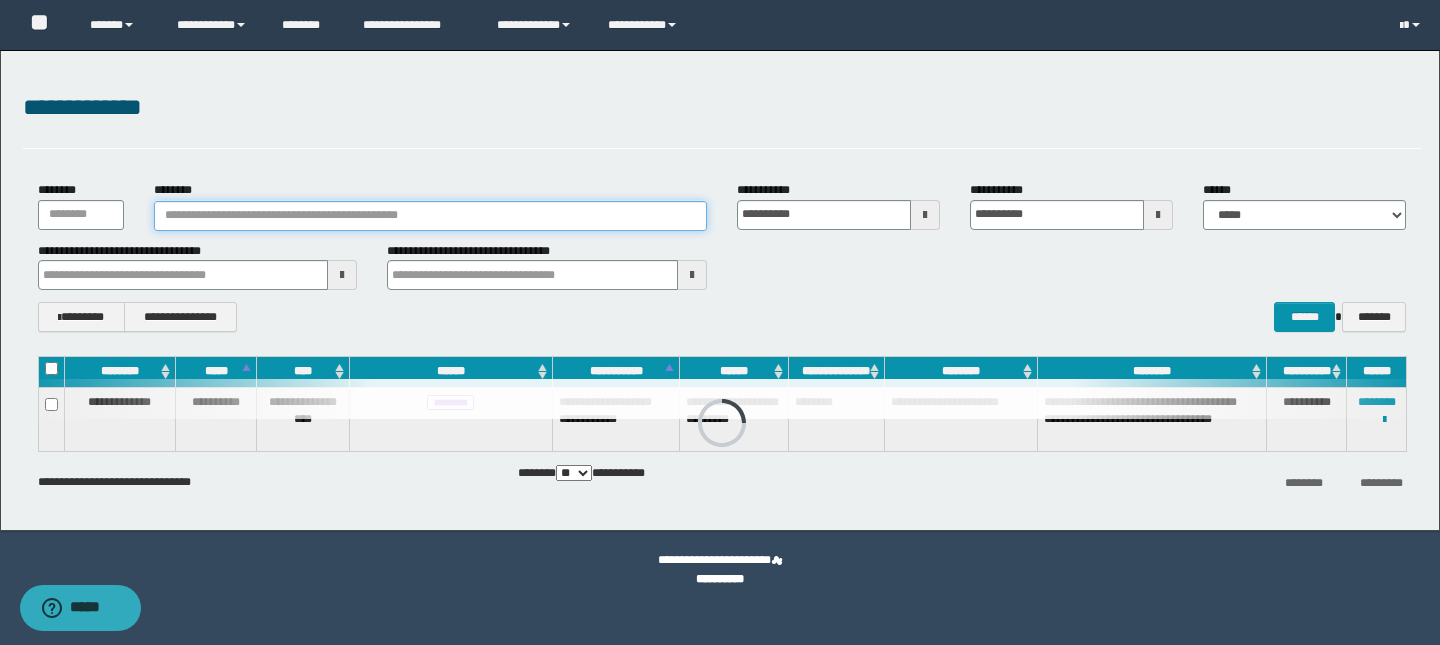 click on "********" at bounding box center [430, 216] 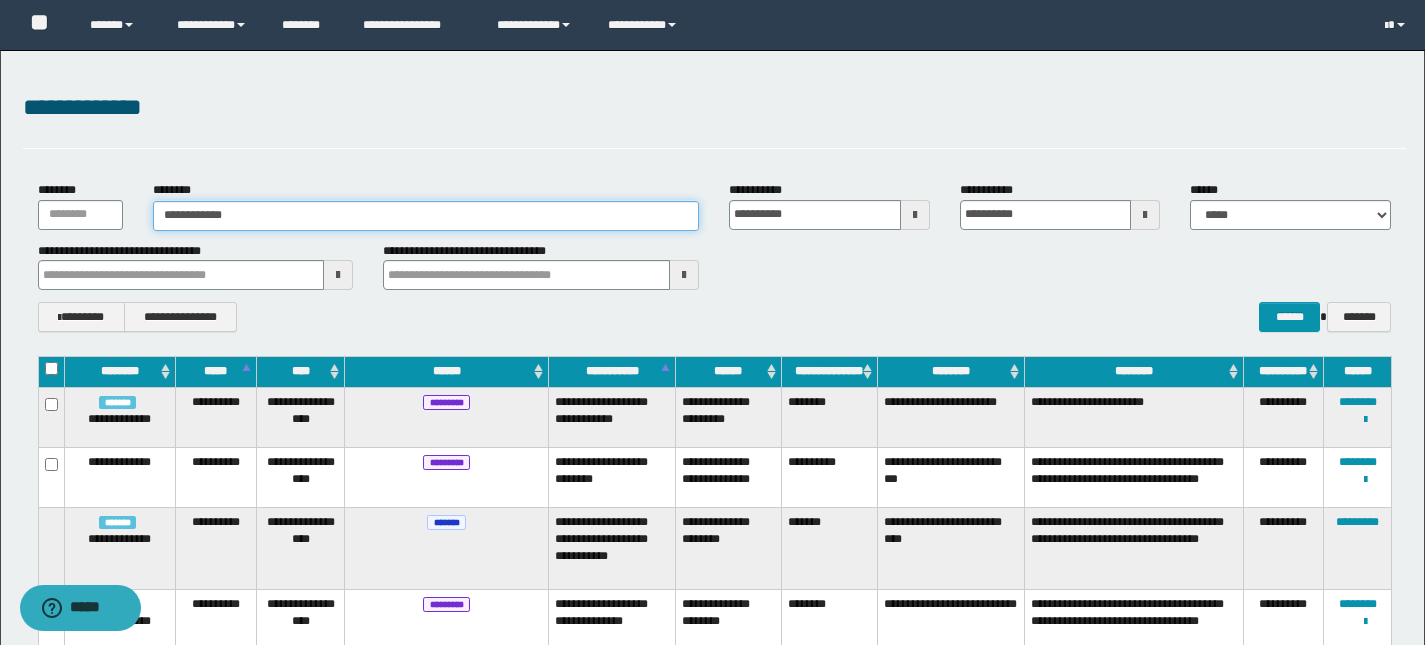type on "**********" 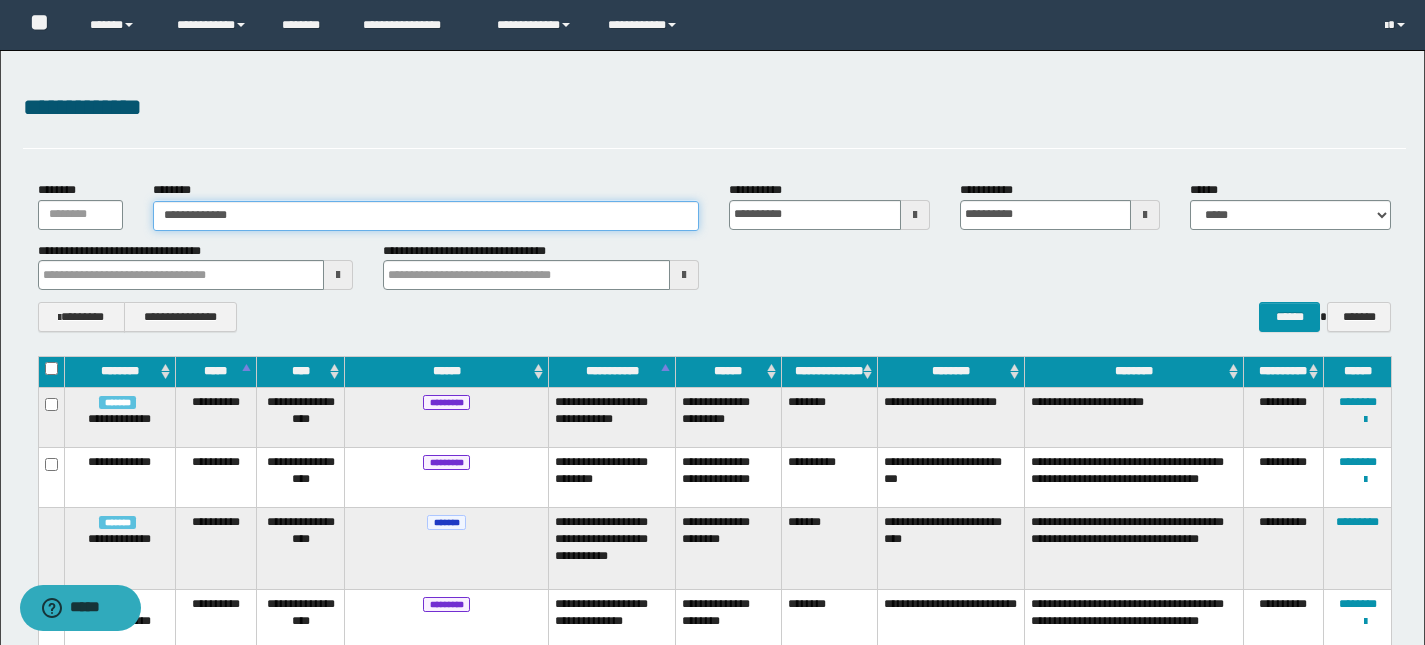 type on "**********" 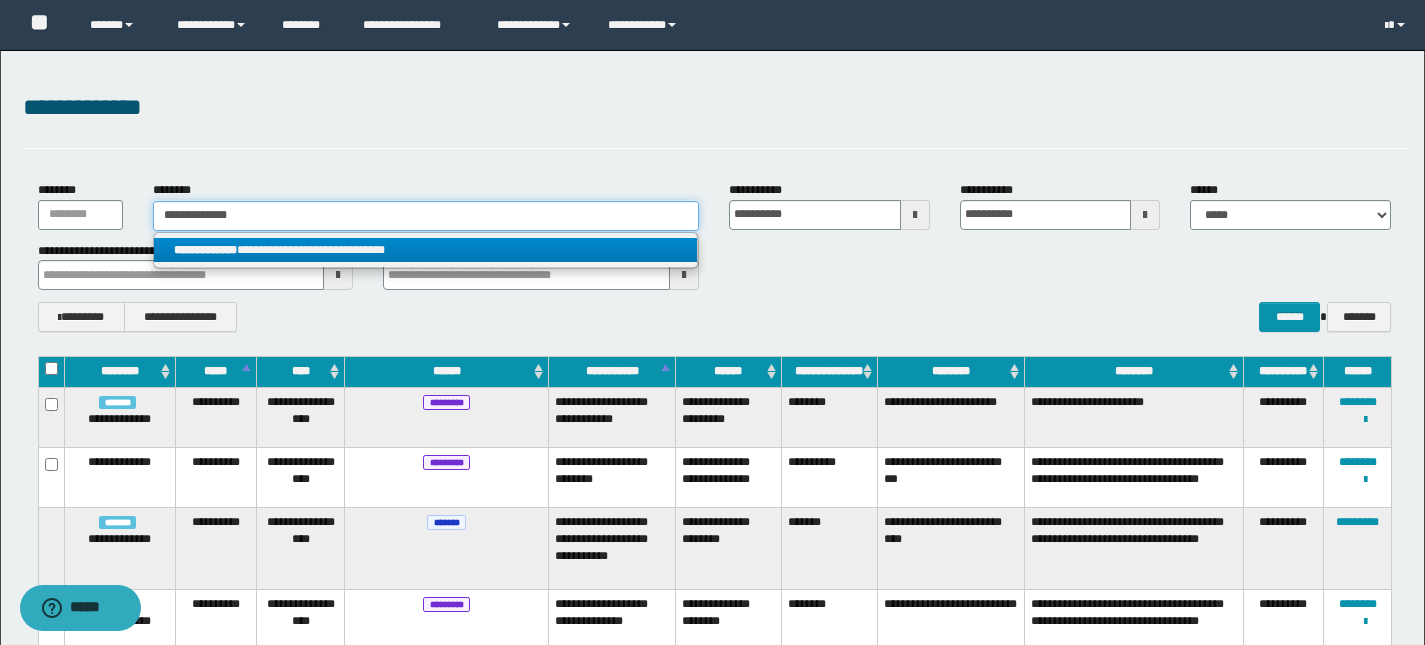 type on "**********" 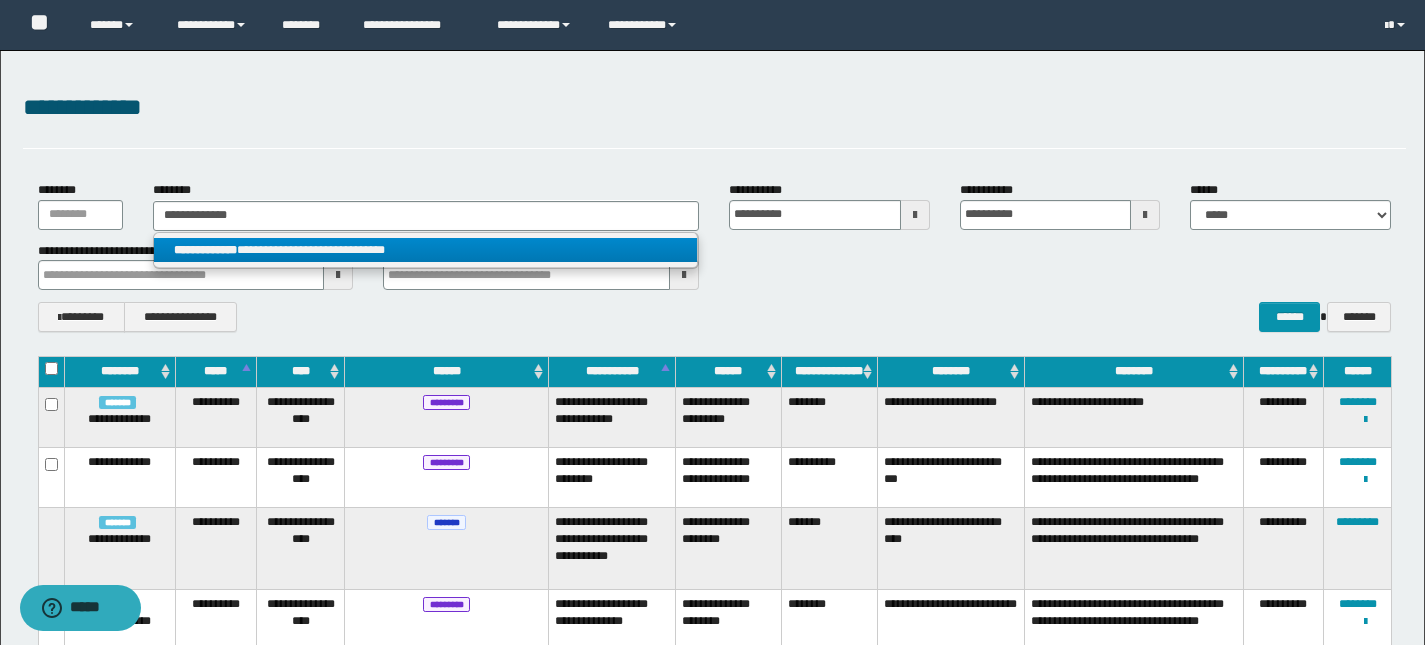 click on "**********" at bounding box center [425, 250] 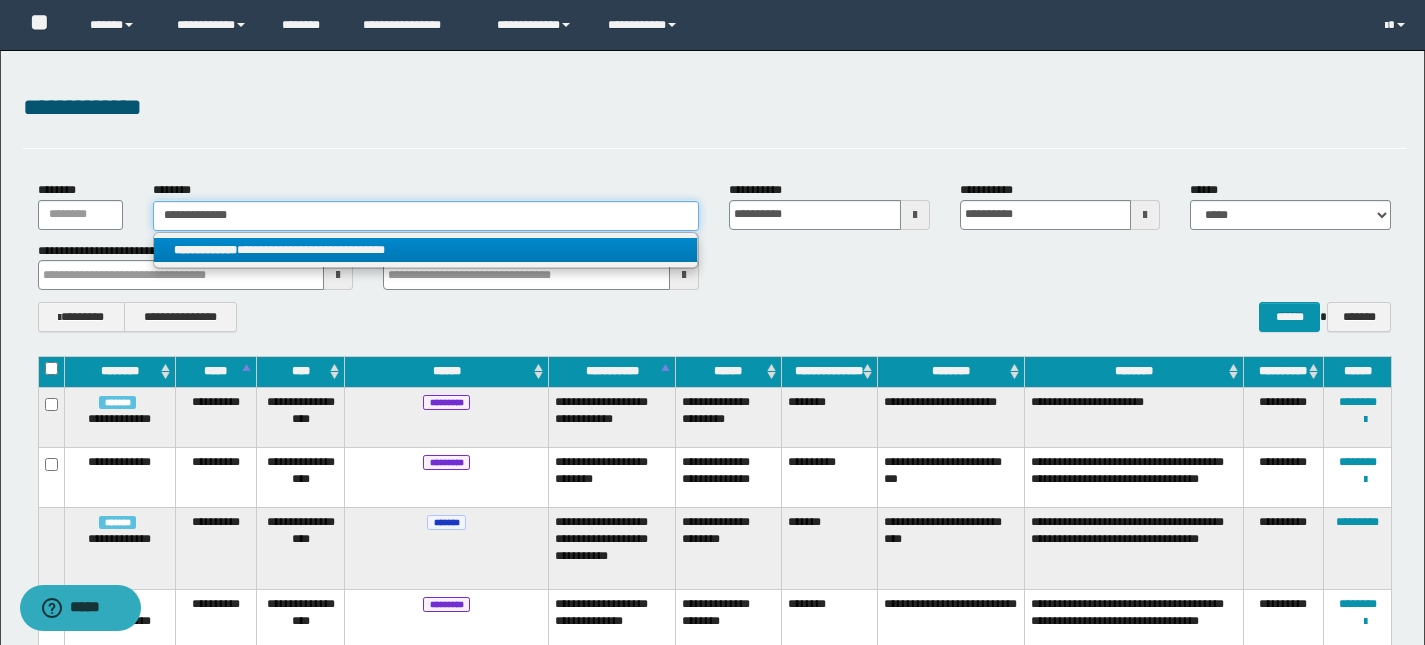 type 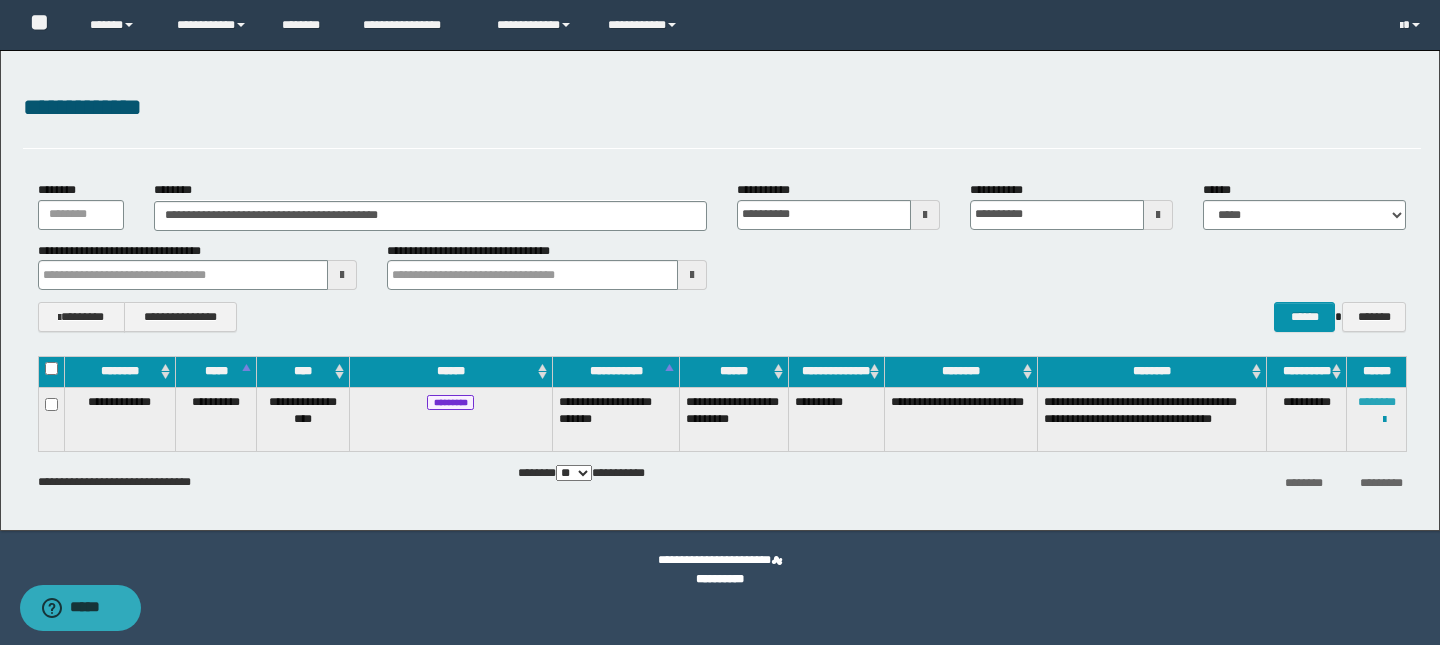 click on "********" at bounding box center [1377, 402] 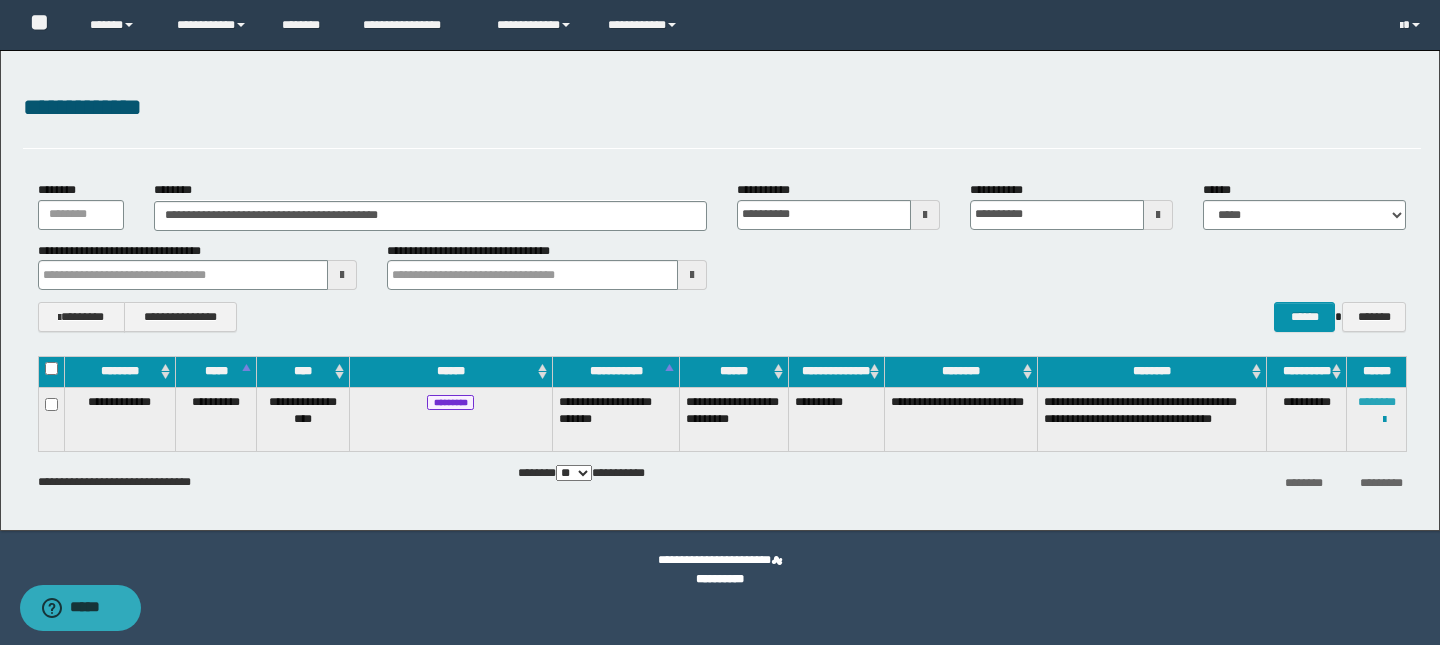 click on "********" at bounding box center [1377, 402] 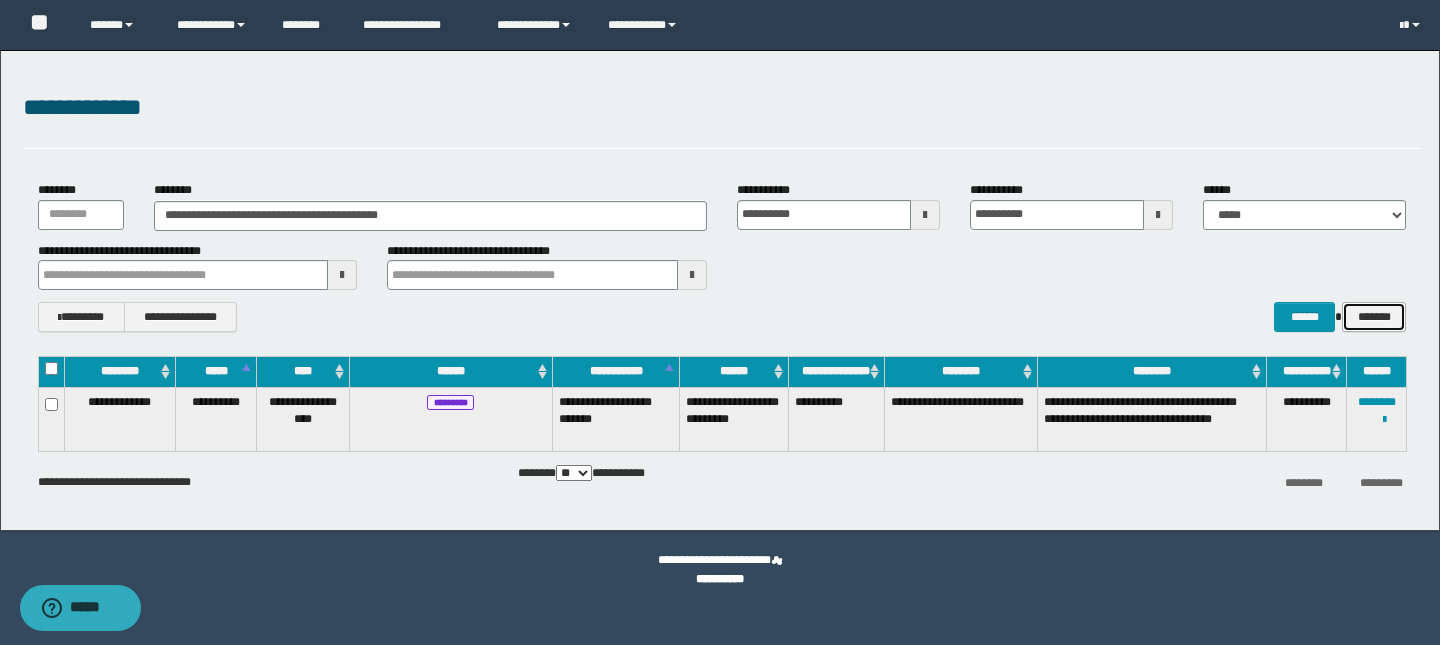 click on "*******" at bounding box center [1374, 317] 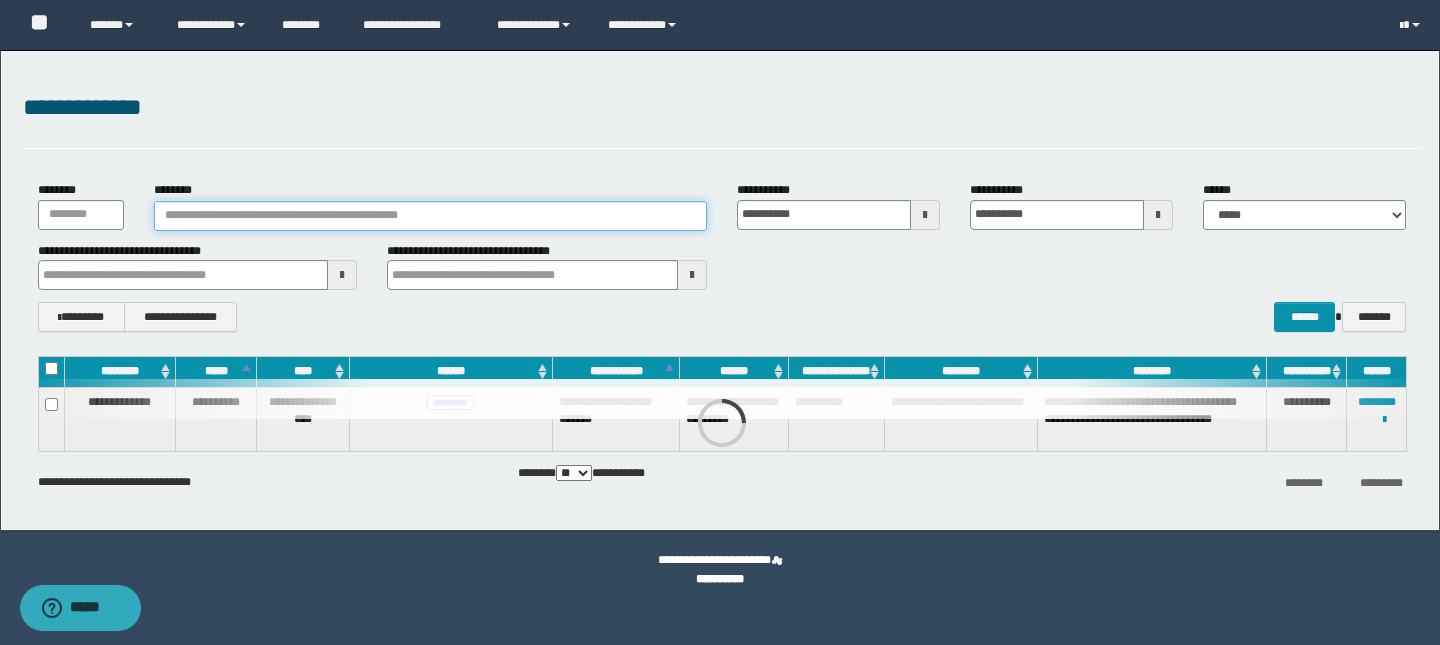 click on "********" at bounding box center (430, 216) 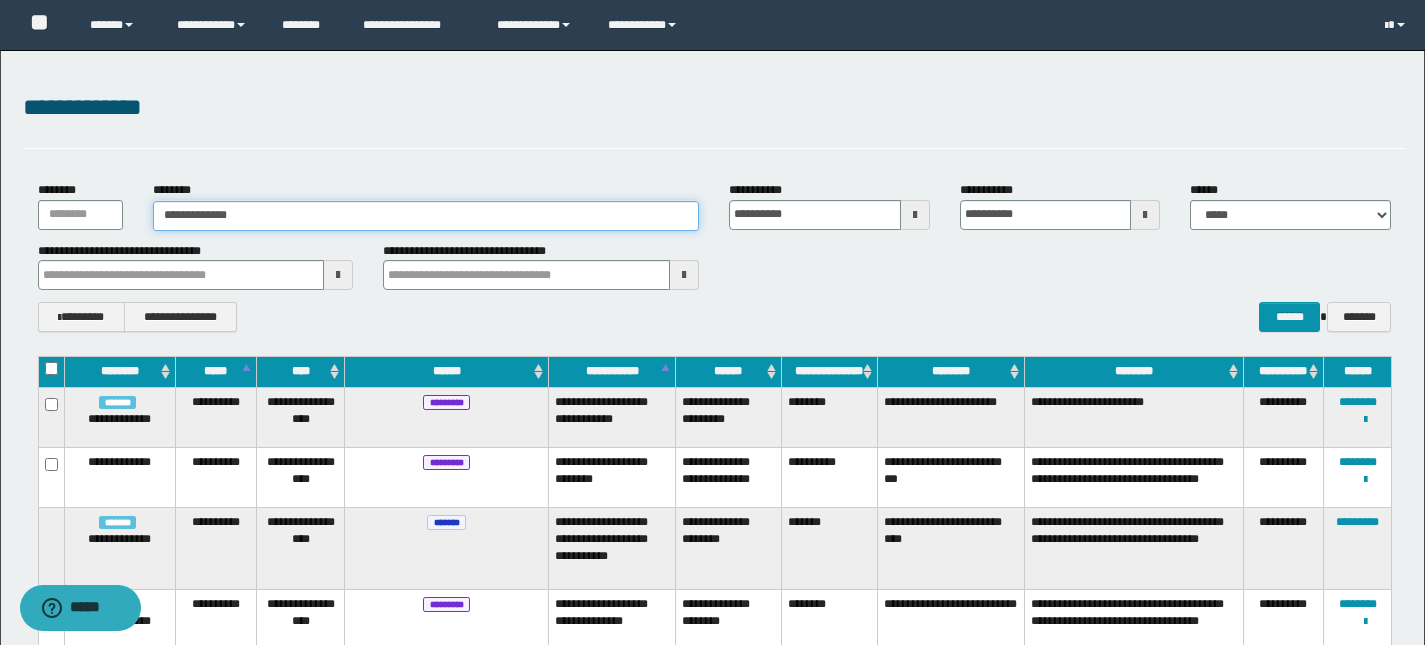 click on "**********" at bounding box center [426, 216] 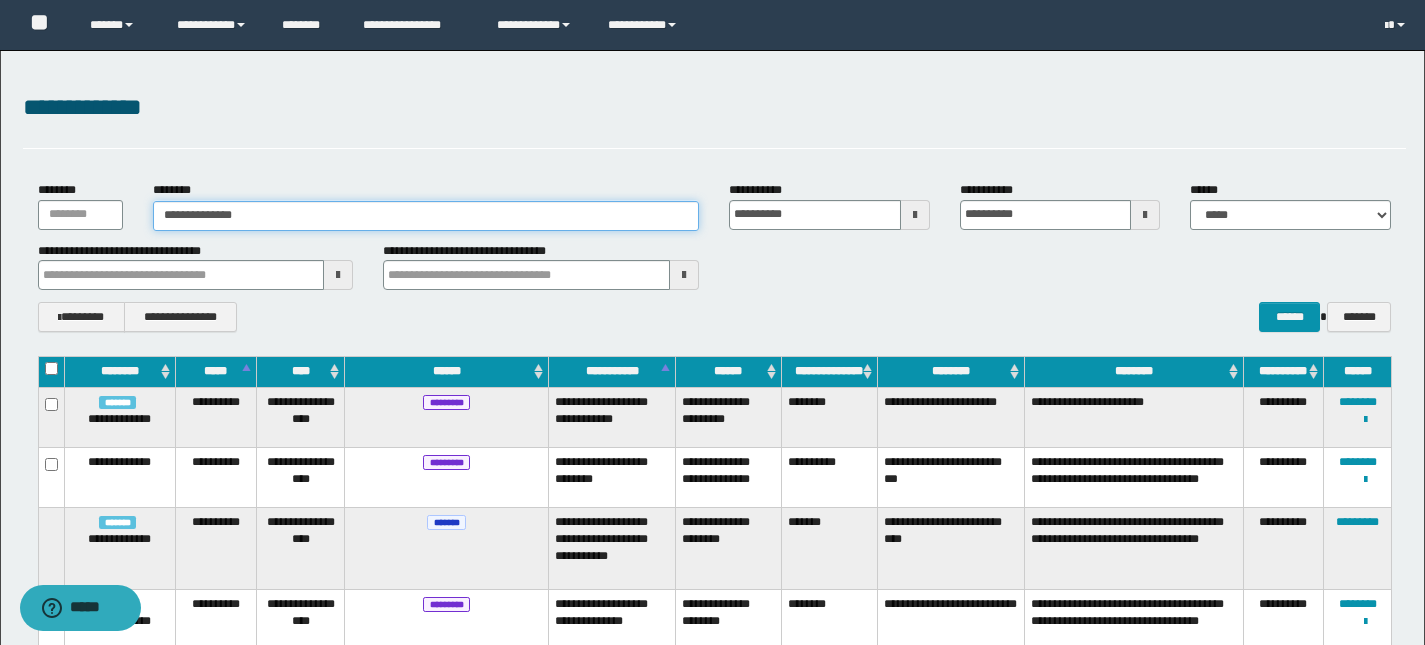 type on "**********" 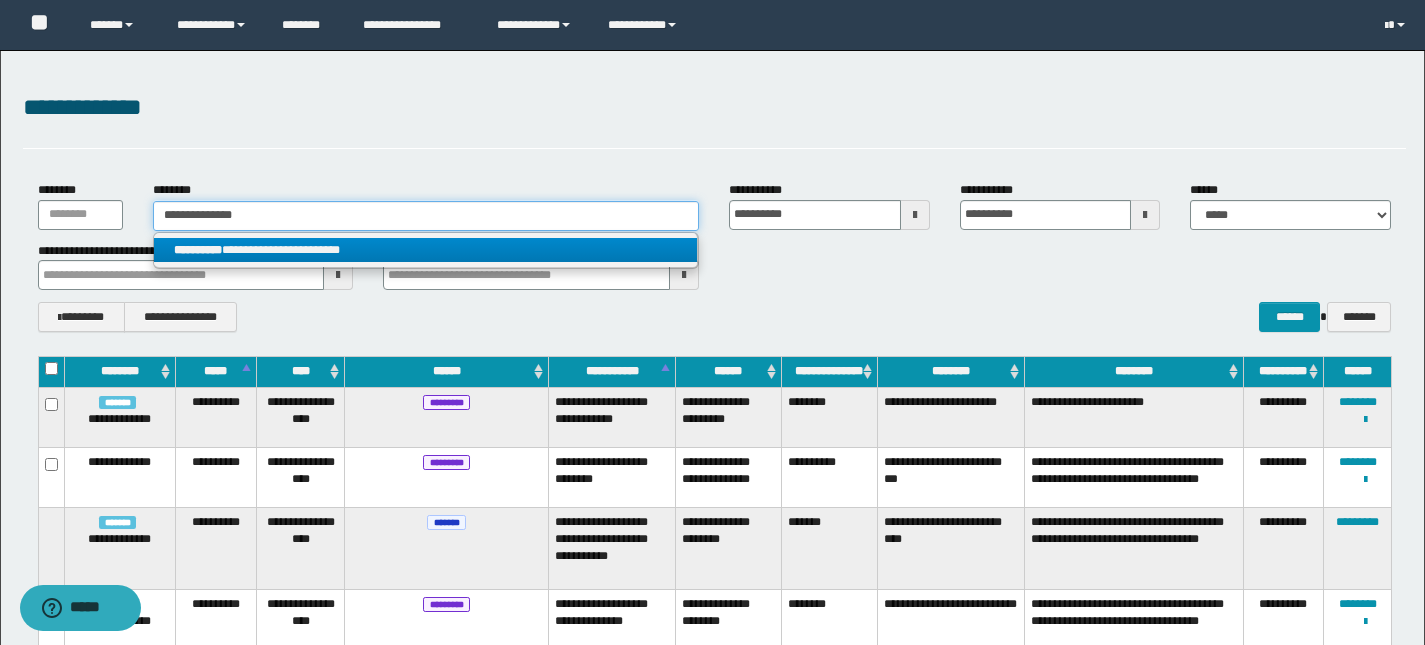 type on "**********" 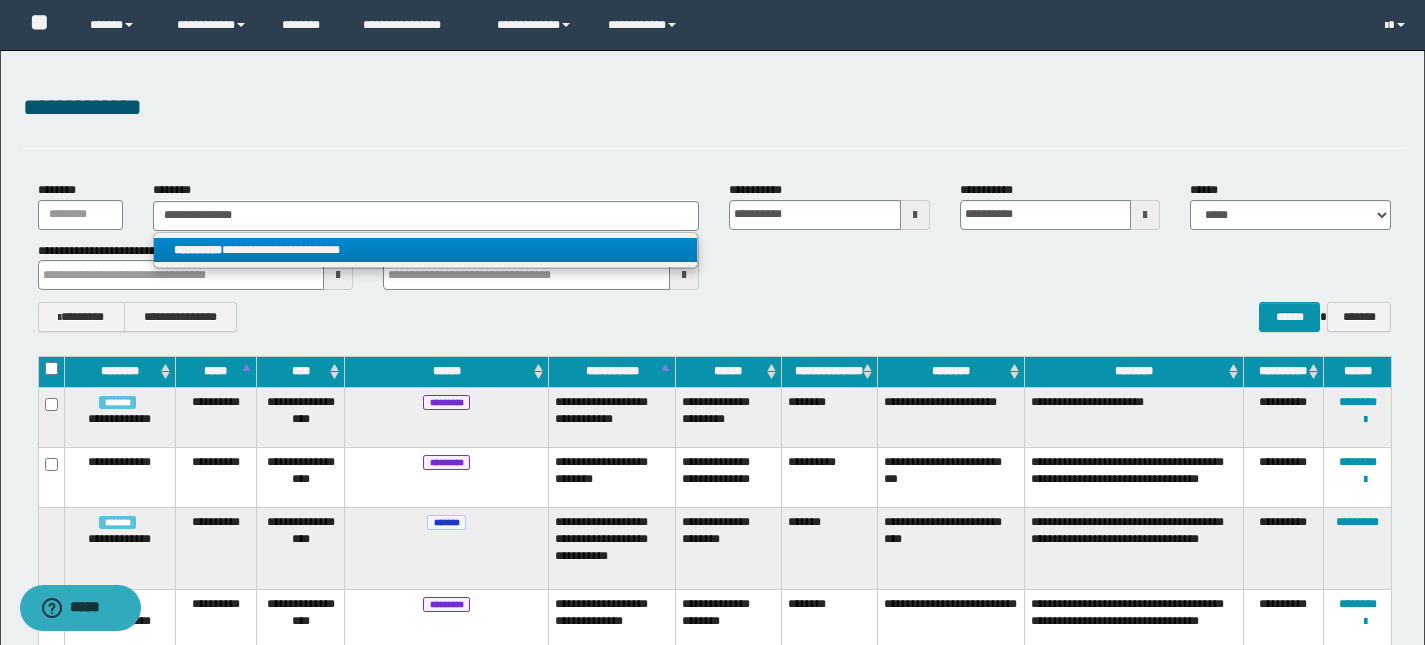 click on "**********" at bounding box center [425, 250] 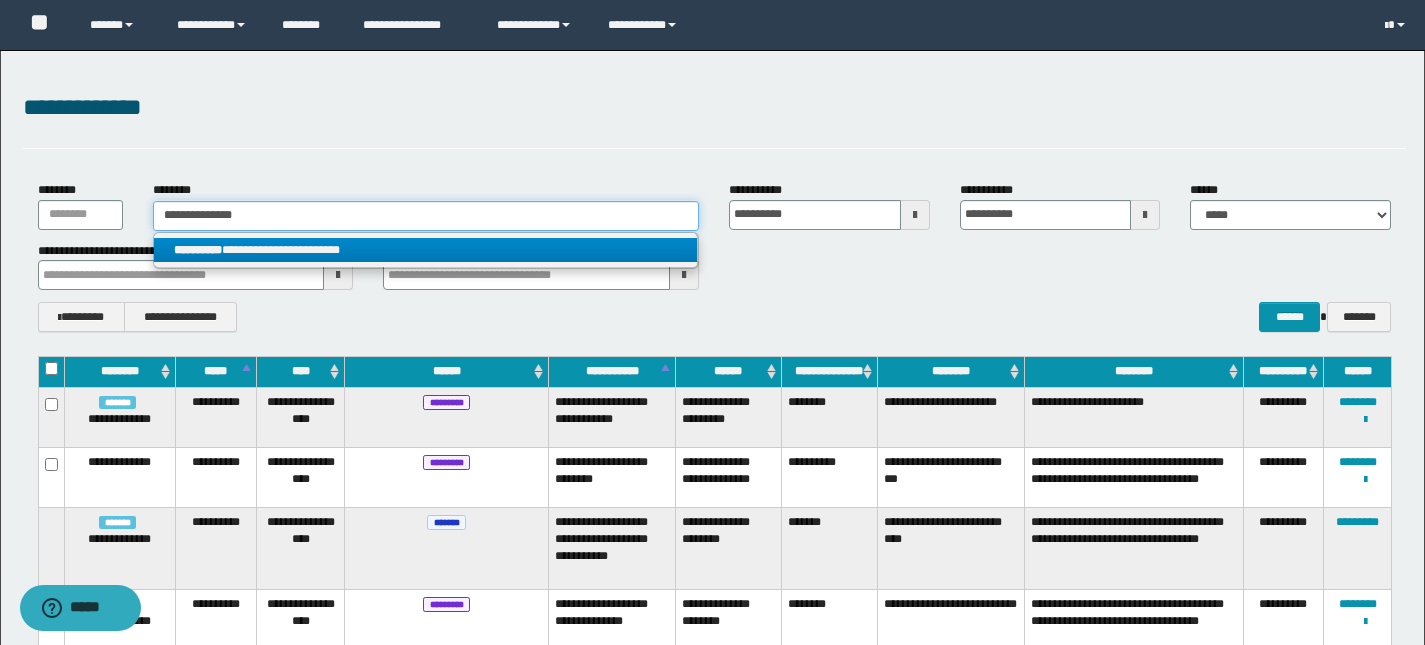 type 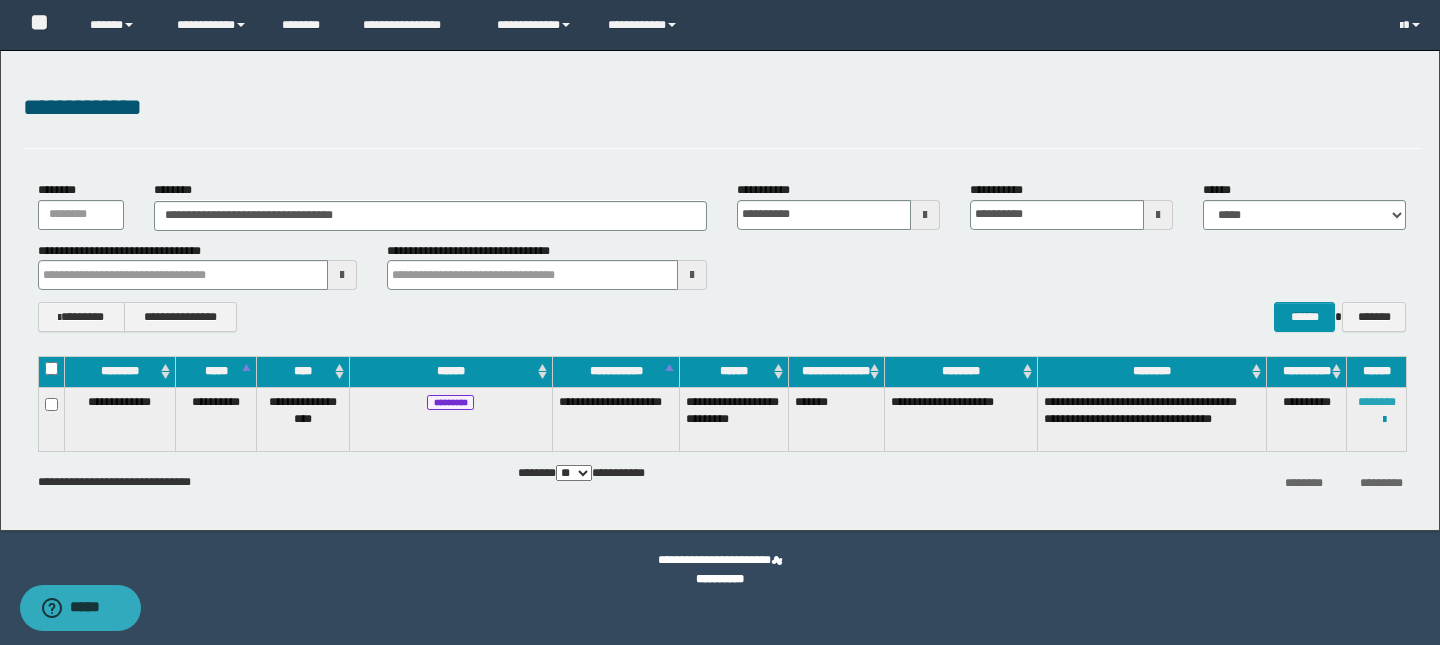 click on "********" at bounding box center [1377, 402] 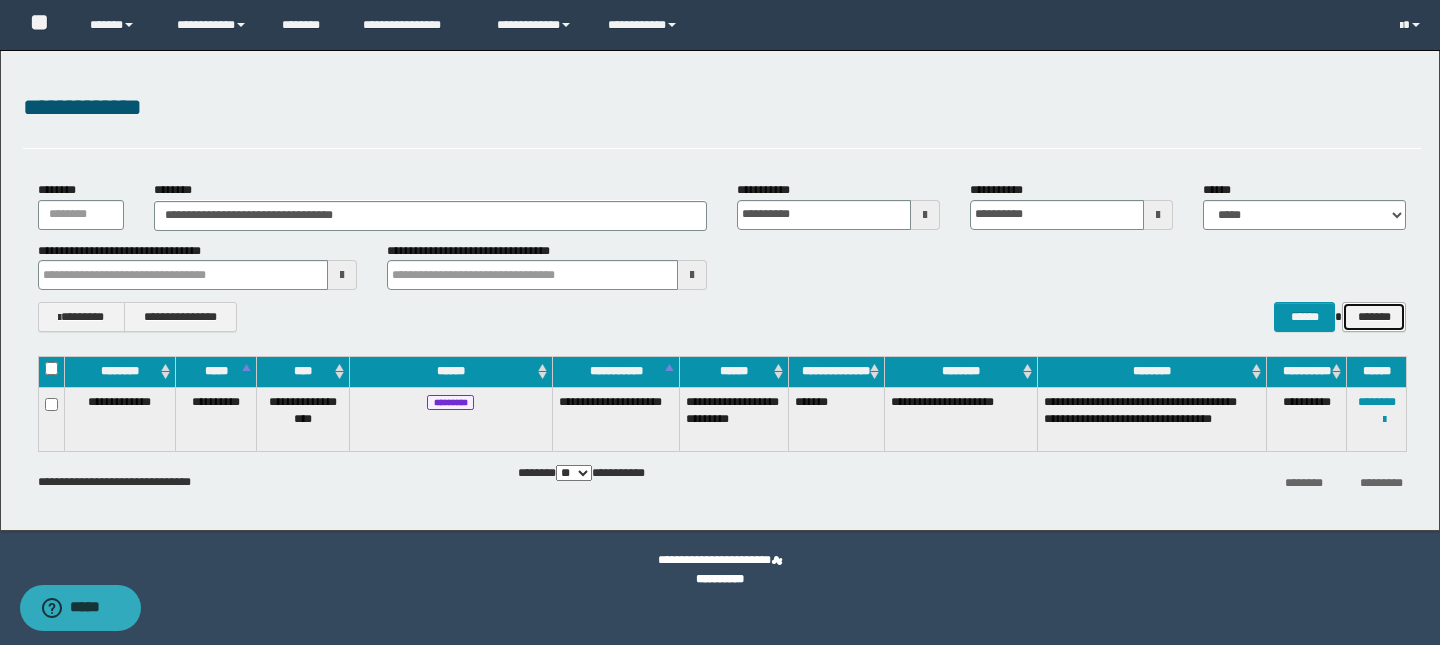 click on "*******" at bounding box center [1374, 317] 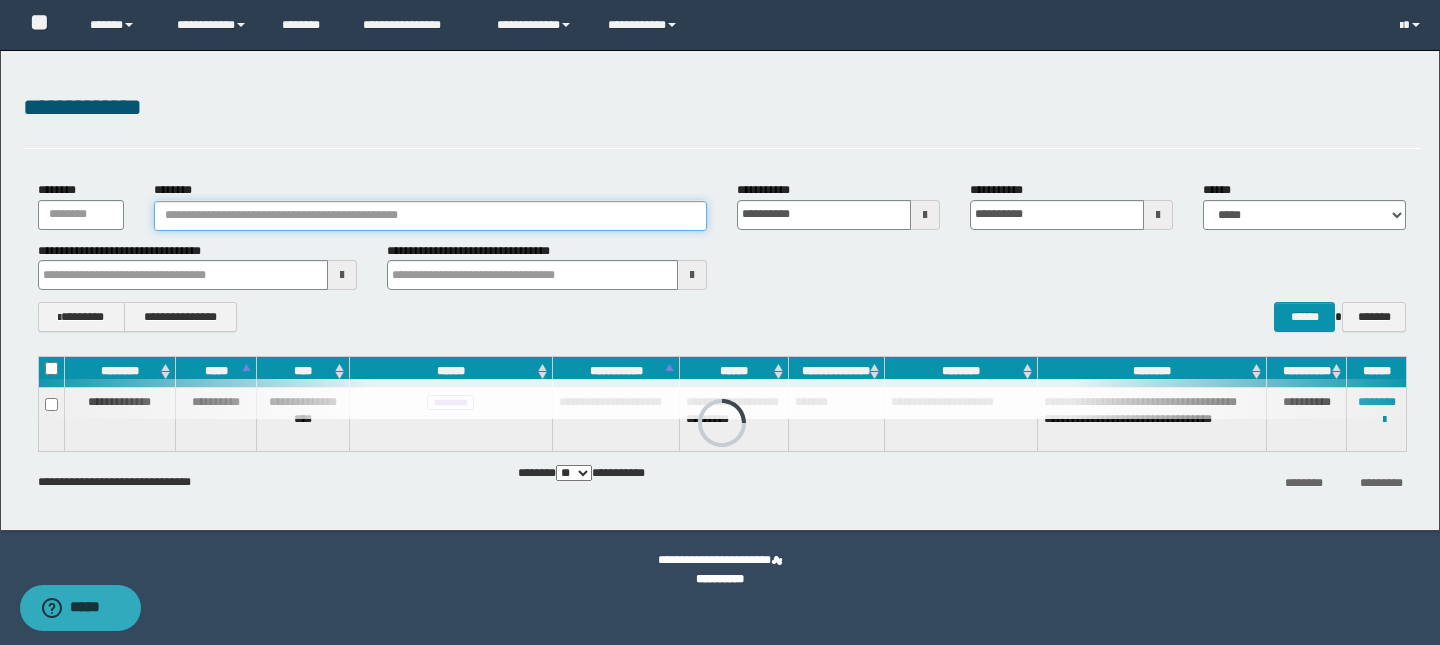 click on "********" at bounding box center (430, 216) 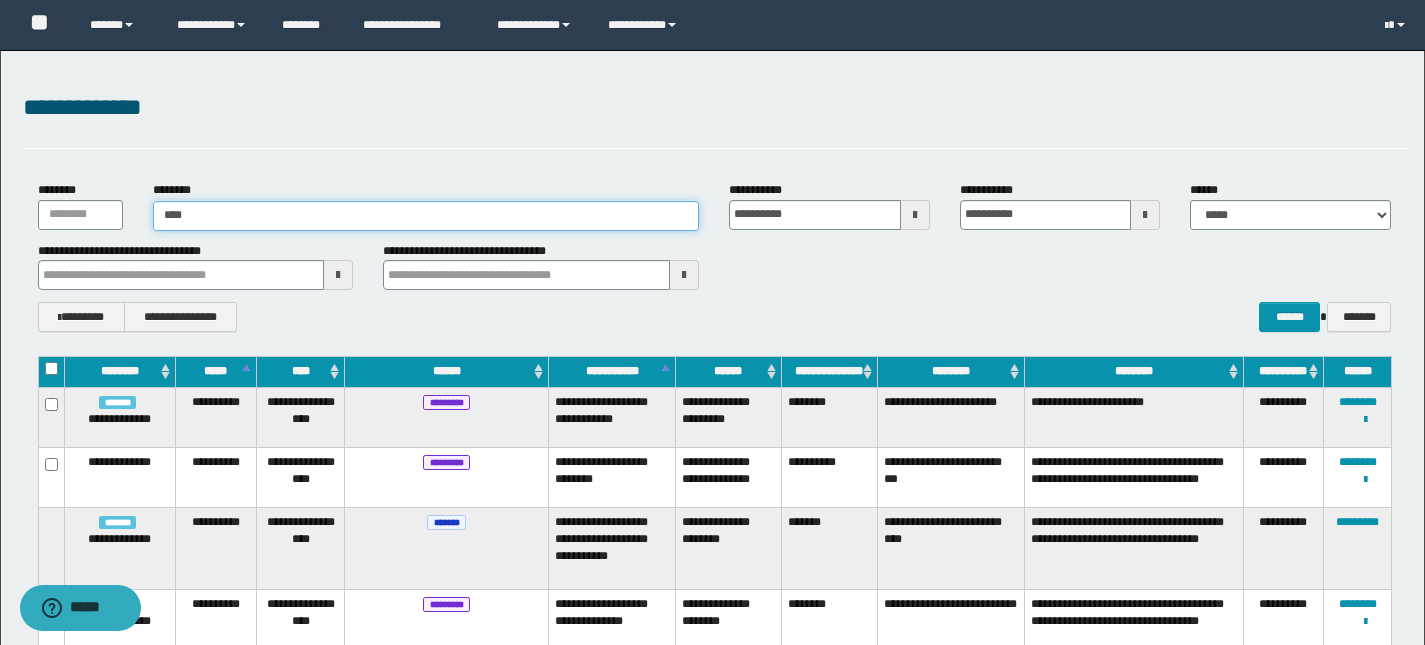 type on "*****" 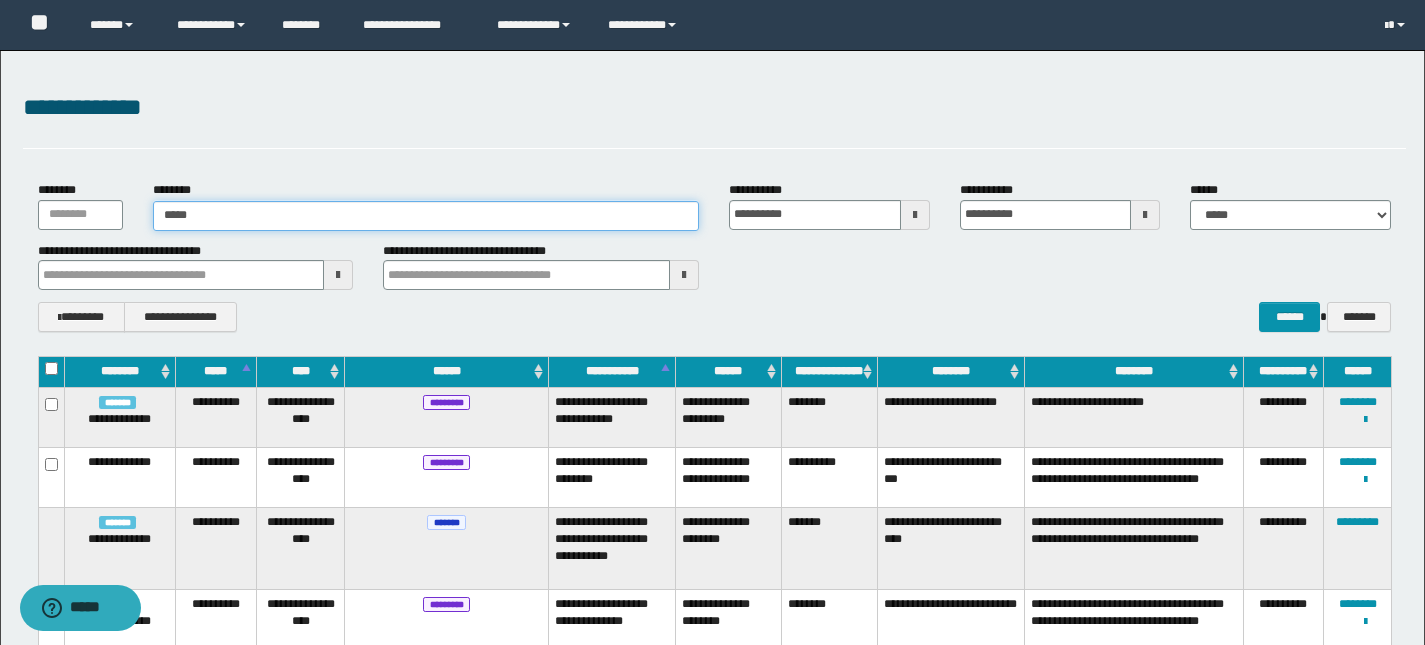 type on "*****" 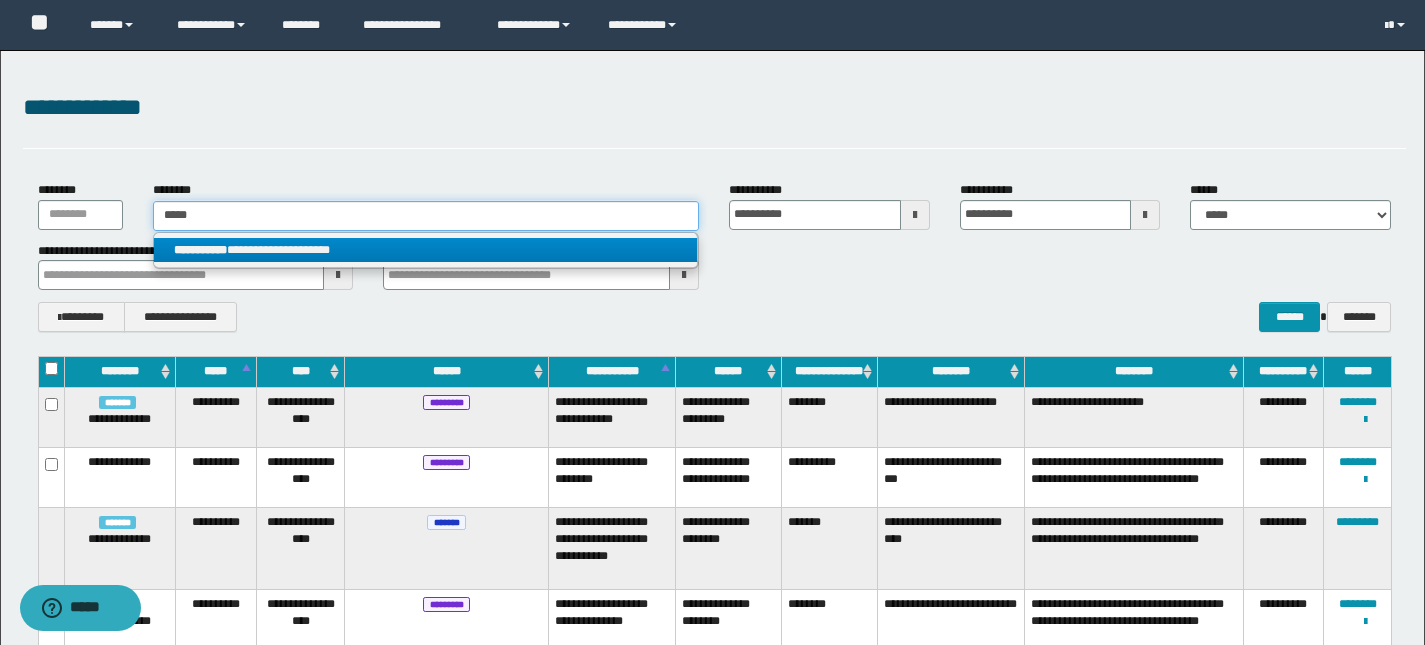 type on "*****" 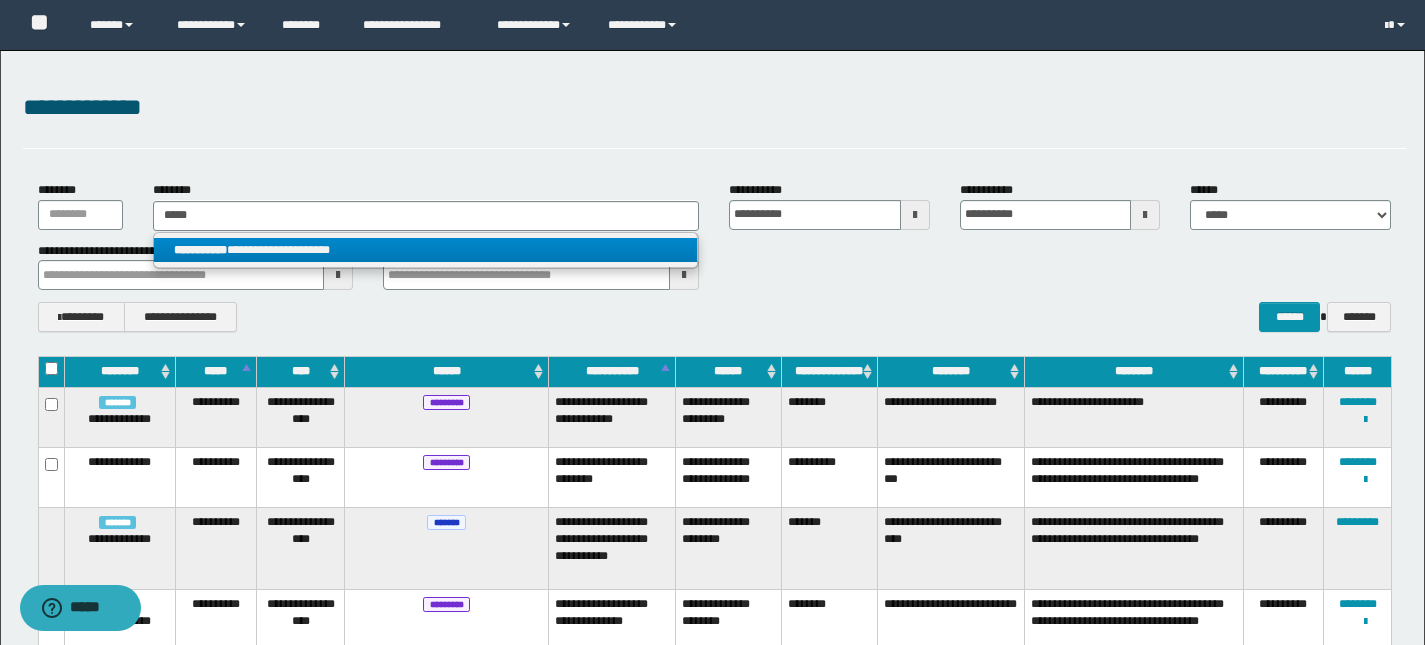click on "**********" at bounding box center [425, 250] 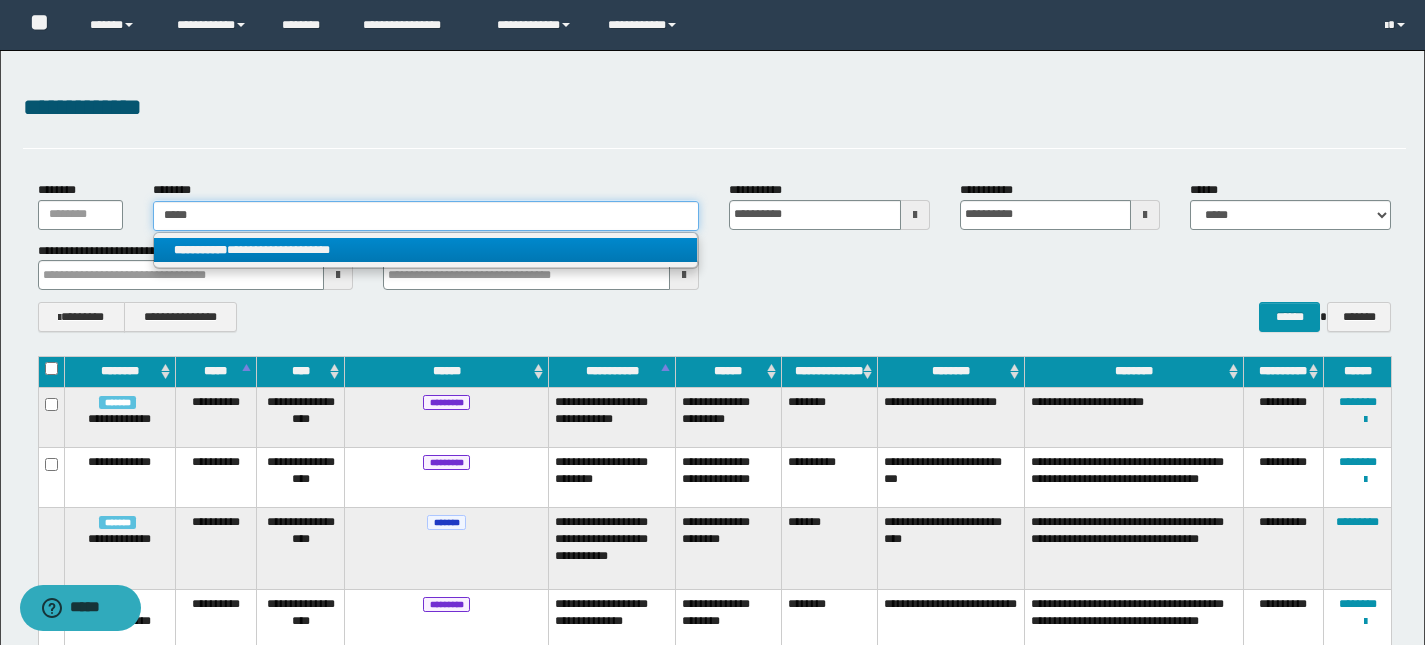 type 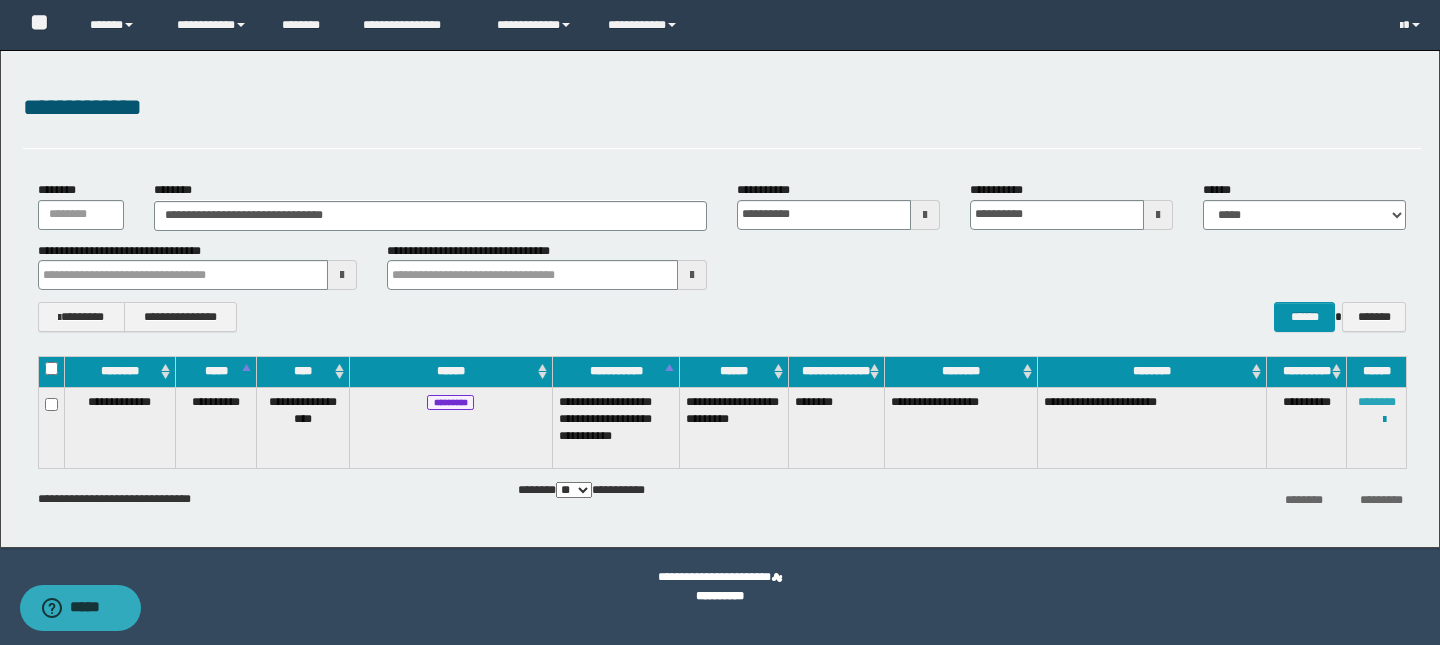 click on "********" at bounding box center (1377, 402) 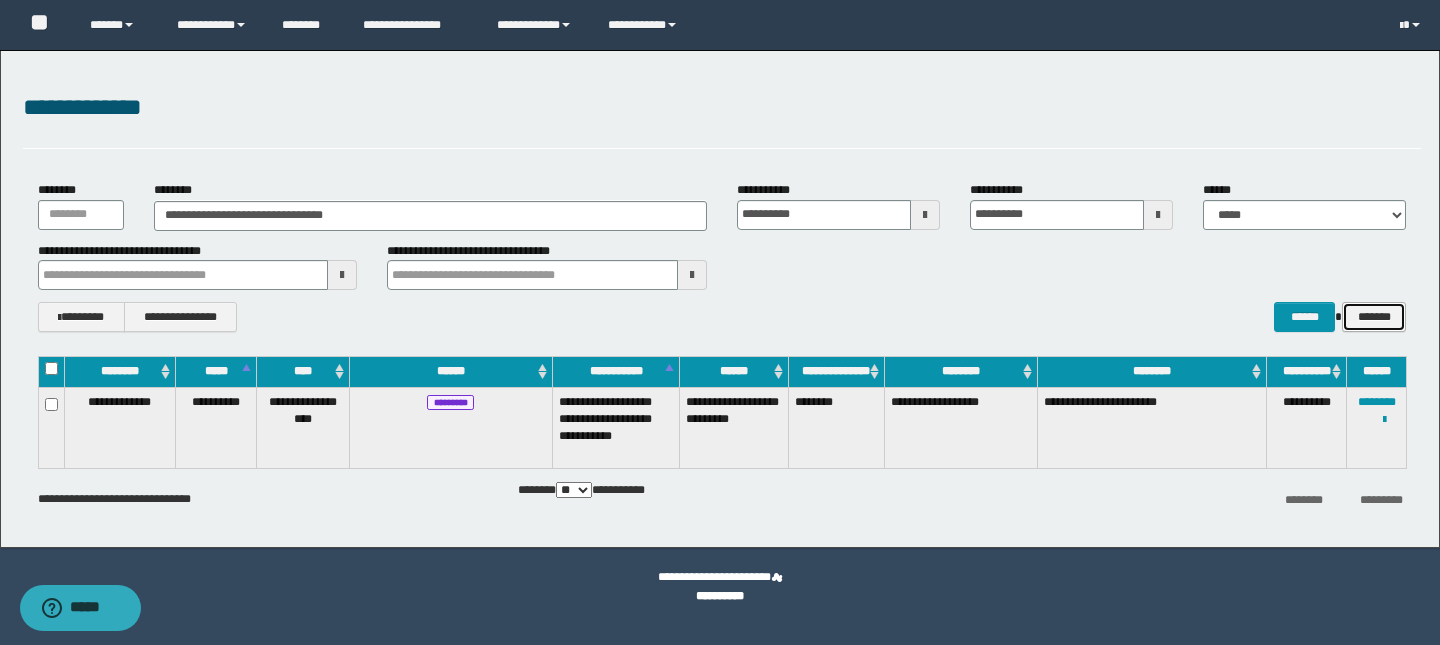 click on "*******" at bounding box center [1374, 317] 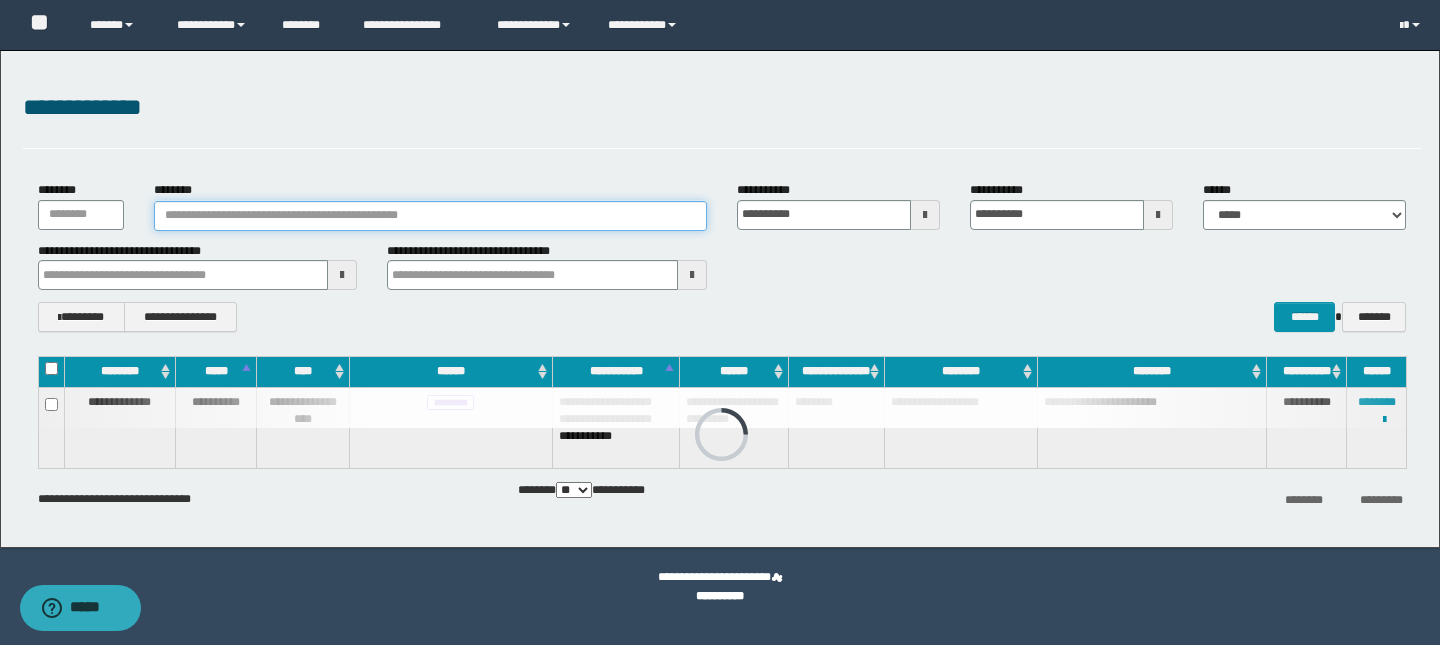 click on "********" at bounding box center (430, 216) 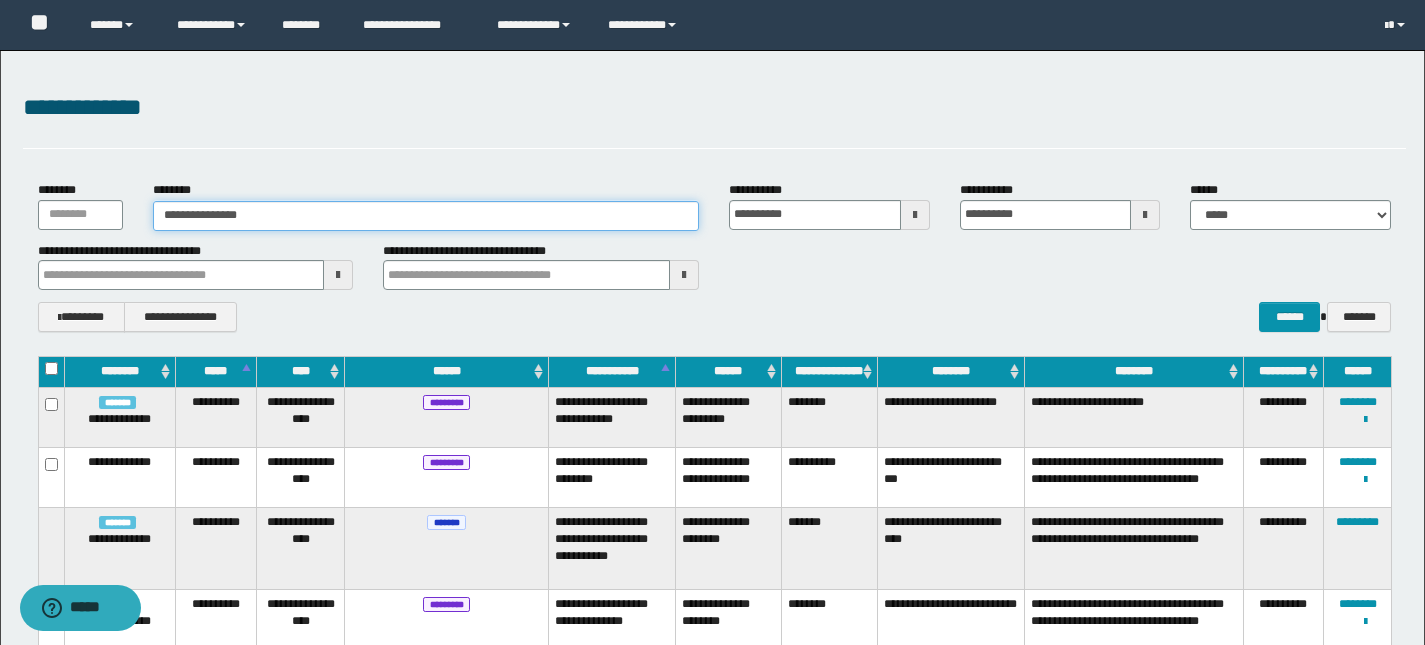 type on "**********" 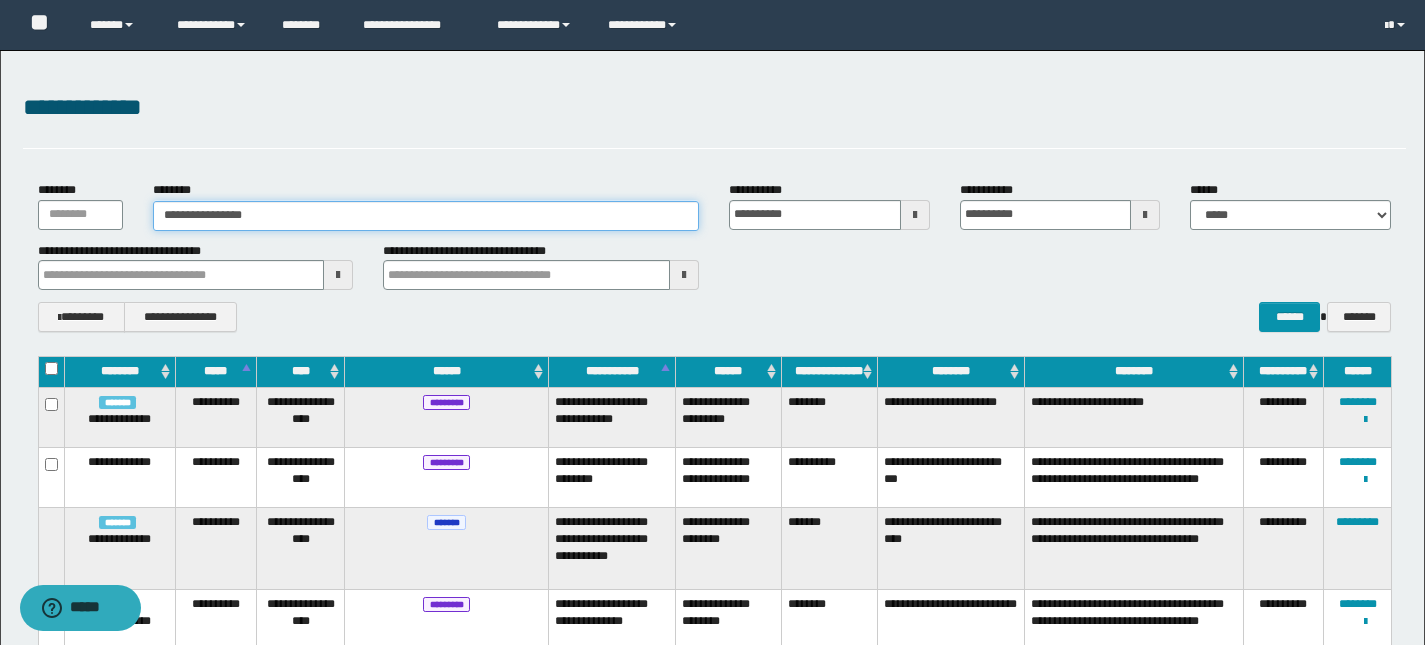 type on "**********" 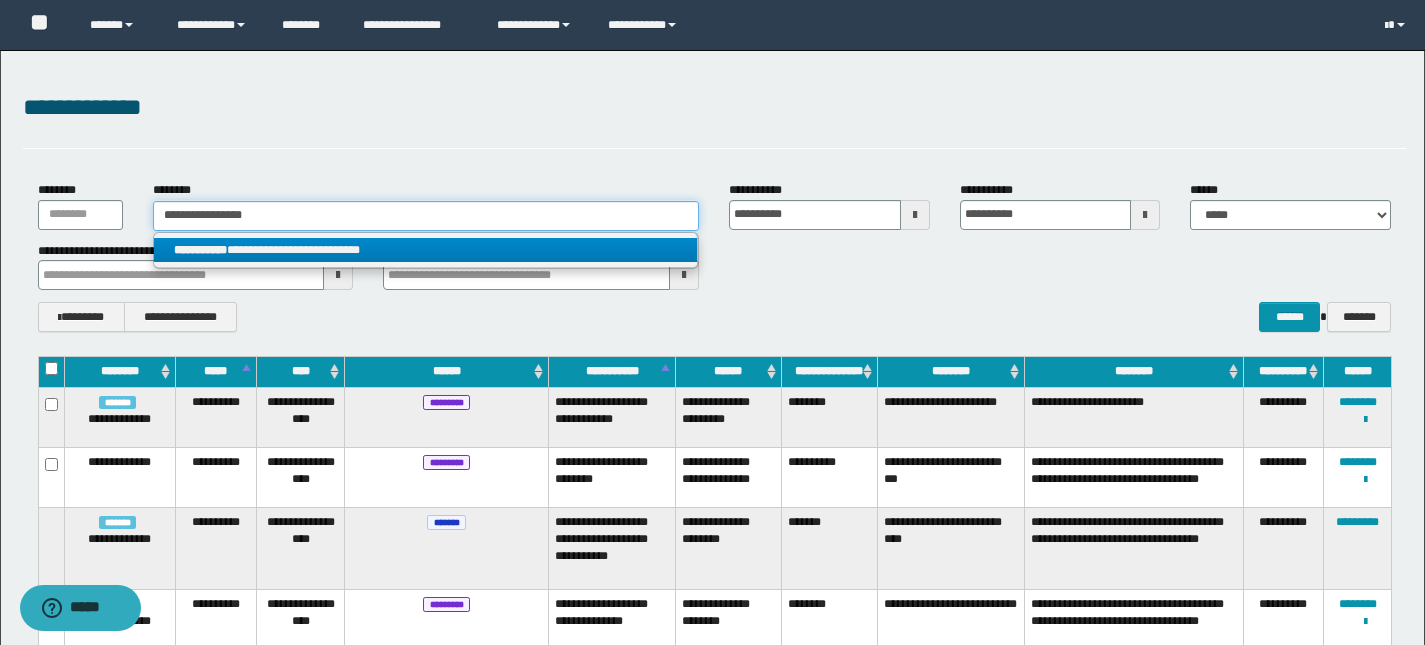 type on "**********" 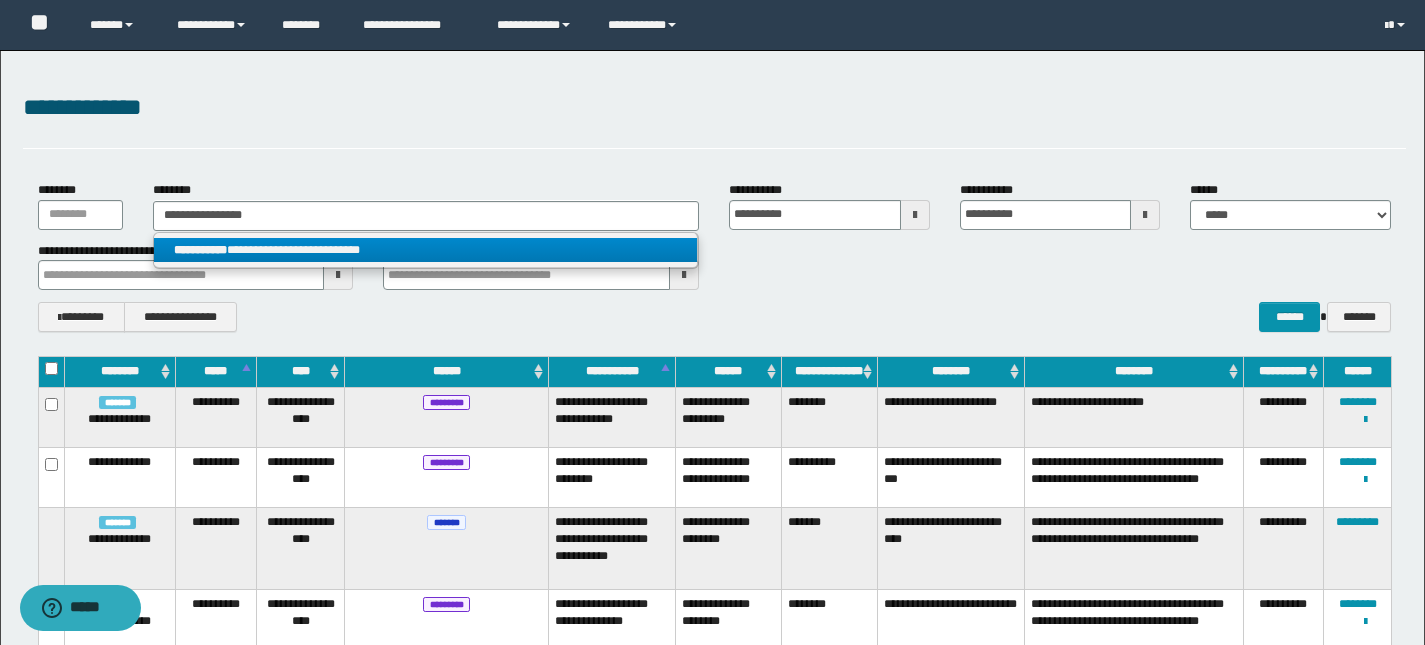 click on "**********" at bounding box center (425, 250) 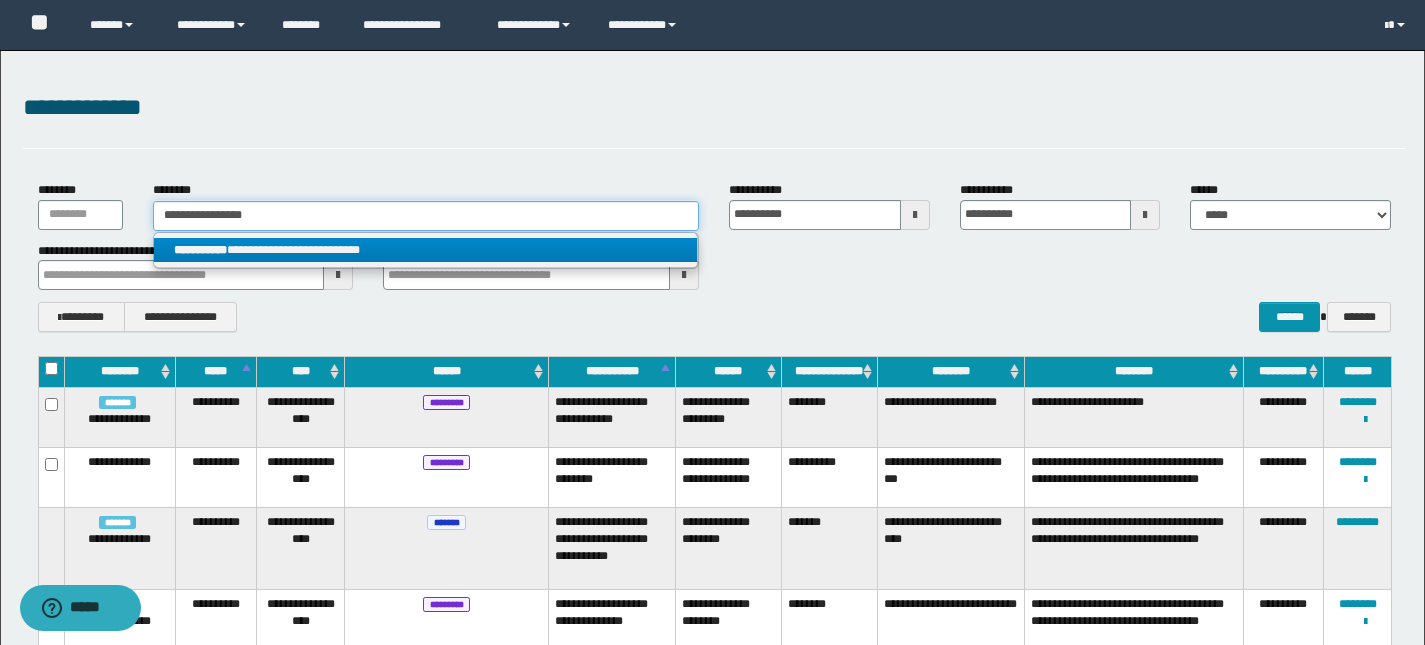 type 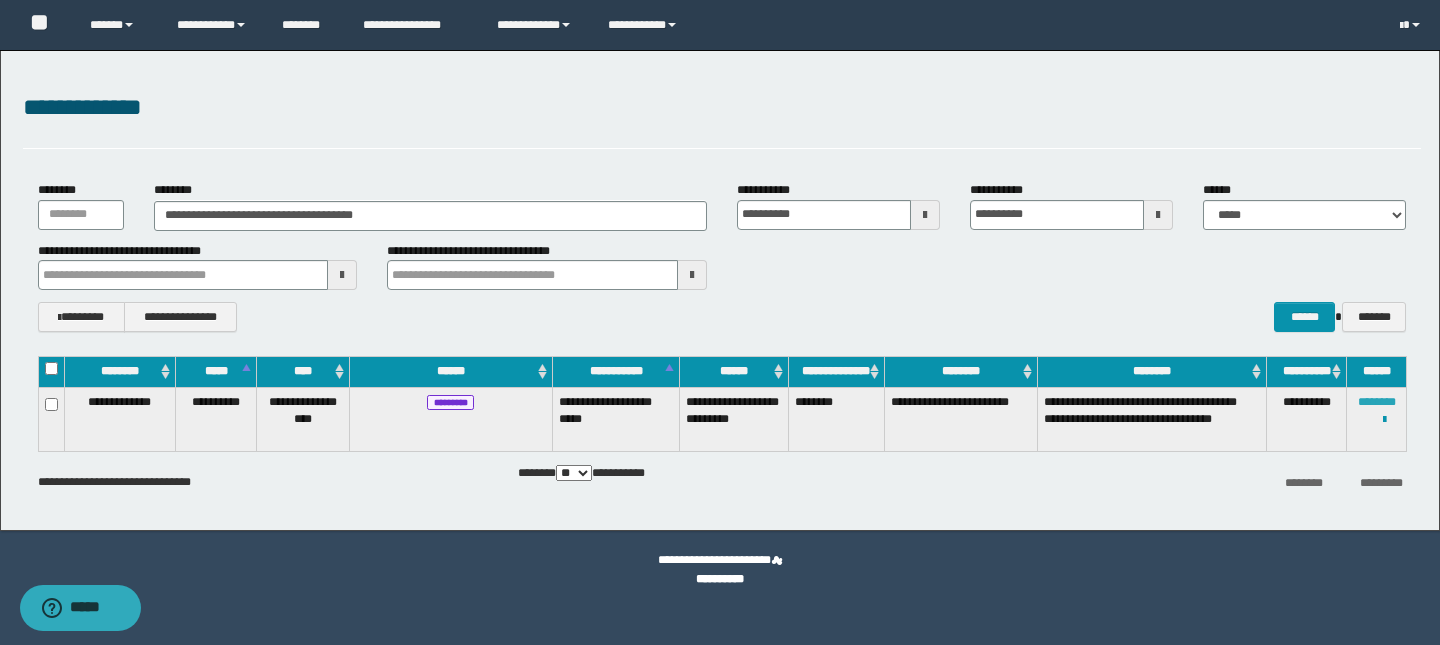 click on "********" at bounding box center (1377, 402) 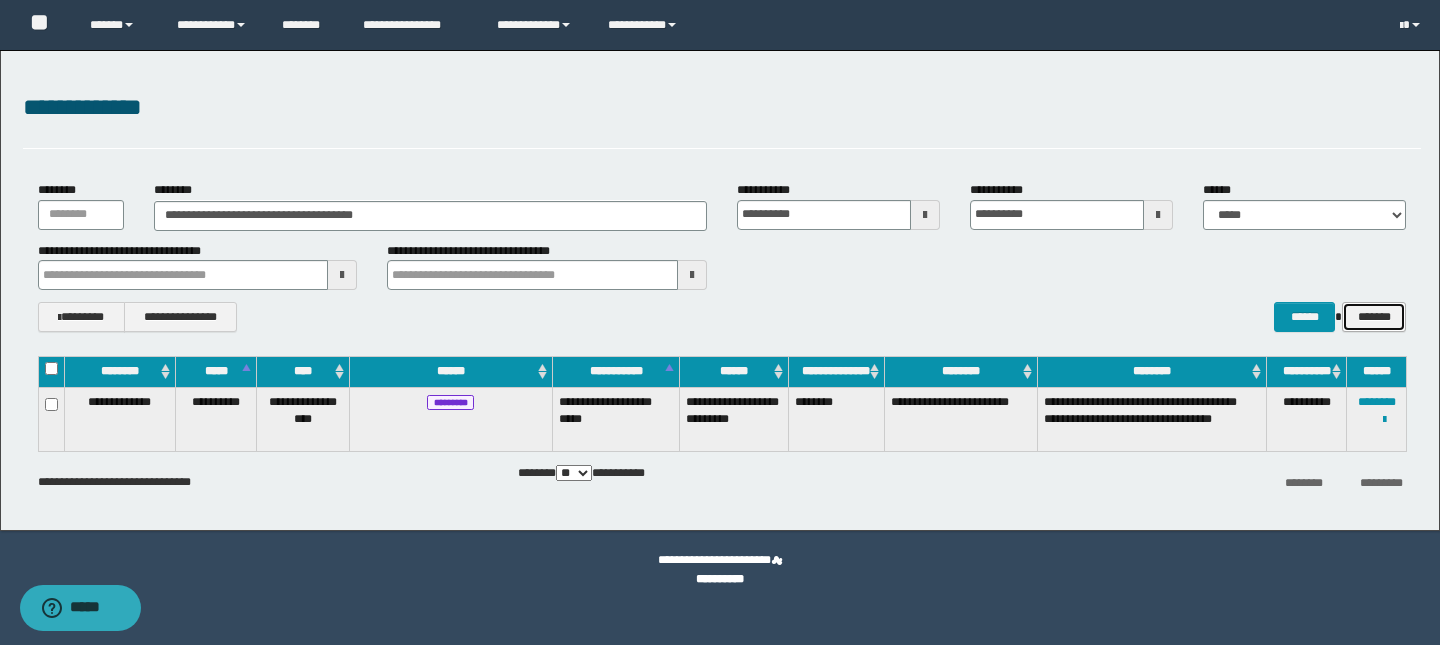 click on "*******" at bounding box center [1374, 317] 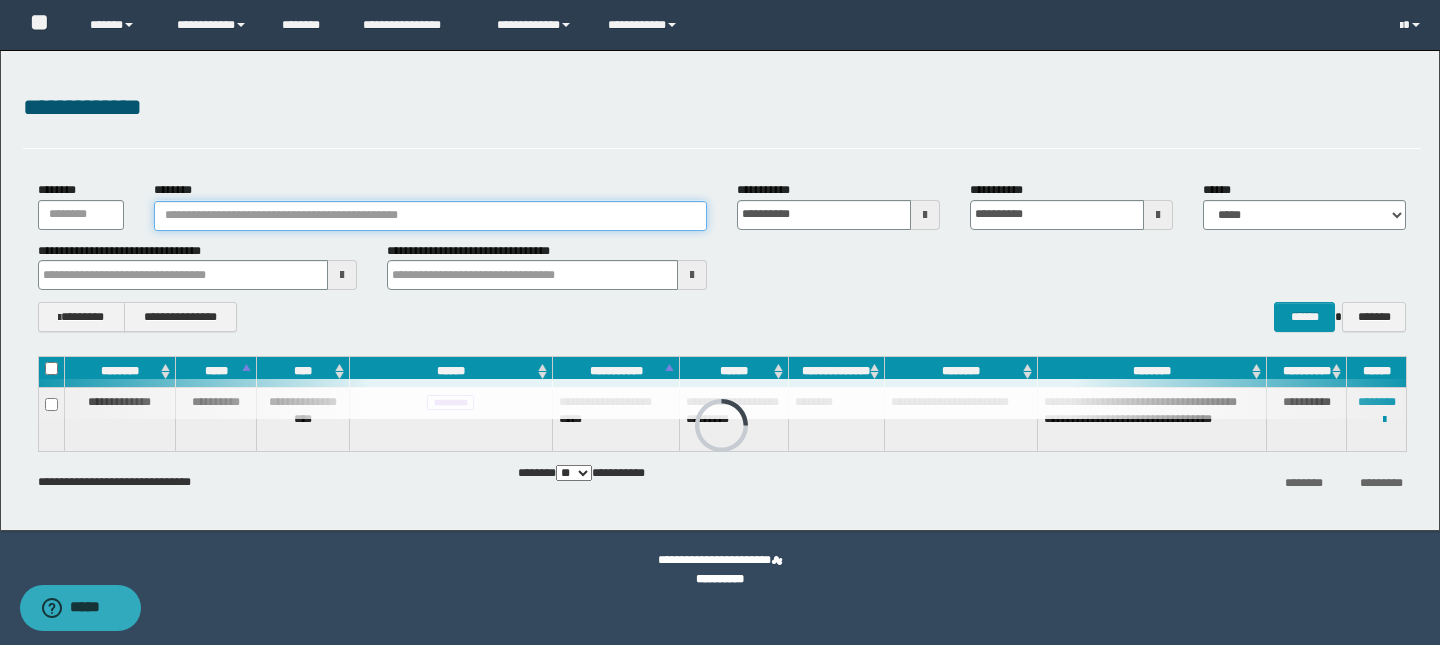 click on "********" at bounding box center (430, 216) 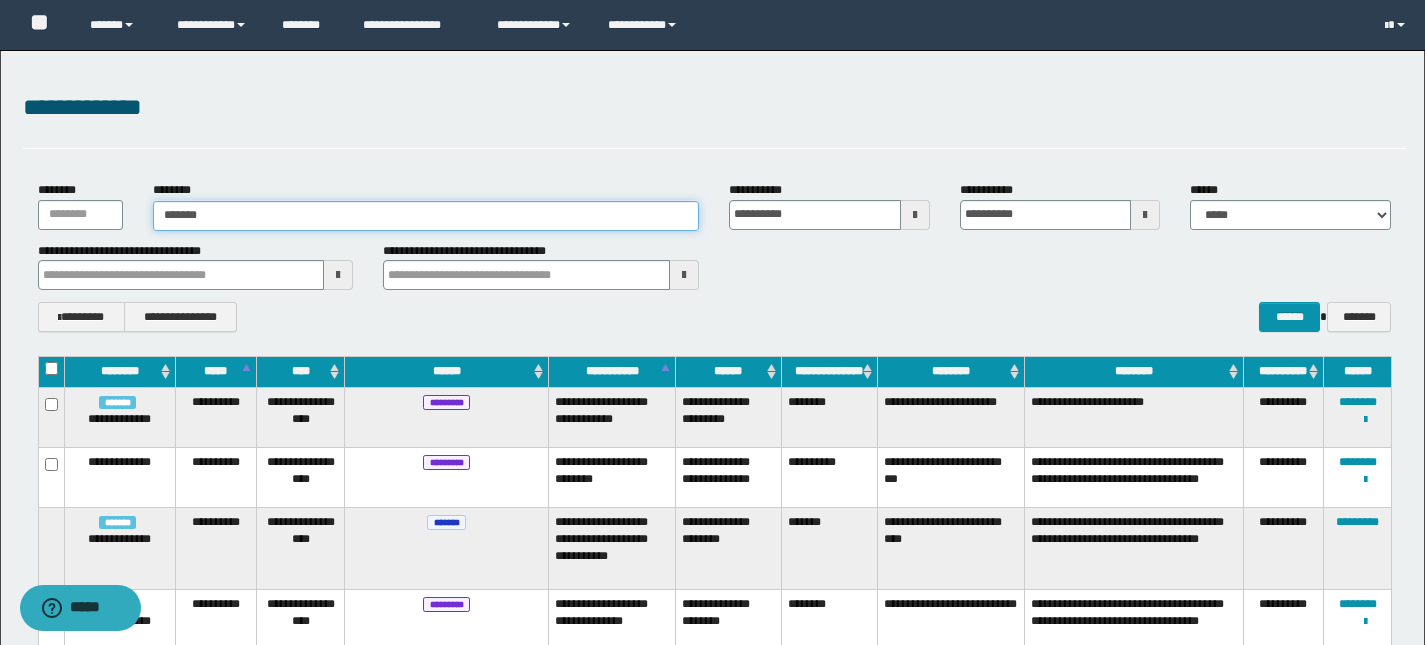 type on "******" 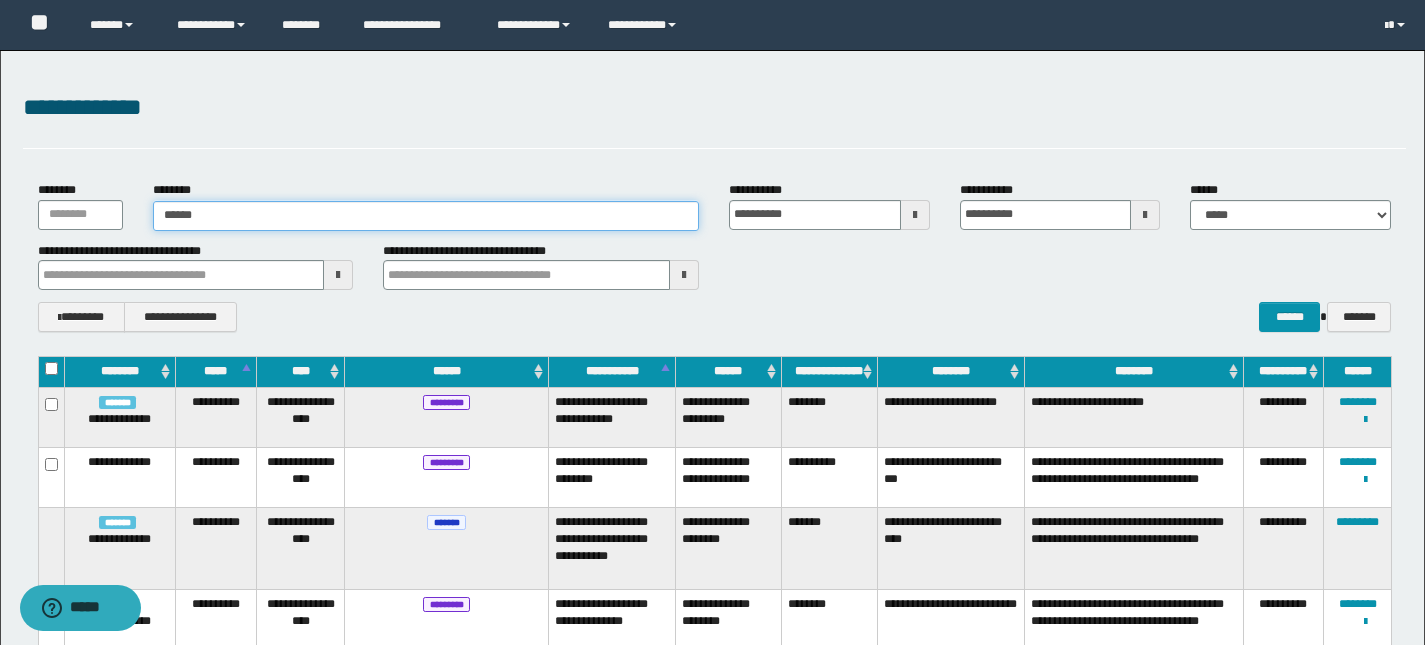 type on "******" 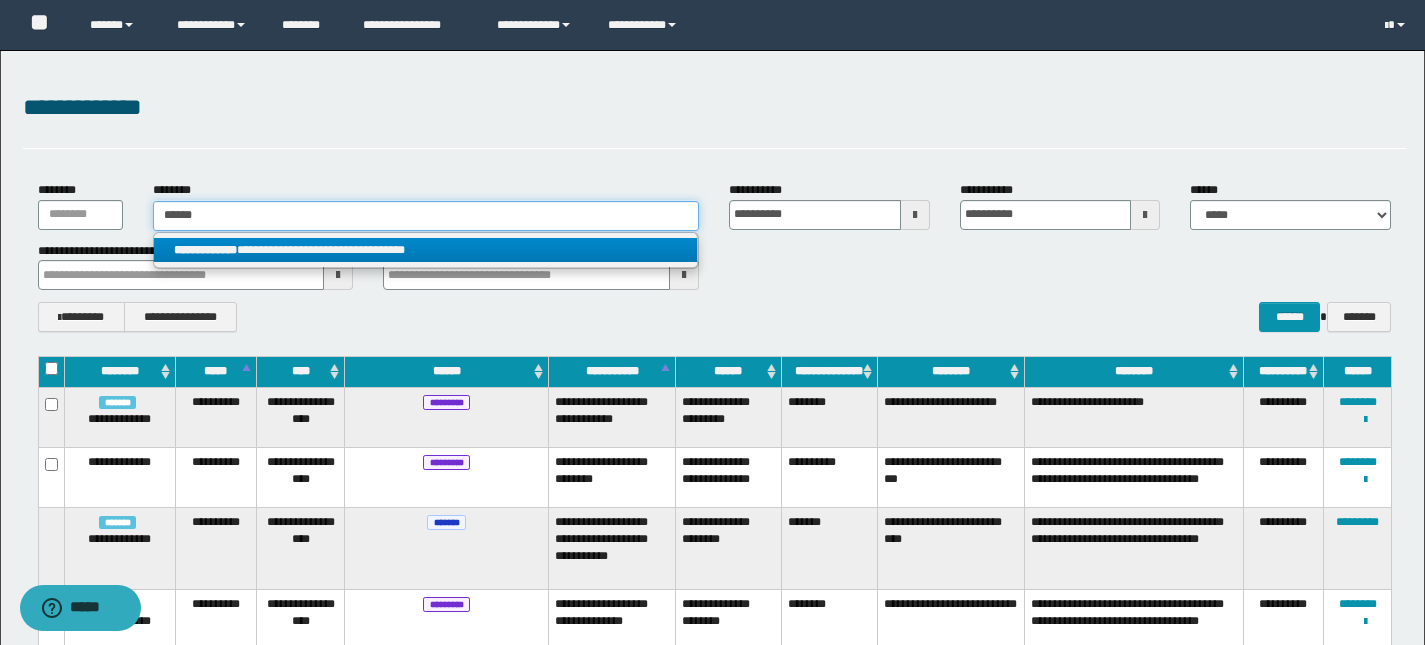 type on "******" 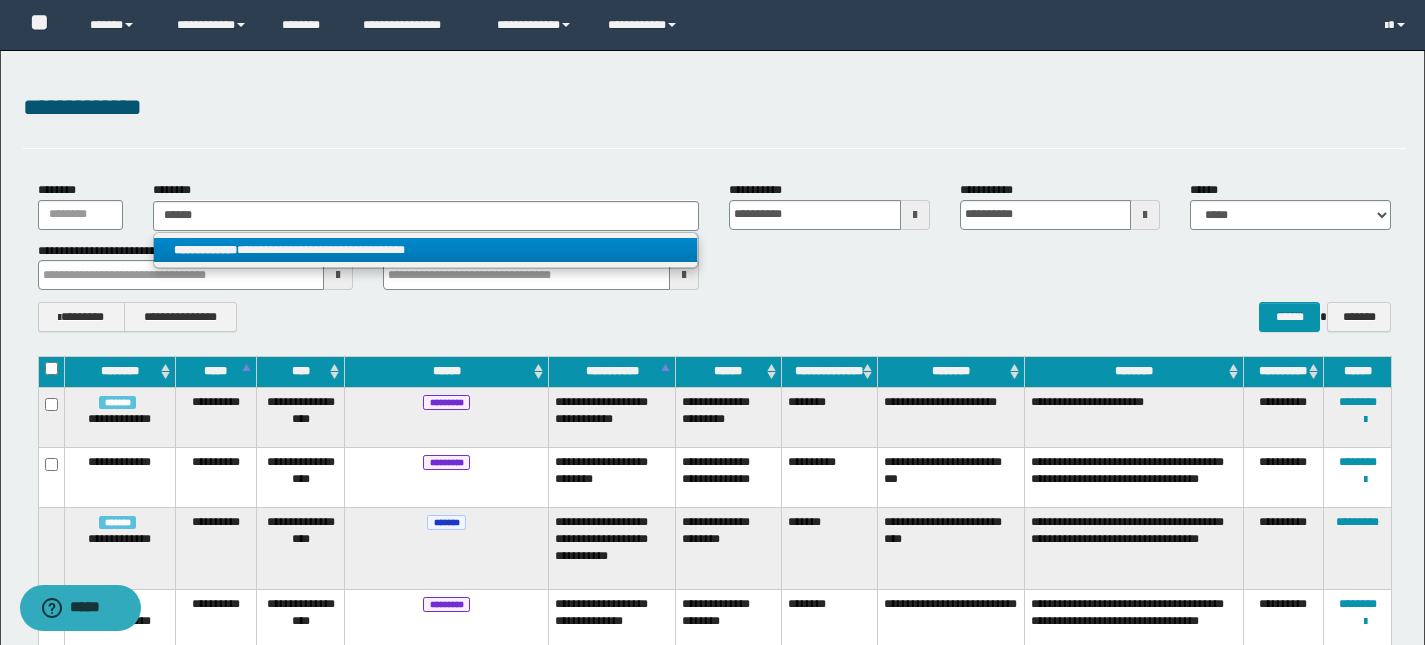 click on "**********" at bounding box center [425, 250] 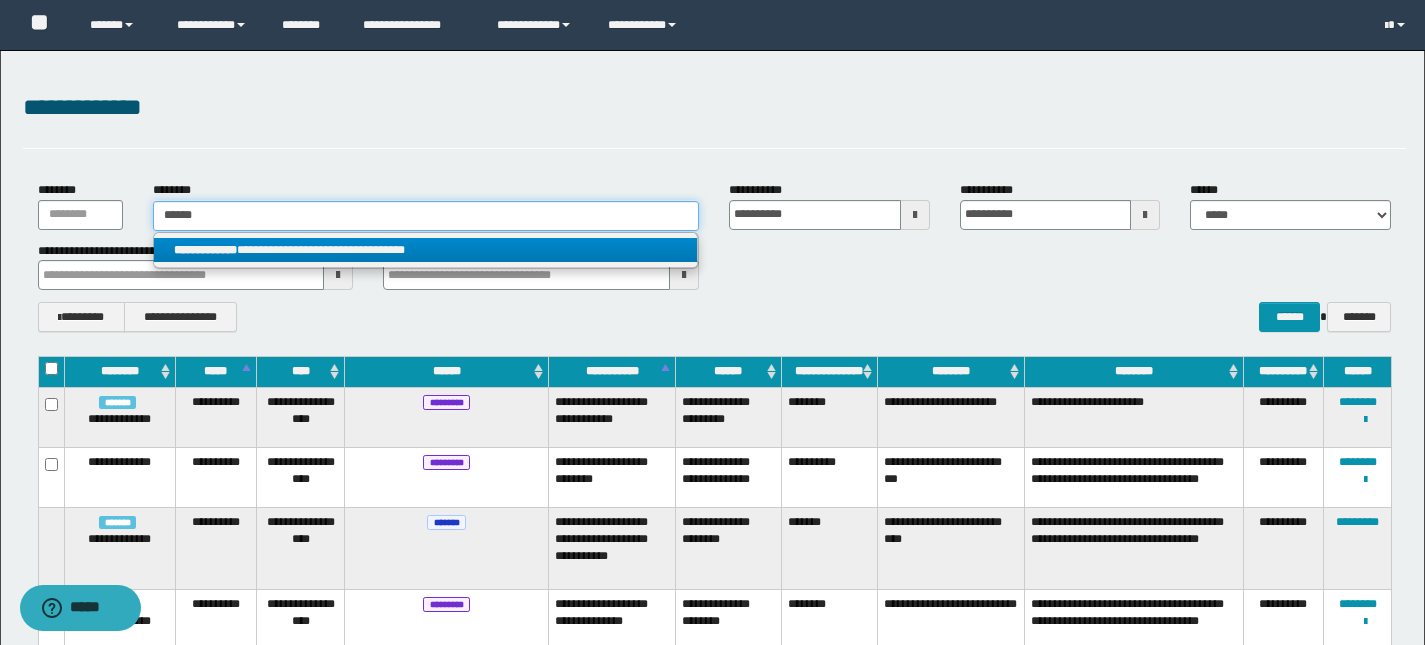 type 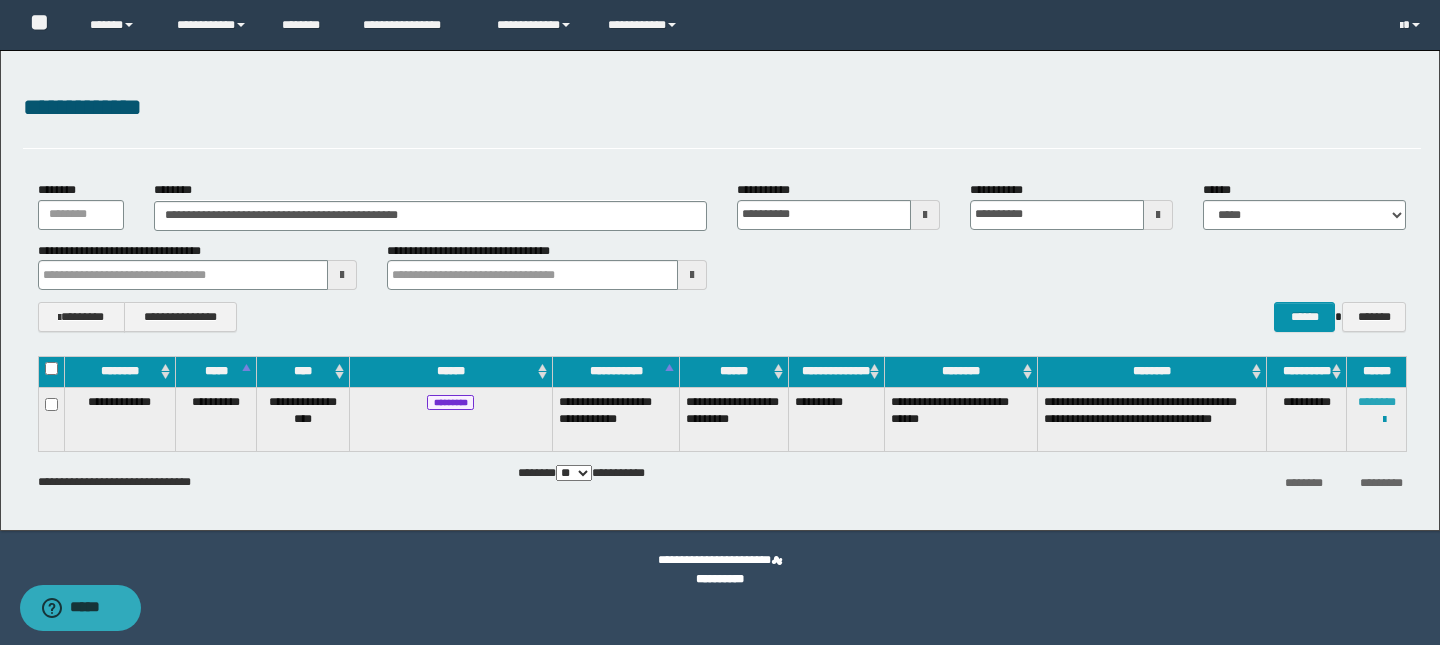 click on "********" at bounding box center (1377, 402) 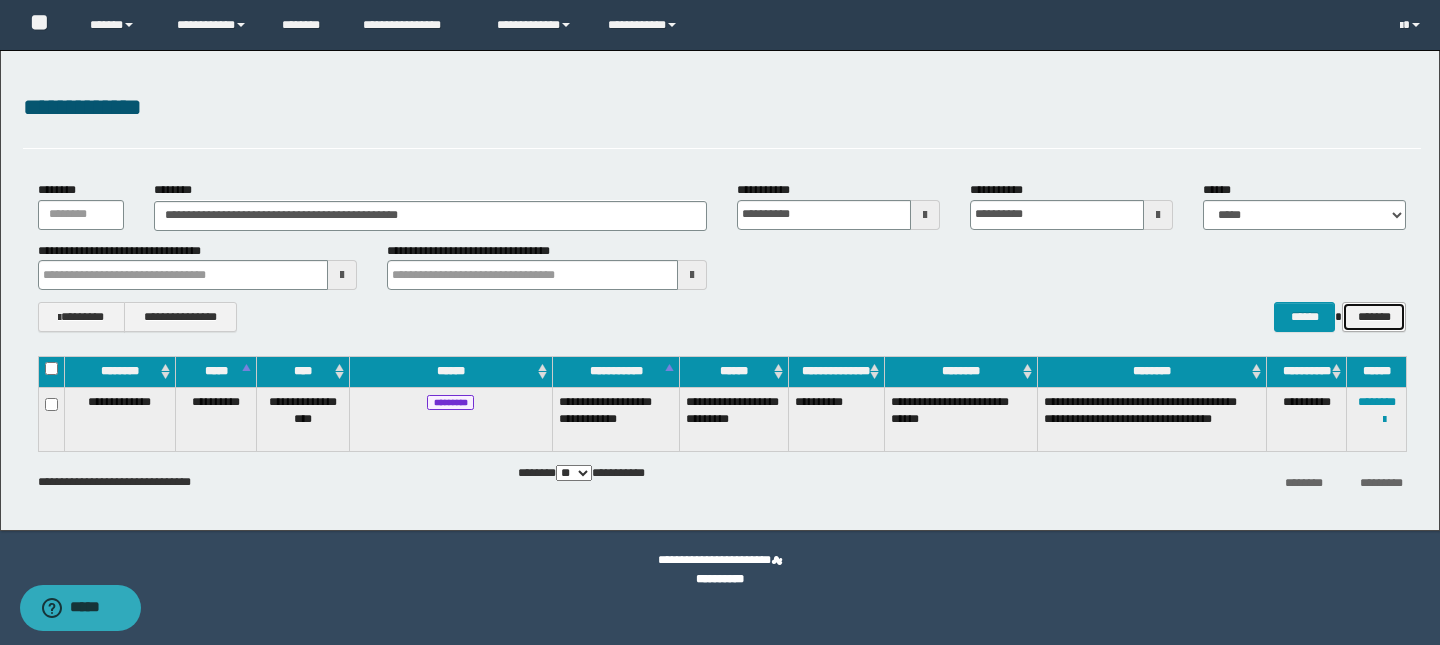 click on "*******" at bounding box center [1374, 317] 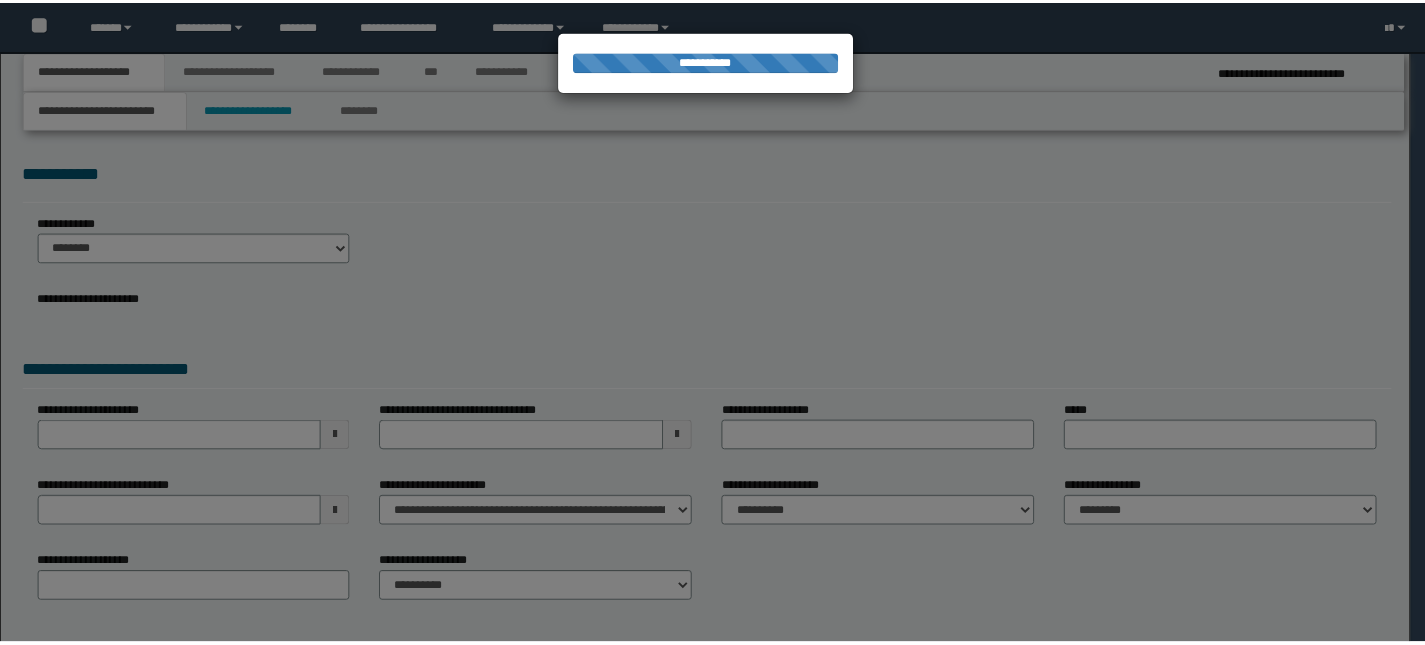 scroll, scrollTop: 0, scrollLeft: 0, axis: both 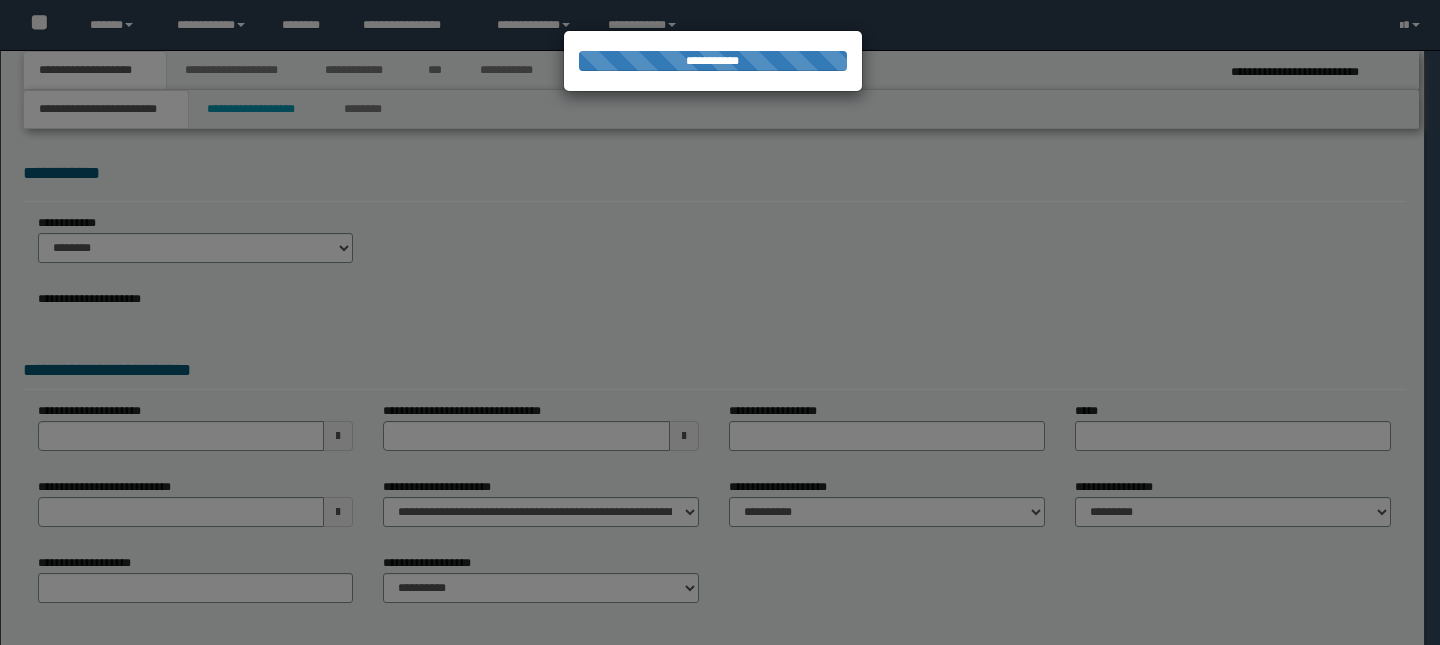 type on "**********" 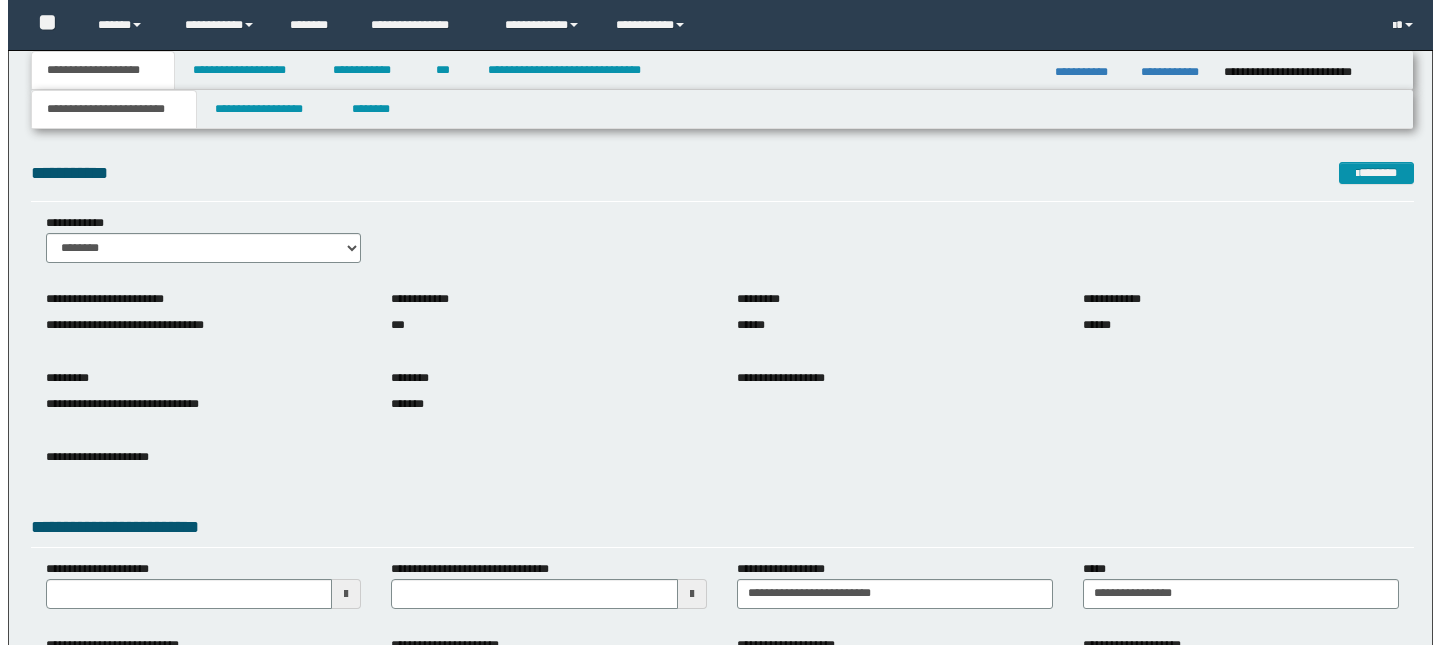 scroll, scrollTop: 0, scrollLeft: 0, axis: both 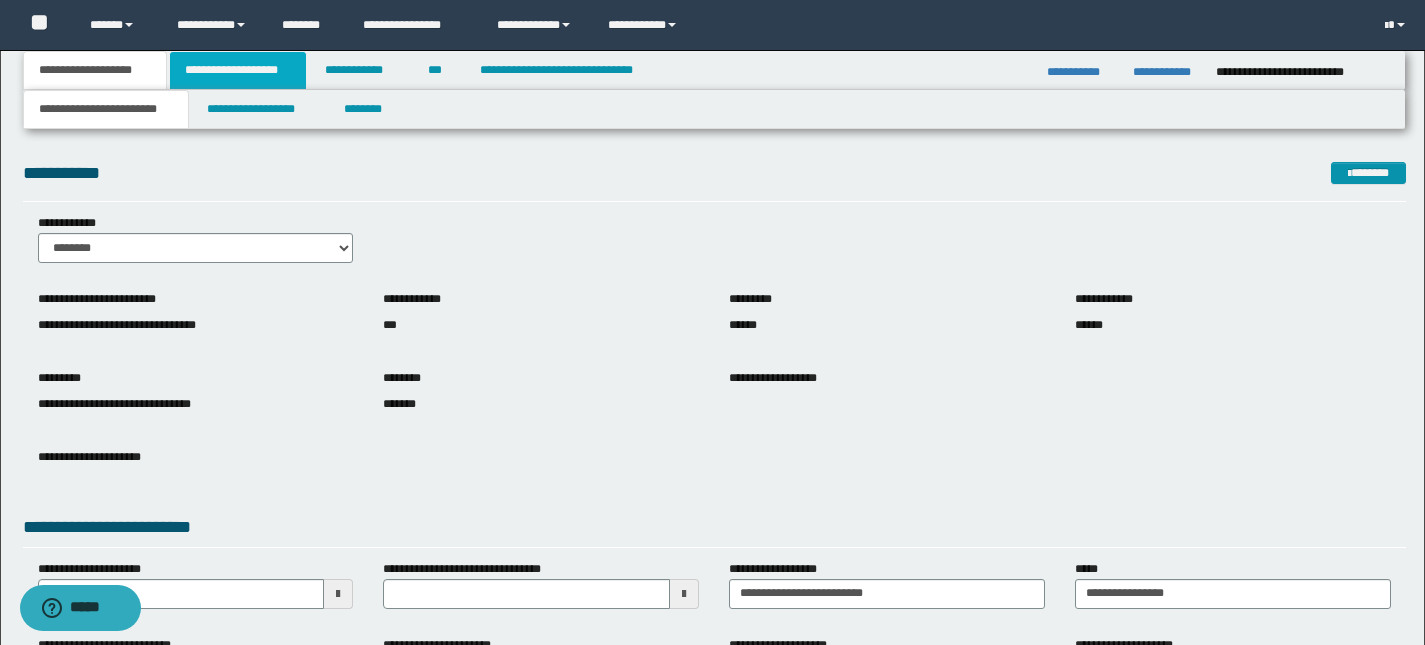 click on "**********" at bounding box center (238, 70) 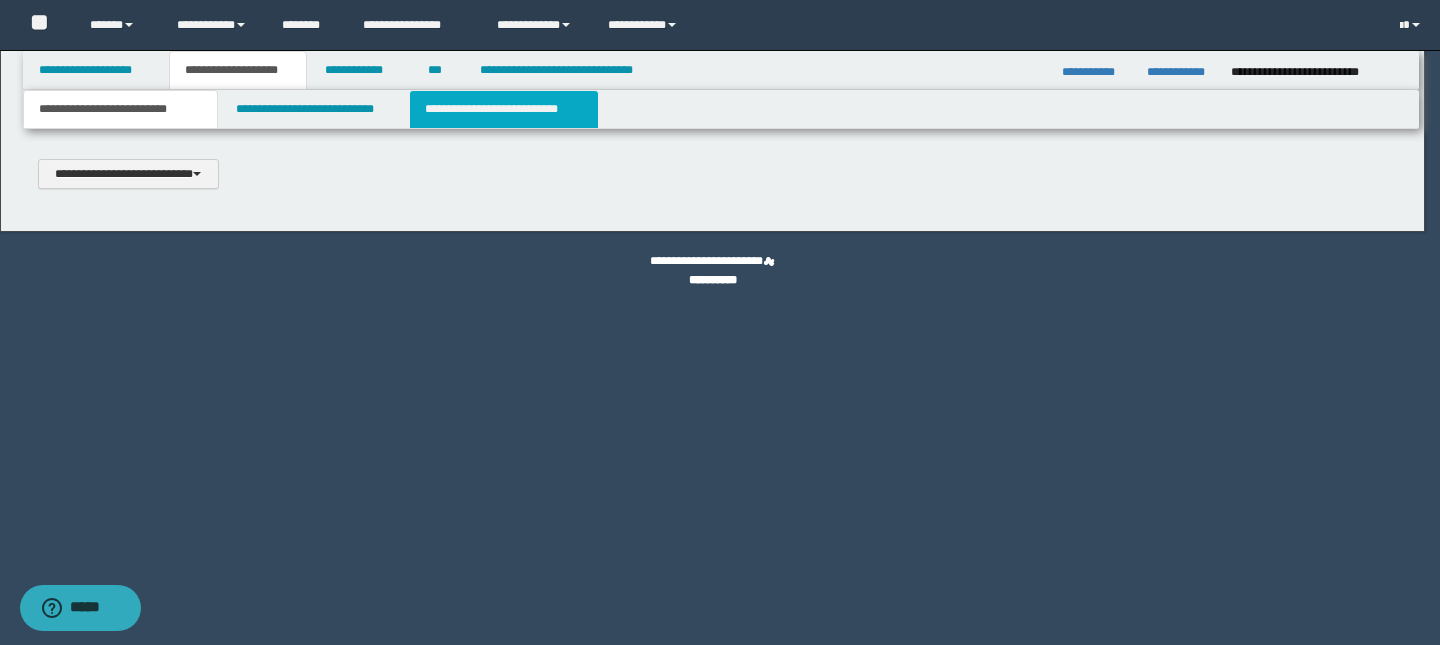 type 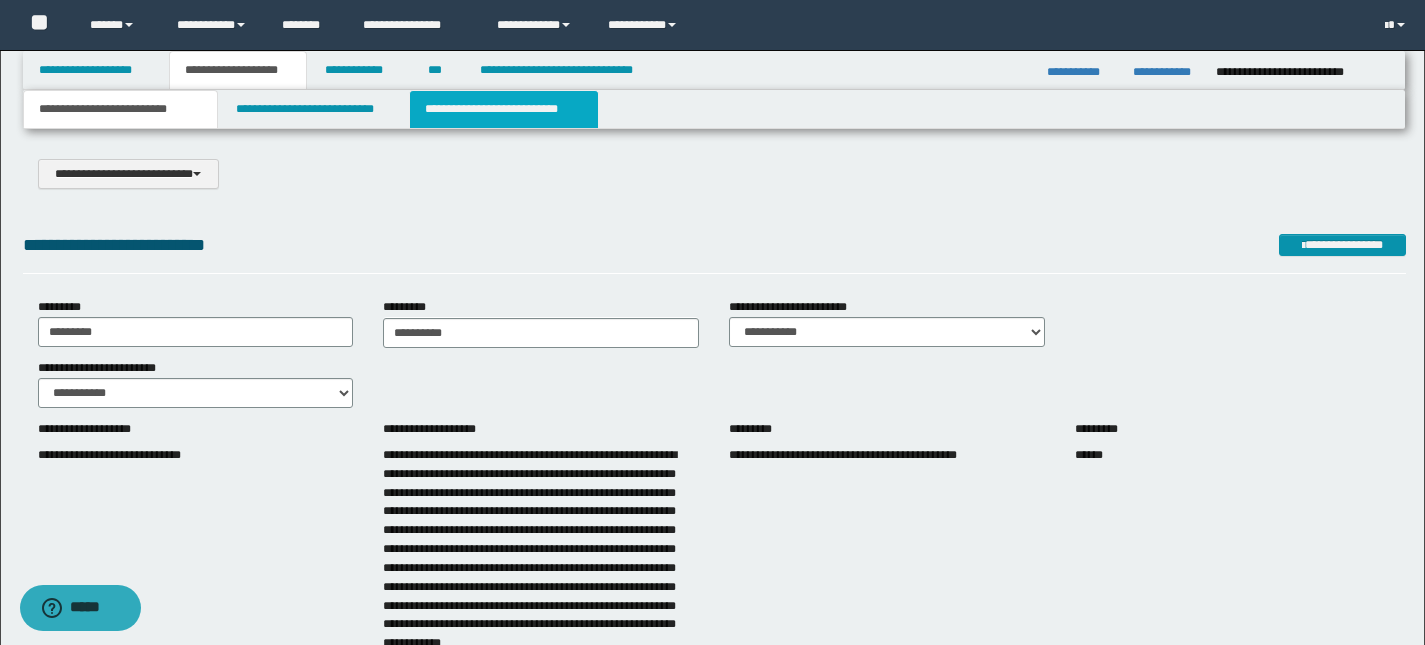 click on "**********" at bounding box center (504, 109) 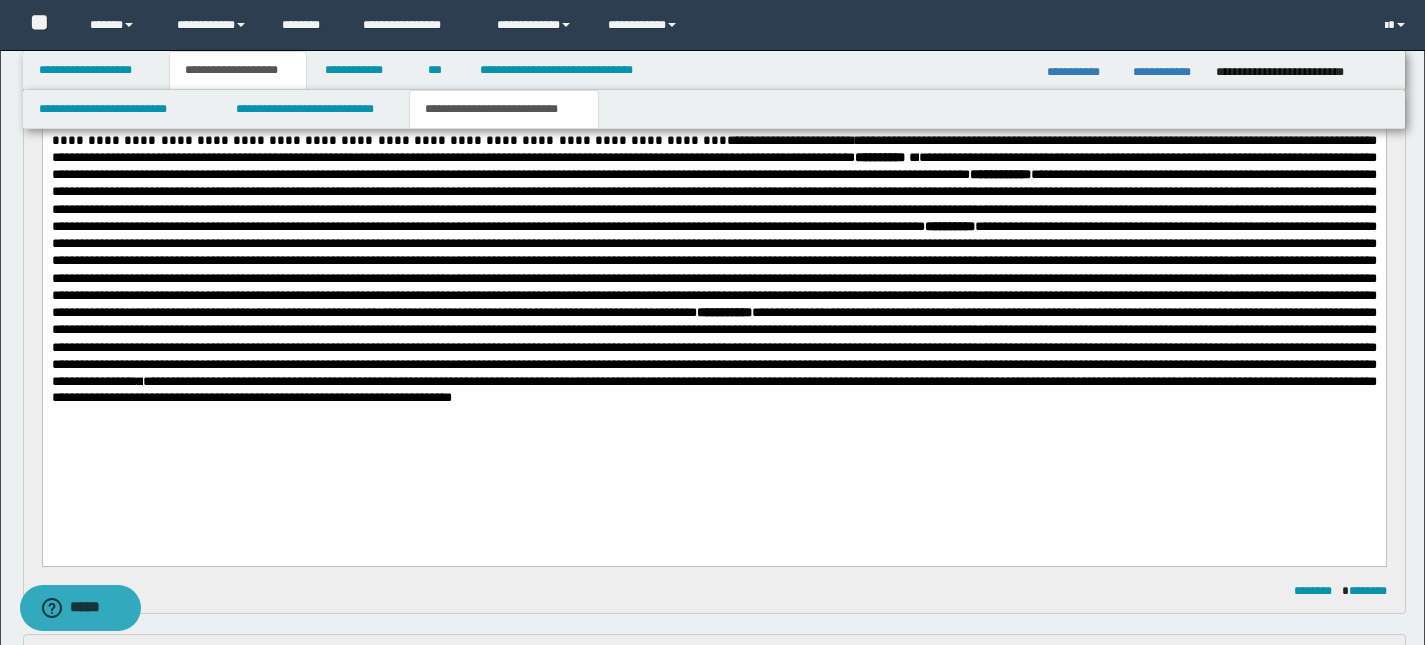 scroll, scrollTop: 281, scrollLeft: 0, axis: vertical 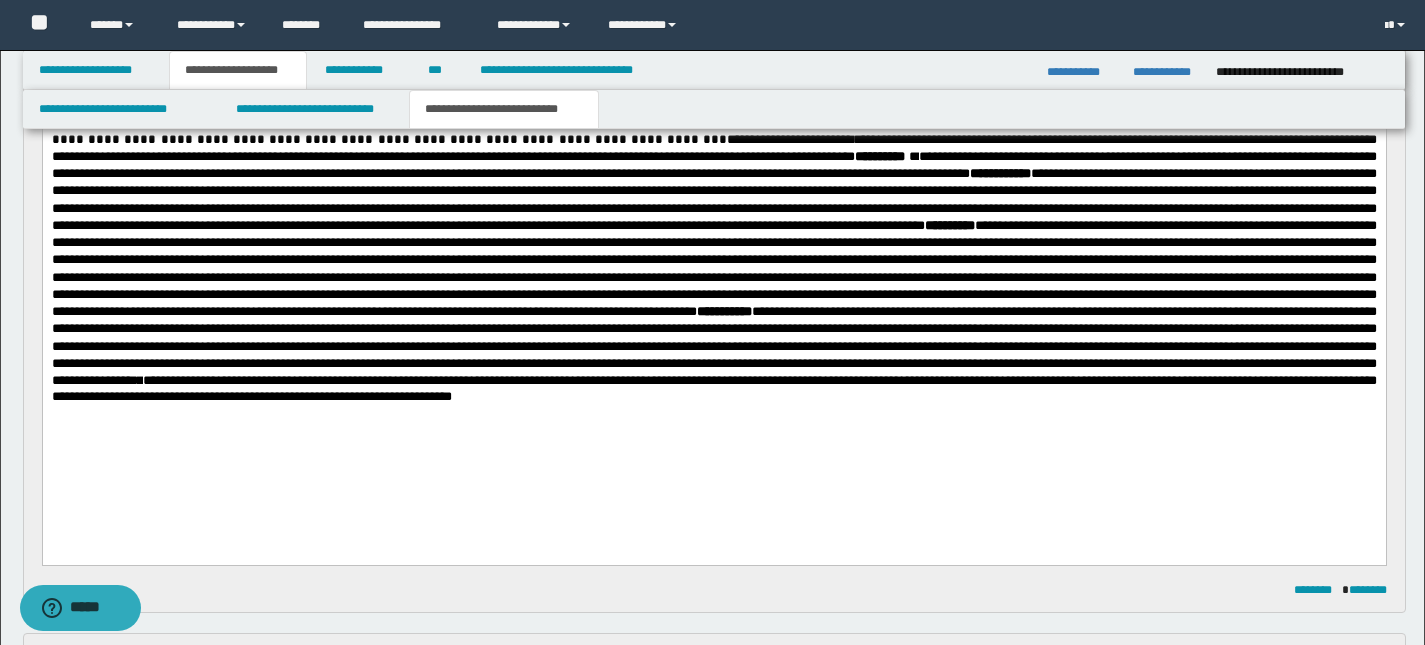 click on "**********" at bounding box center (713, 388) 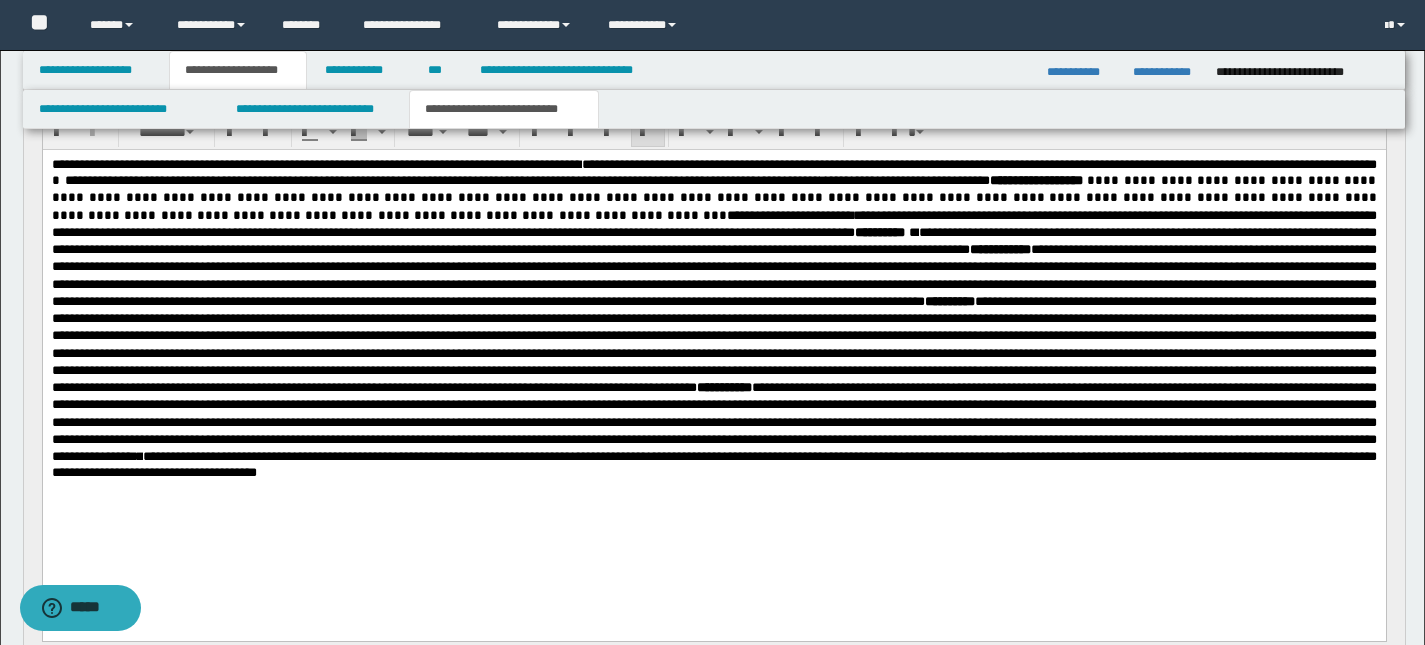 scroll, scrollTop: 0, scrollLeft: 0, axis: both 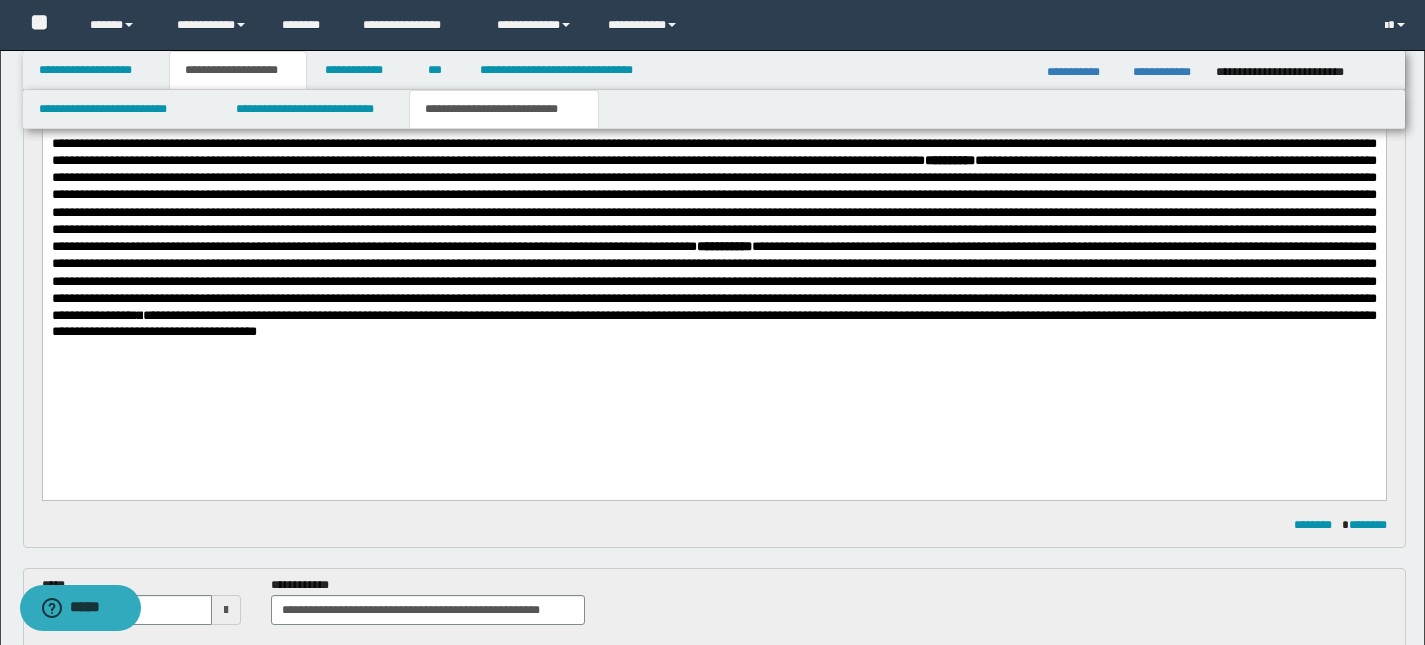 click on "**********" at bounding box center (713, 323) 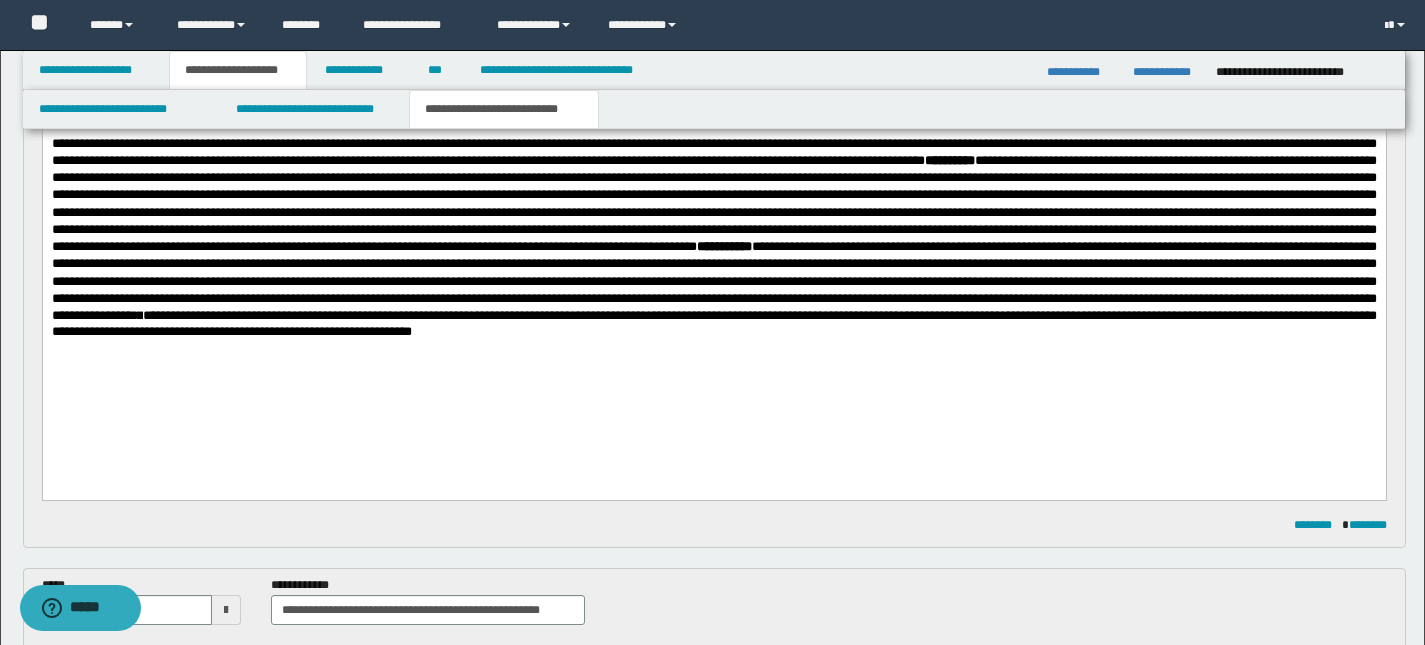 click on "**********" at bounding box center (713, 323) 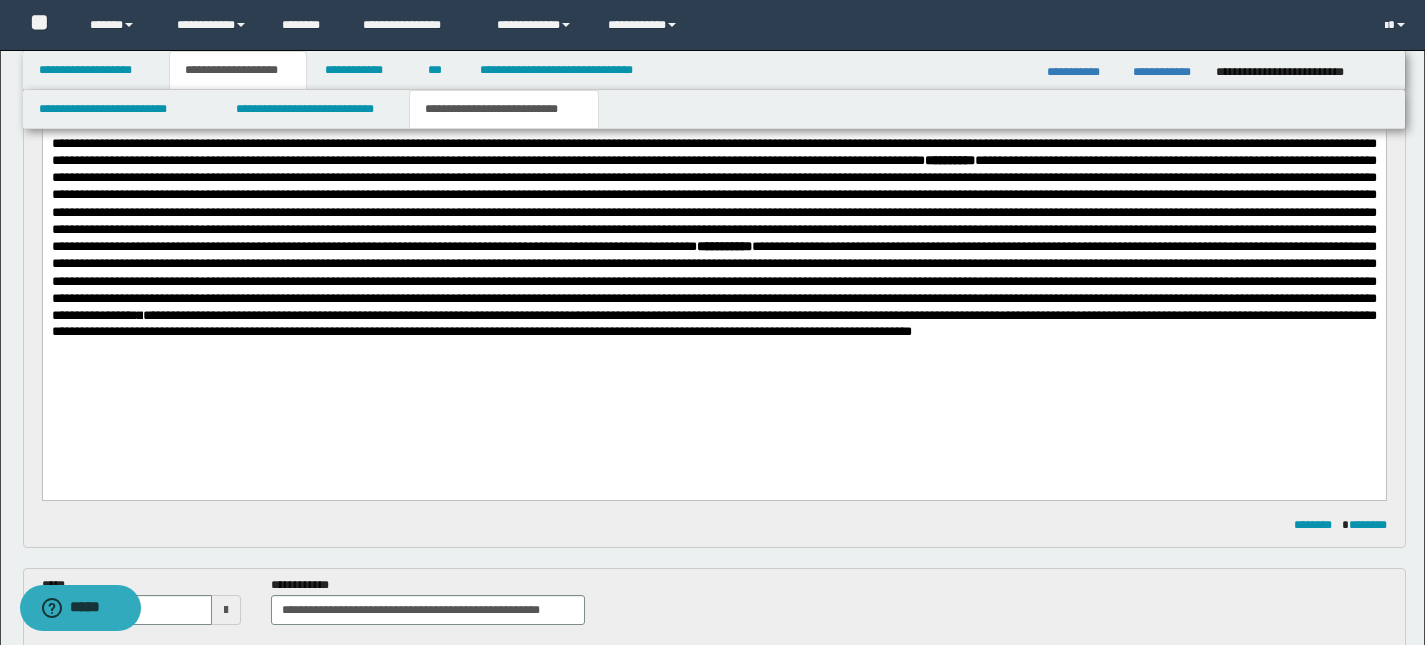 click on "**********" at bounding box center [713, 323] 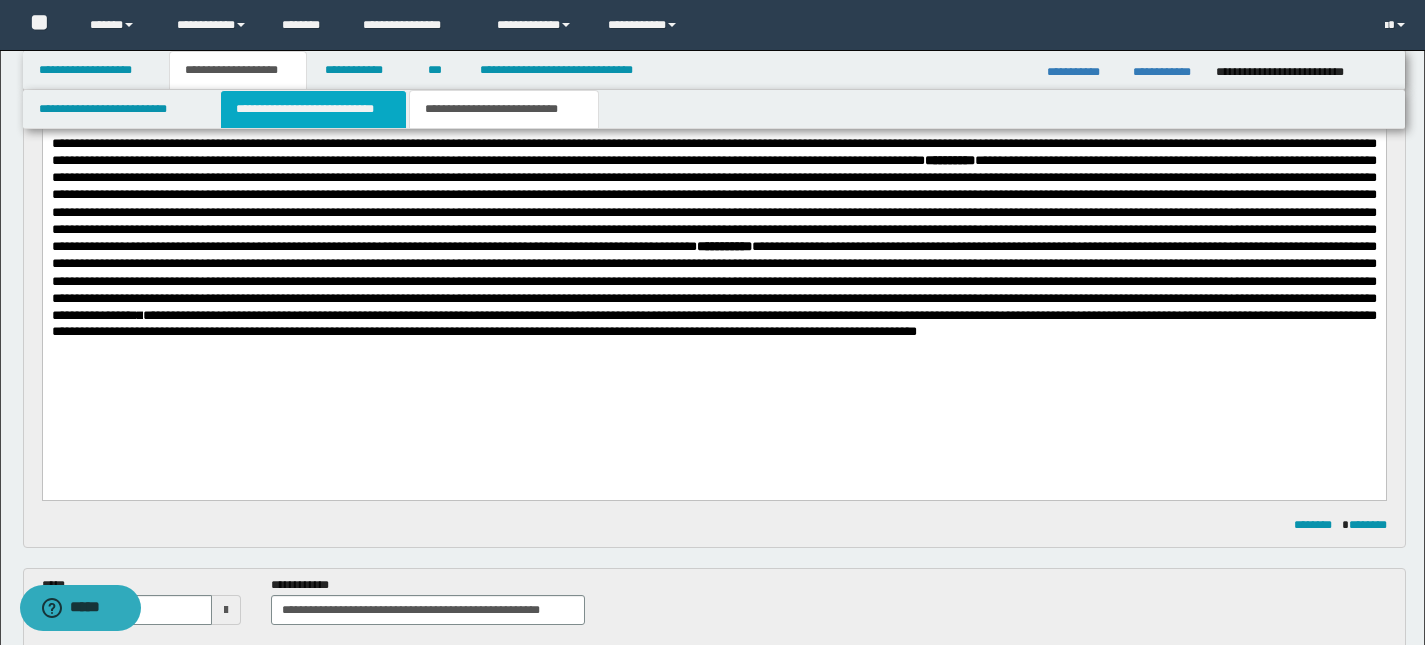 click on "**********" at bounding box center (314, 109) 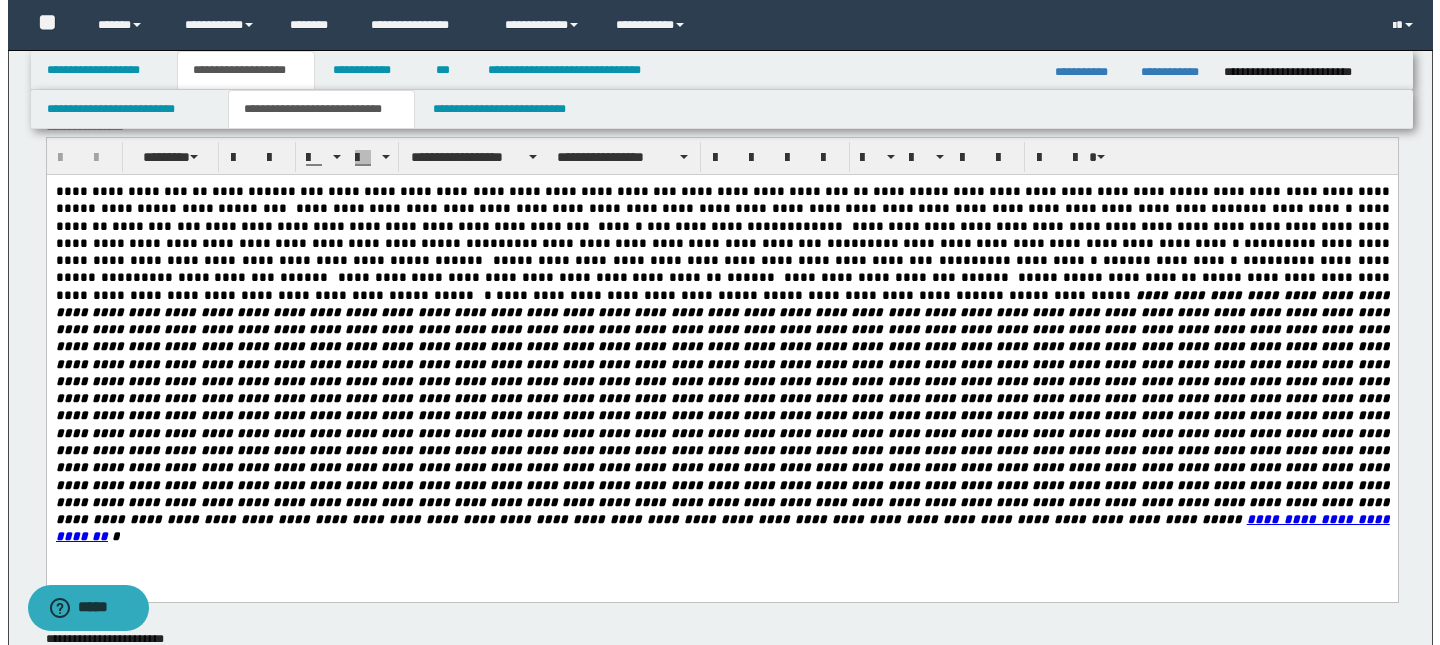 scroll, scrollTop: 0, scrollLeft: 0, axis: both 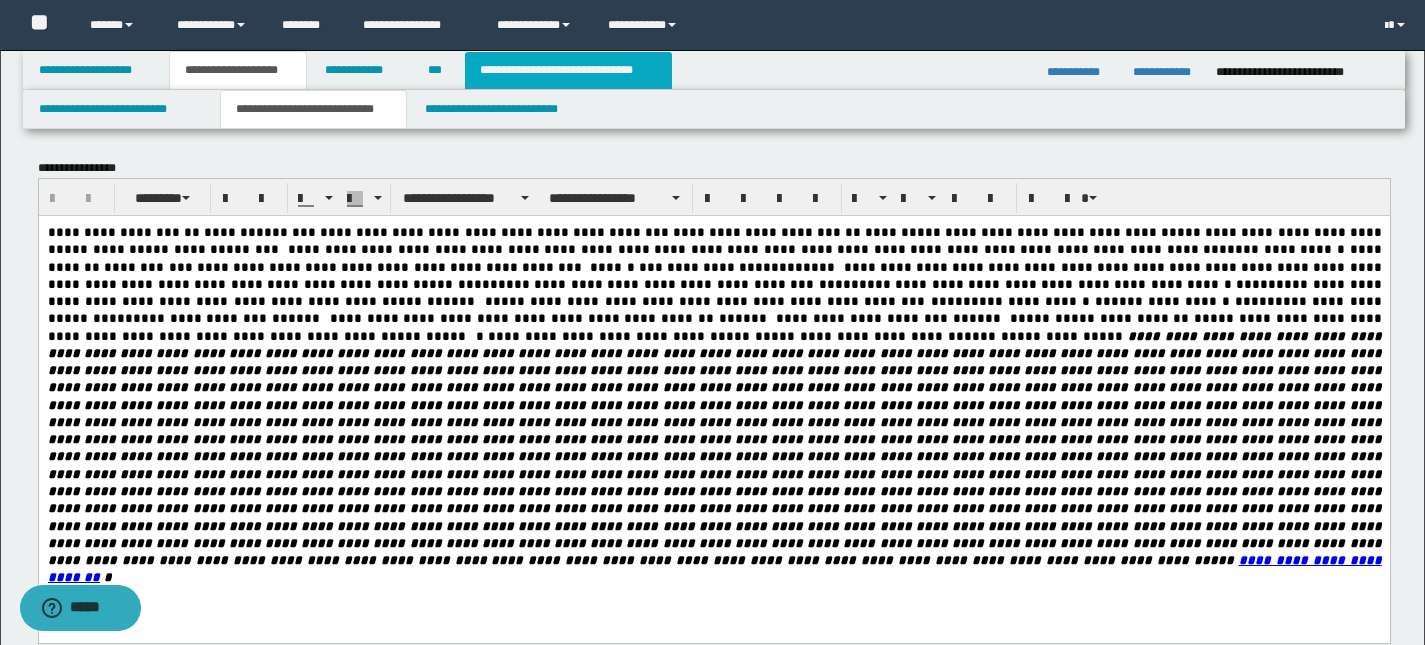 click on "**********" at bounding box center (568, 70) 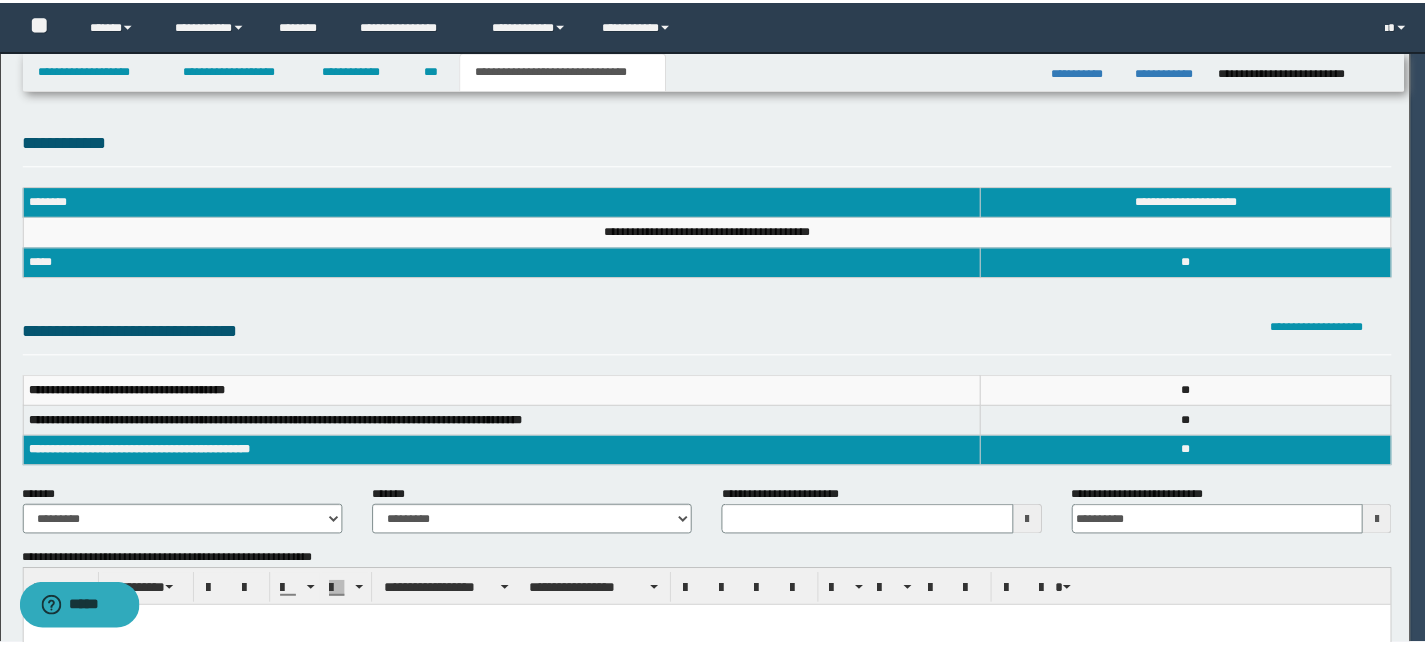 scroll, scrollTop: 0, scrollLeft: 0, axis: both 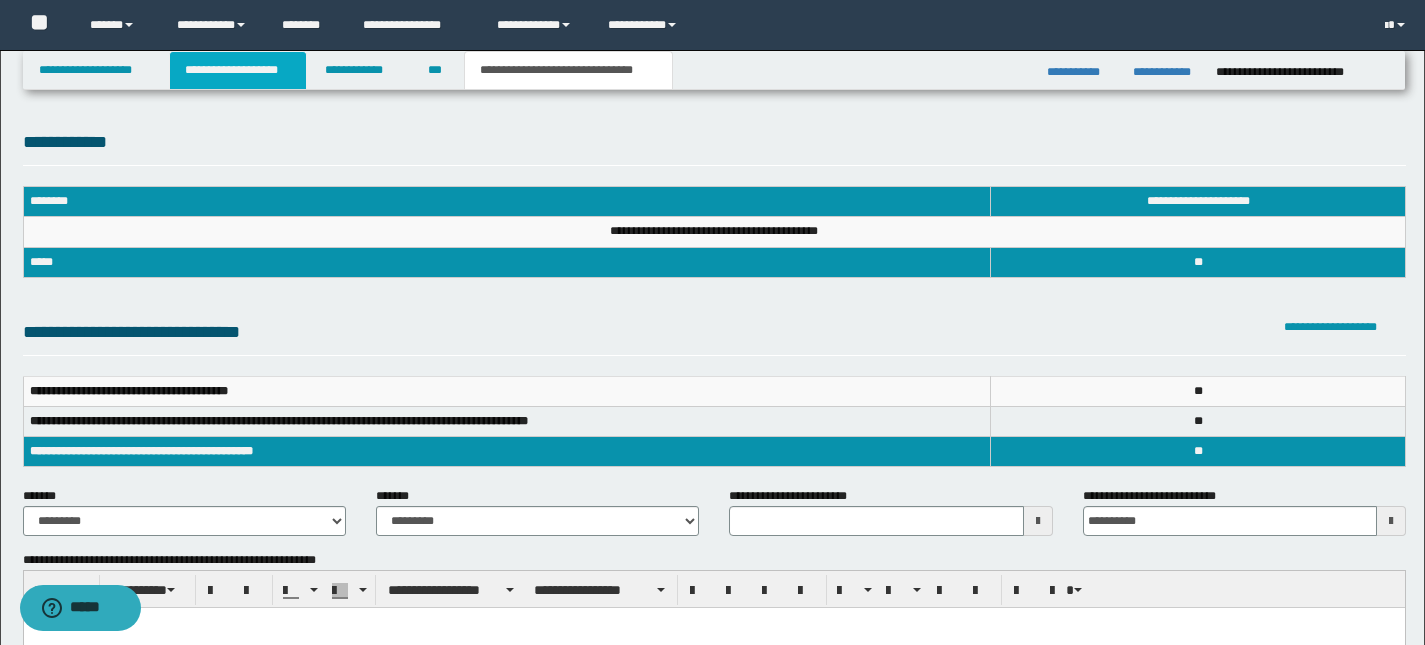 click on "**********" at bounding box center (238, 70) 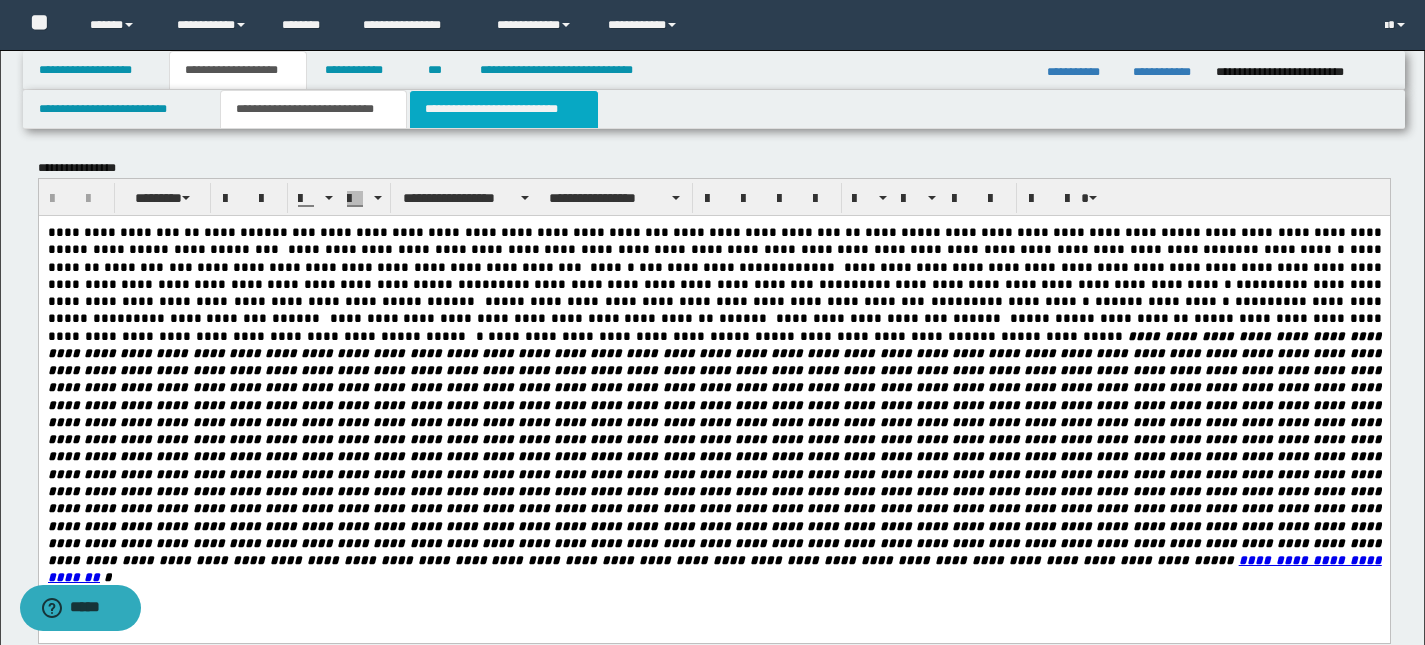 click on "**********" at bounding box center [504, 109] 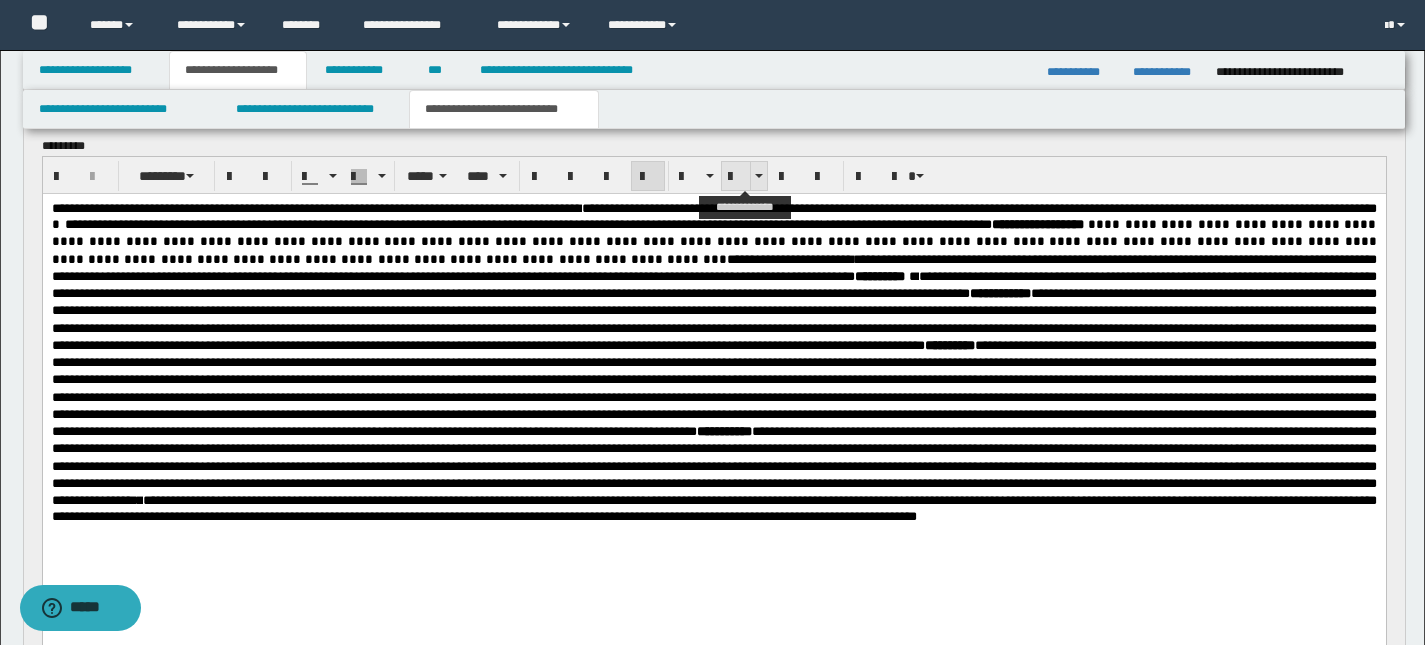 scroll, scrollTop: 167, scrollLeft: 0, axis: vertical 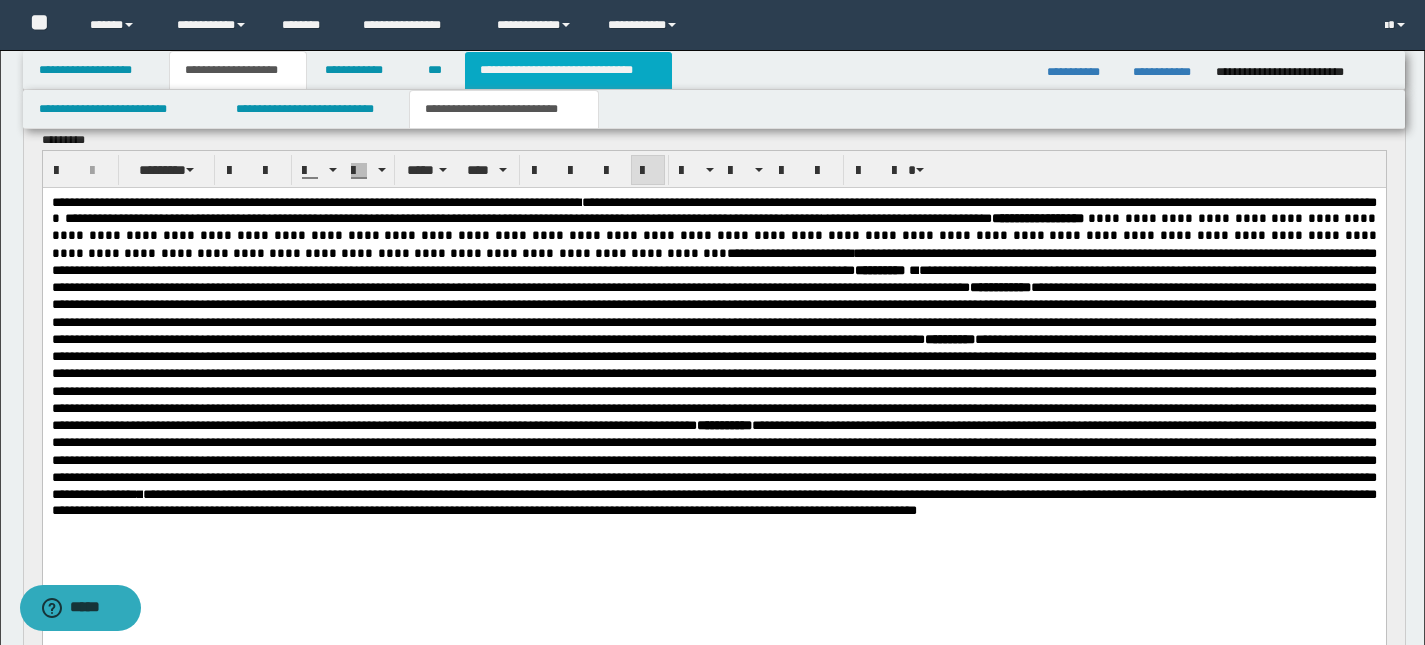 click on "**********" at bounding box center [568, 70] 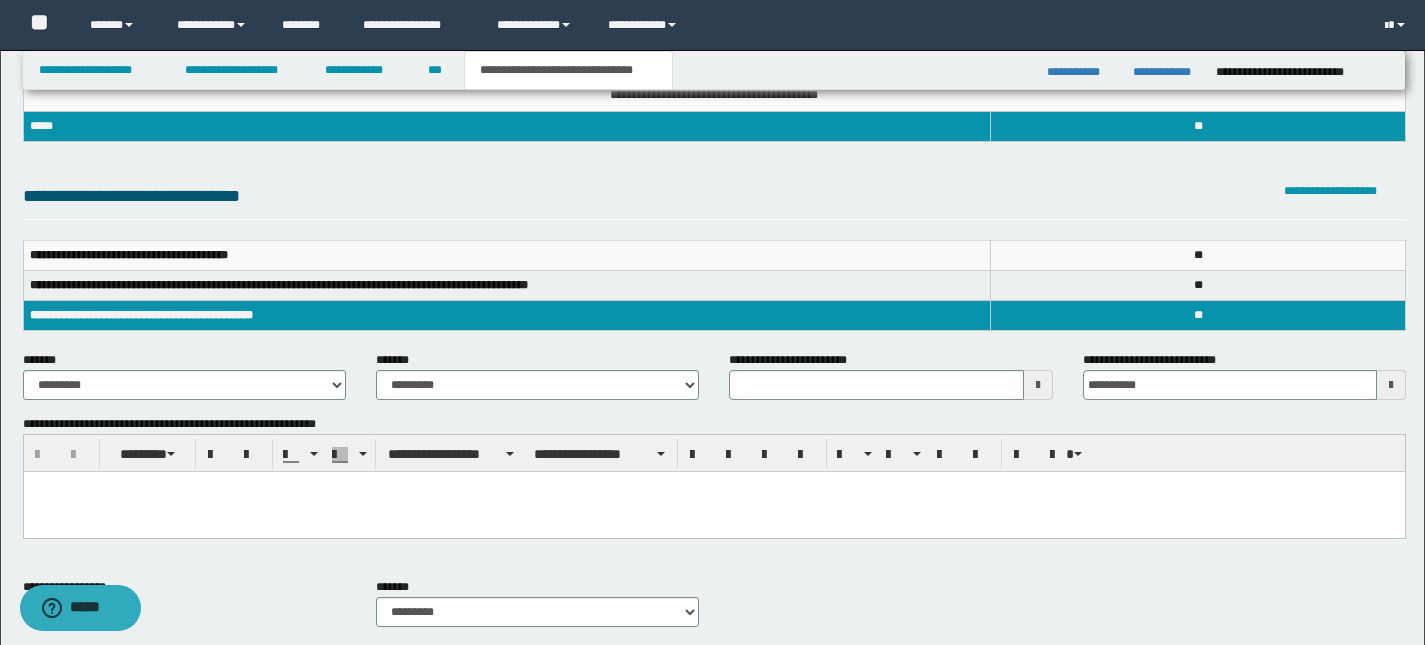 type 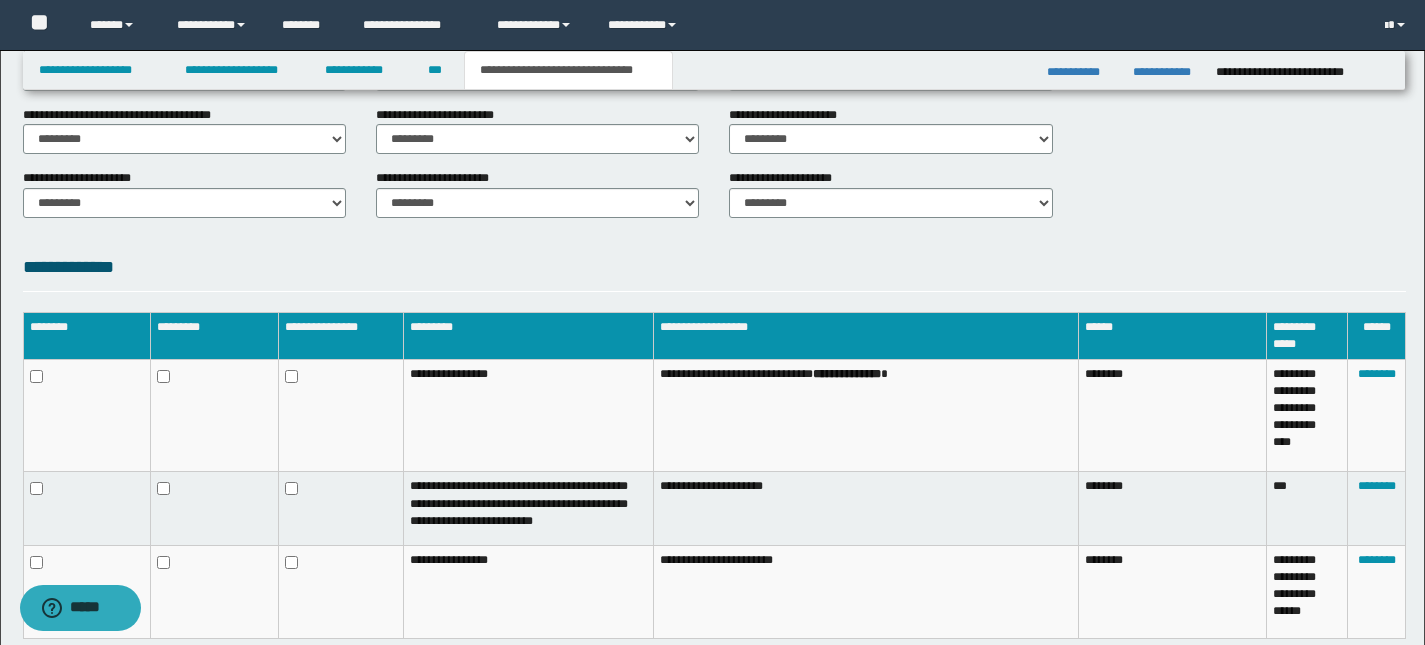 scroll, scrollTop: 898, scrollLeft: 0, axis: vertical 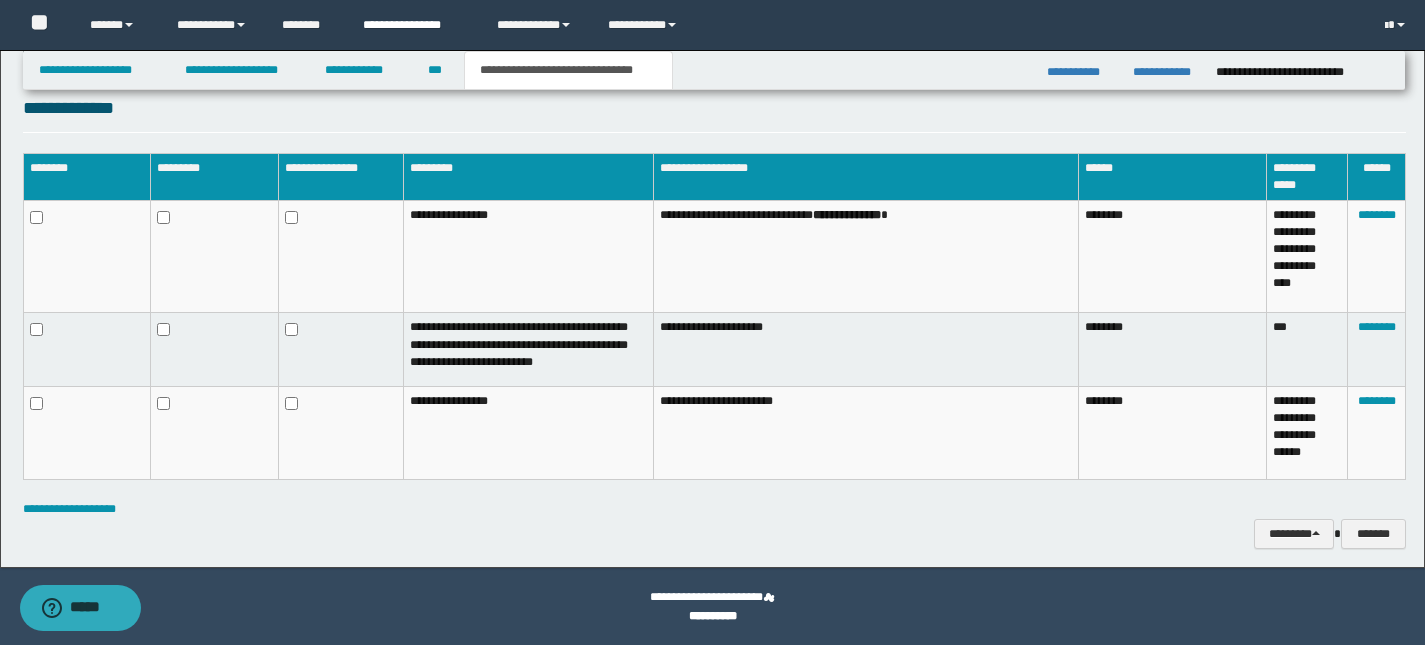 click on "**********" at bounding box center (414, 25) 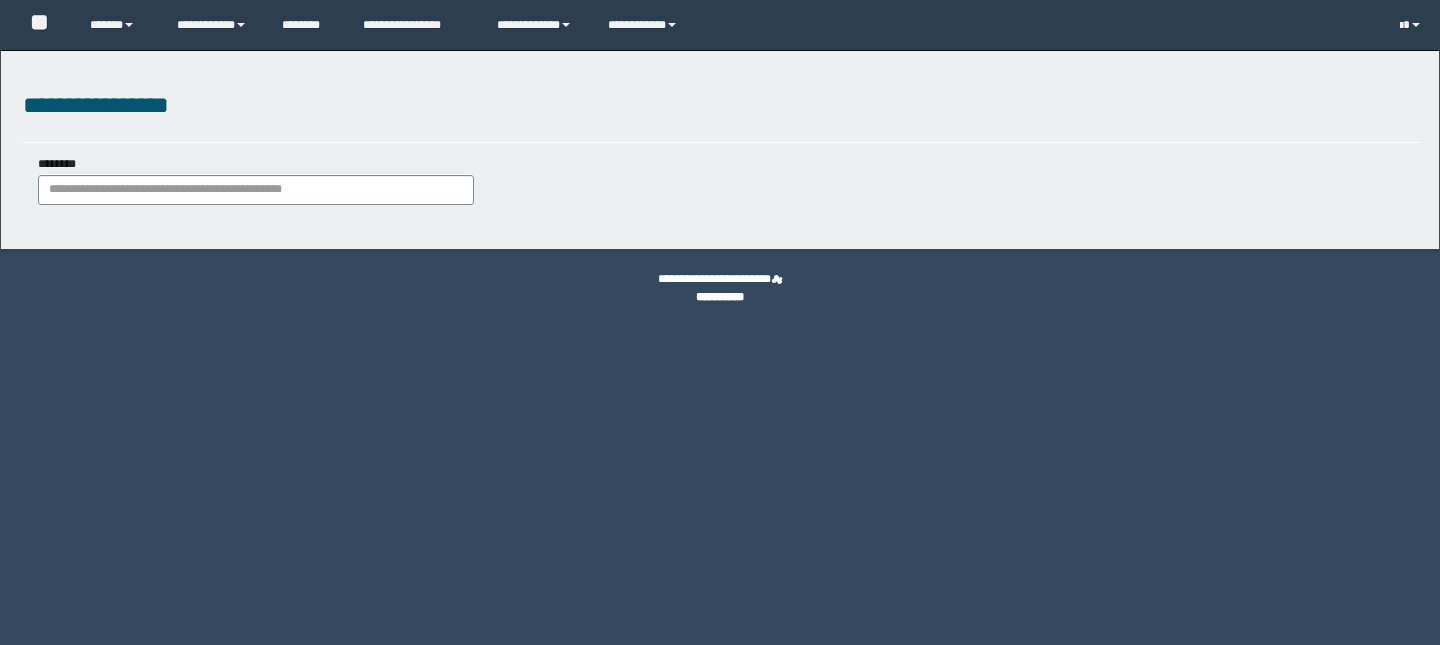 scroll, scrollTop: 0, scrollLeft: 0, axis: both 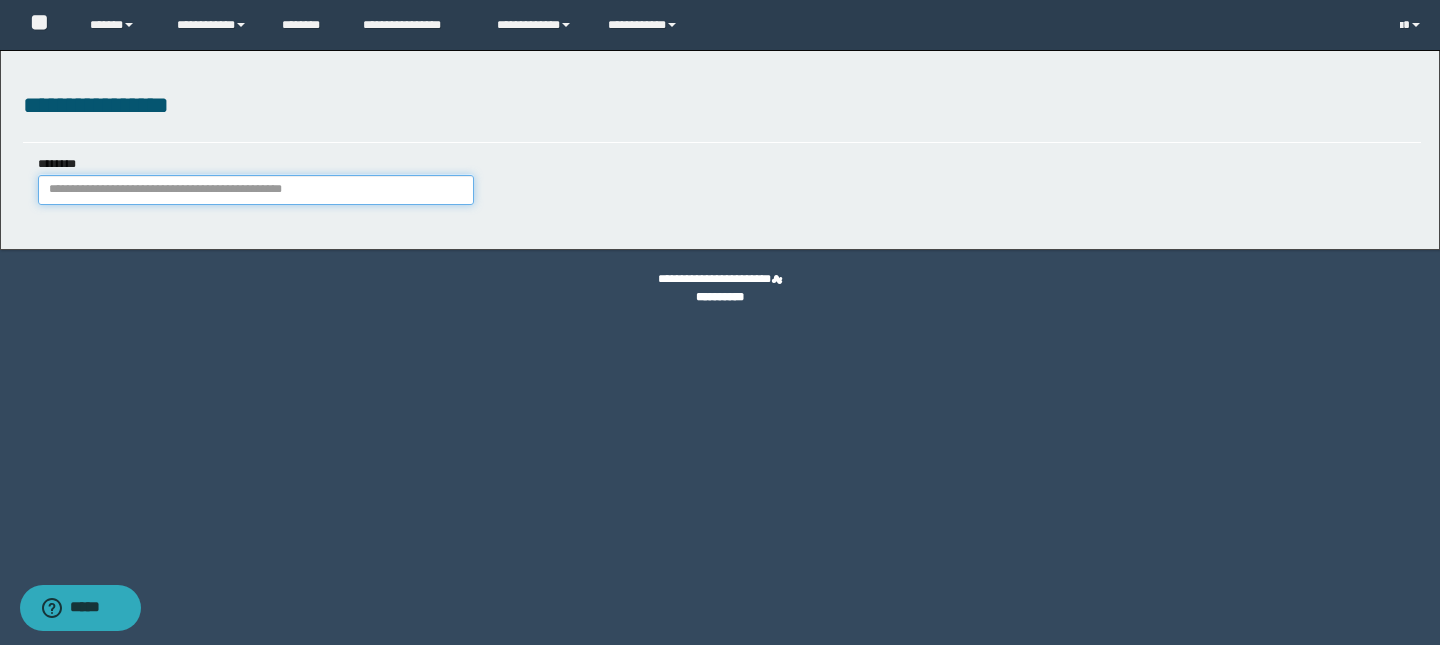 click on "********" at bounding box center [256, 190] 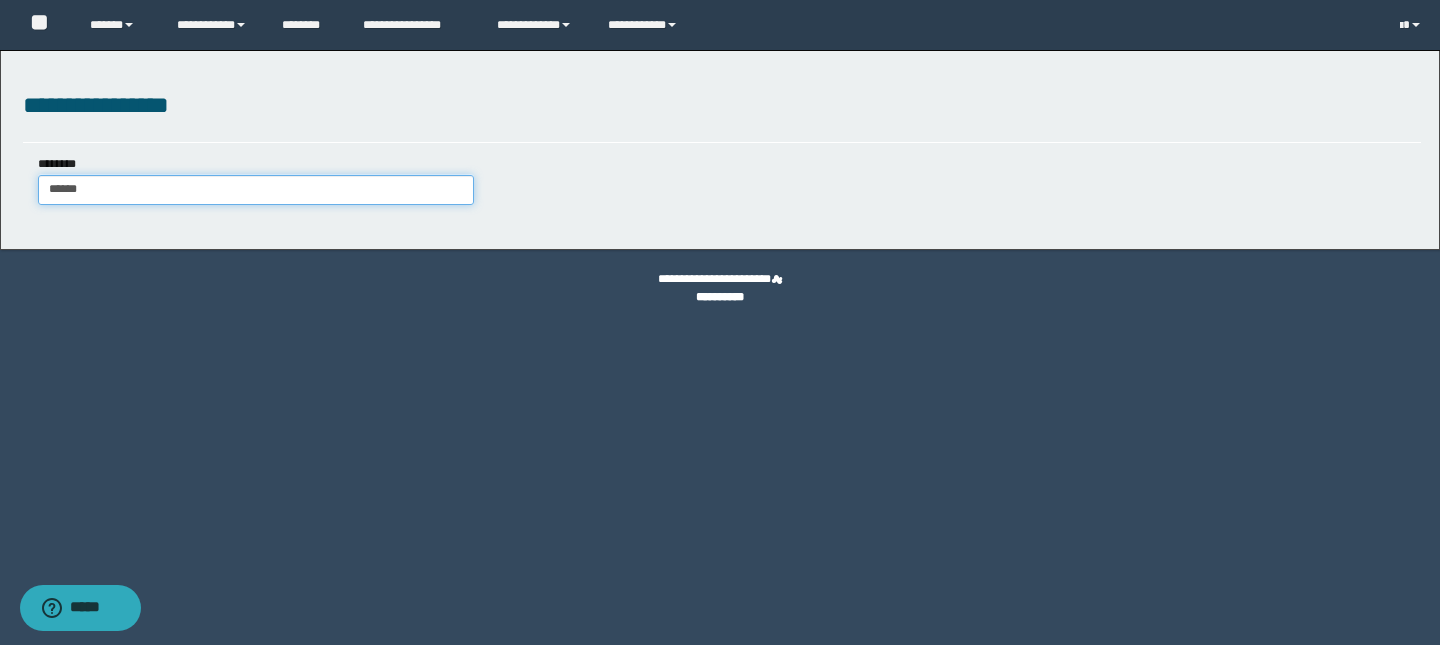 type on "*******" 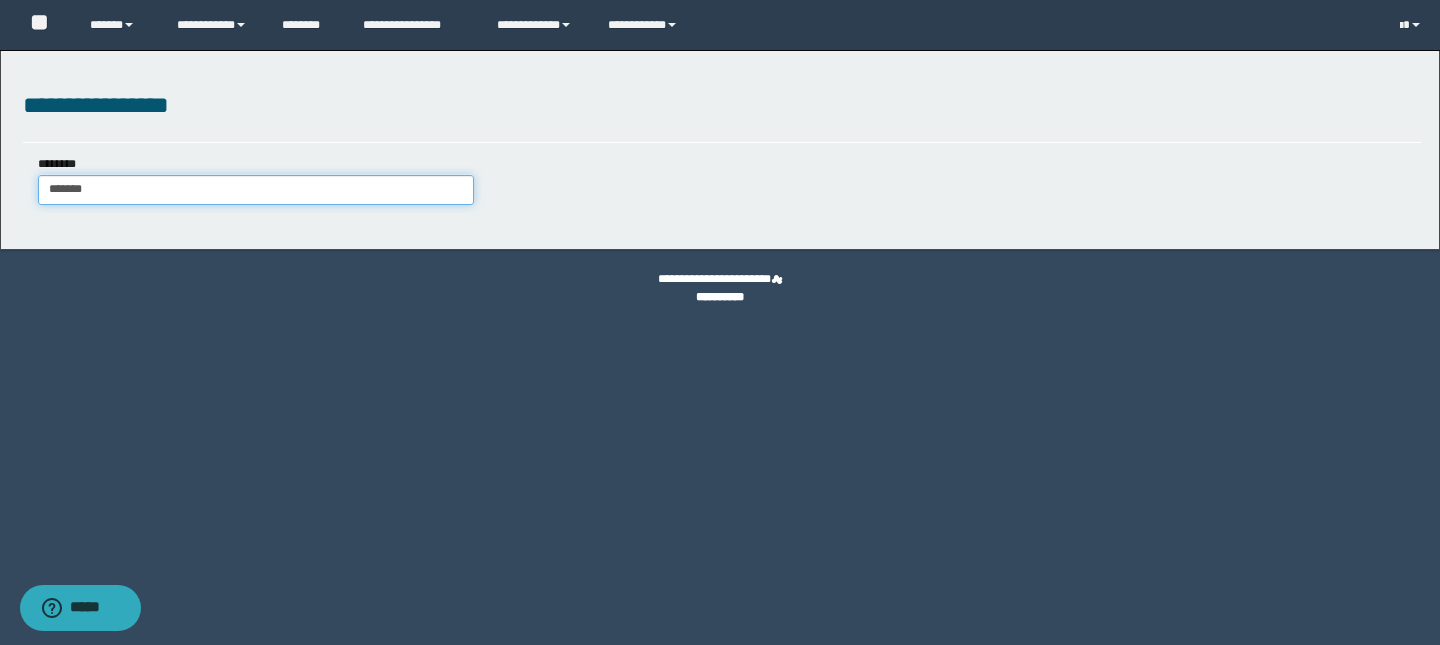 type on "*******" 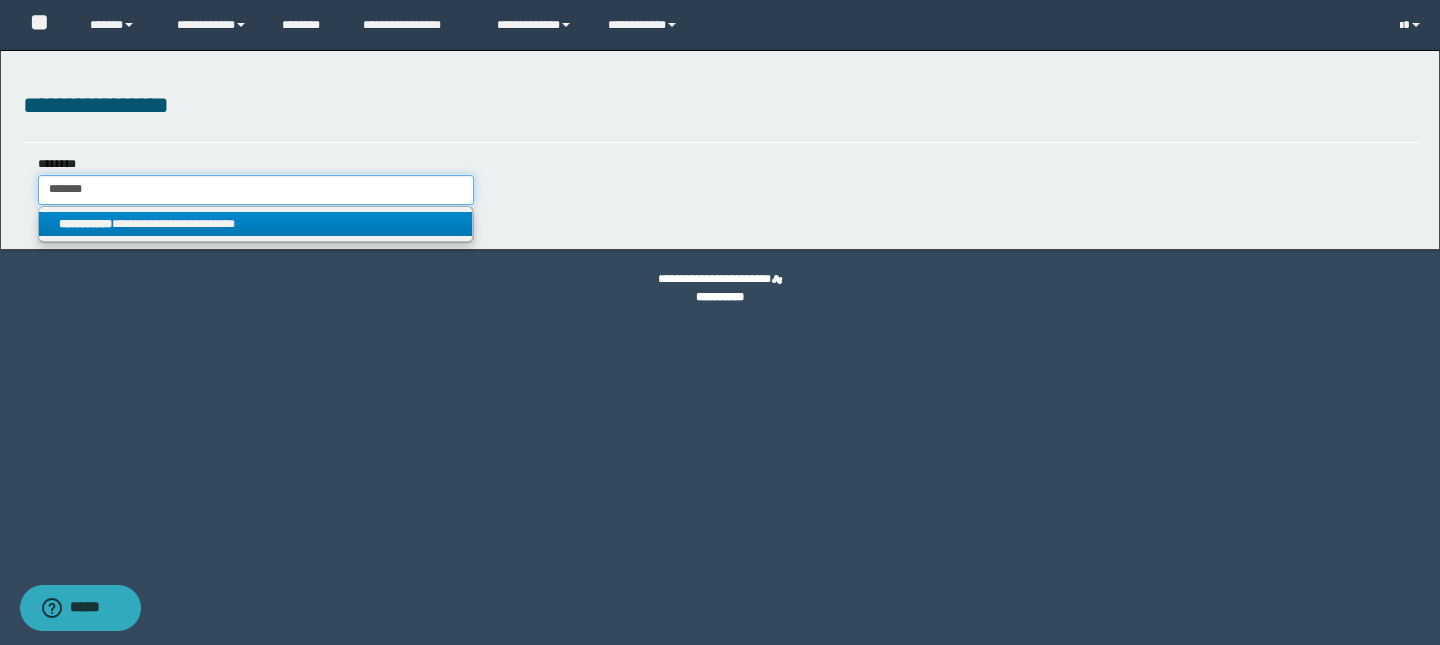 type on "*******" 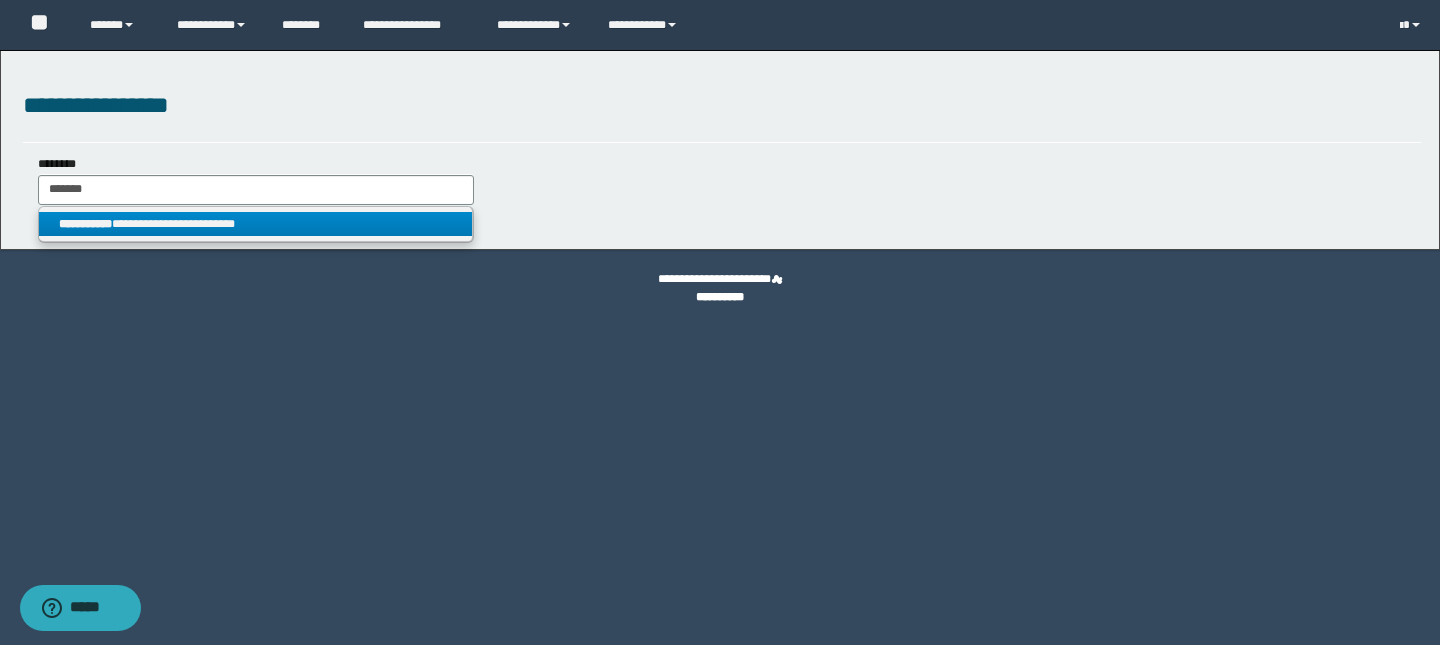 click on "**********" at bounding box center [255, 224] 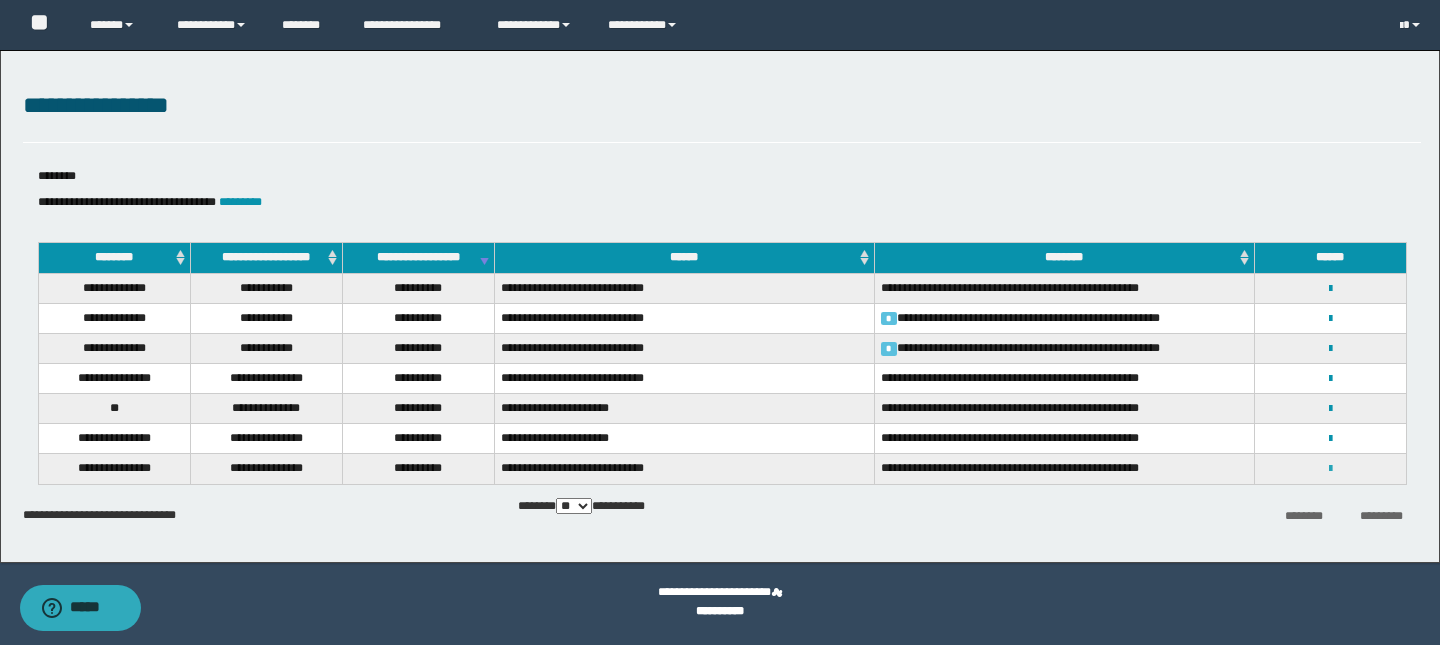 click at bounding box center [1330, 469] 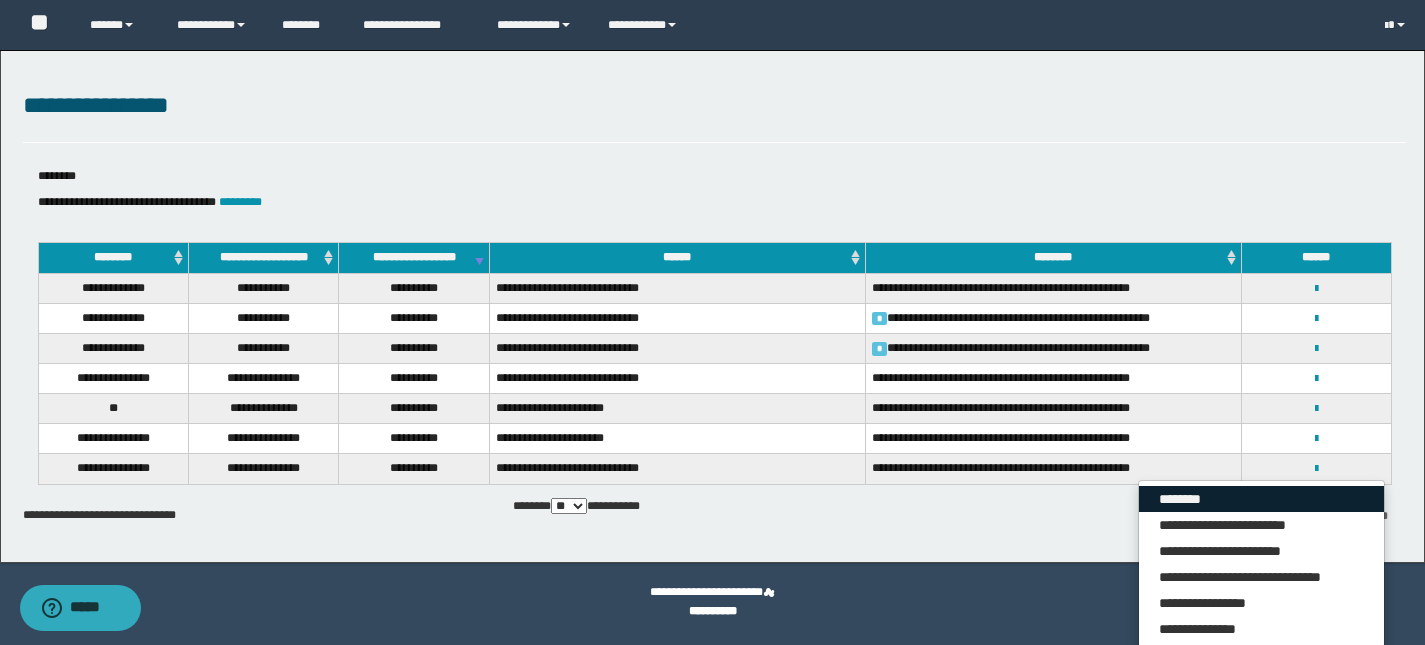 click on "********" at bounding box center [1261, 499] 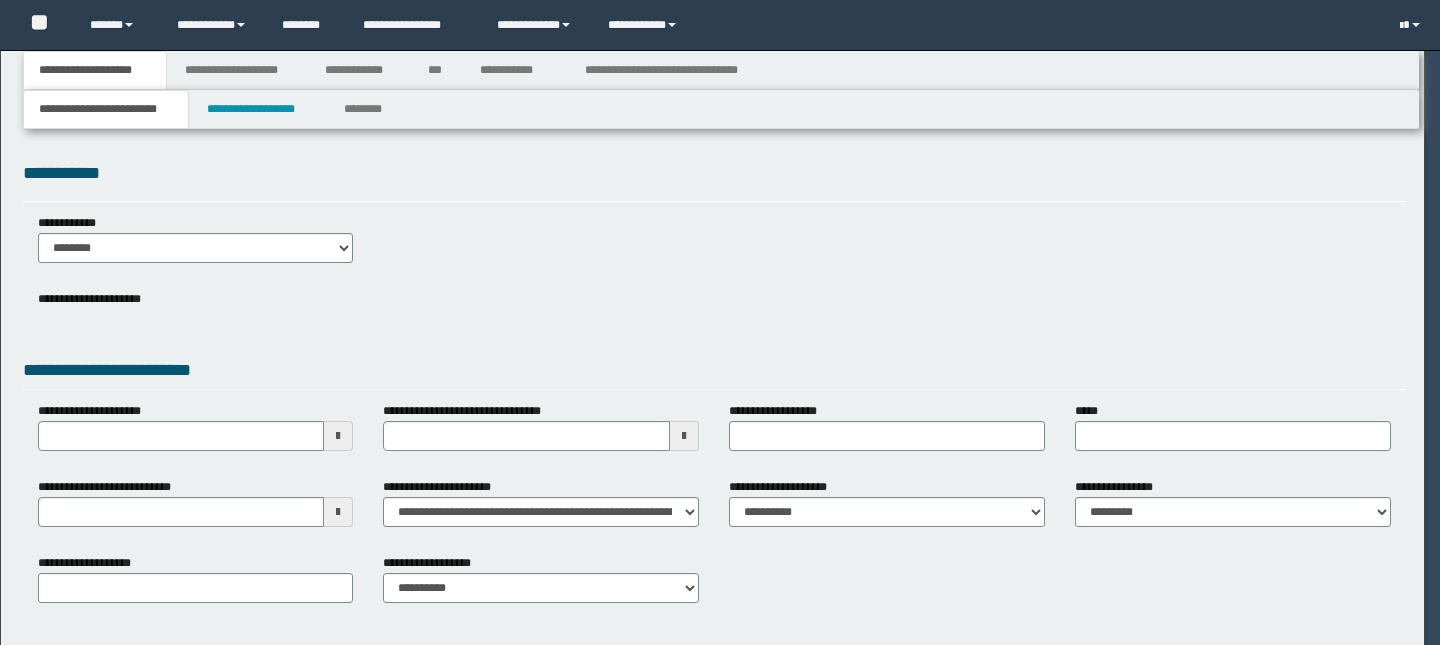 scroll, scrollTop: 0, scrollLeft: 0, axis: both 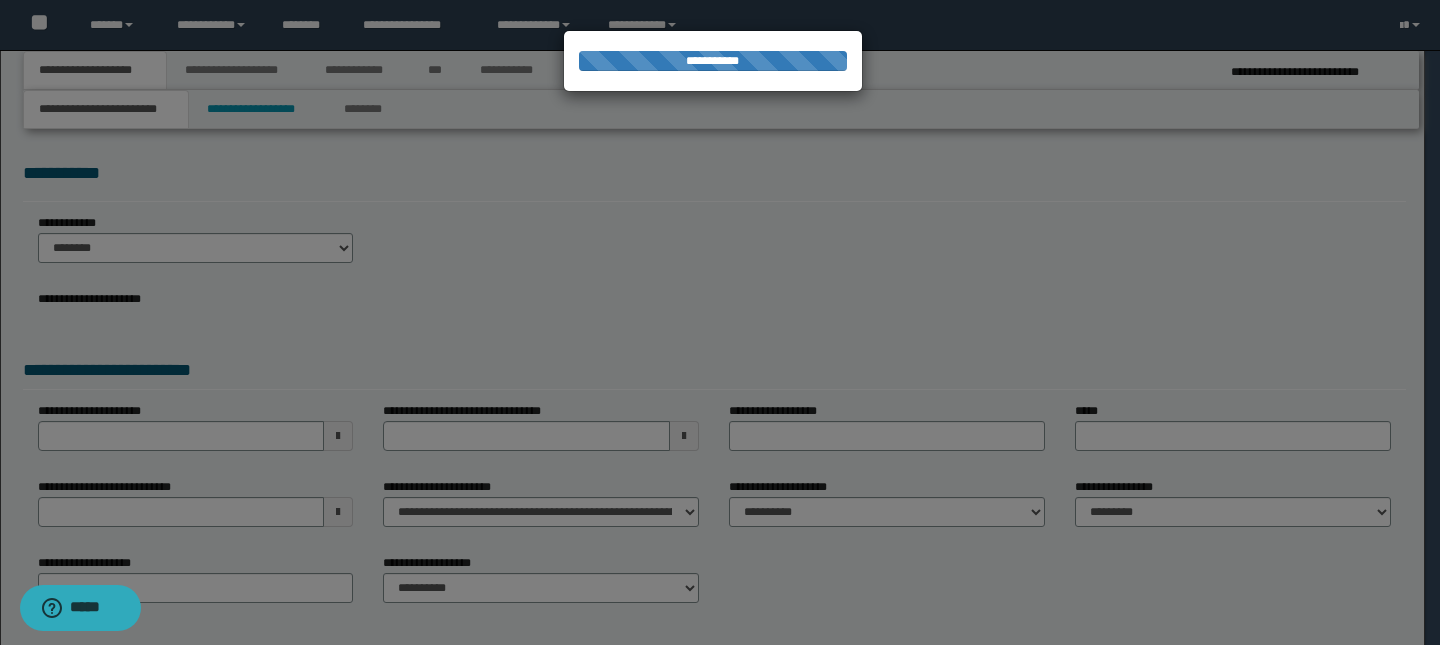 type on "**********" 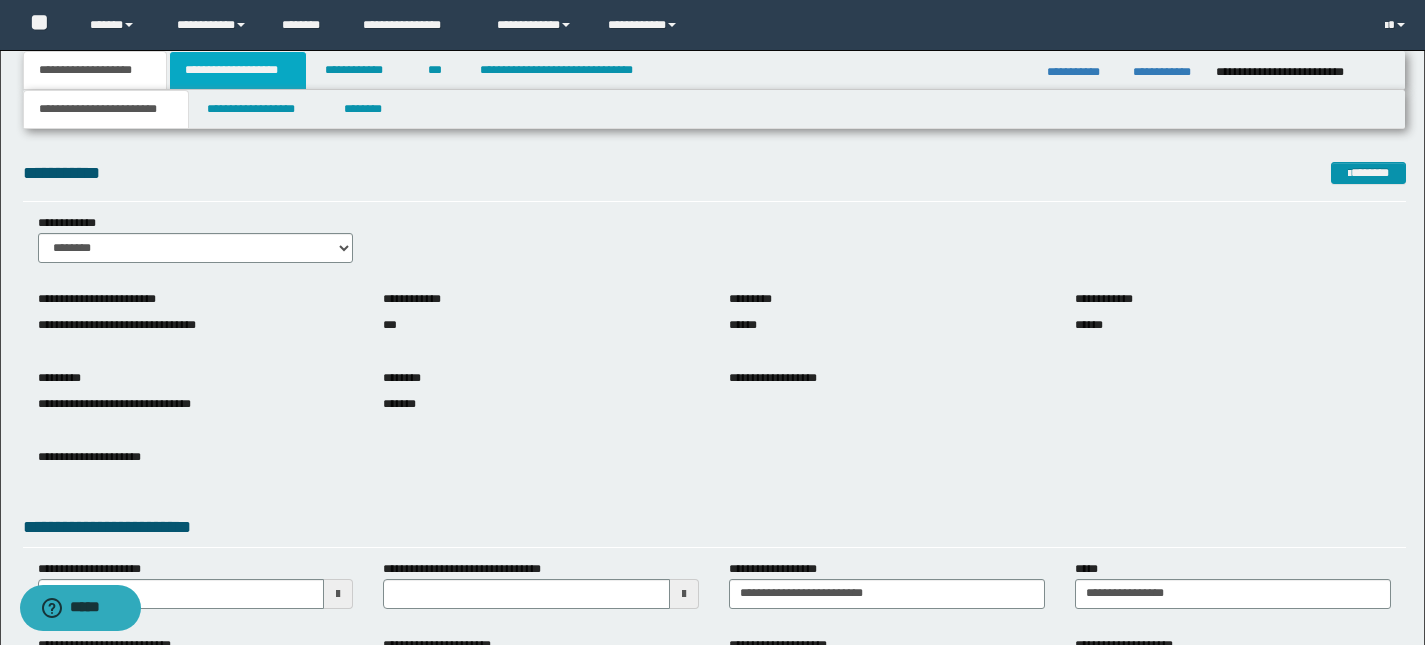 click on "**********" at bounding box center (238, 70) 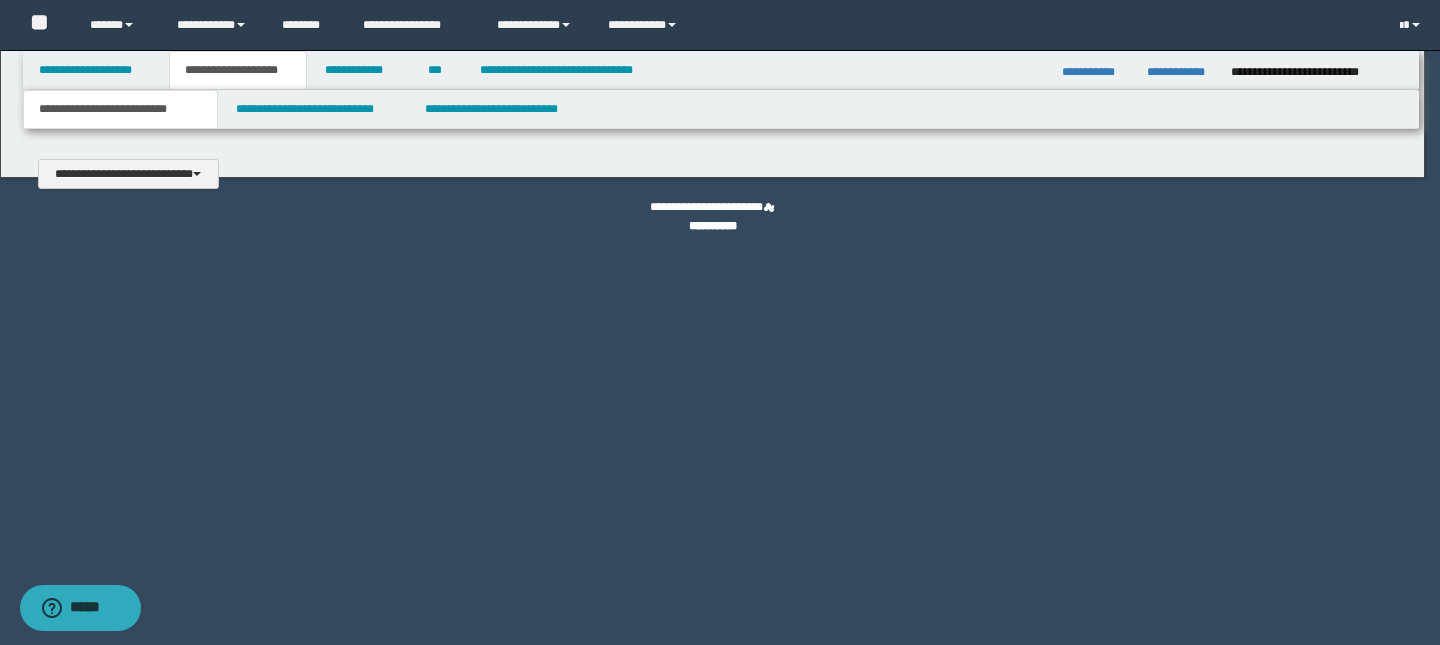 type 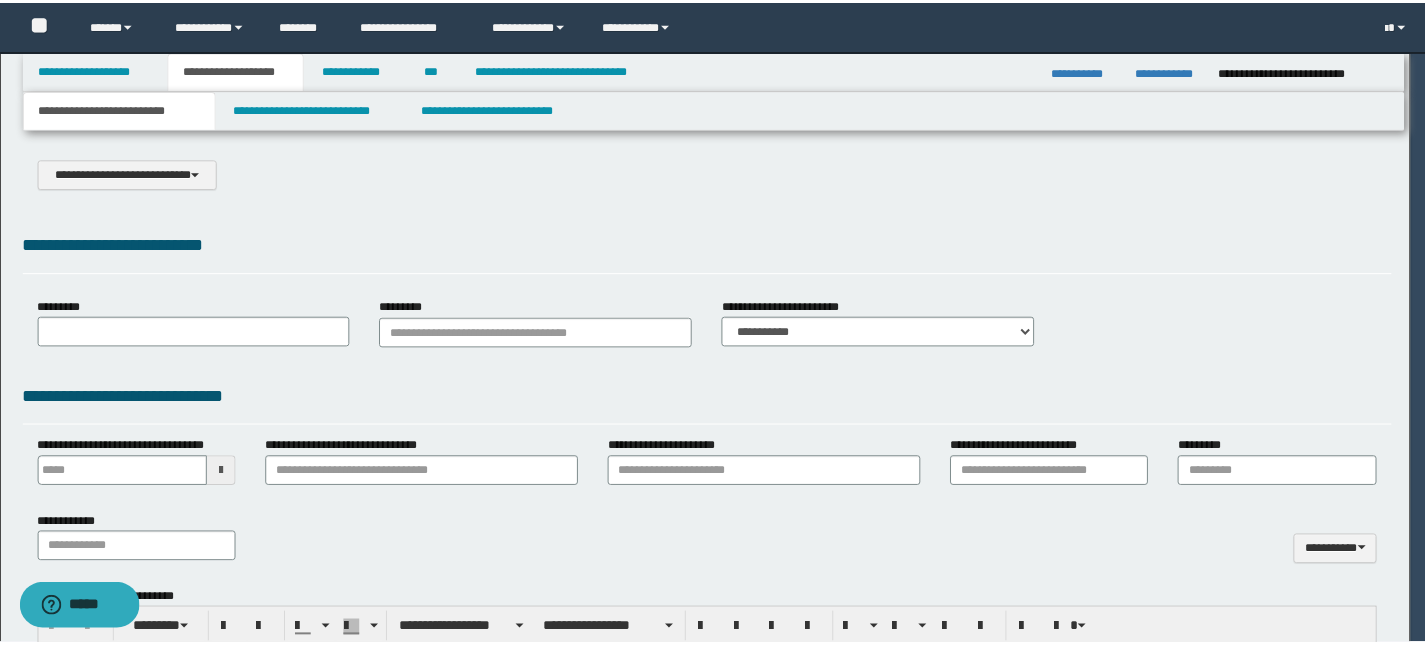 scroll, scrollTop: 0, scrollLeft: 0, axis: both 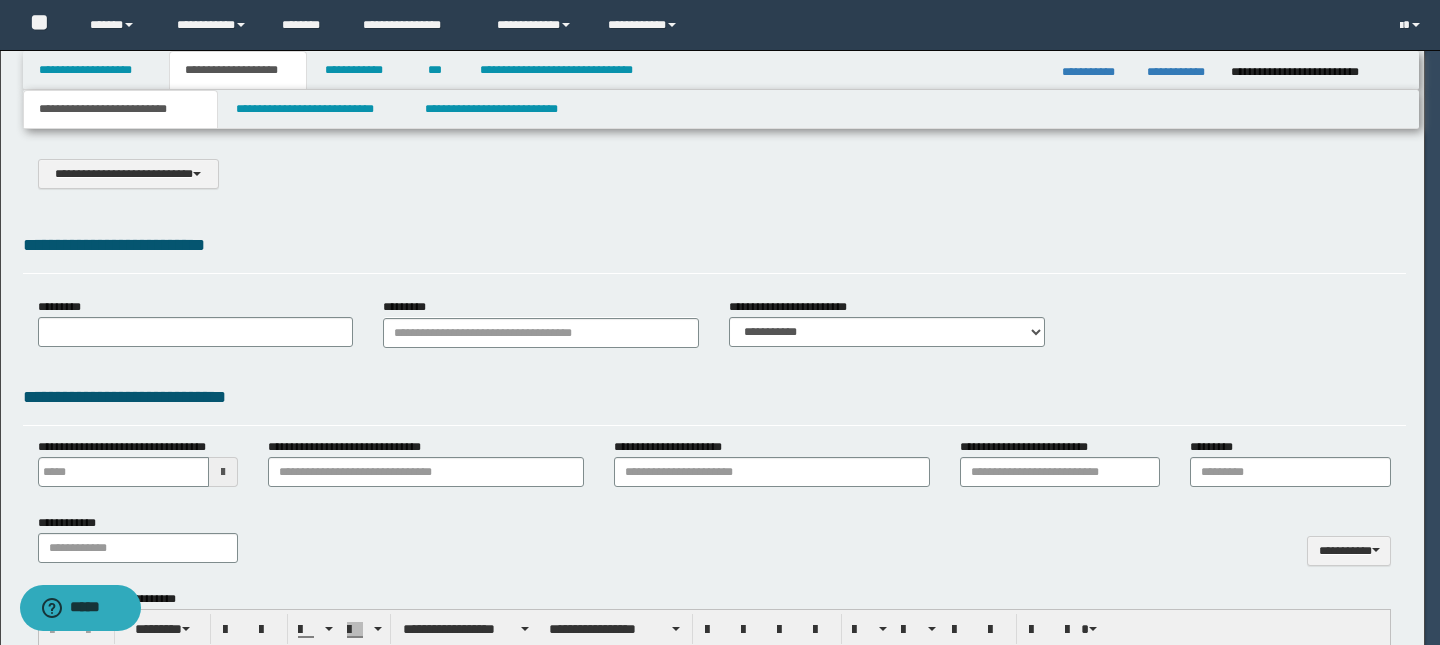 type on "*********" 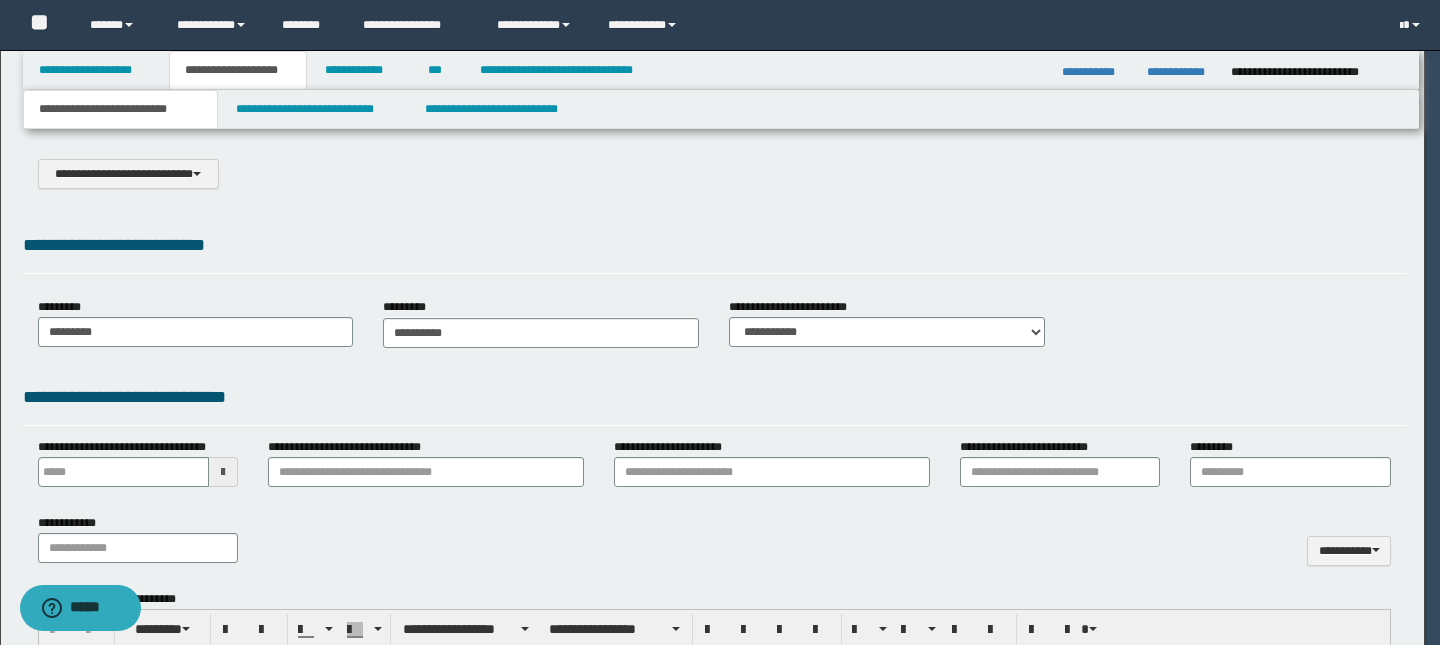 type on "**********" 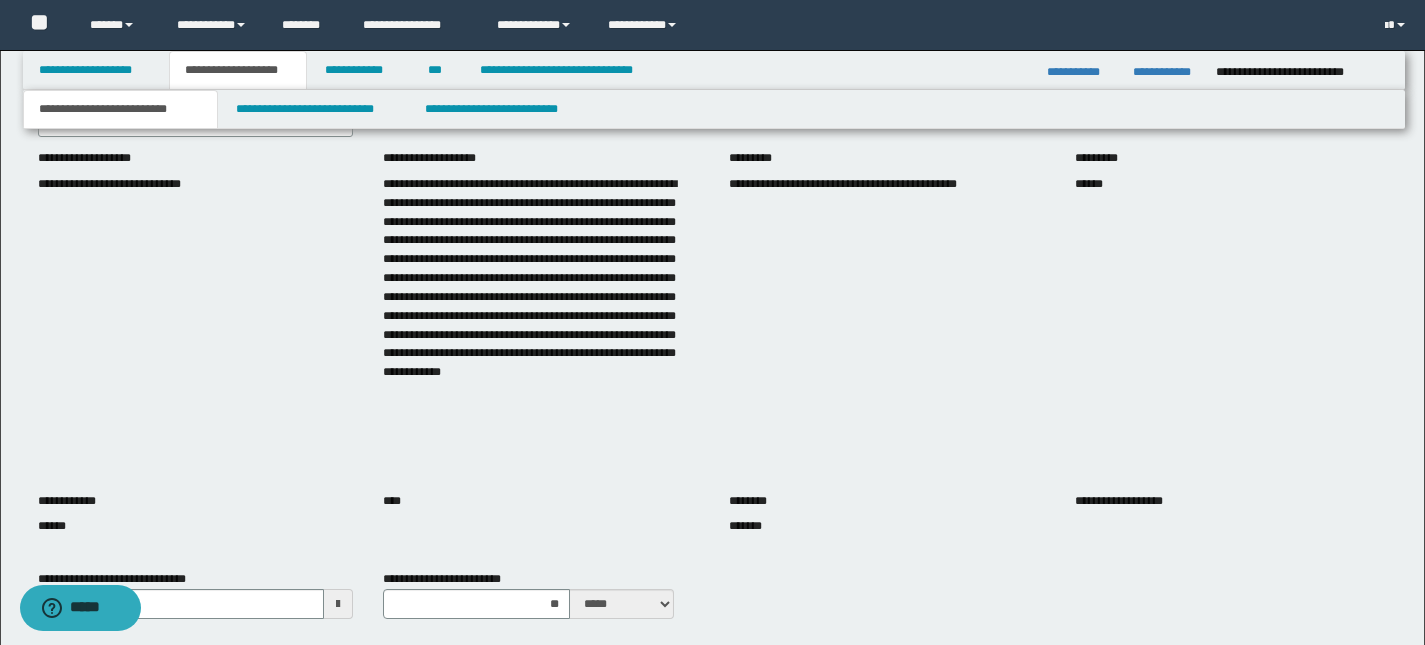 scroll, scrollTop: 436, scrollLeft: 0, axis: vertical 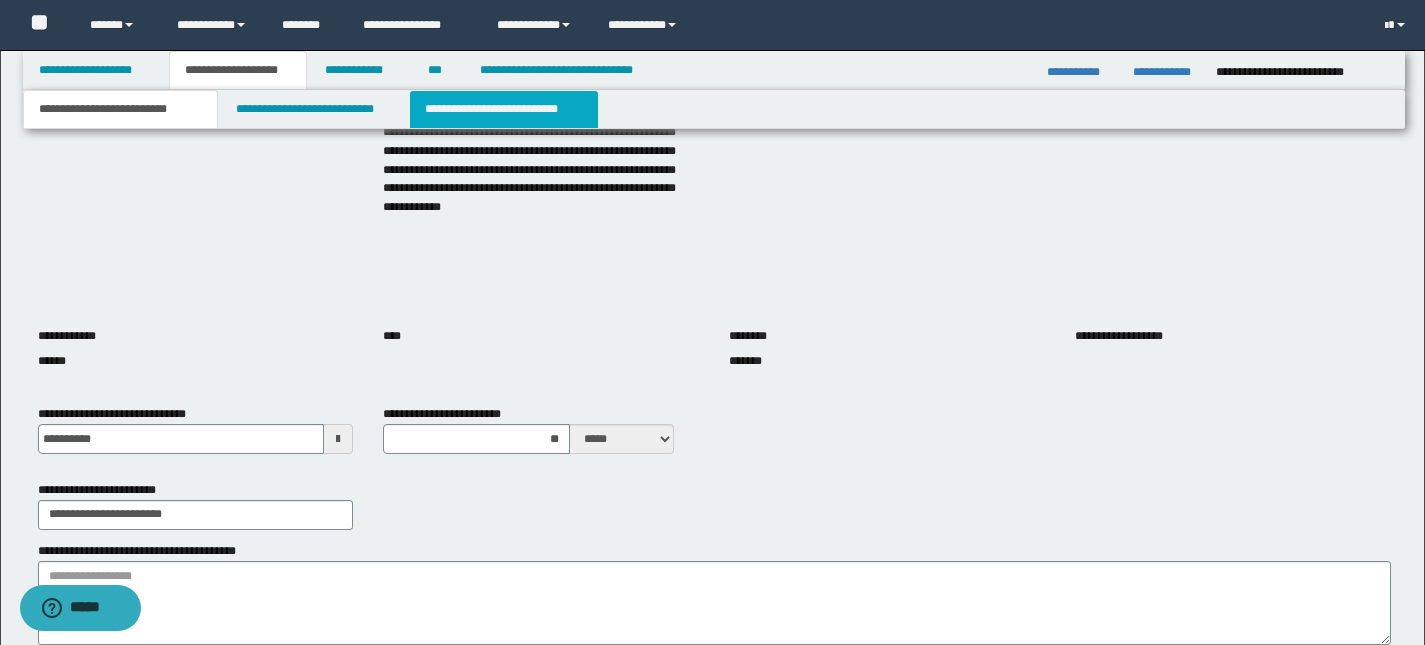 click on "**********" at bounding box center (504, 109) 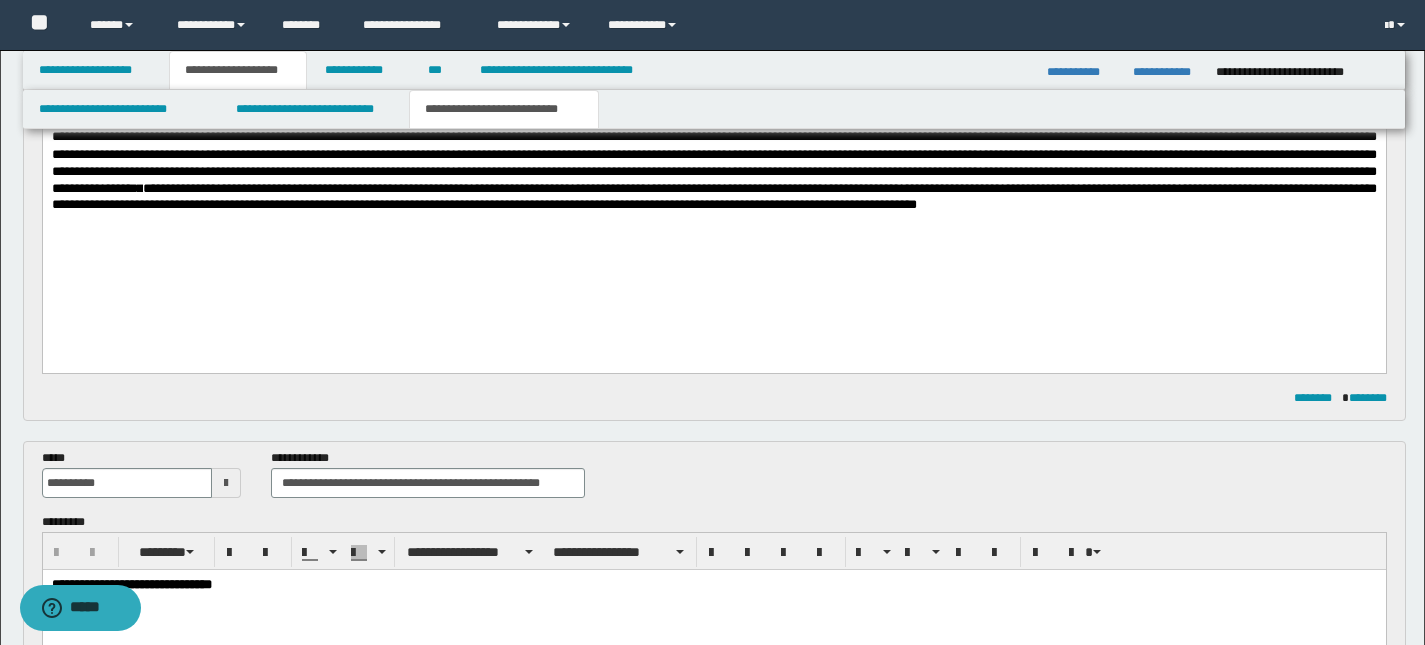 scroll, scrollTop: 227, scrollLeft: 0, axis: vertical 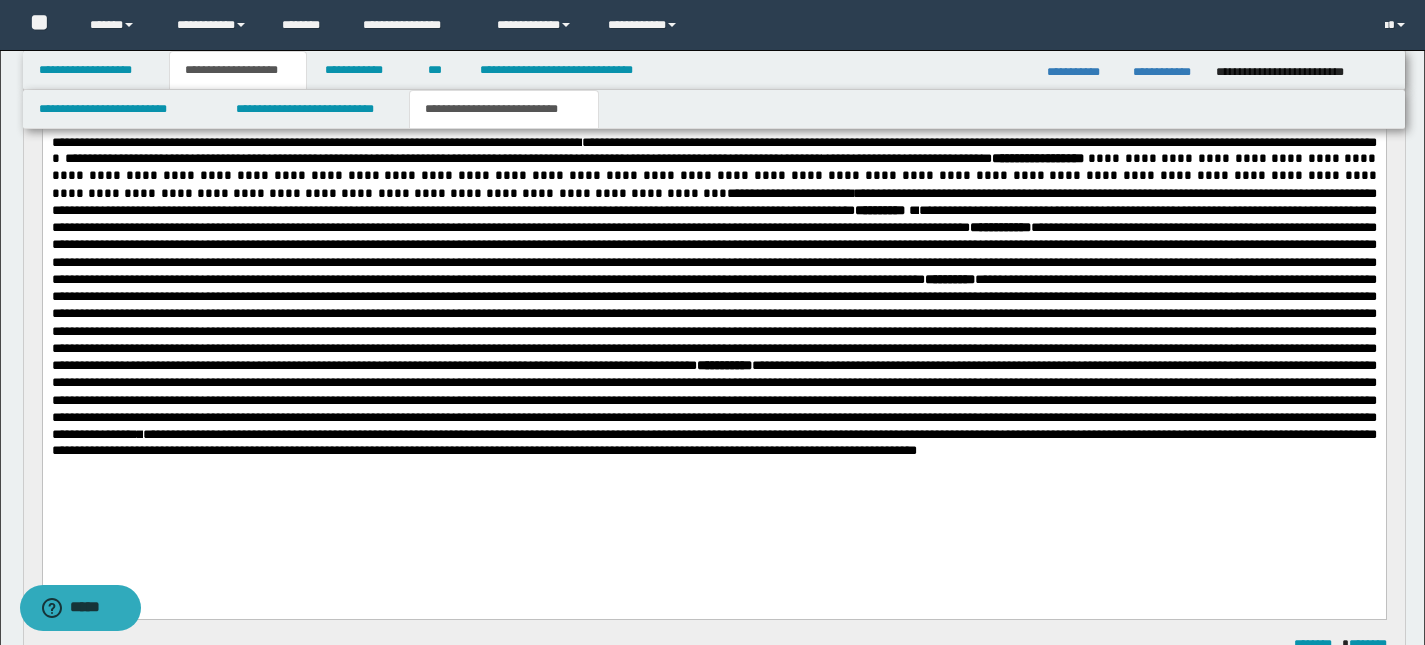 click on "**********" at bounding box center [713, 442] 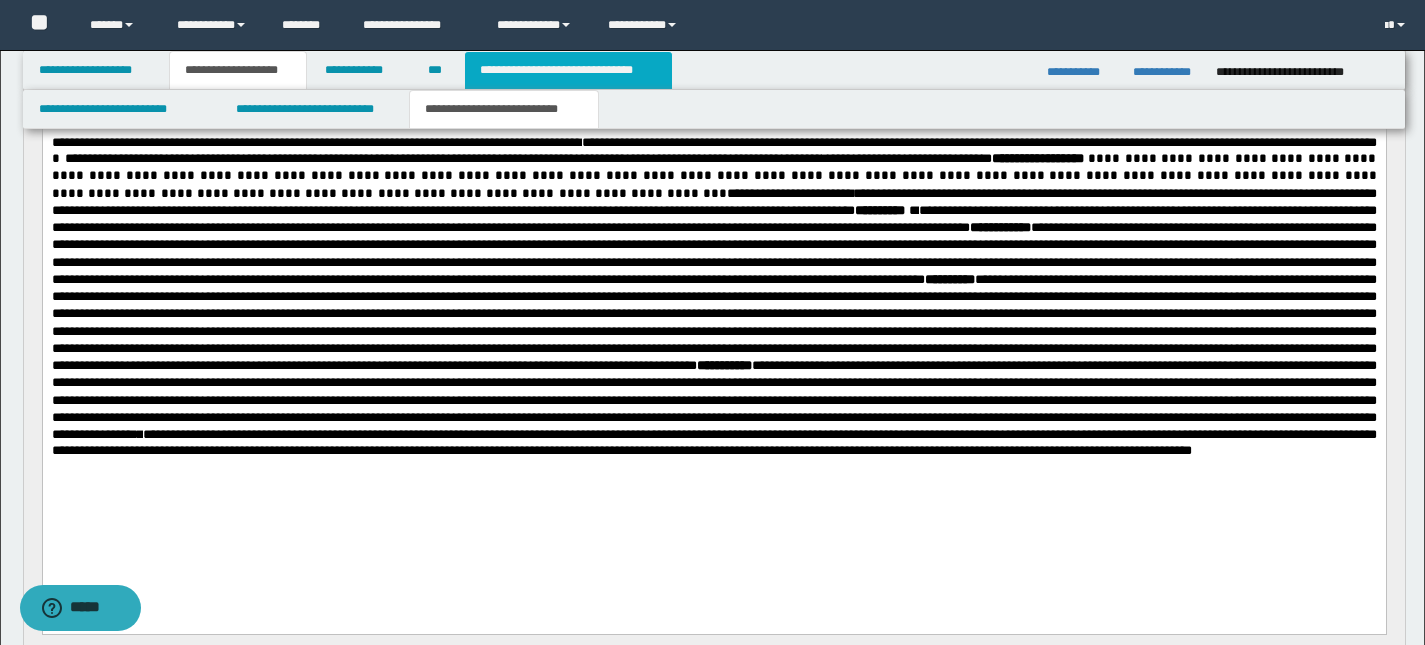 click on "**********" at bounding box center [568, 70] 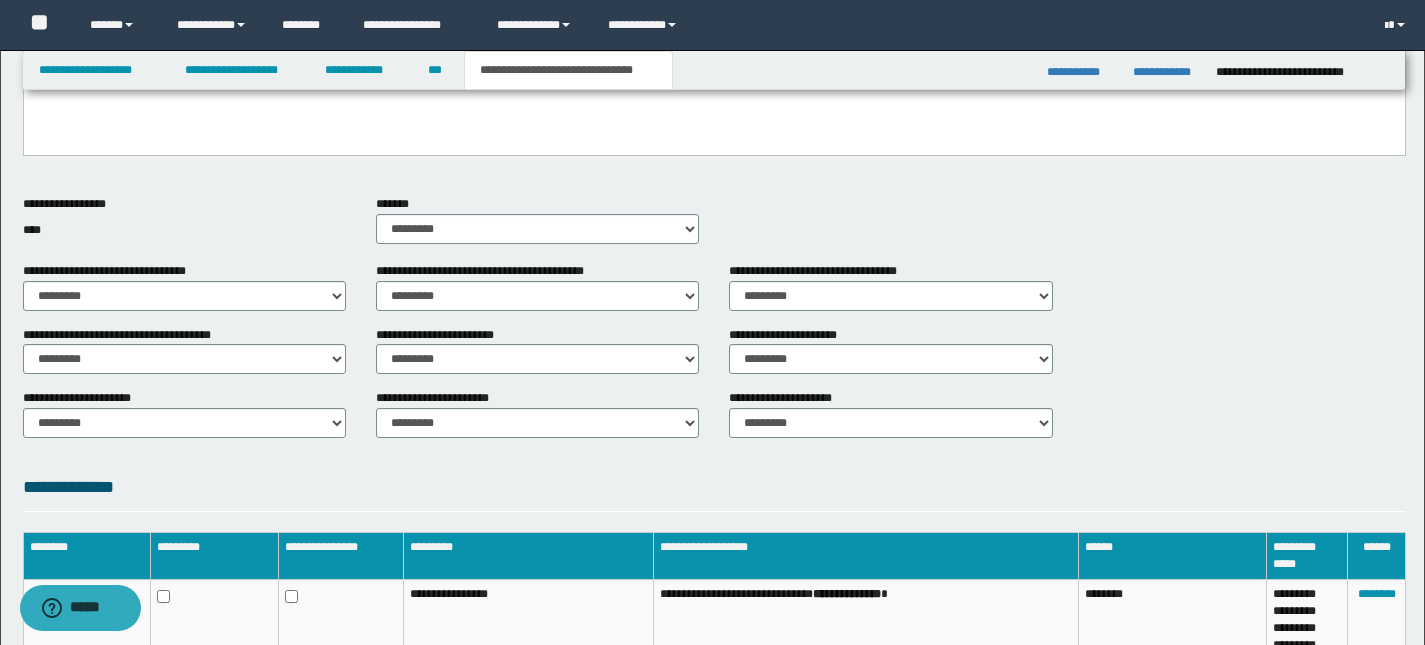 scroll, scrollTop: 964, scrollLeft: 0, axis: vertical 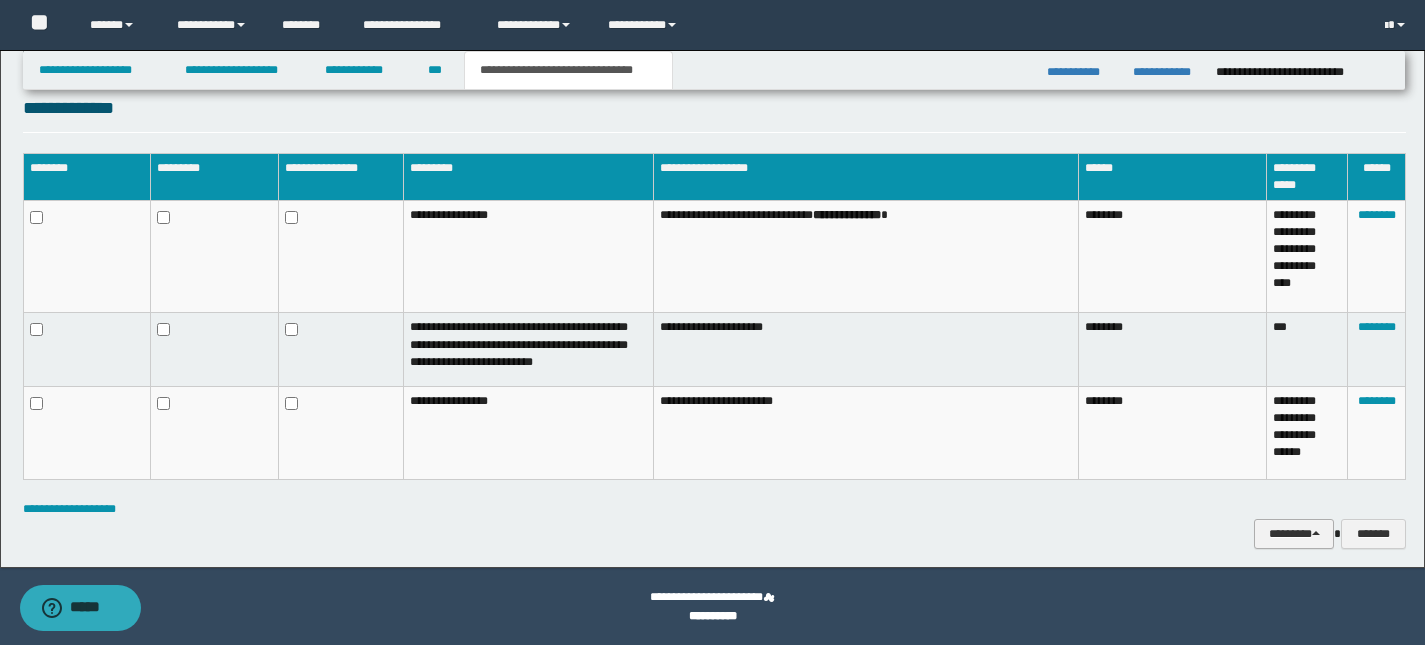 click on "********" at bounding box center (1294, 534) 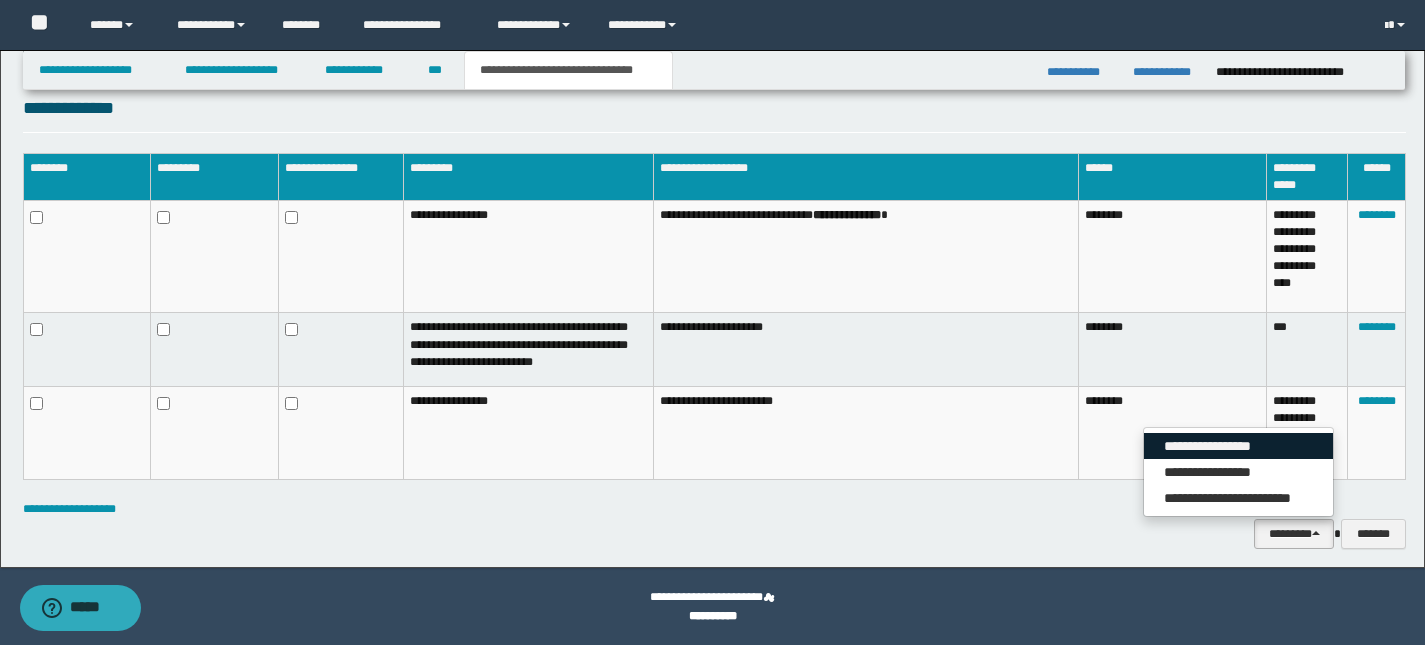 click on "**********" at bounding box center (1238, 446) 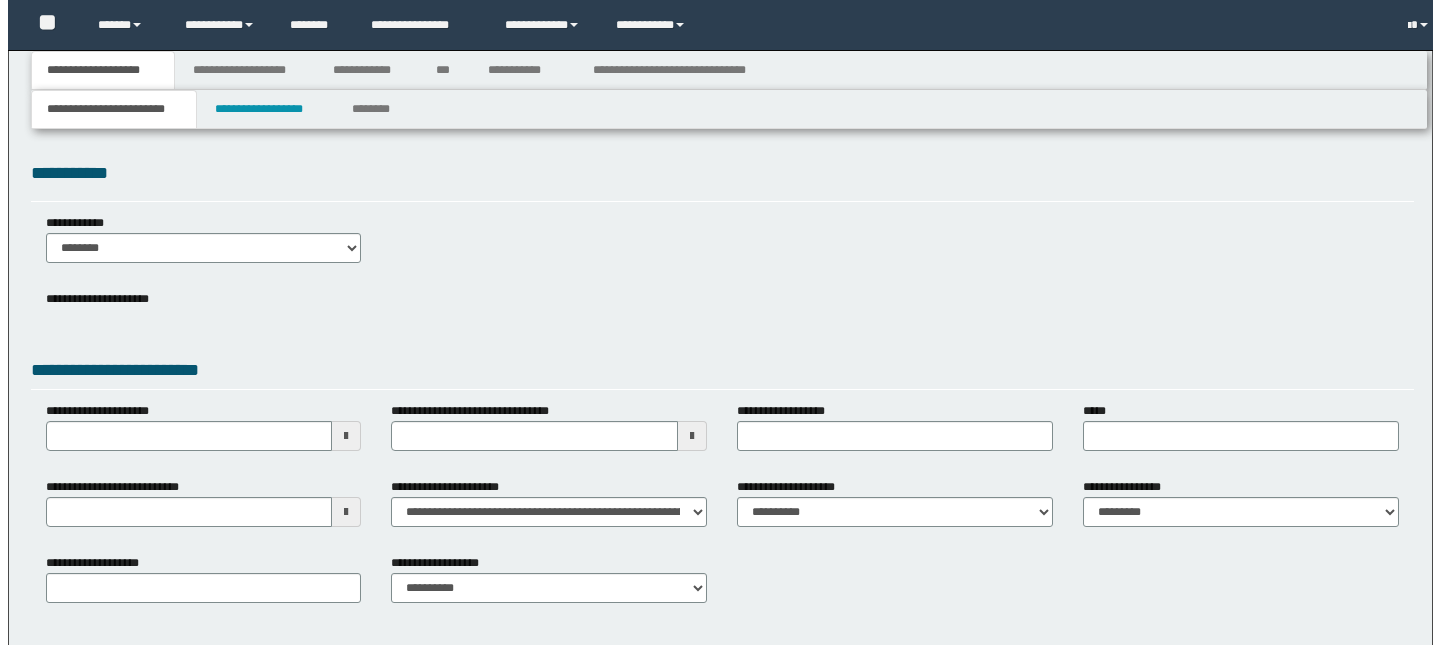 scroll, scrollTop: 0, scrollLeft: 0, axis: both 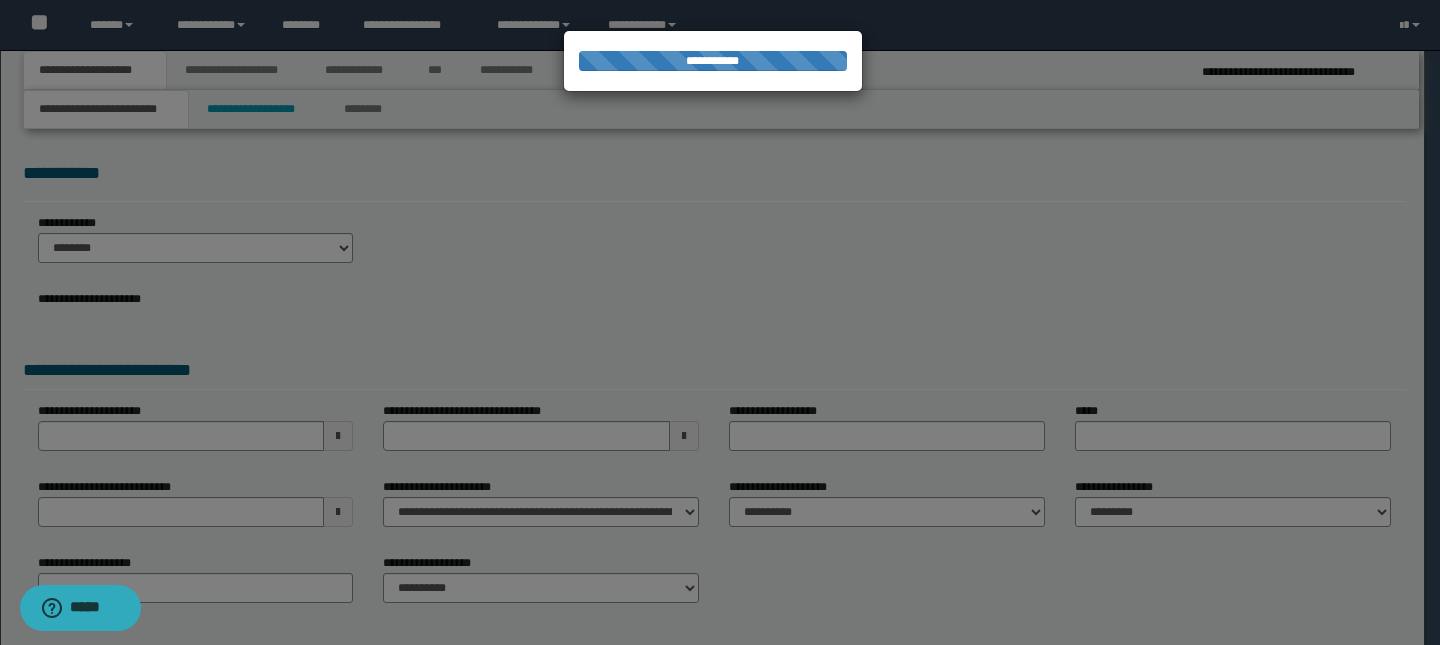 select on "*" 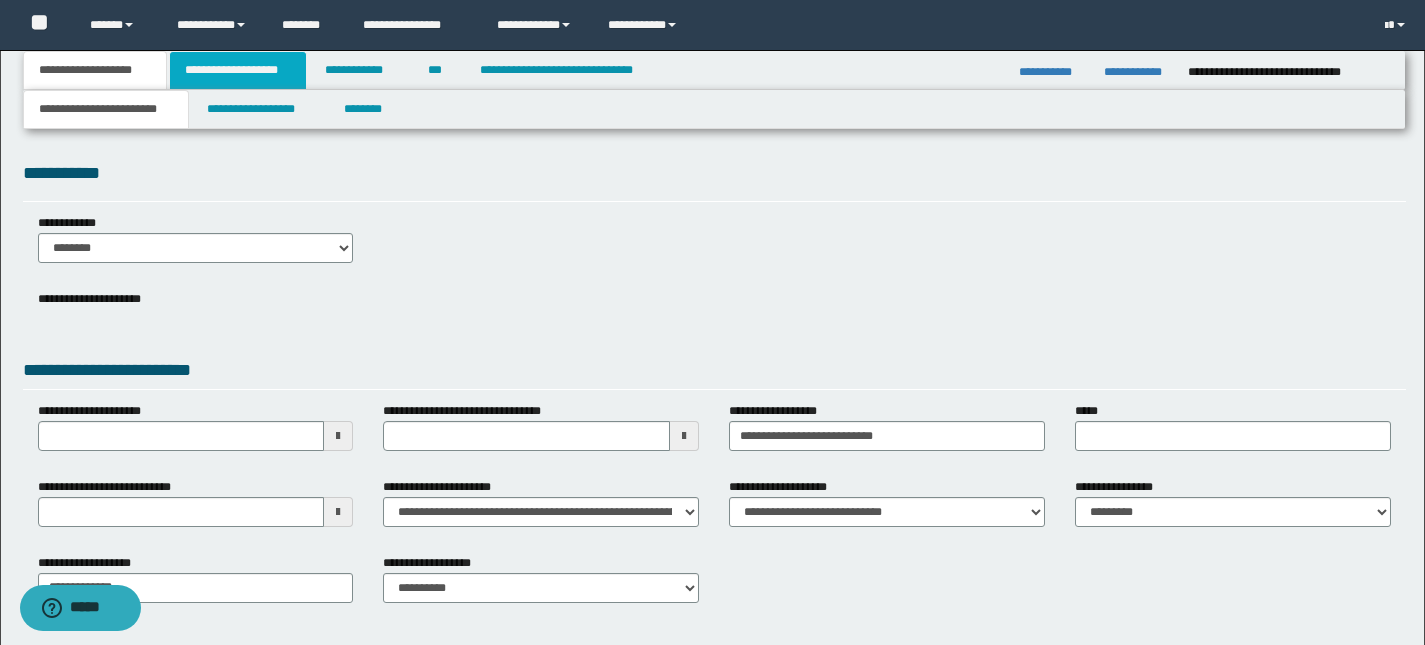 click on "**********" at bounding box center [238, 70] 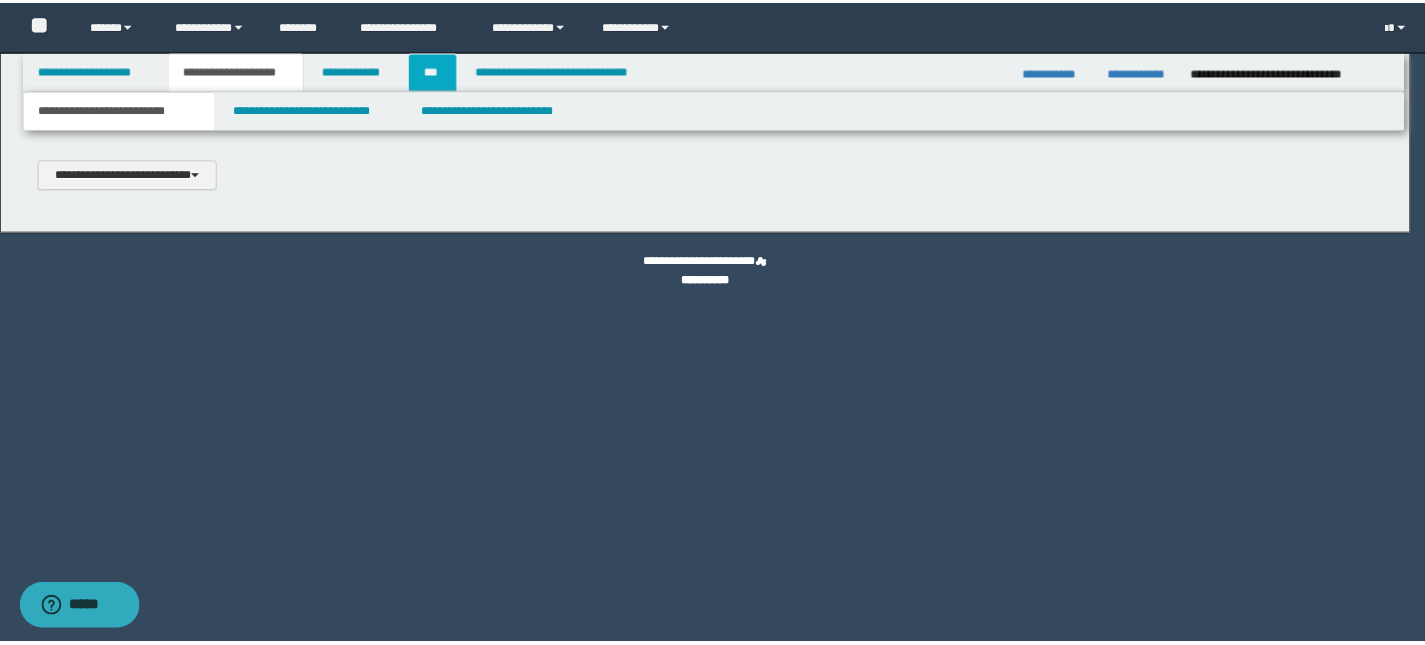 scroll, scrollTop: 0, scrollLeft: 0, axis: both 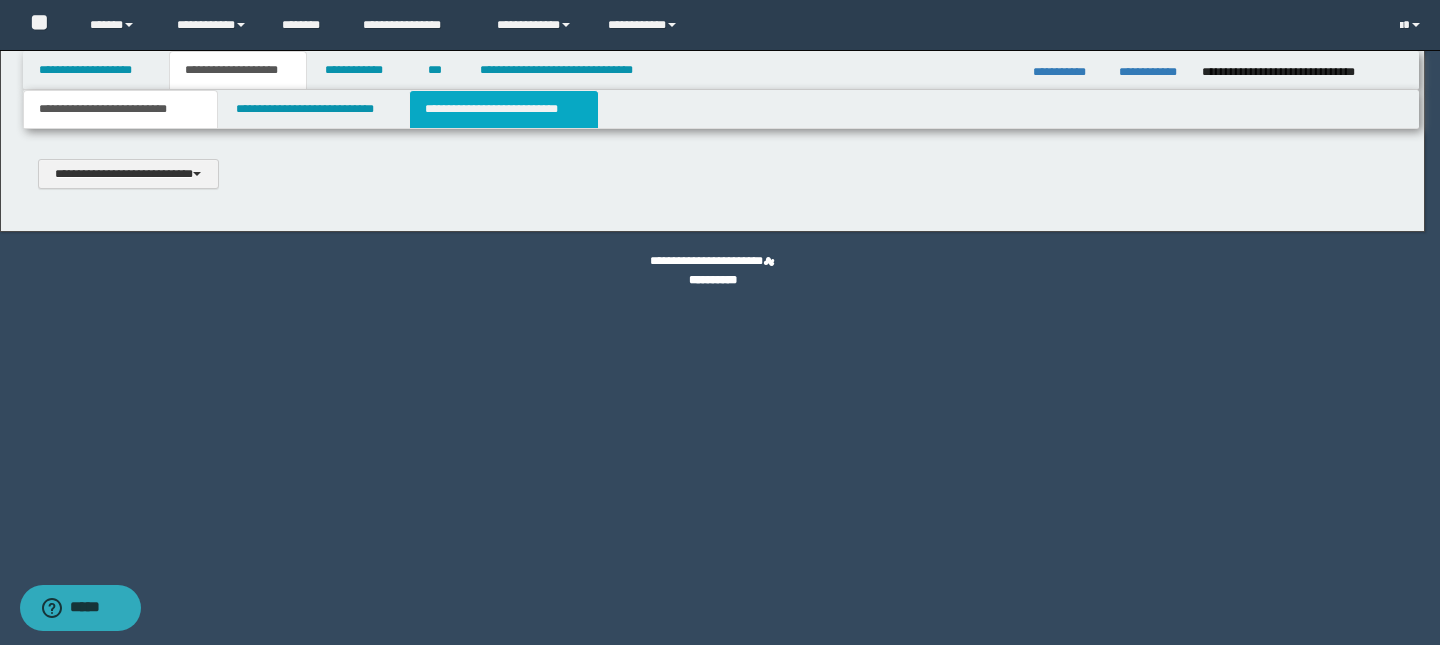 type 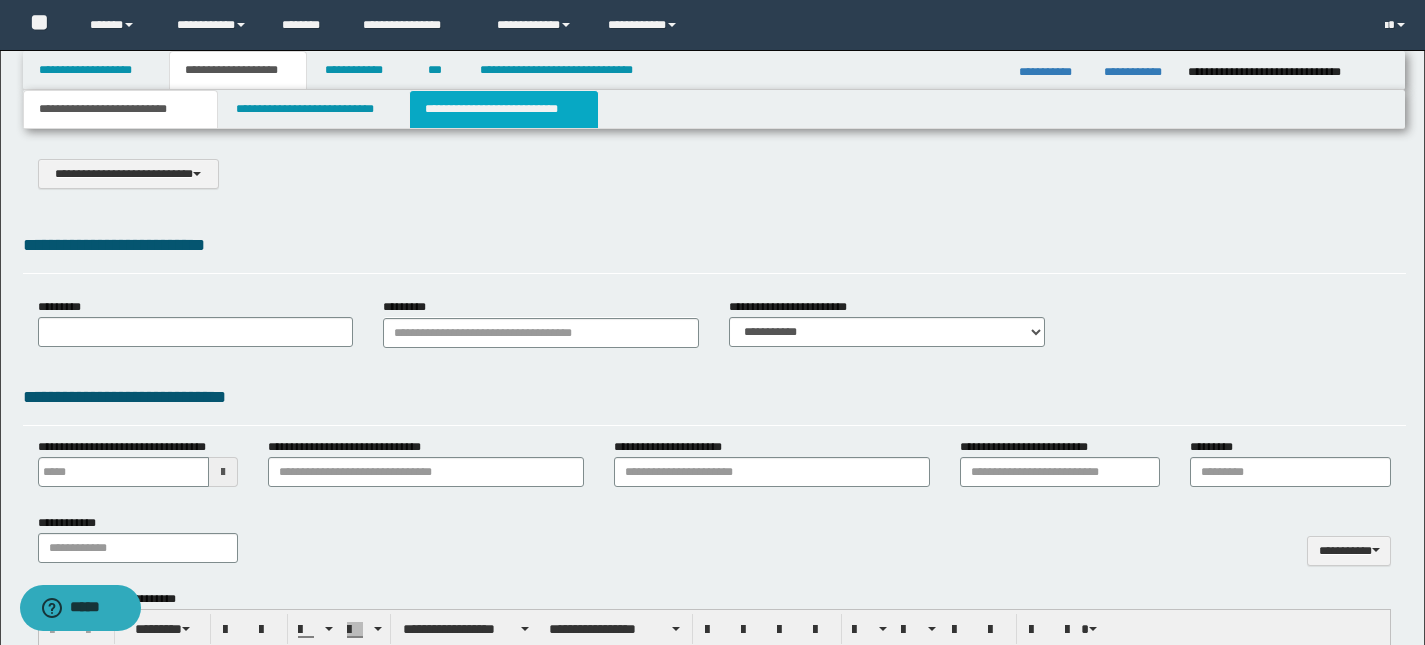 type on "**********" 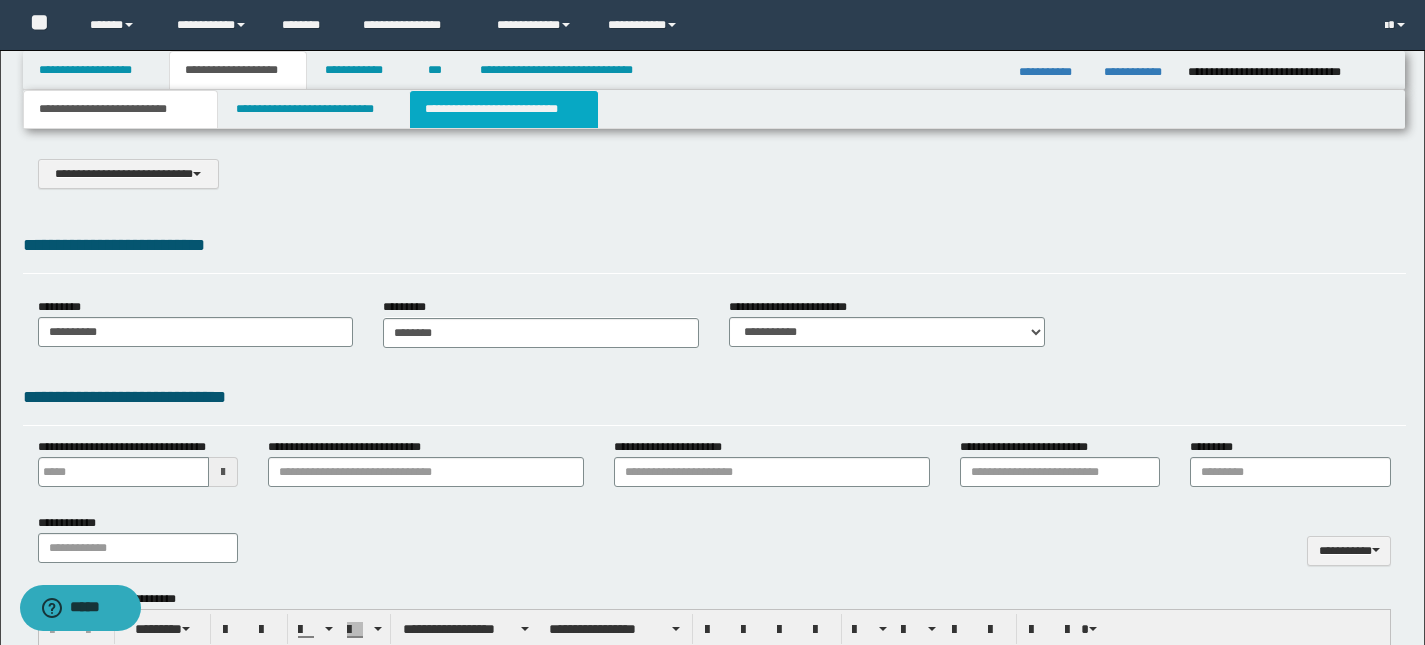 click on "**********" at bounding box center (504, 109) 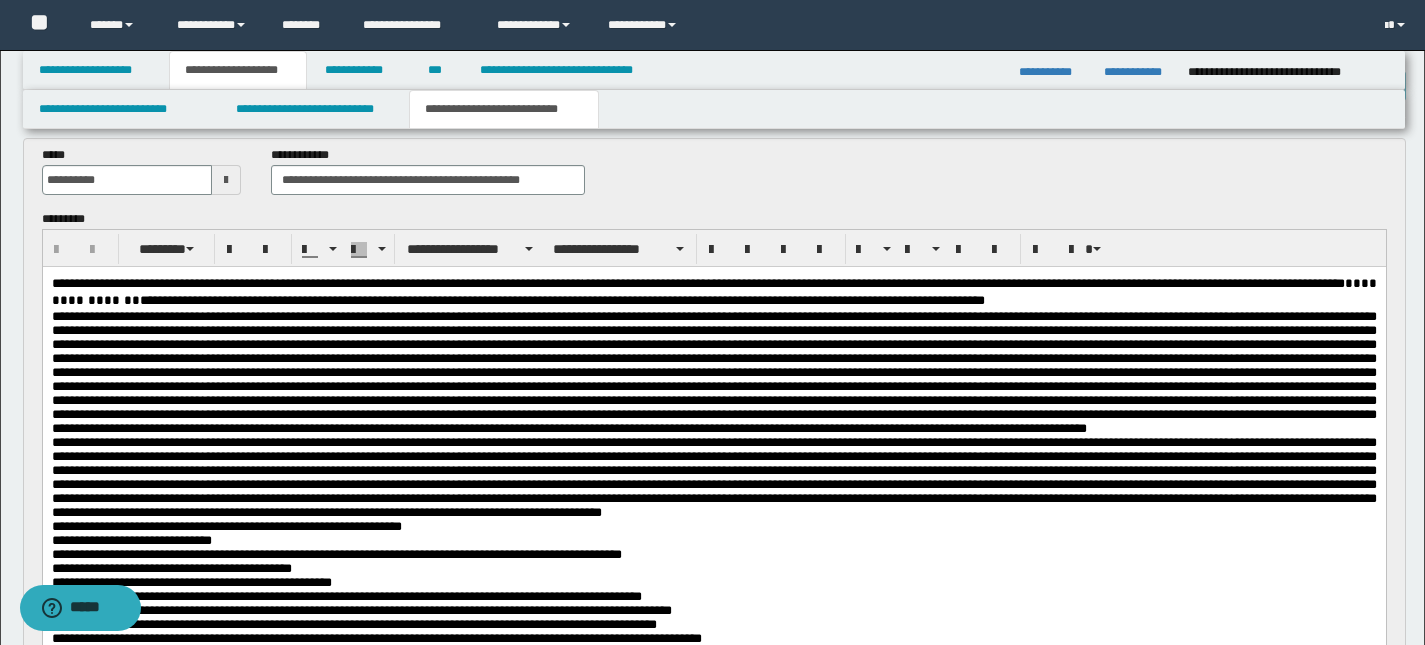 scroll, scrollTop: 89, scrollLeft: 0, axis: vertical 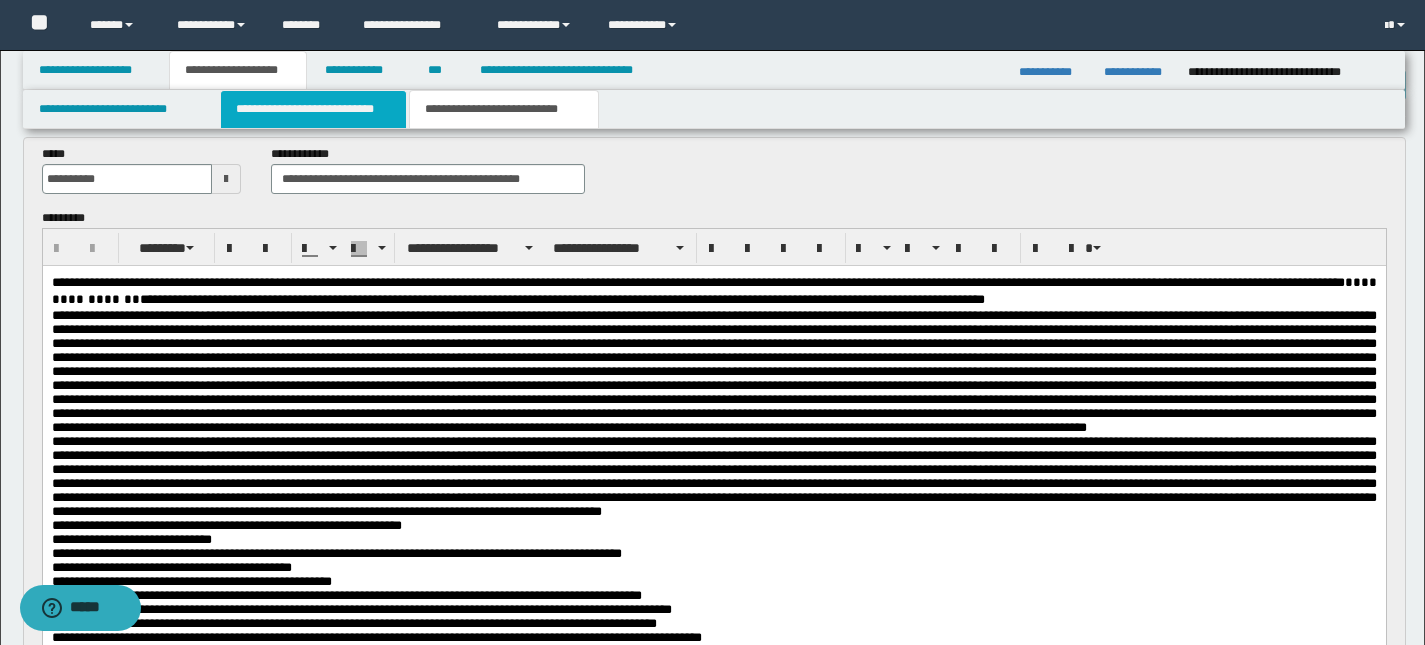 click on "**********" at bounding box center [314, 109] 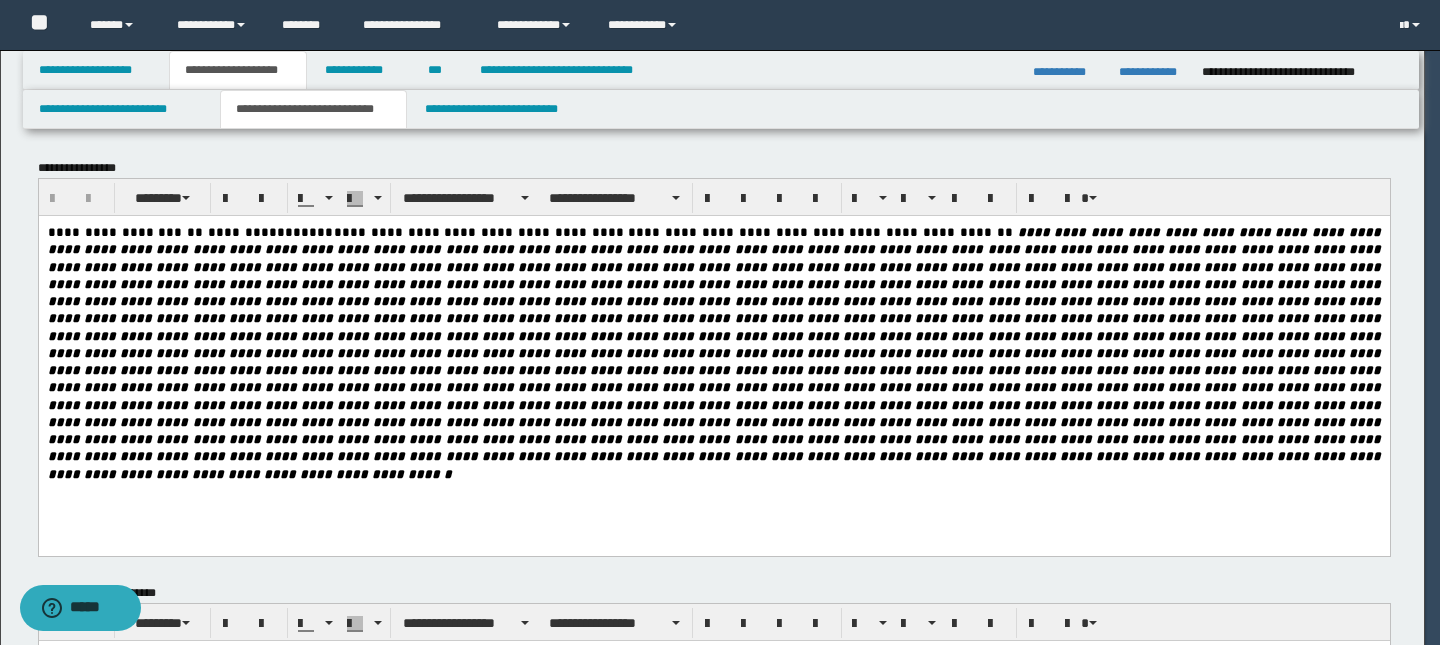scroll, scrollTop: 0, scrollLeft: 0, axis: both 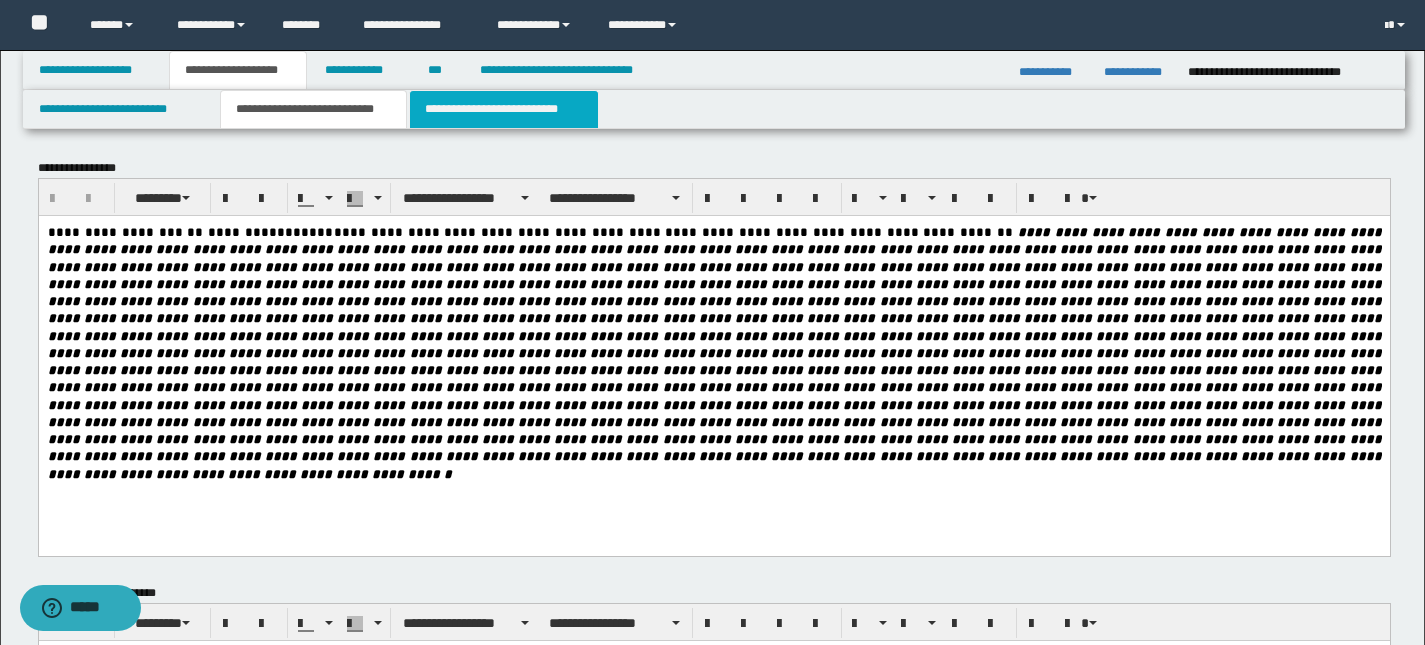 click on "**********" at bounding box center [504, 109] 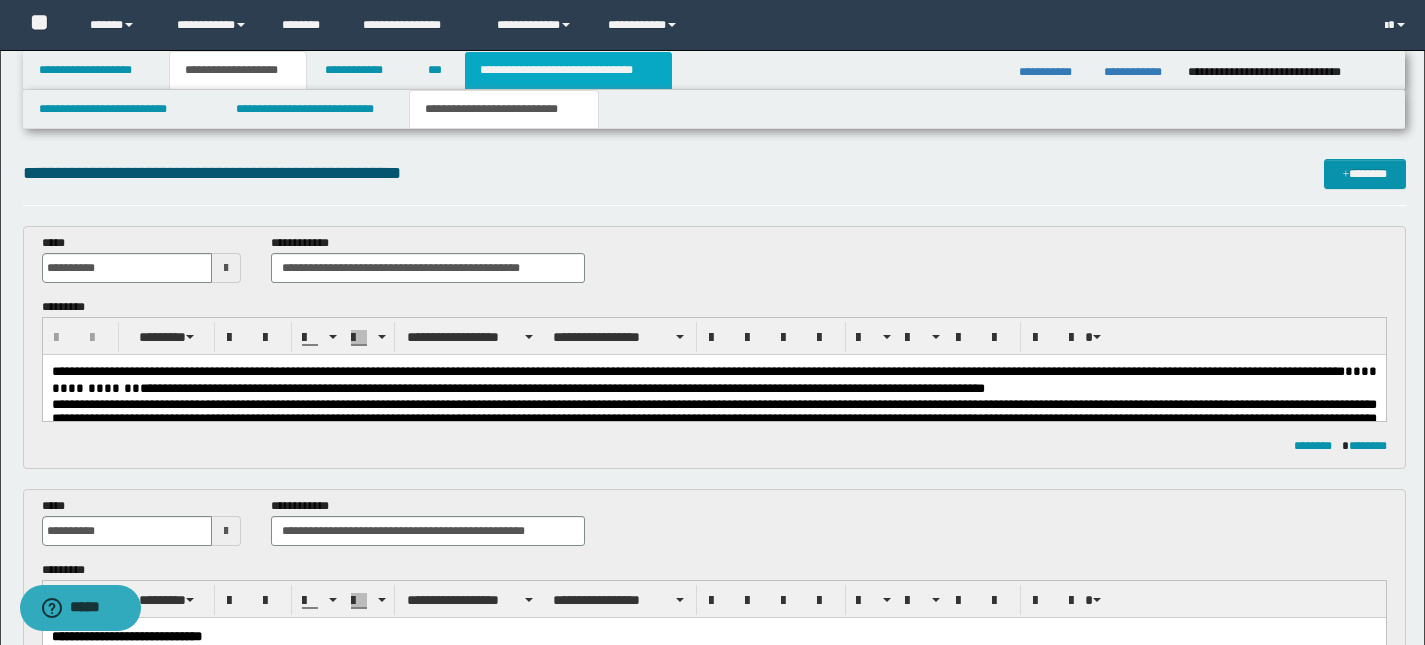 click on "**********" at bounding box center [568, 70] 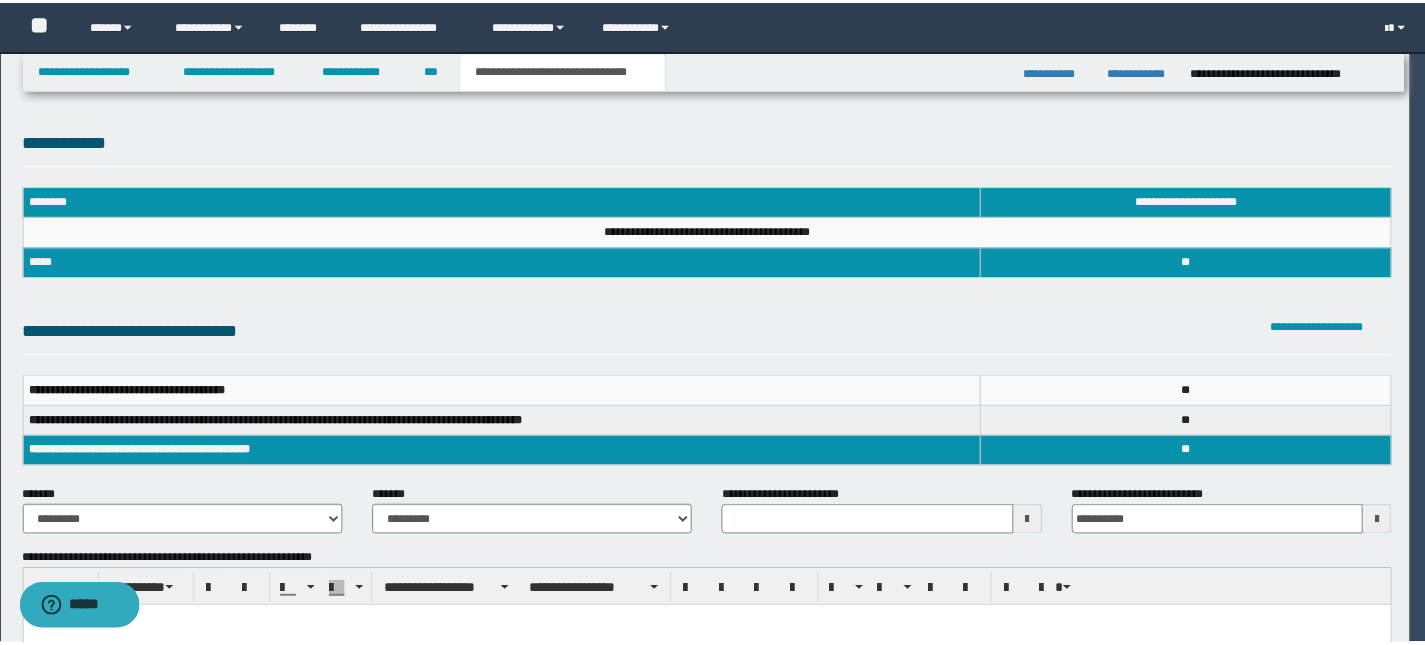 scroll, scrollTop: 0, scrollLeft: 0, axis: both 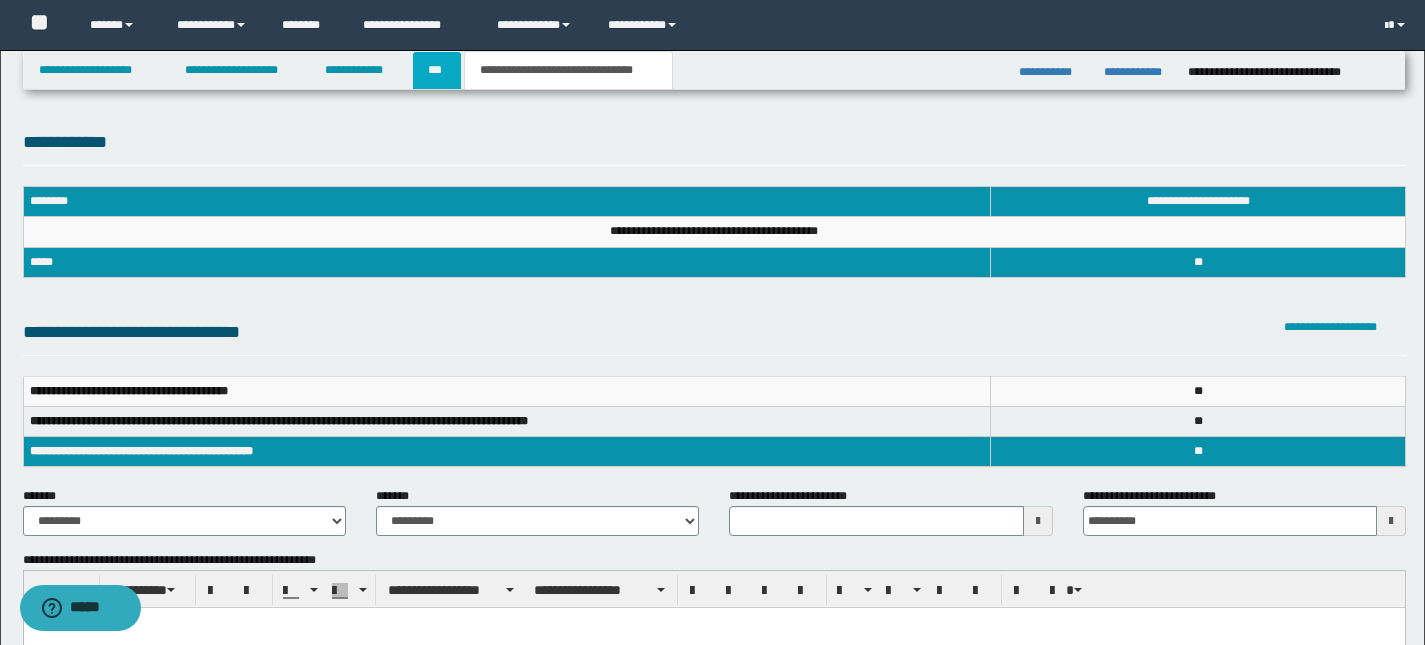 click on "***" at bounding box center [437, 70] 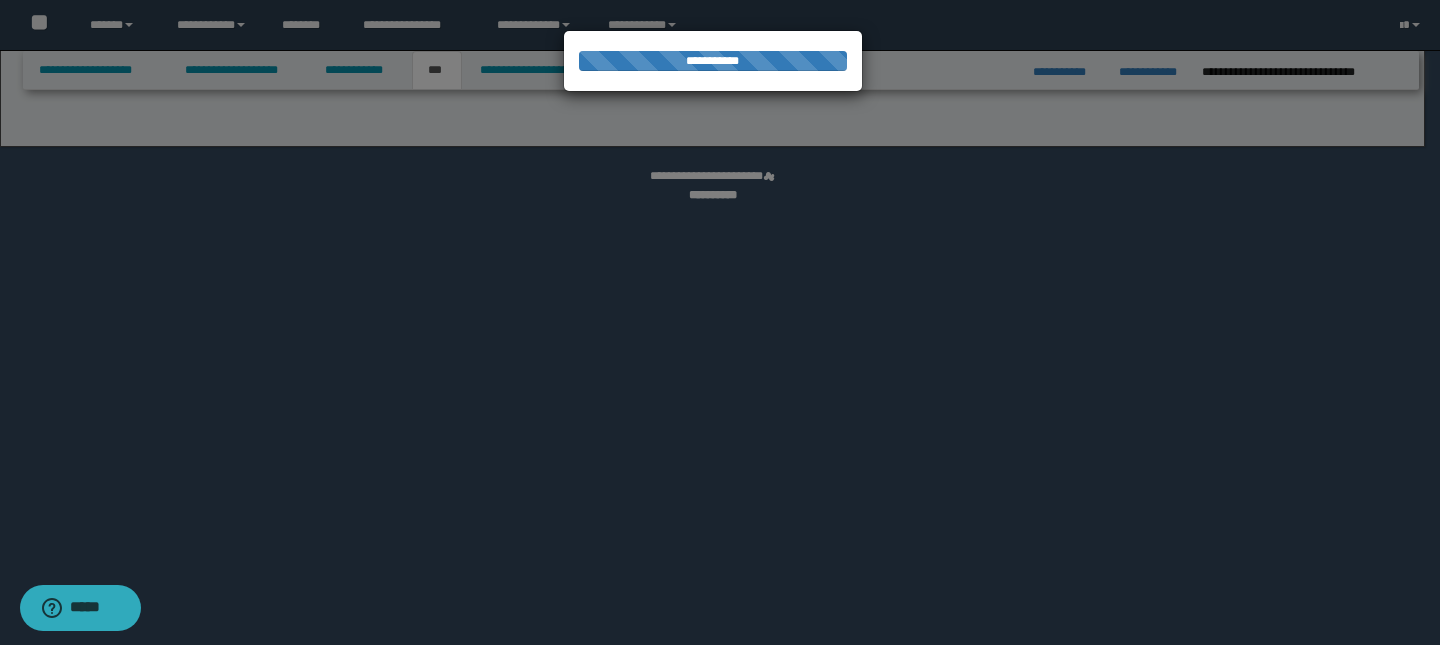 select on "*" 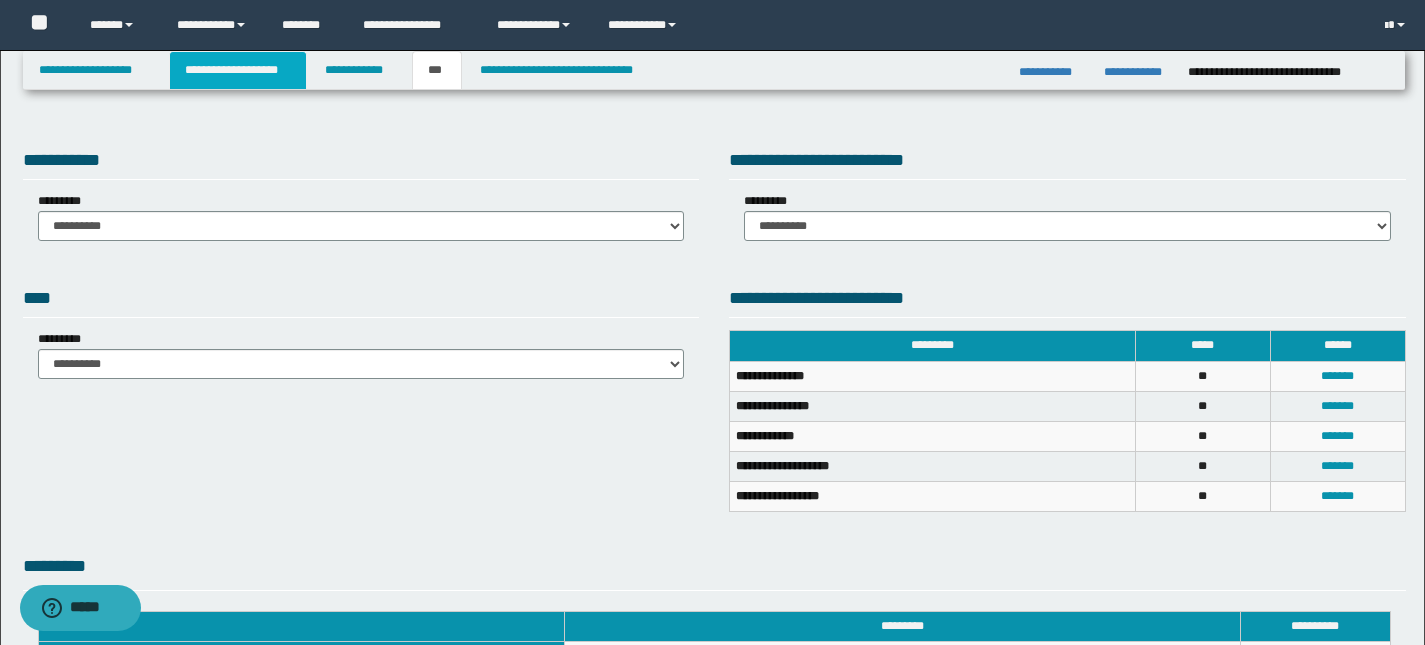 click on "**********" at bounding box center [238, 70] 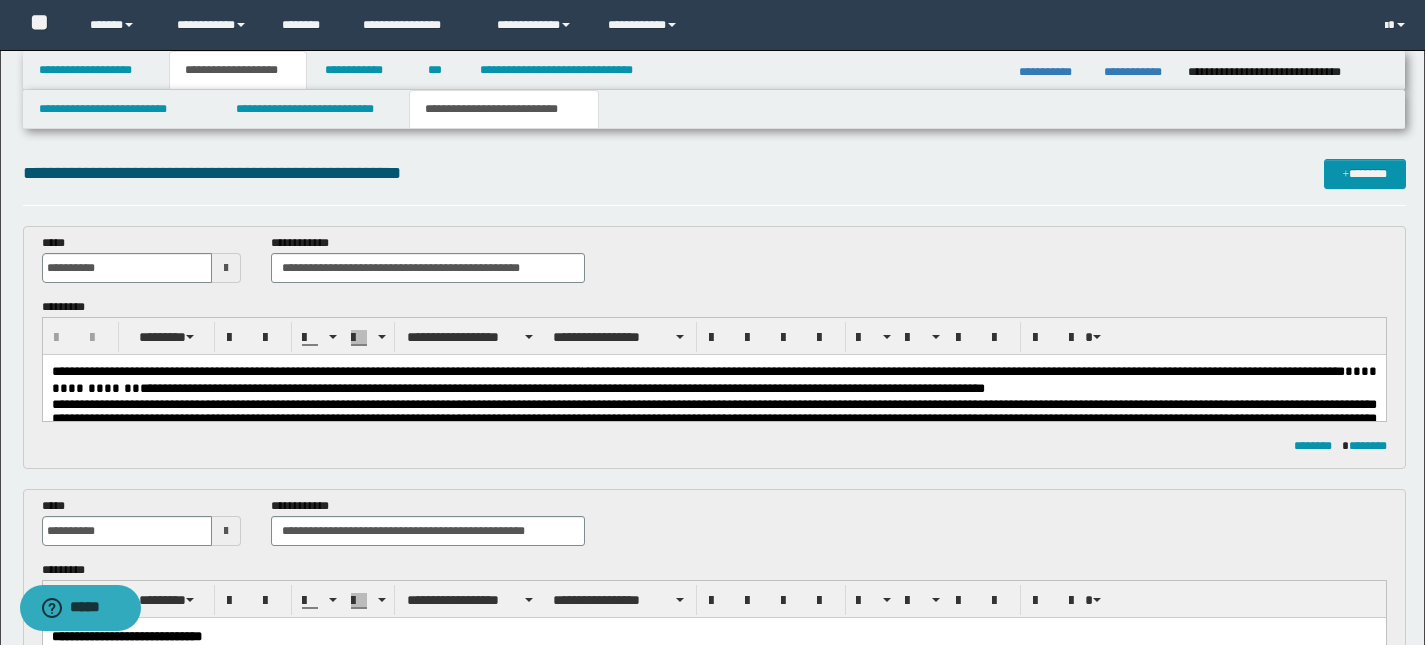 click on "**********" at bounding box center (316, 371) 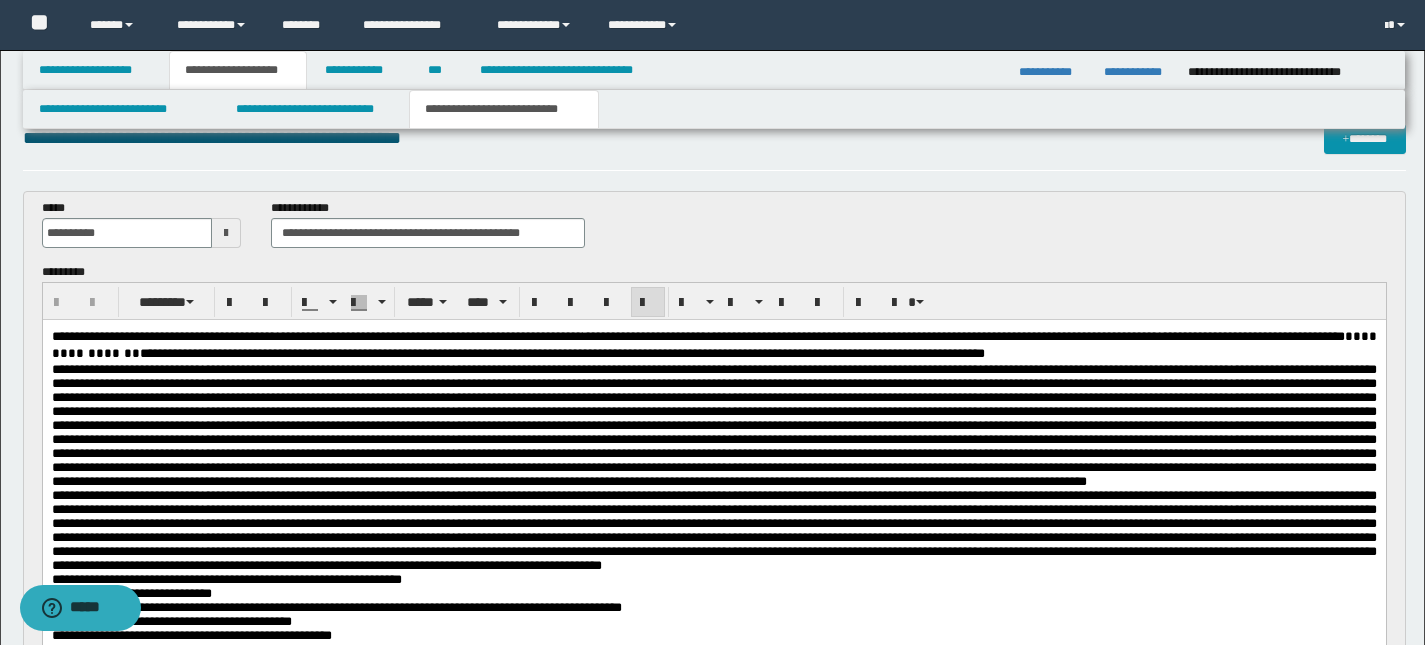 scroll, scrollTop: 39, scrollLeft: 0, axis: vertical 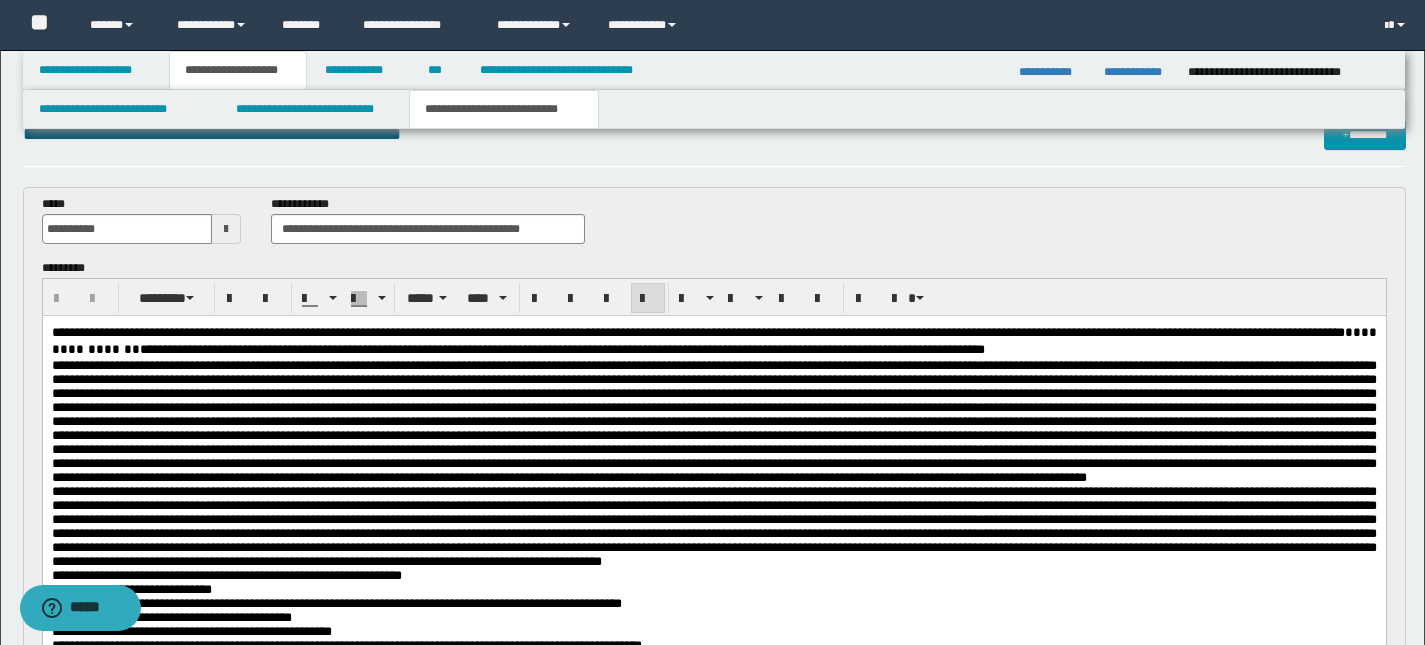 click on "**********" at bounding box center (715, 811) 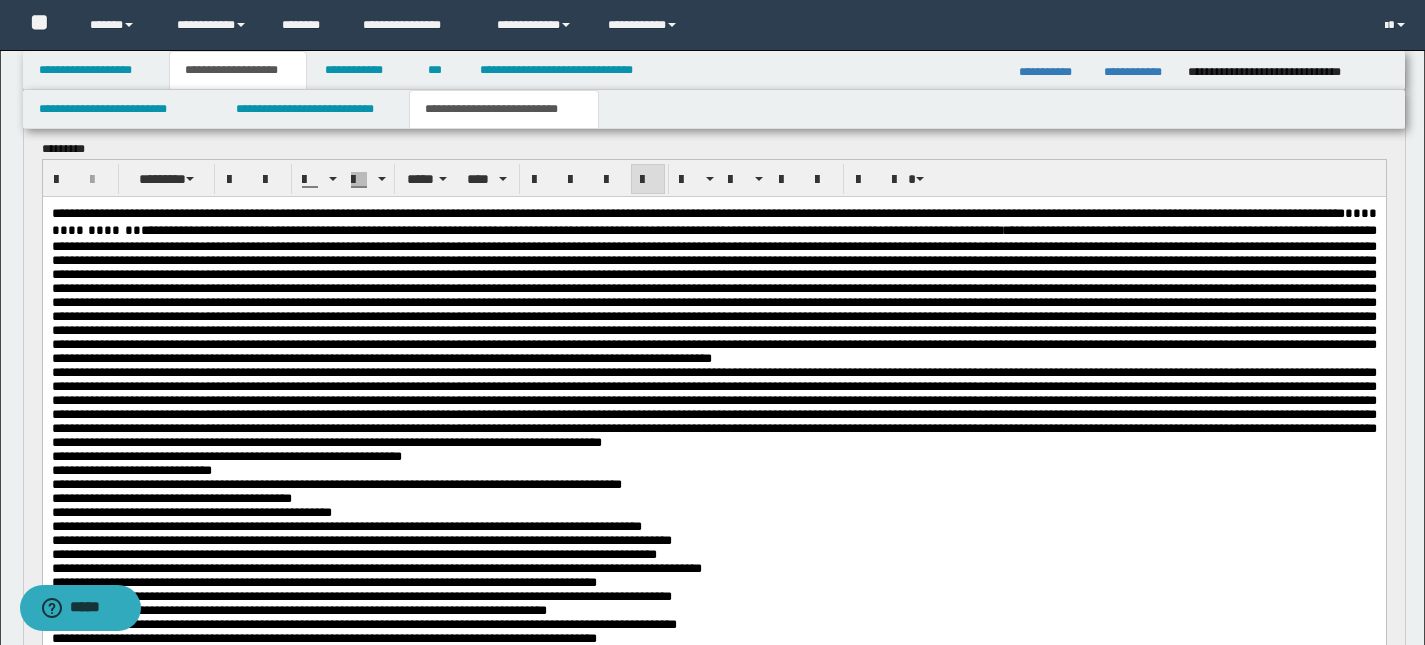 scroll, scrollTop: 161, scrollLeft: 0, axis: vertical 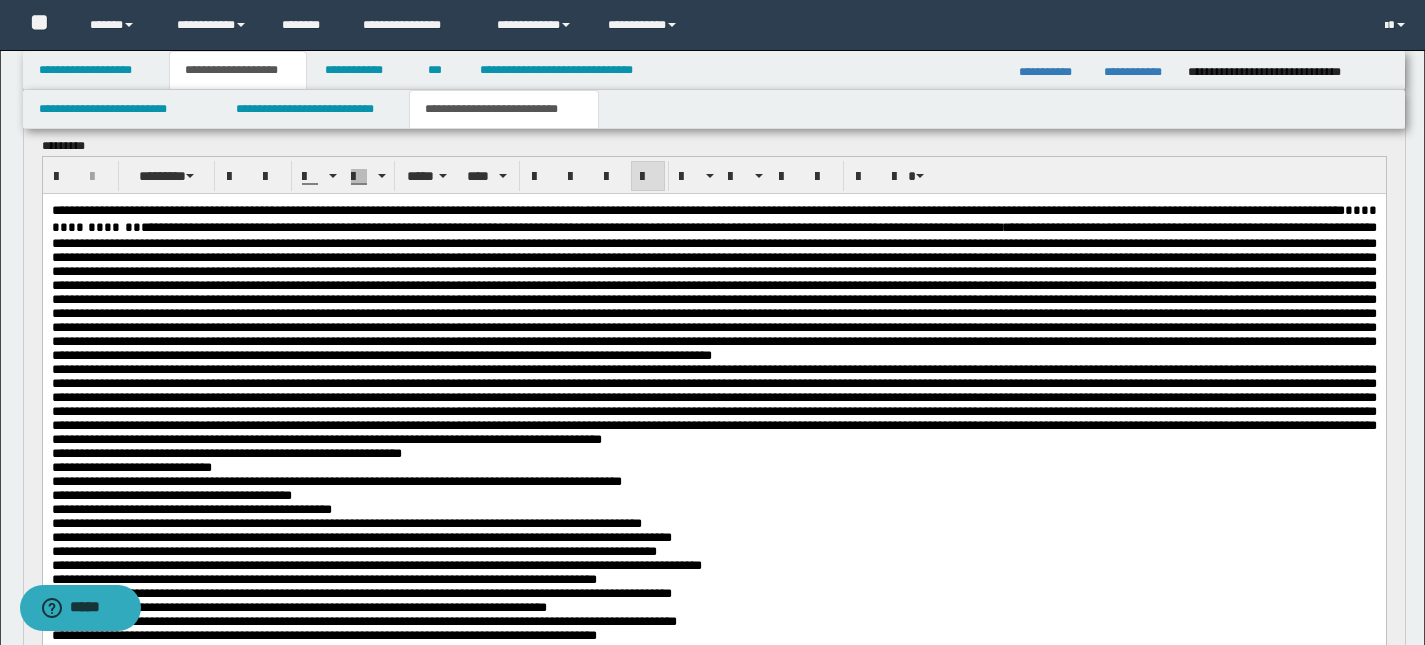 click on "**********" at bounding box center [715, 689] 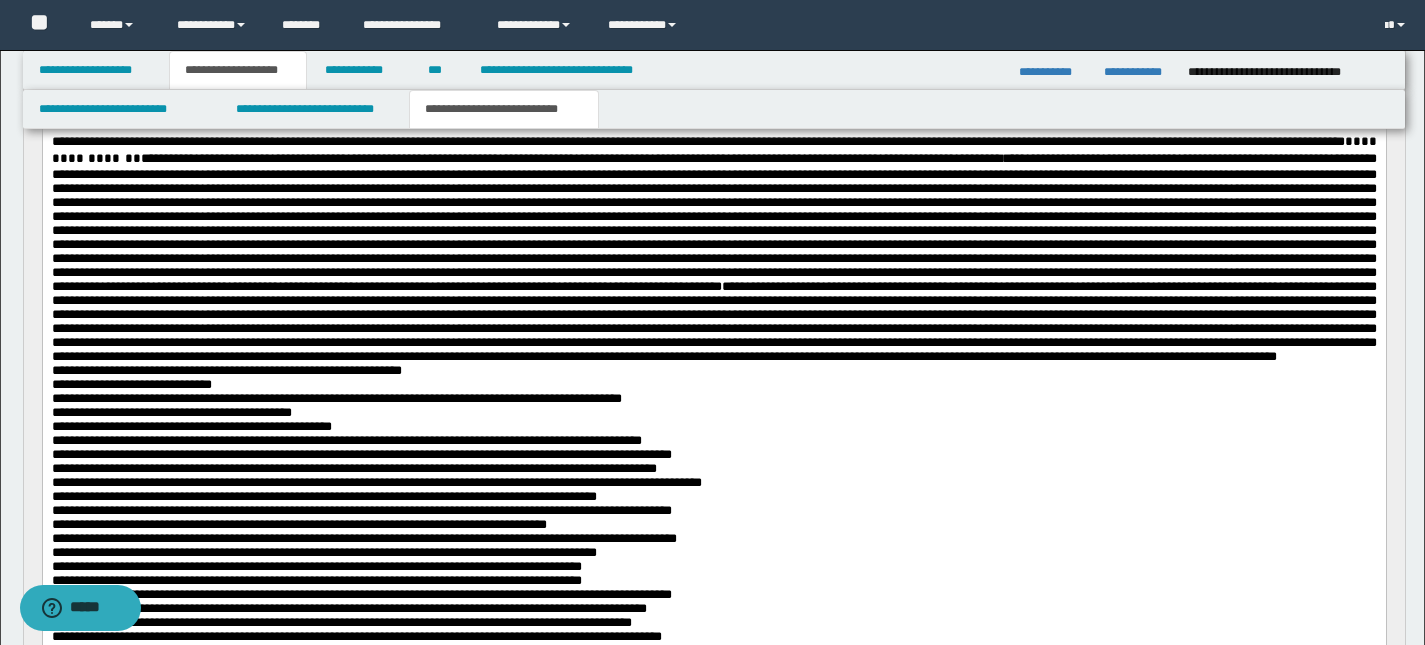scroll, scrollTop: 244, scrollLeft: 0, axis: vertical 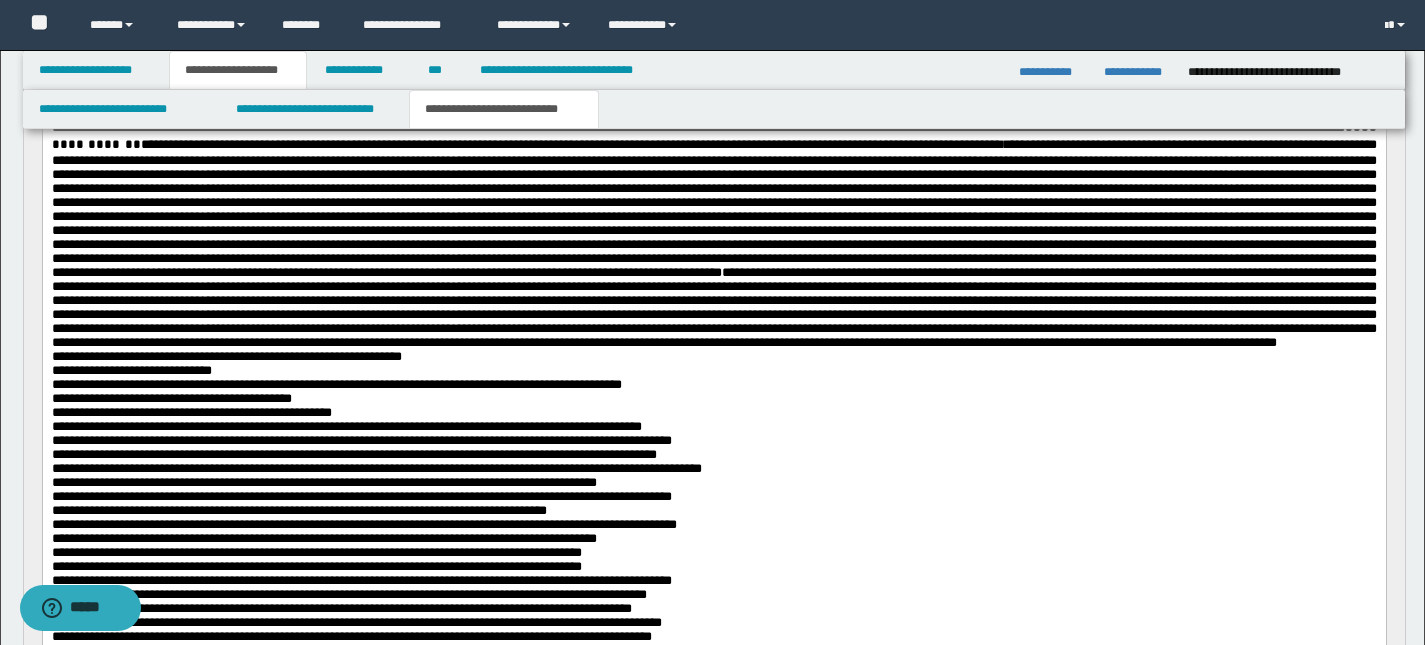 click on "**********" at bounding box center [715, 599] 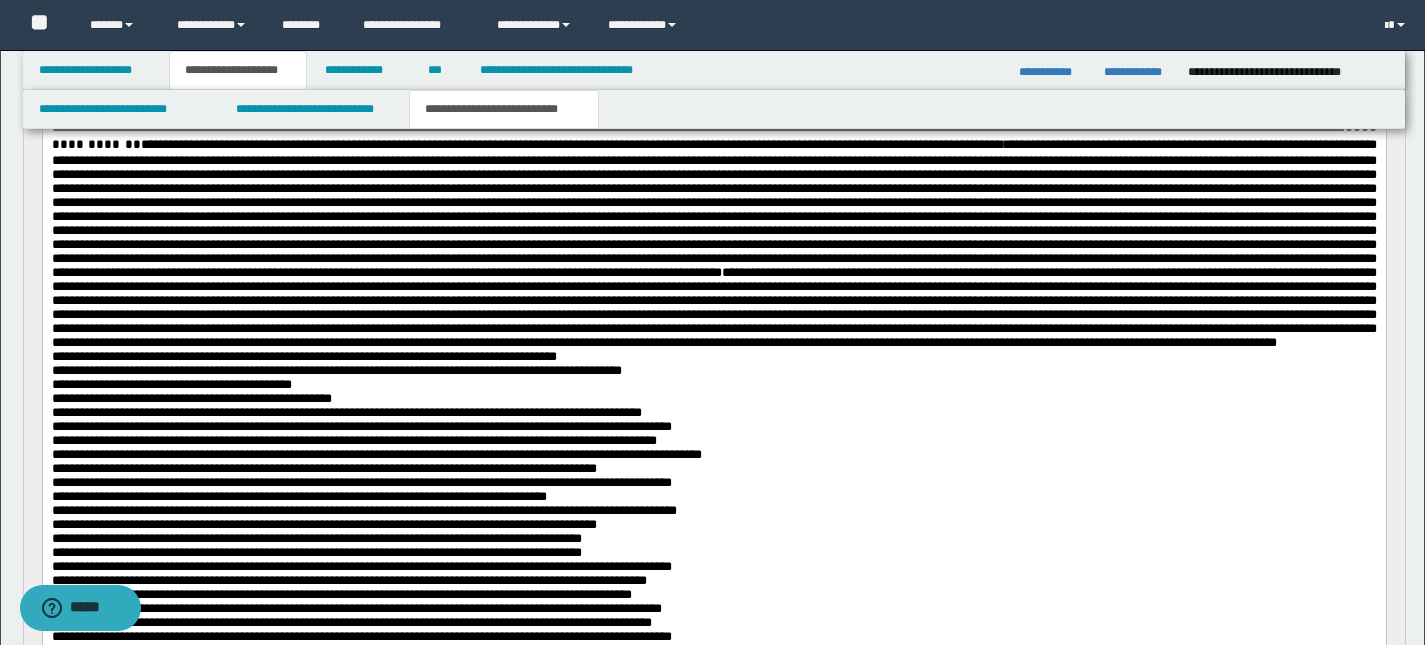 click on "**********" at bounding box center (715, 592) 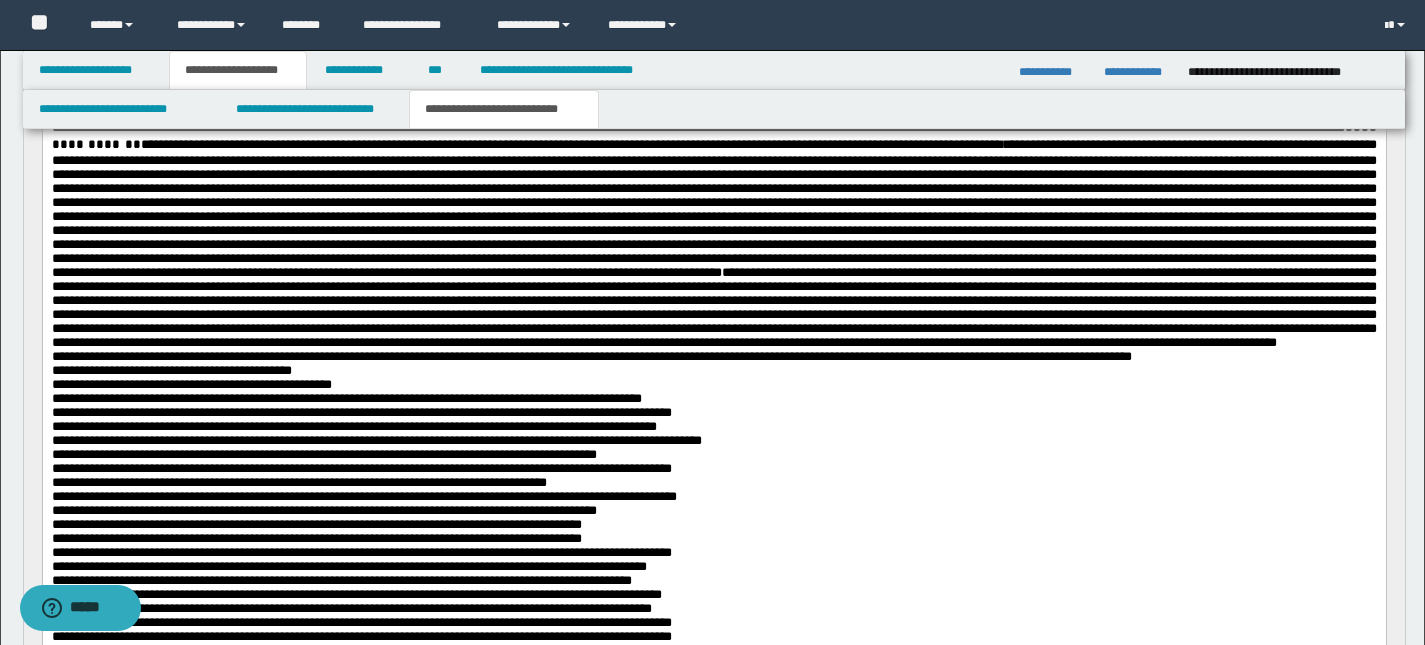 click on "**********" at bounding box center [715, 585] 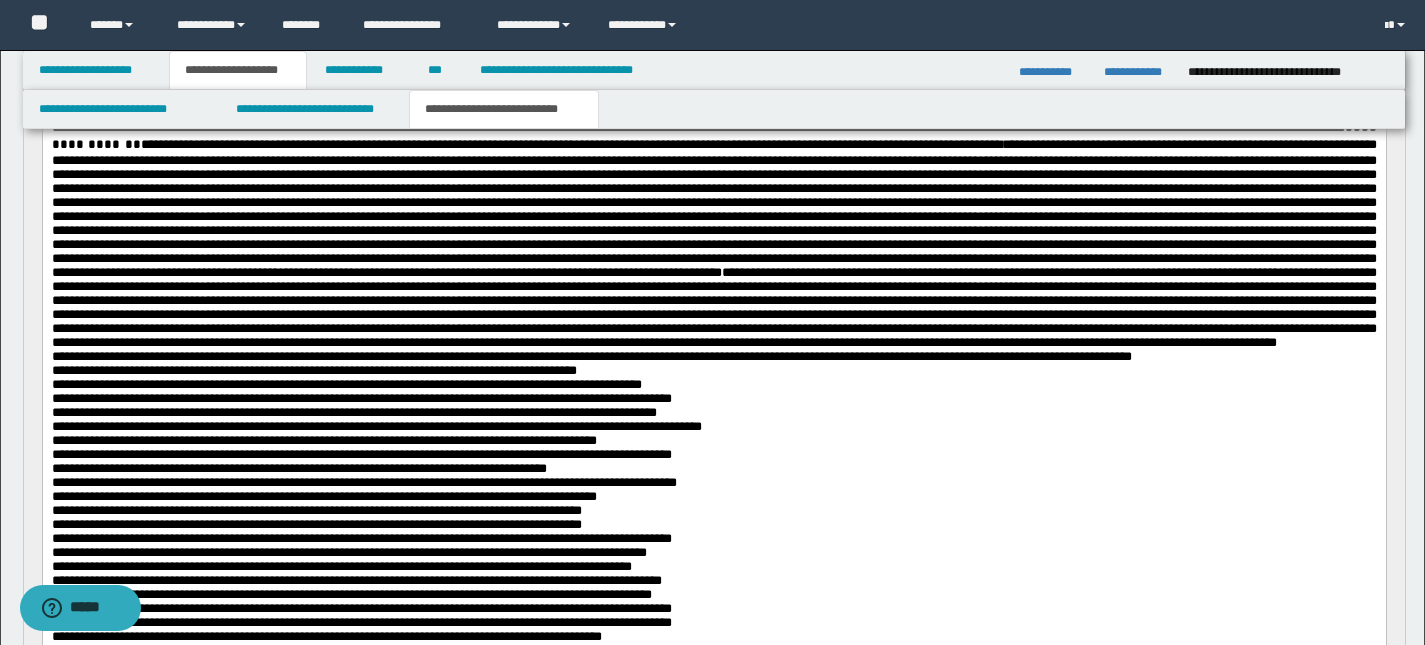 click on "**********" at bounding box center [713, 847] 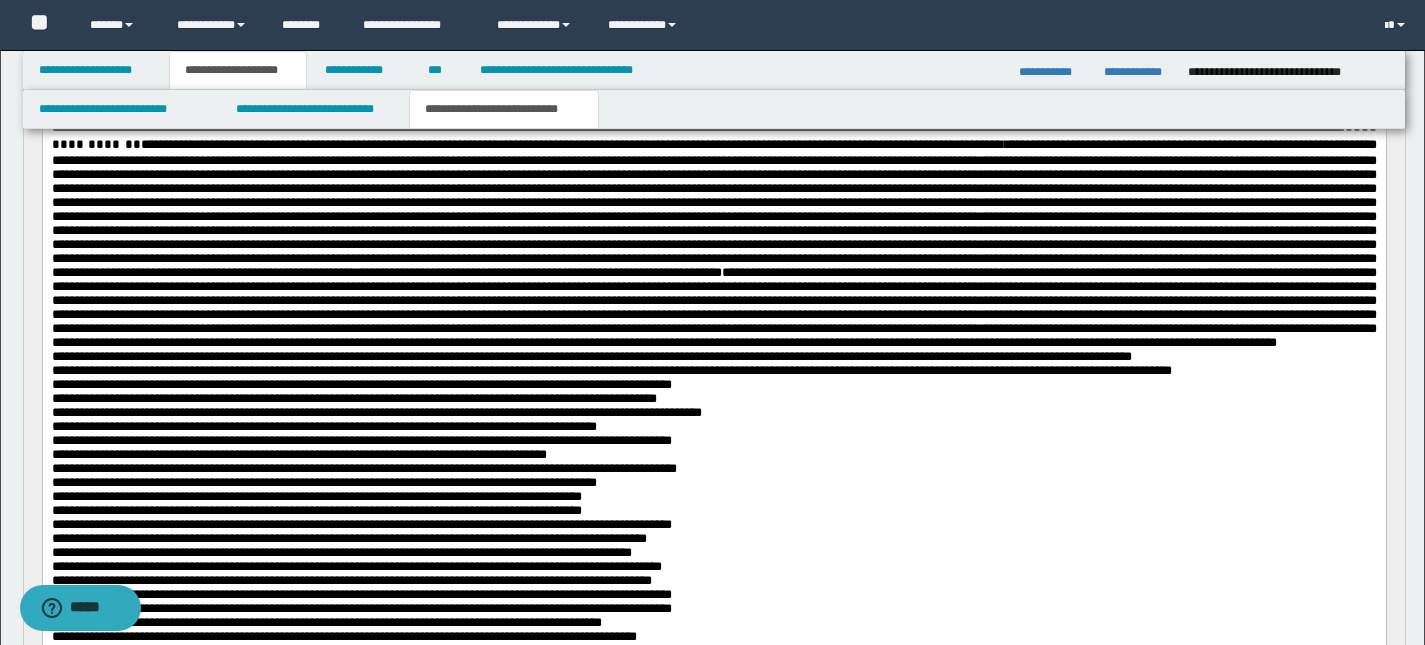 click on "**********" at bounding box center (715, 571) 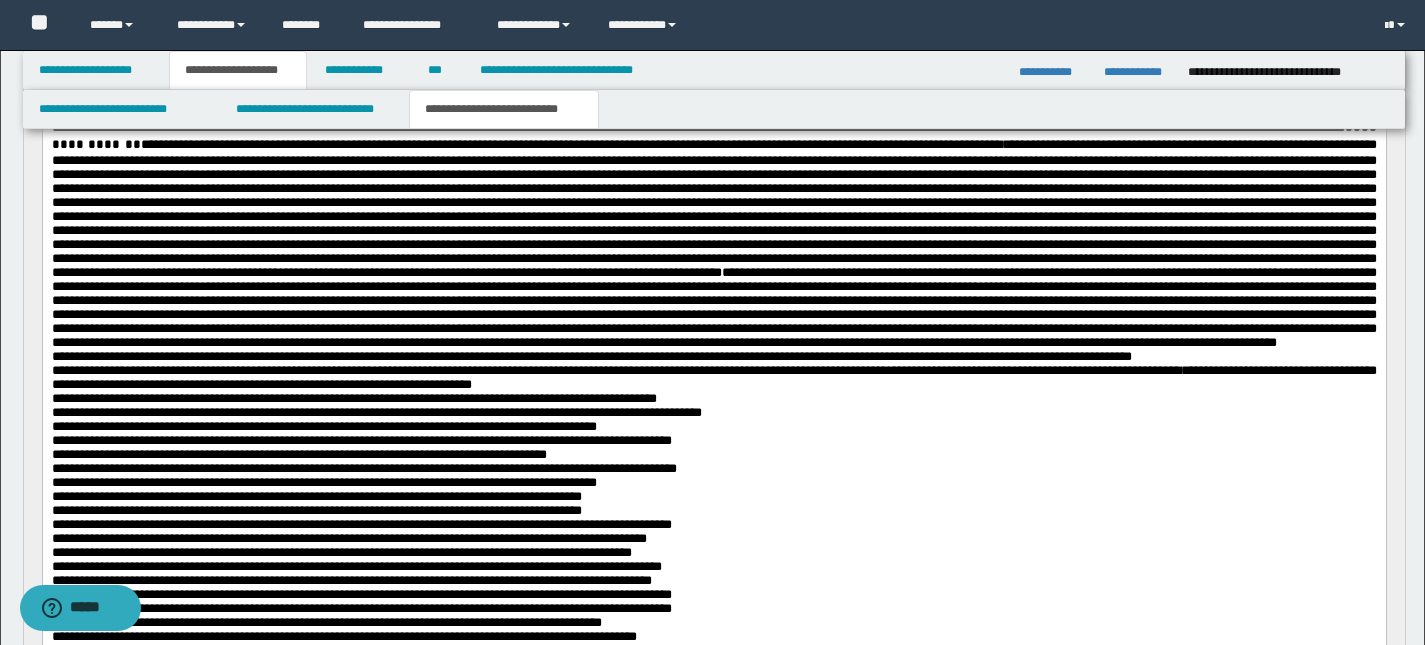 click on "**********" at bounding box center [715, 571] 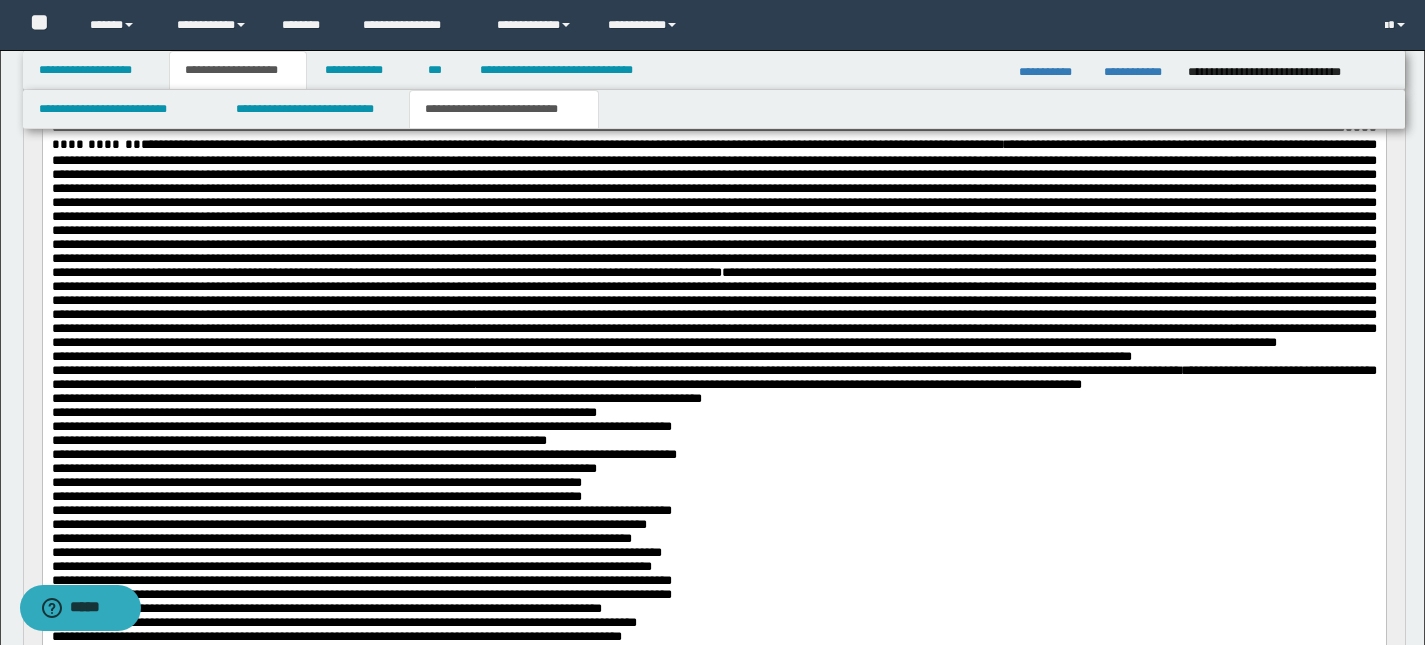 click on "**********" at bounding box center [715, 564] 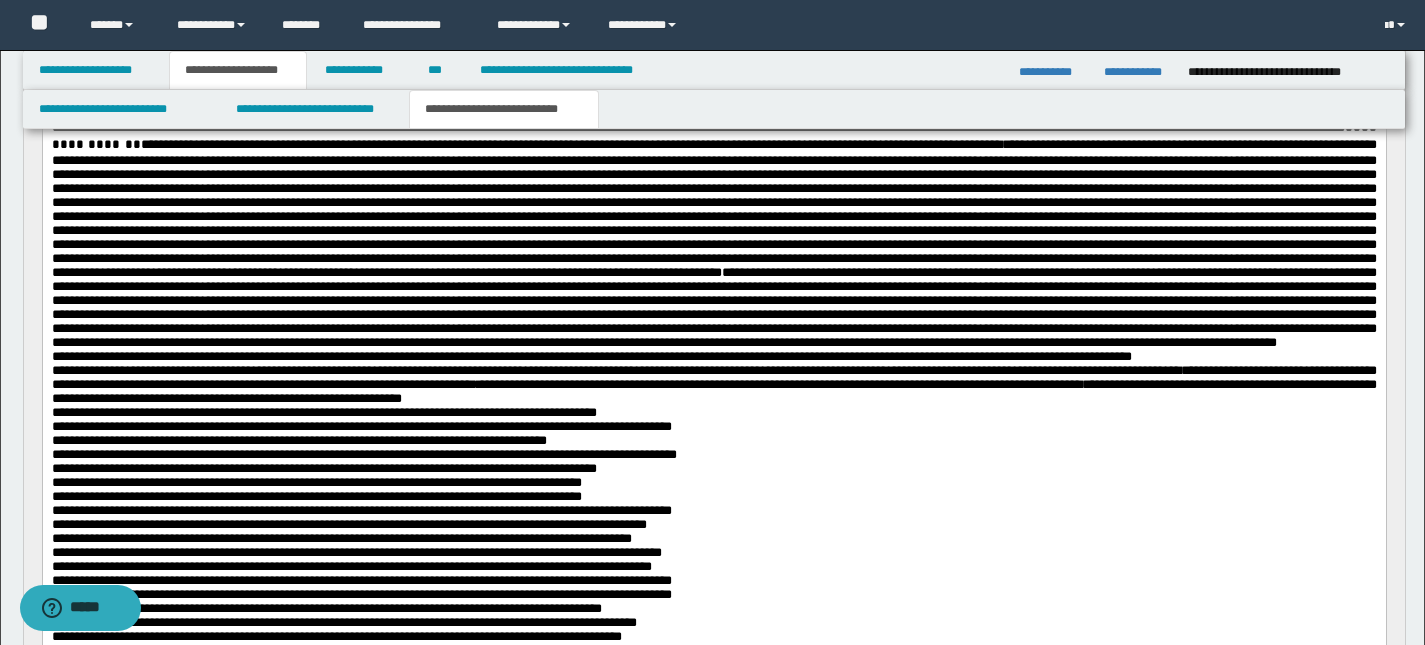 click on "**********" at bounding box center [715, 564] 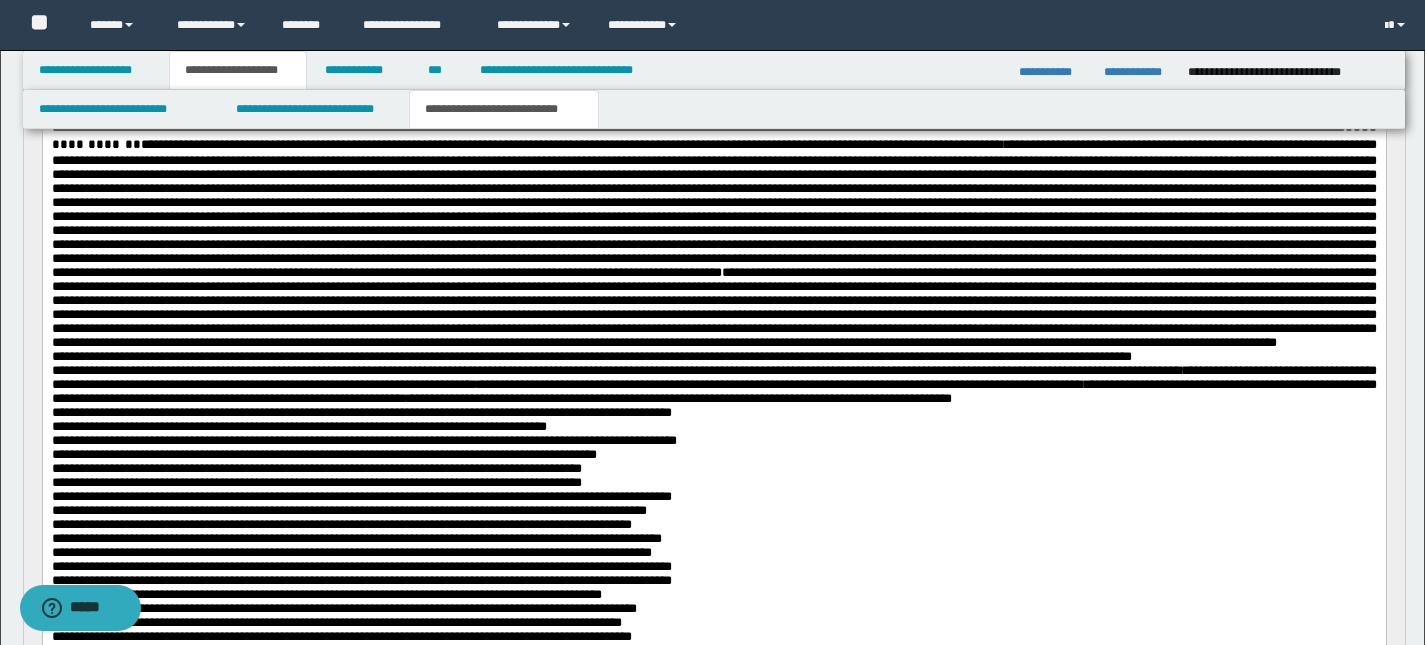 click on "**********" at bounding box center (713, 826) 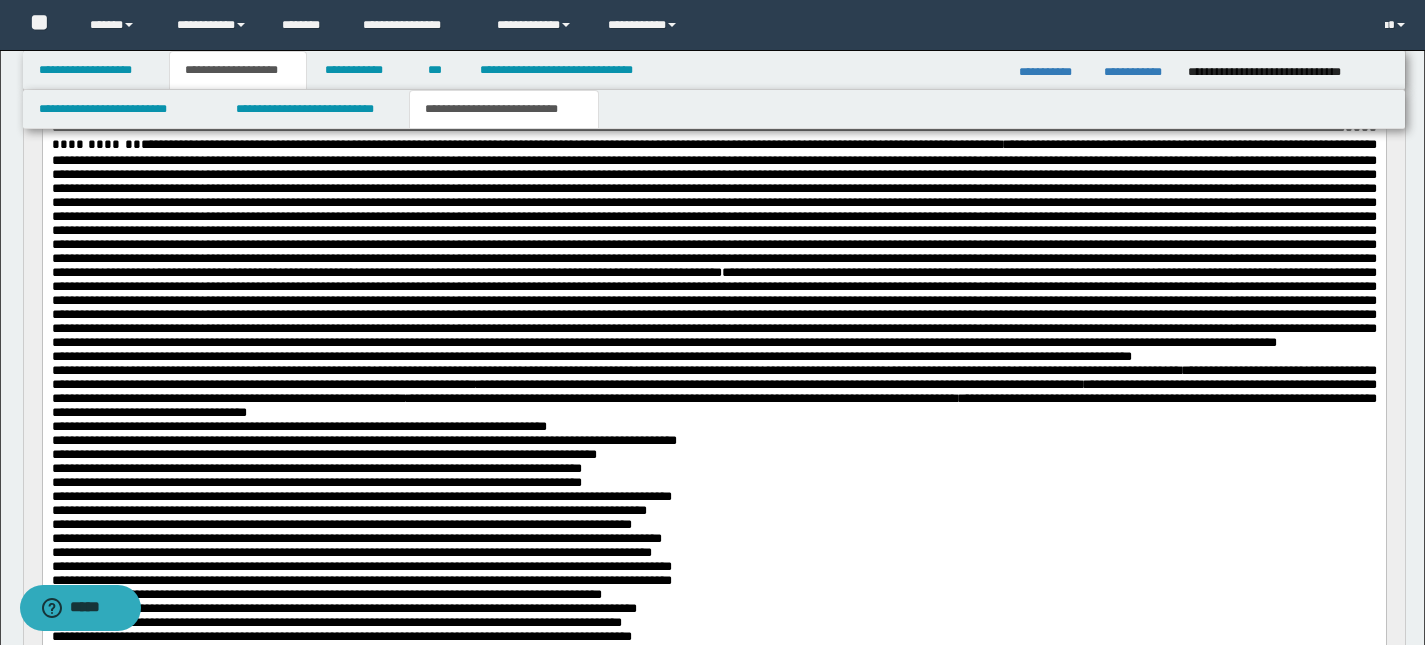 click on "**********" at bounding box center [715, 557] 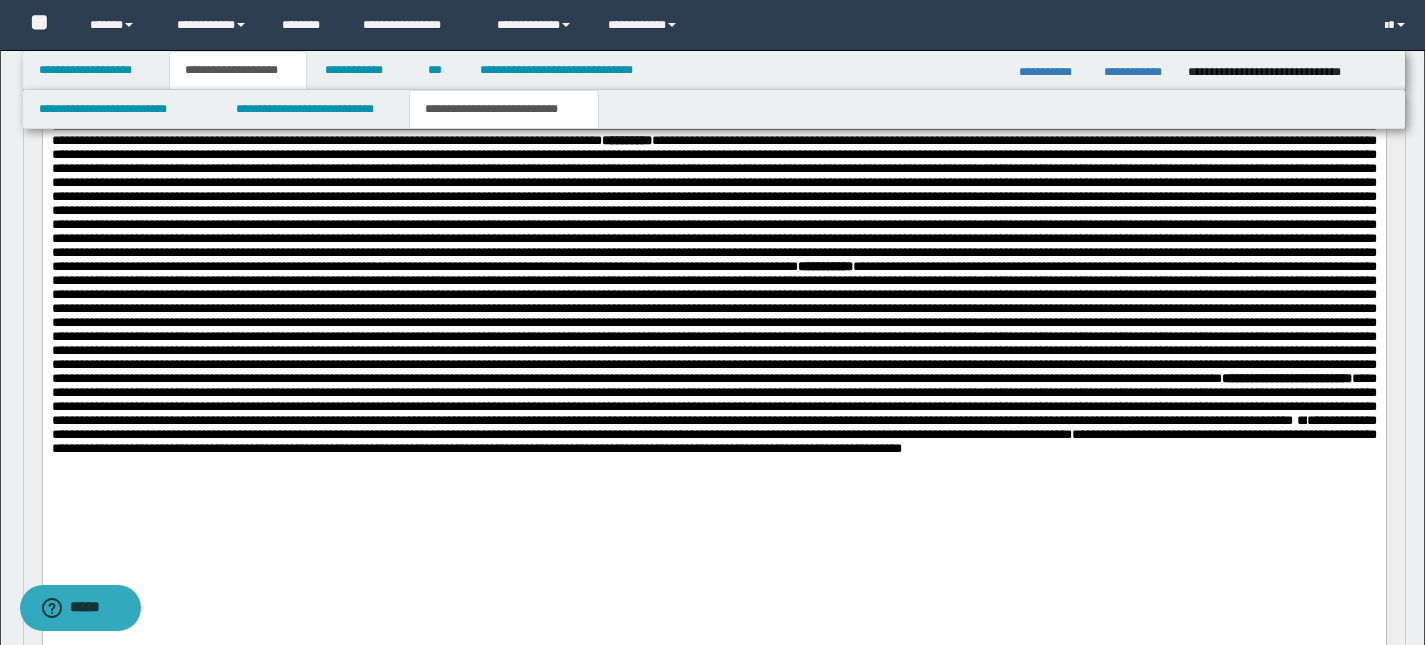 scroll, scrollTop: 1525, scrollLeft: 0, axis: vertical 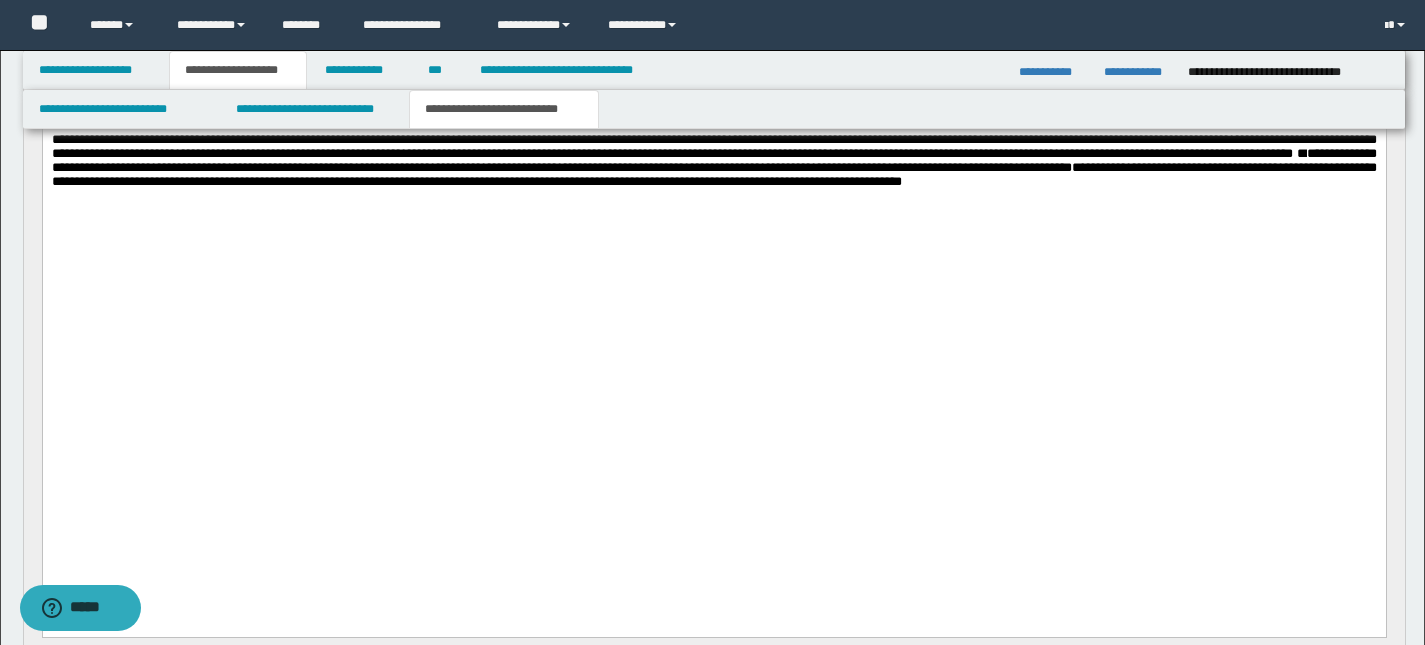 click on "**********" at bounding box center (713, 175) 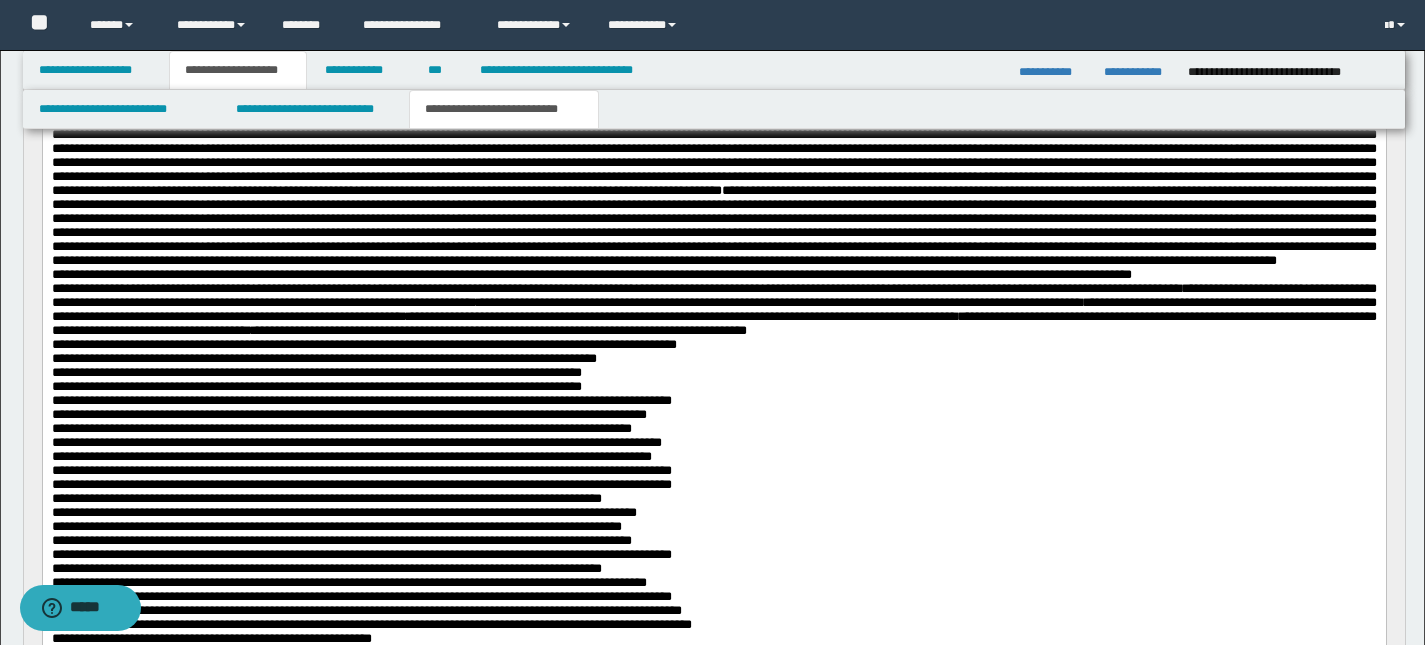 scroll, scrollTop: 346, scrollLeft: 0, axis: vertical 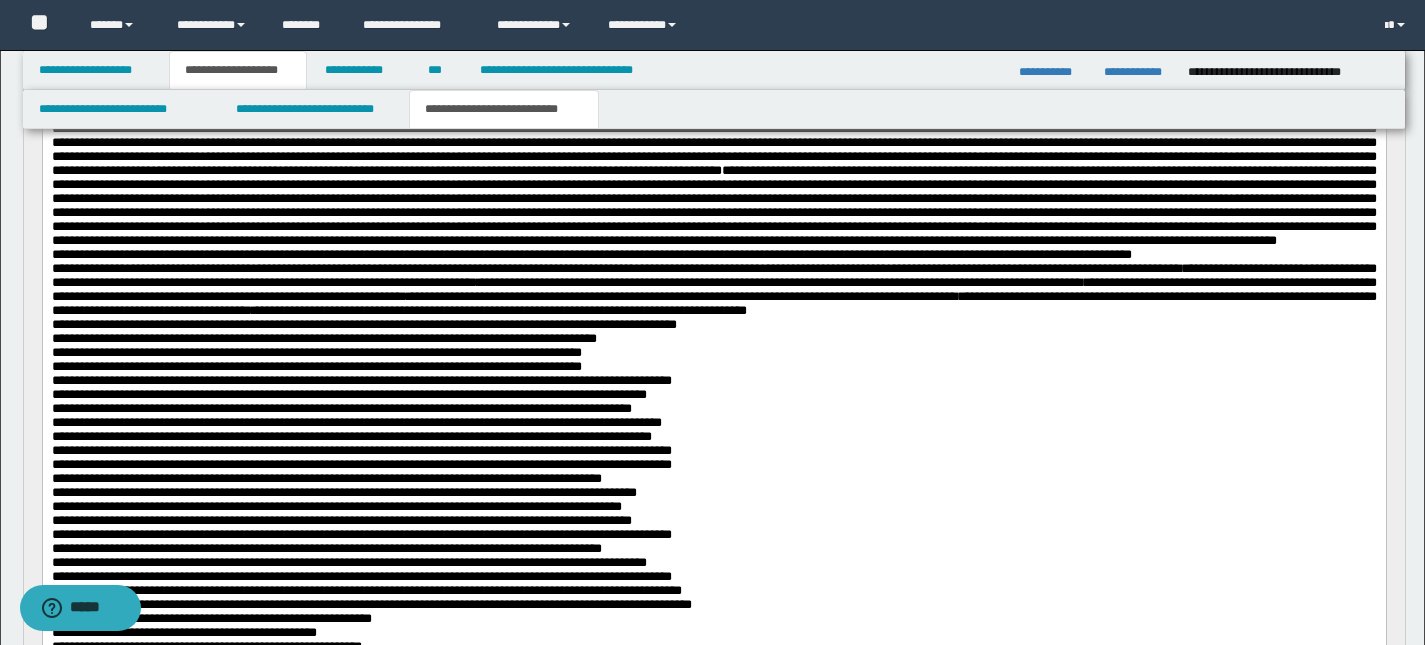 click on "**********" at bounding box center (715, 448) 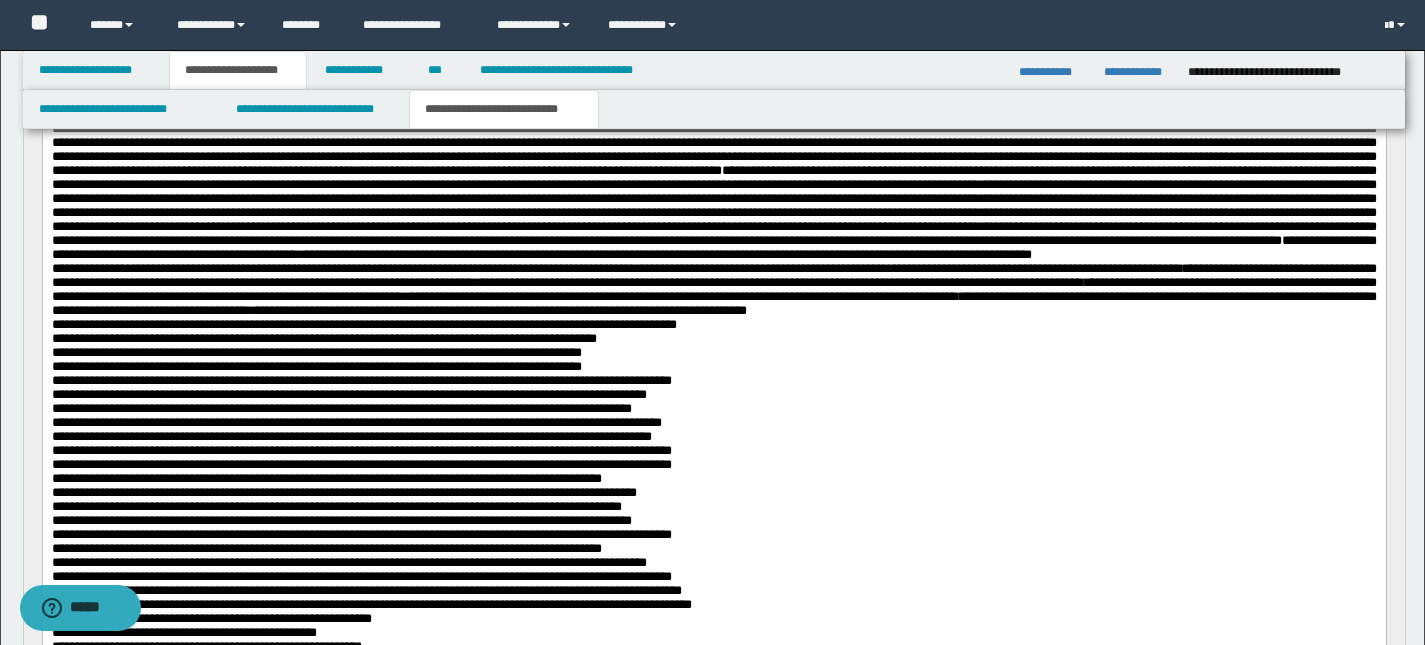click on "**********" at bounding box center [715, 448] 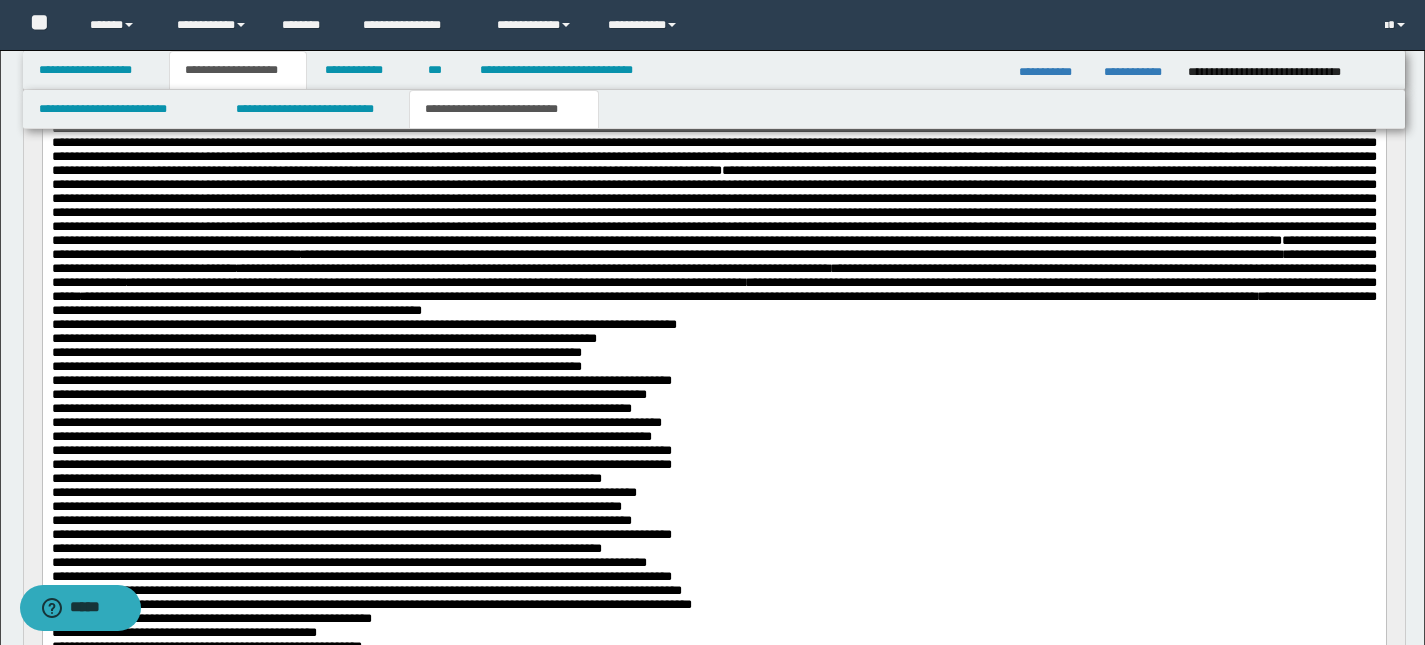 click on "**********" at bounding box center [715, 448] 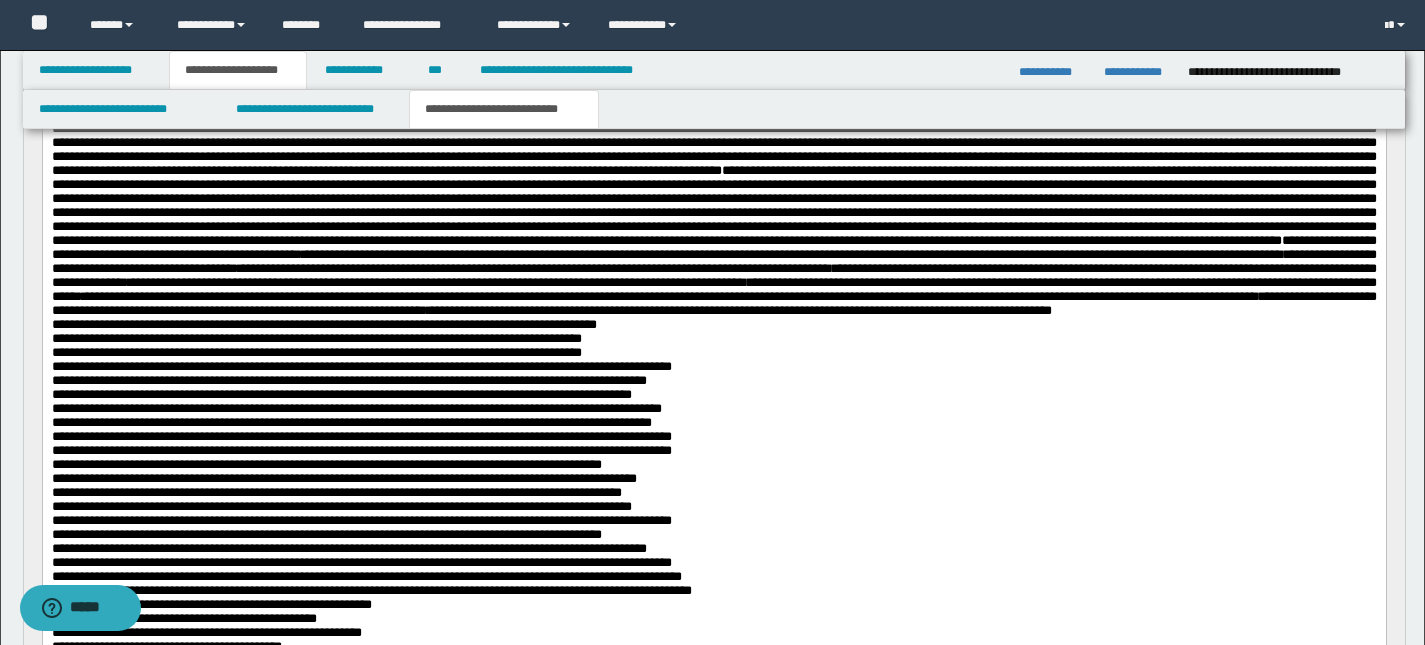 click on "**********" at bounding box center (715, 441) 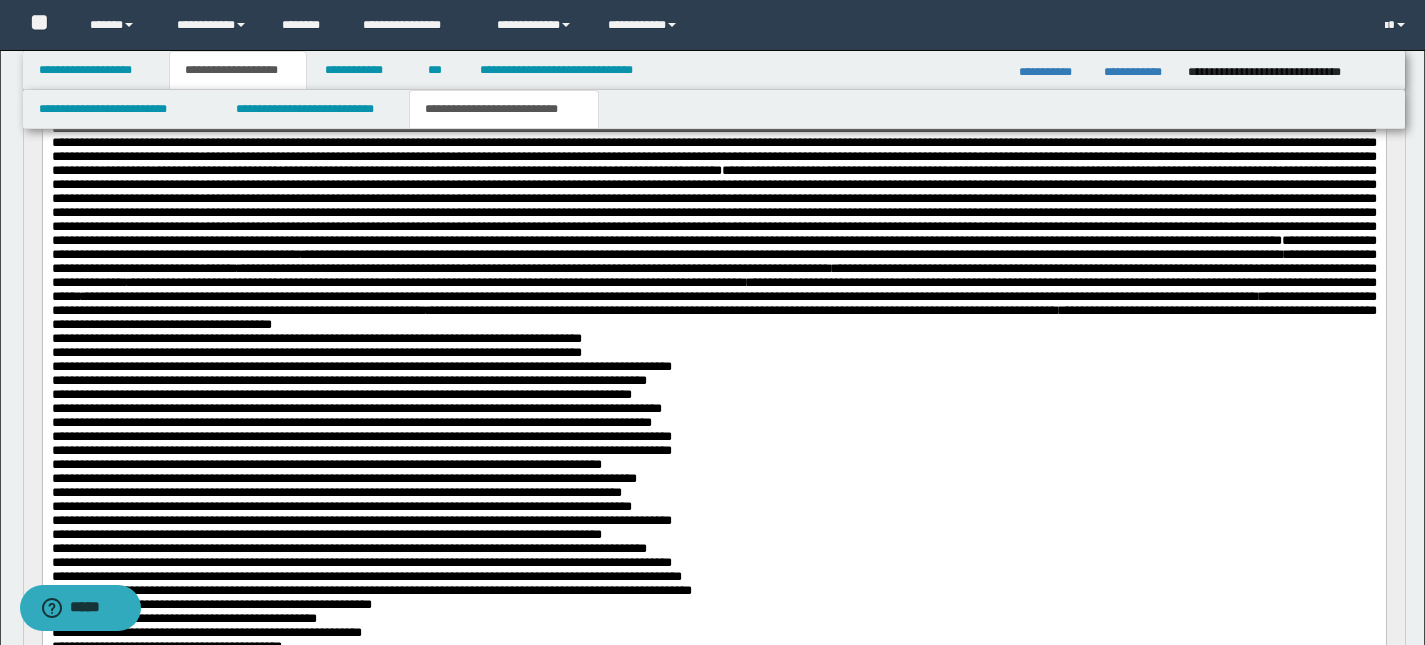 click on "**********" at bounding box center (715, 441) 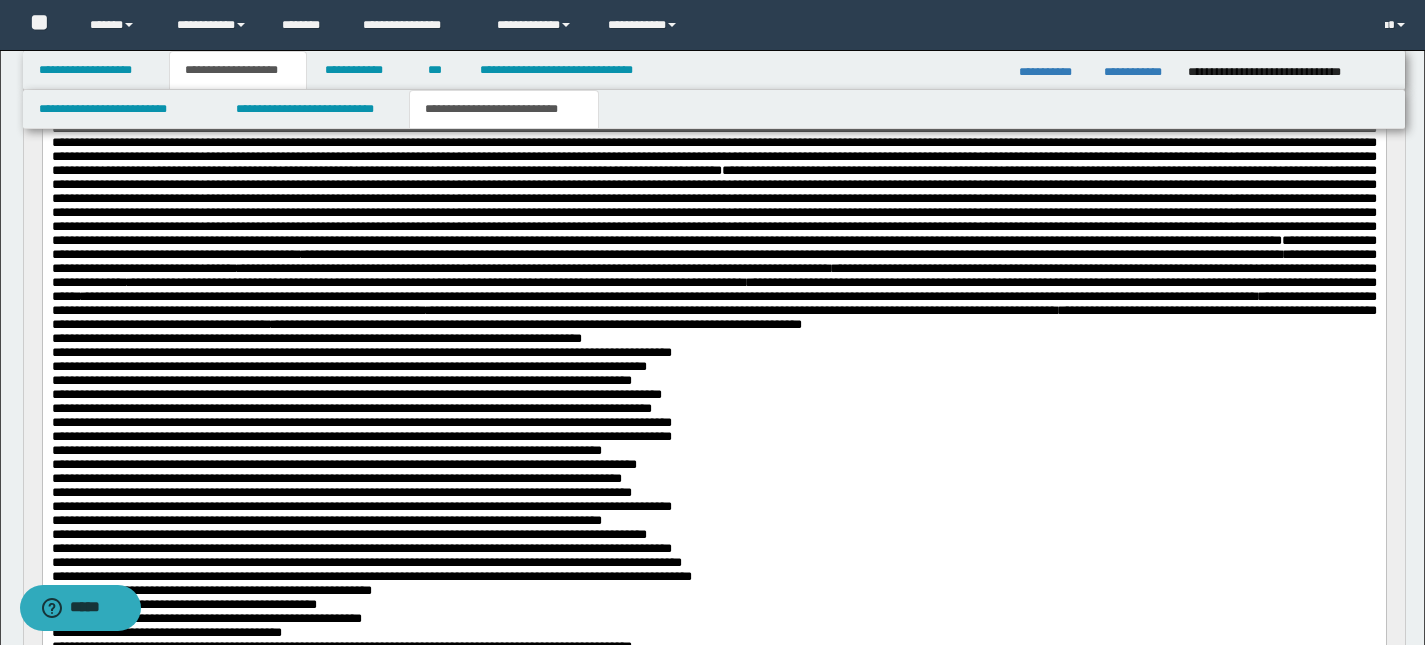 click on "**********" at bounding box center (715, 434) 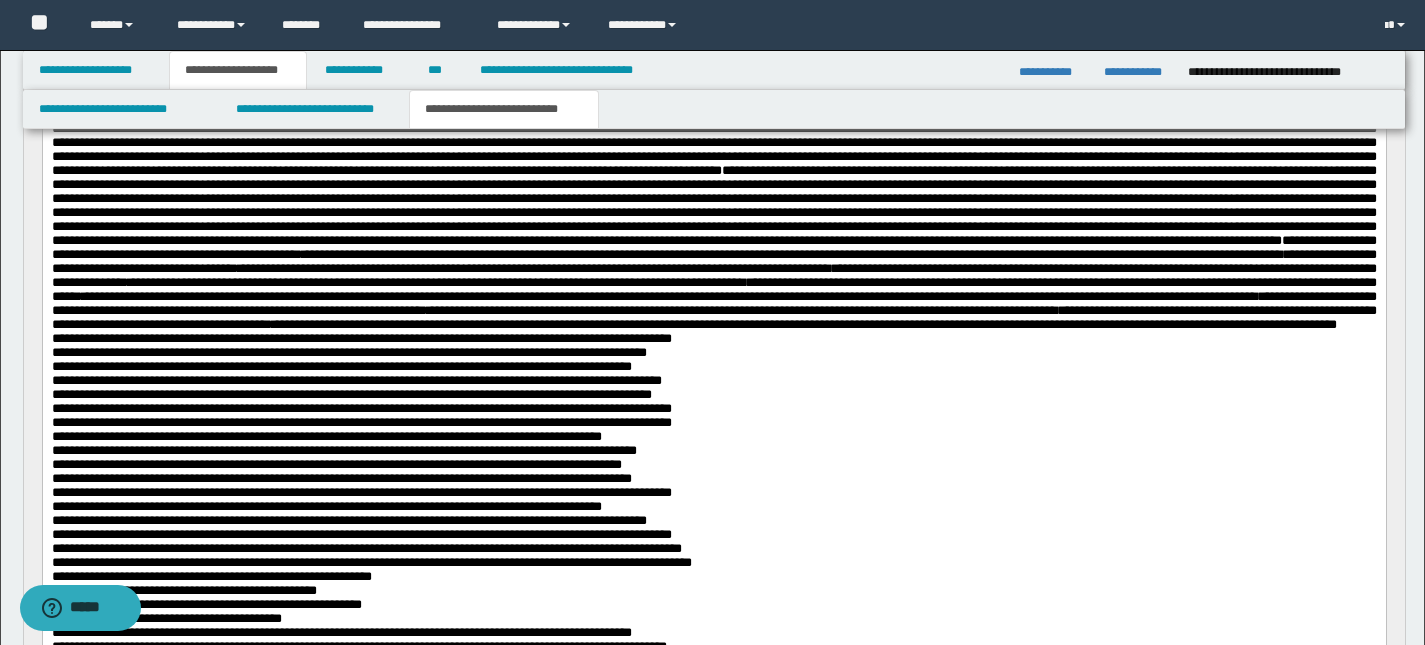 click on "**********" at bounding box center [713, 696] 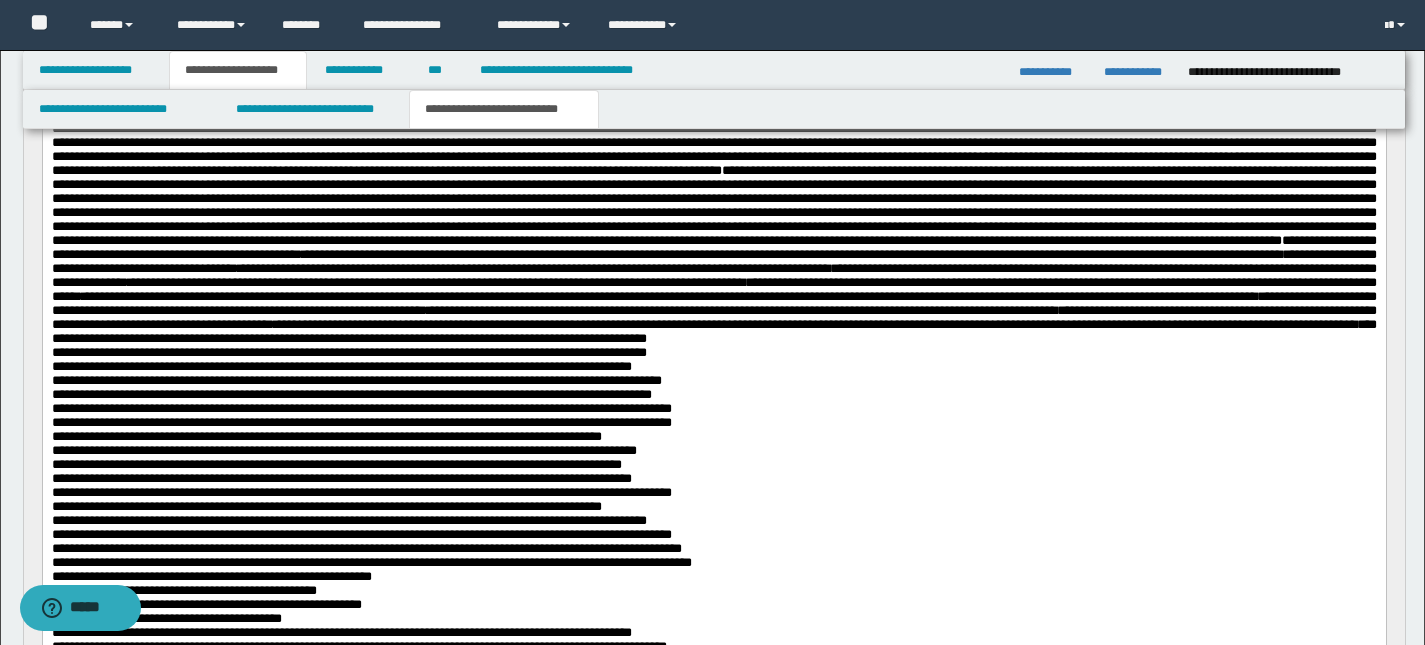 click on "**********" at bounding box center [715, 427] 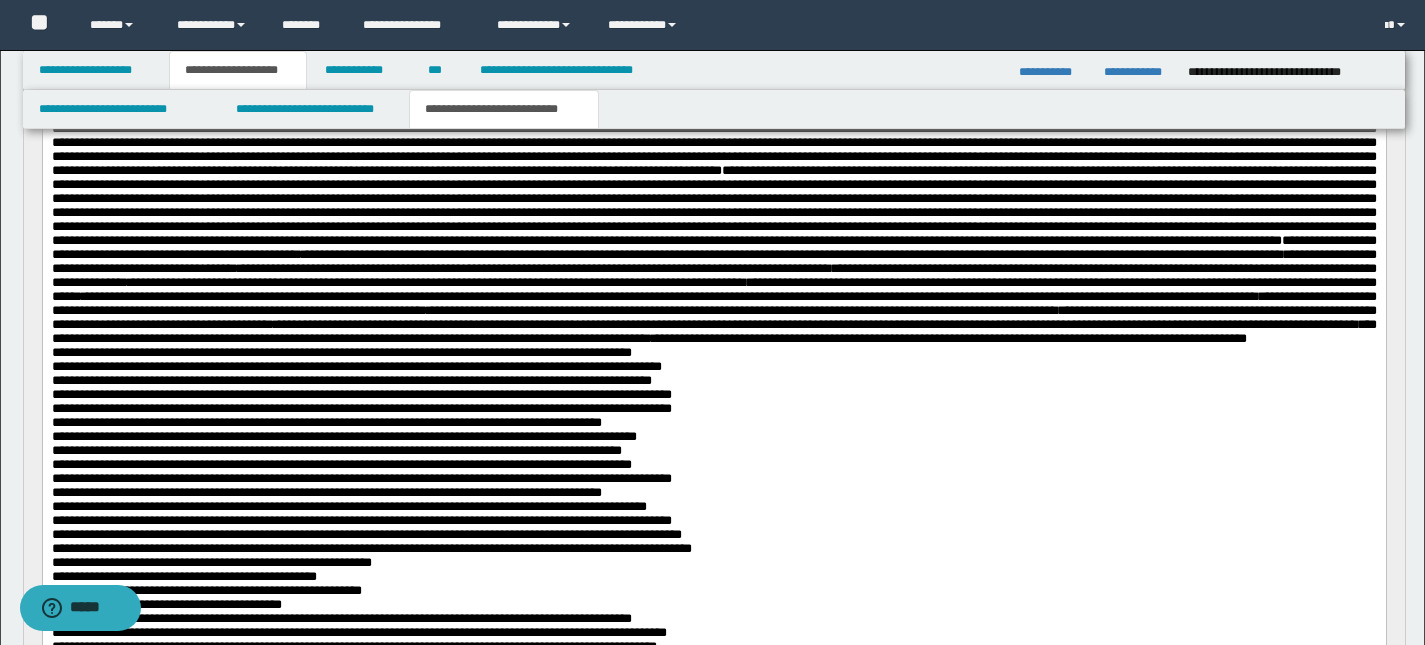 click on "**********" at bounding box center [715, 420] 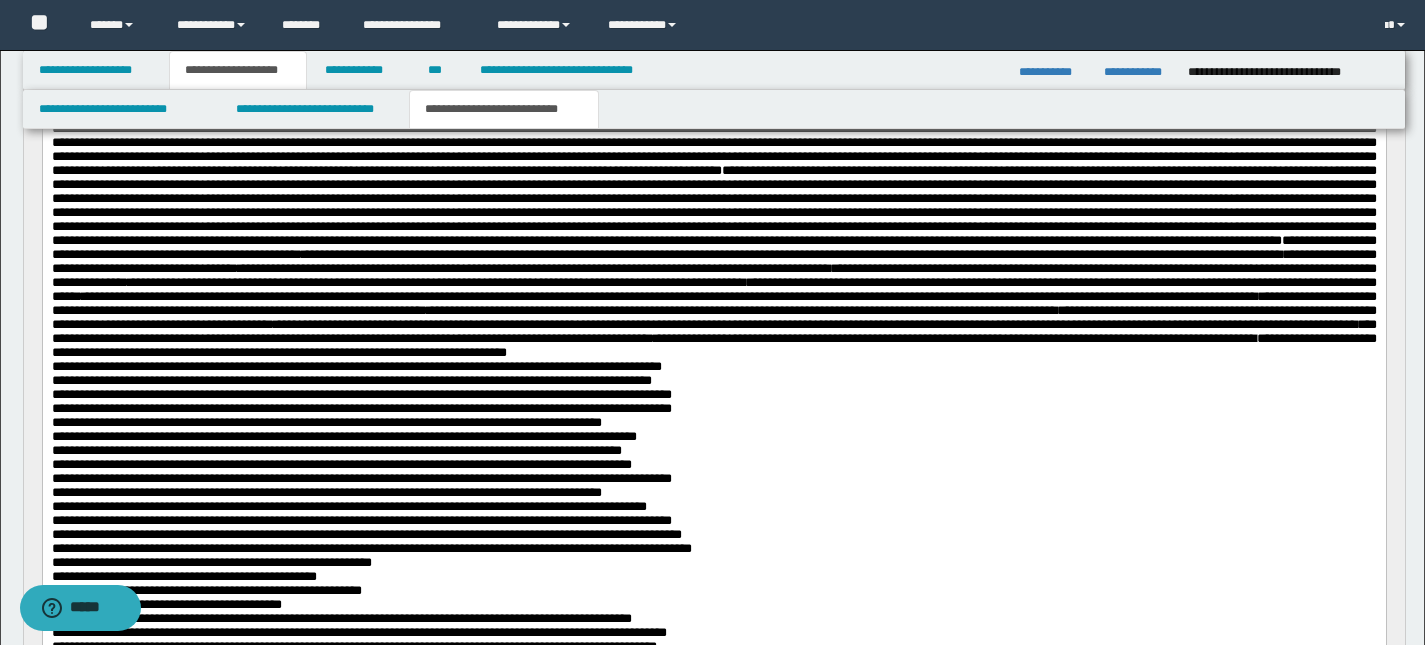 click on "**********" at bounding box center (715, 420) 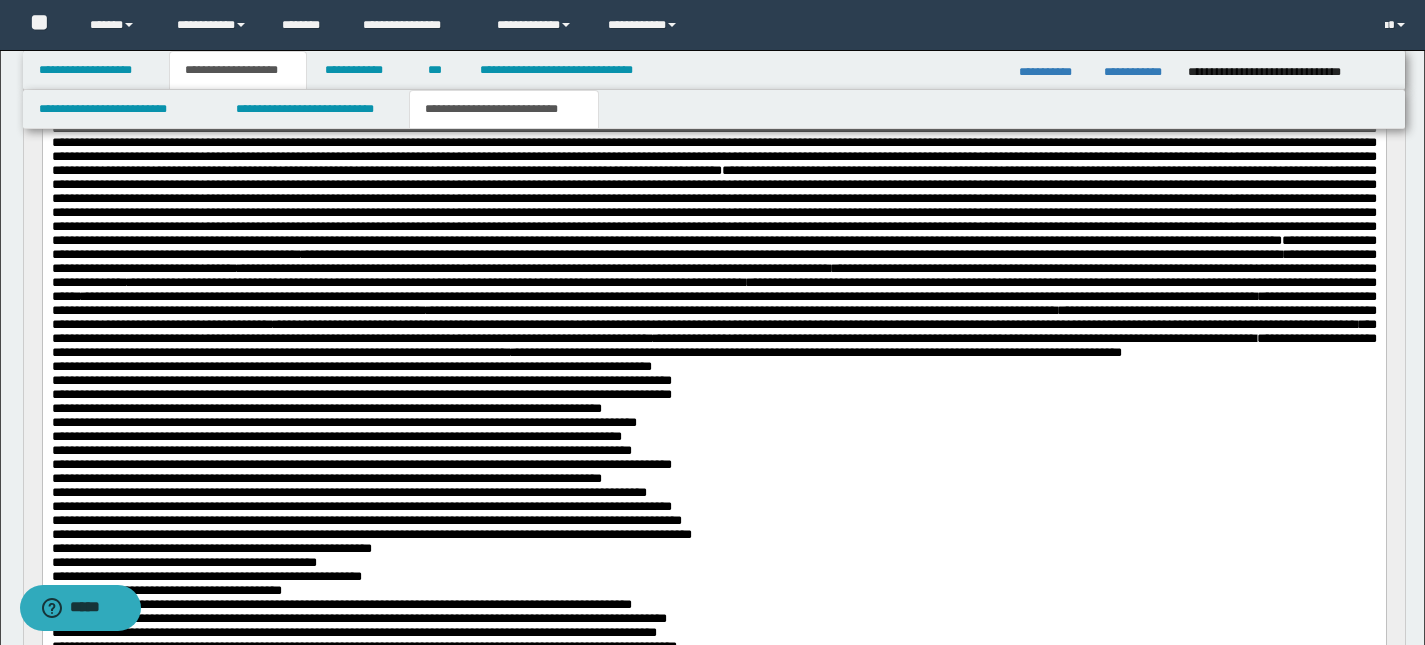 click on "**********" at bounding box center [715, 413] 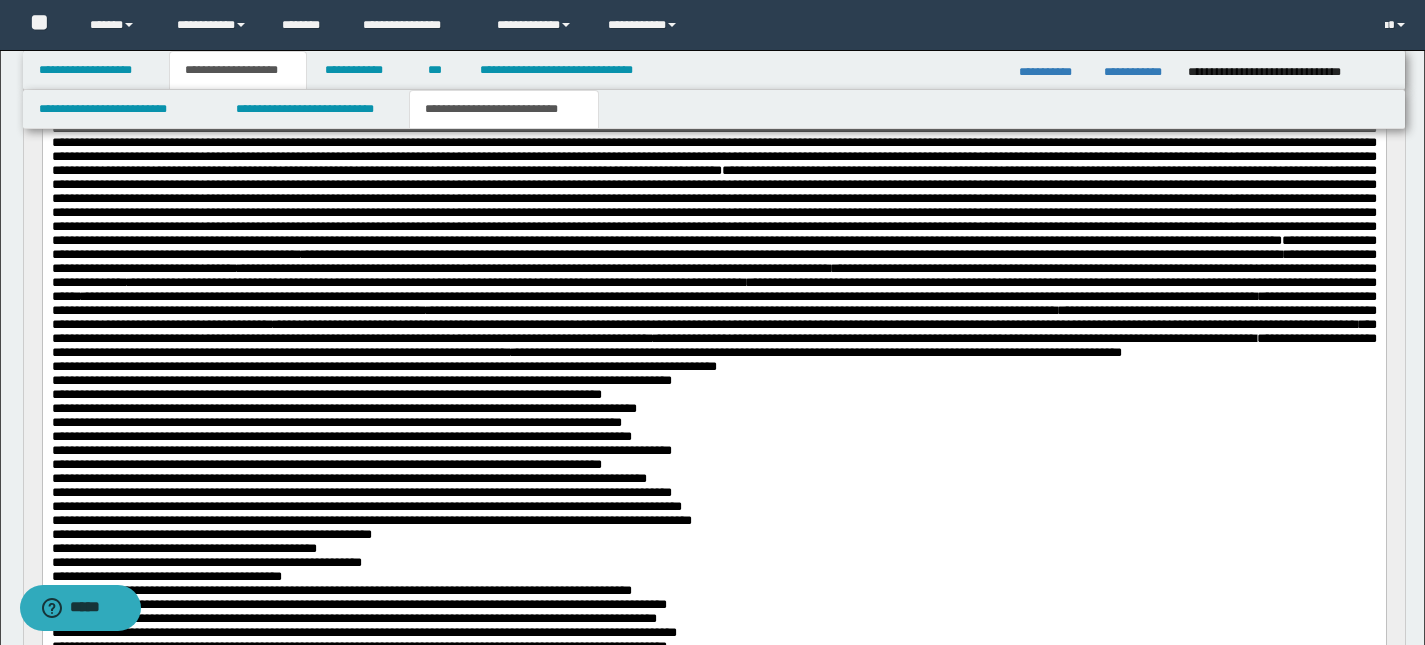 click on "**********" at bounding box center [715, 406] 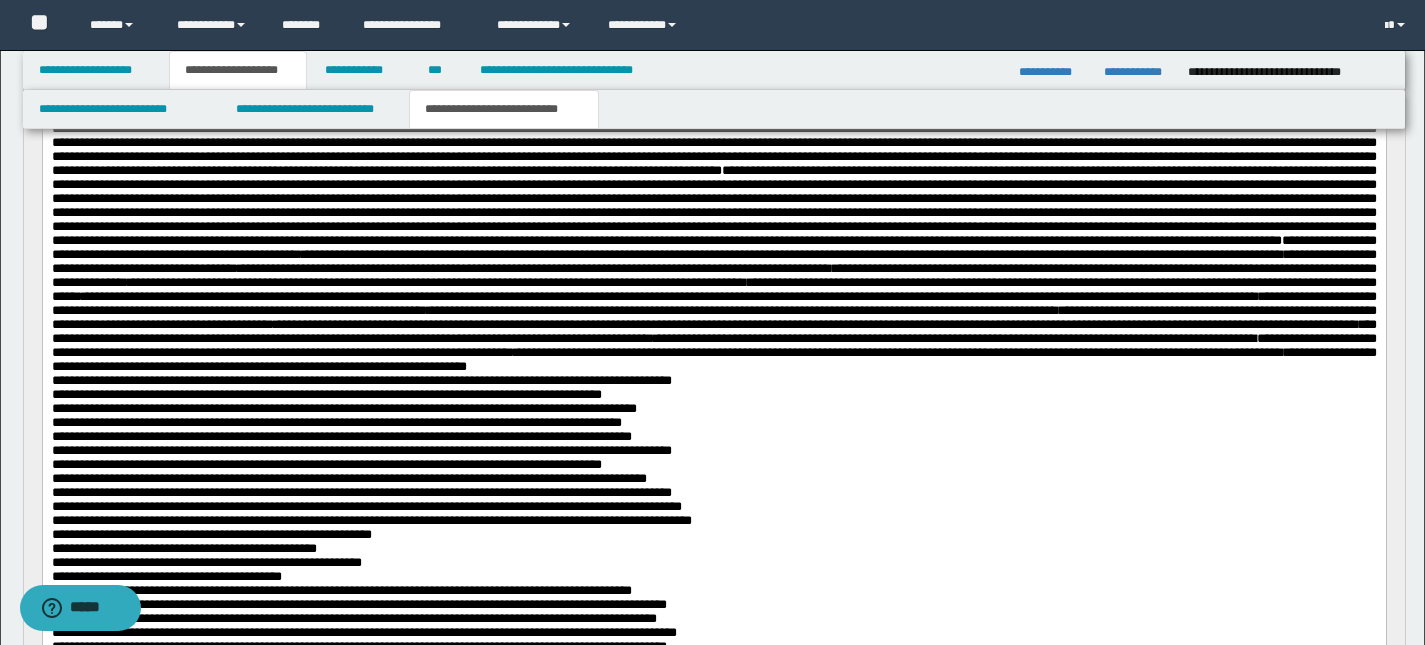 click on "**********" at bounding box center (715, 406) 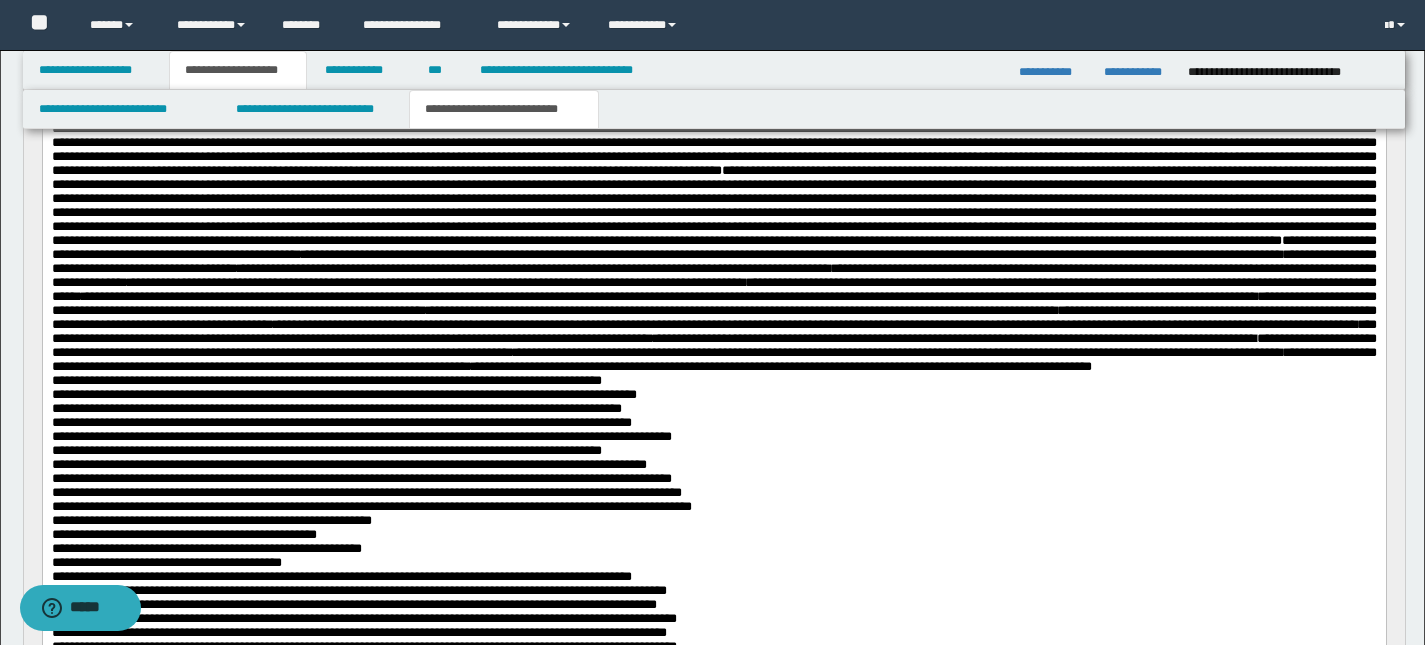click on "**********" at bounding box center [715, 399] 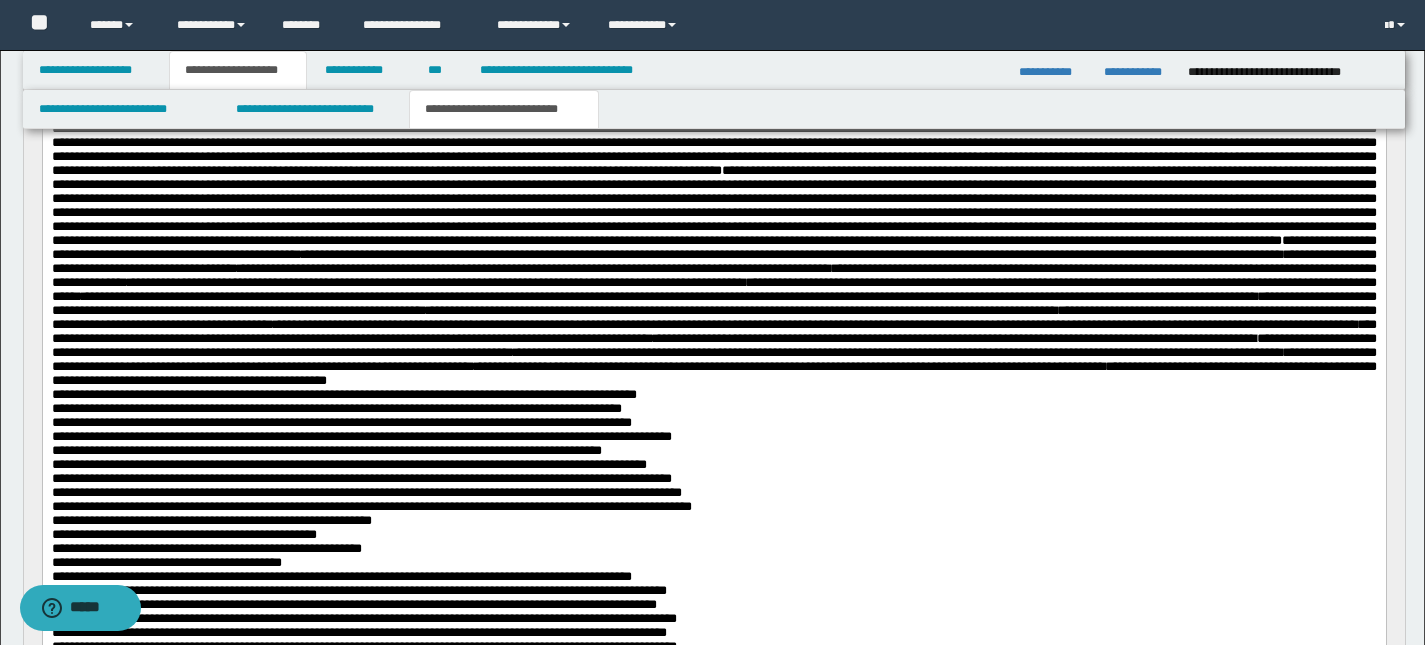 click on "**********" at bounding box center (715, 399) 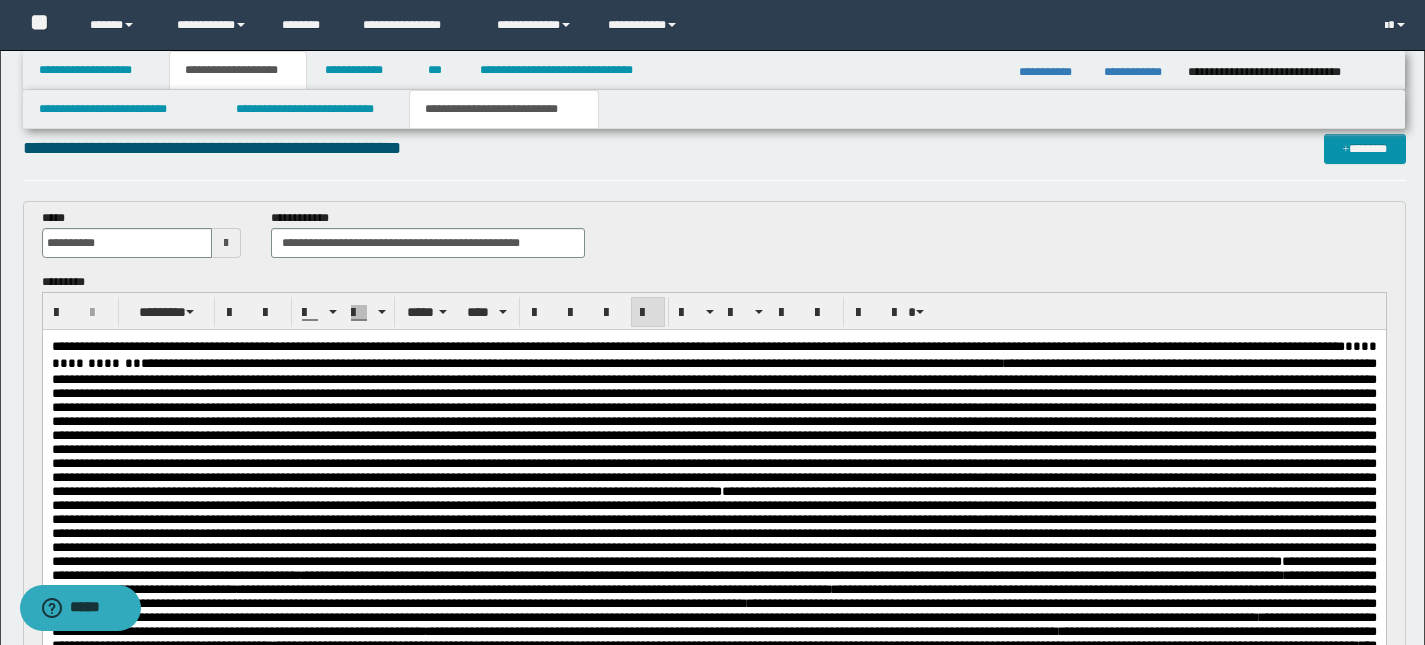 scroll, scrollTop: 29, scrollLeft: 0, axis: vertical 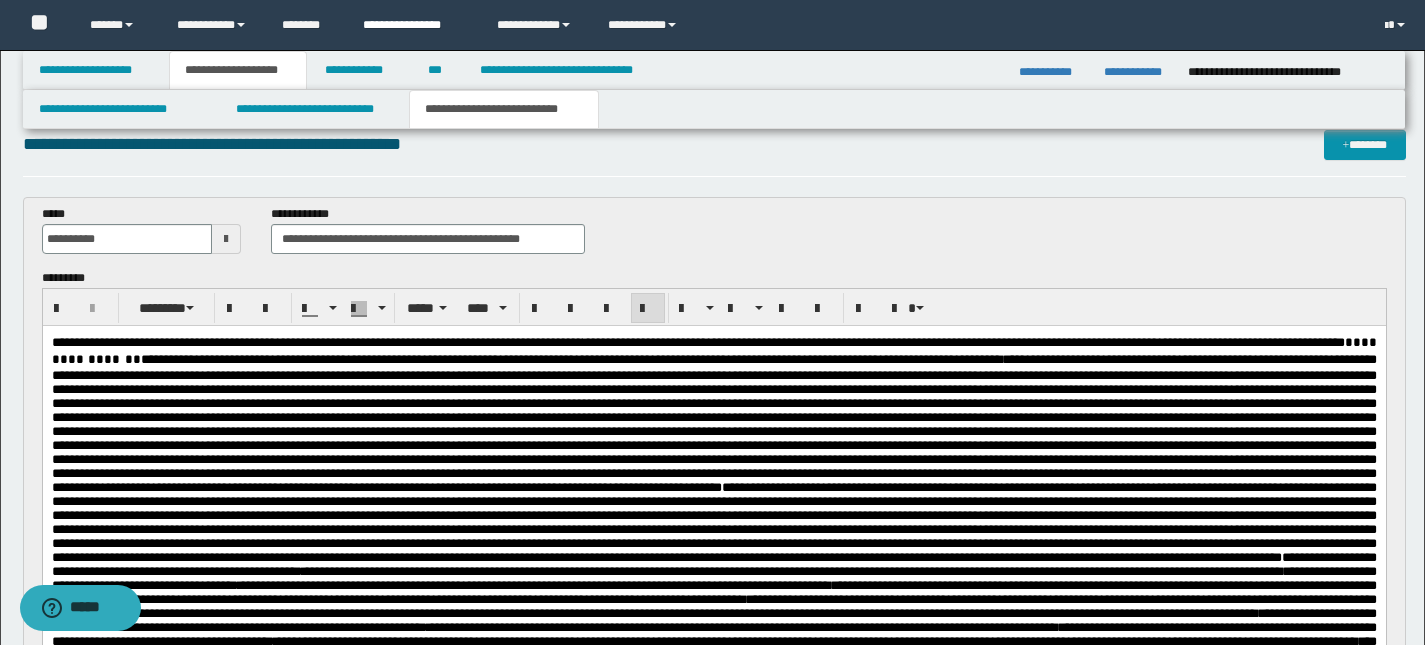 click on "**********" at bounding box center [414, 25] 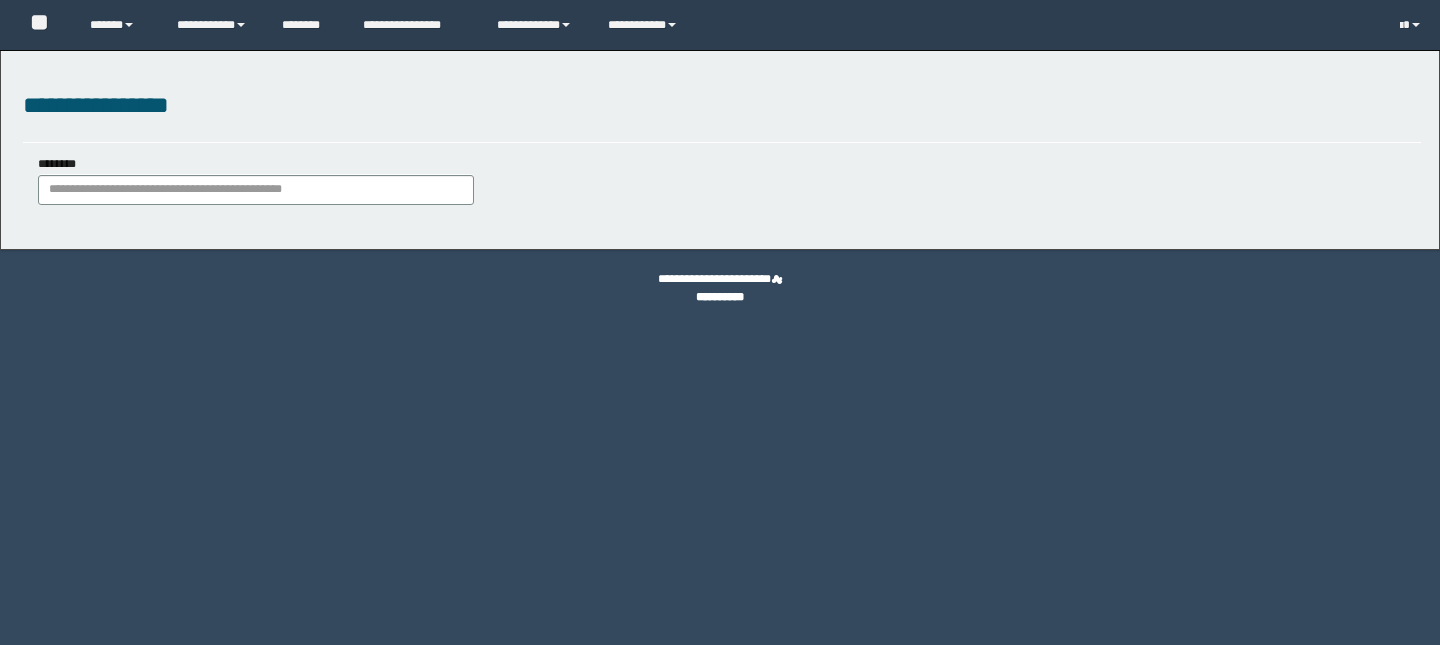 scroll, scrollTop: 0, scrollLeft: 0, axis: both 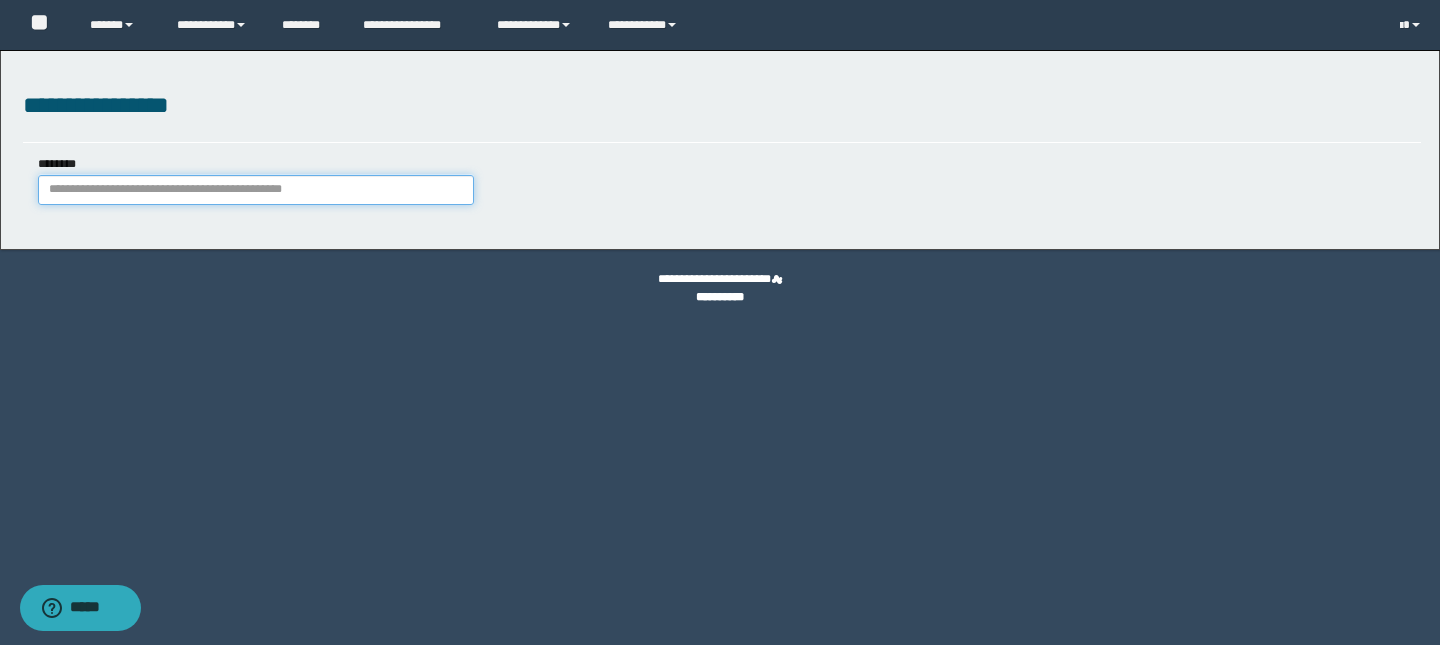 click on "********" at bounding box center (256, 190) 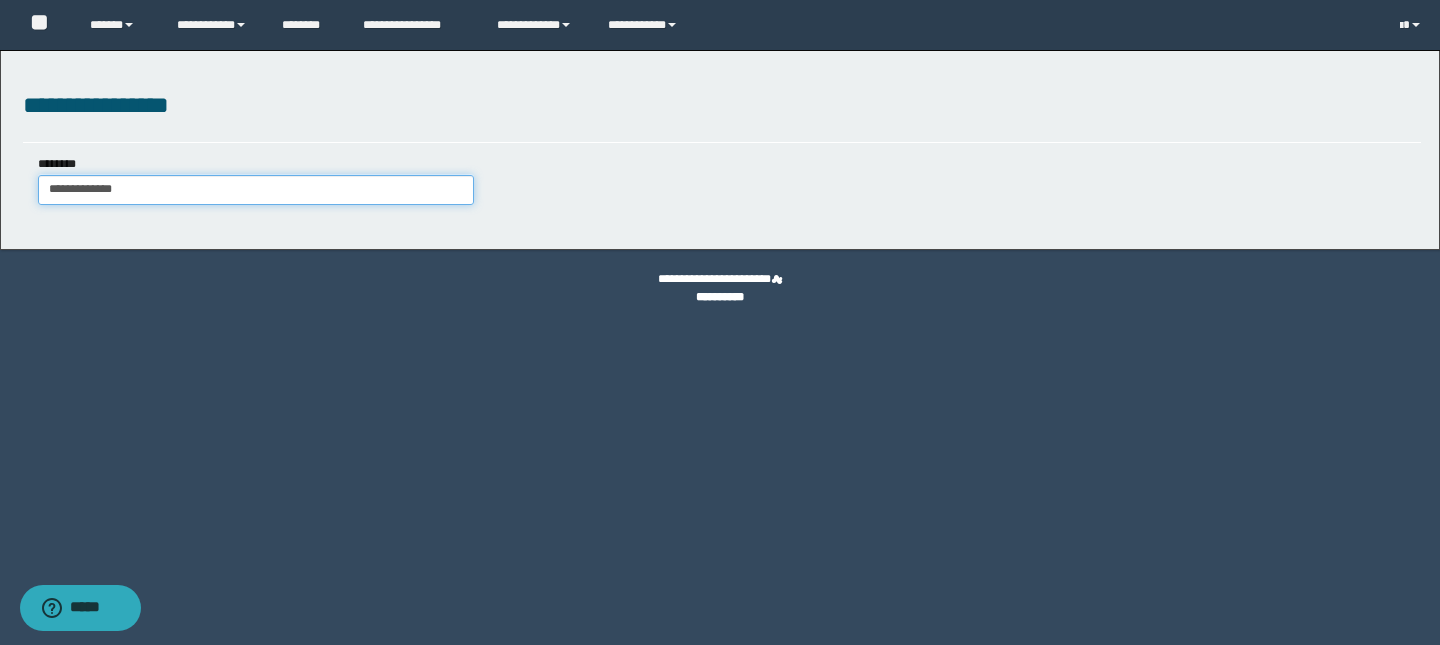 click on "**********" at bounding box center [256, 190] 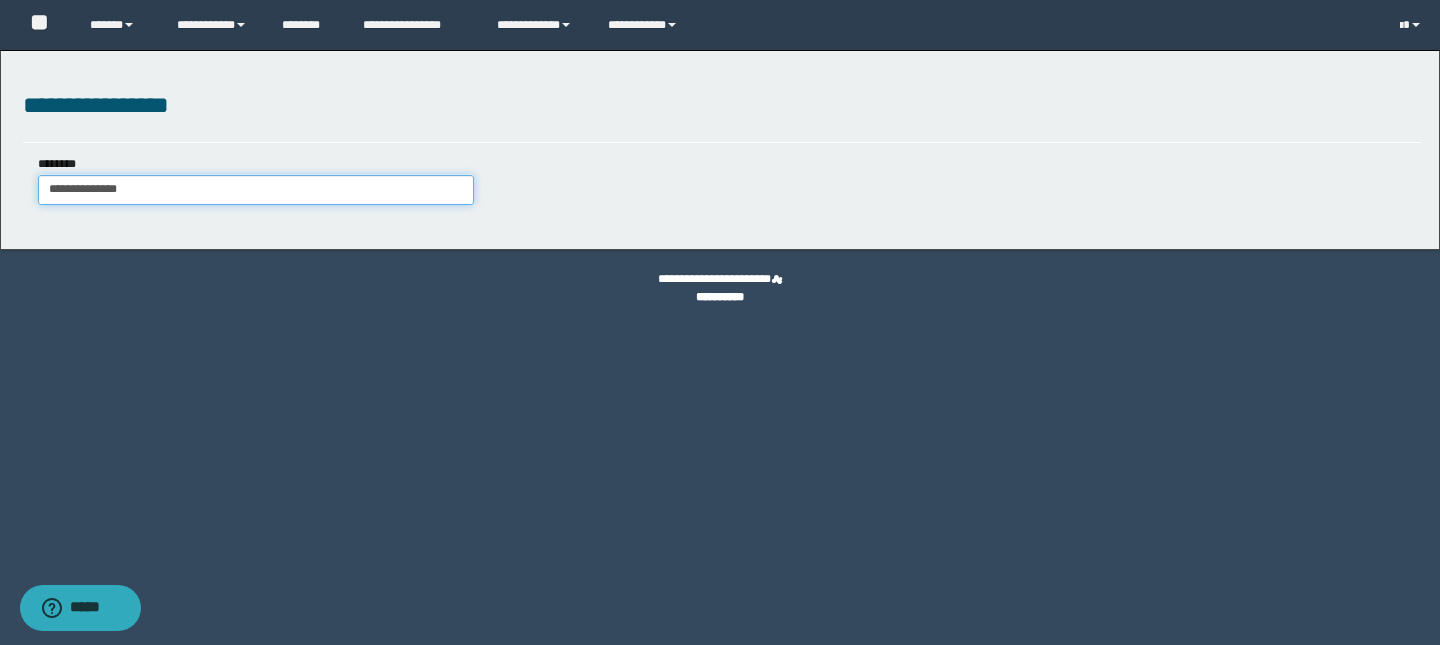 type on "**********" 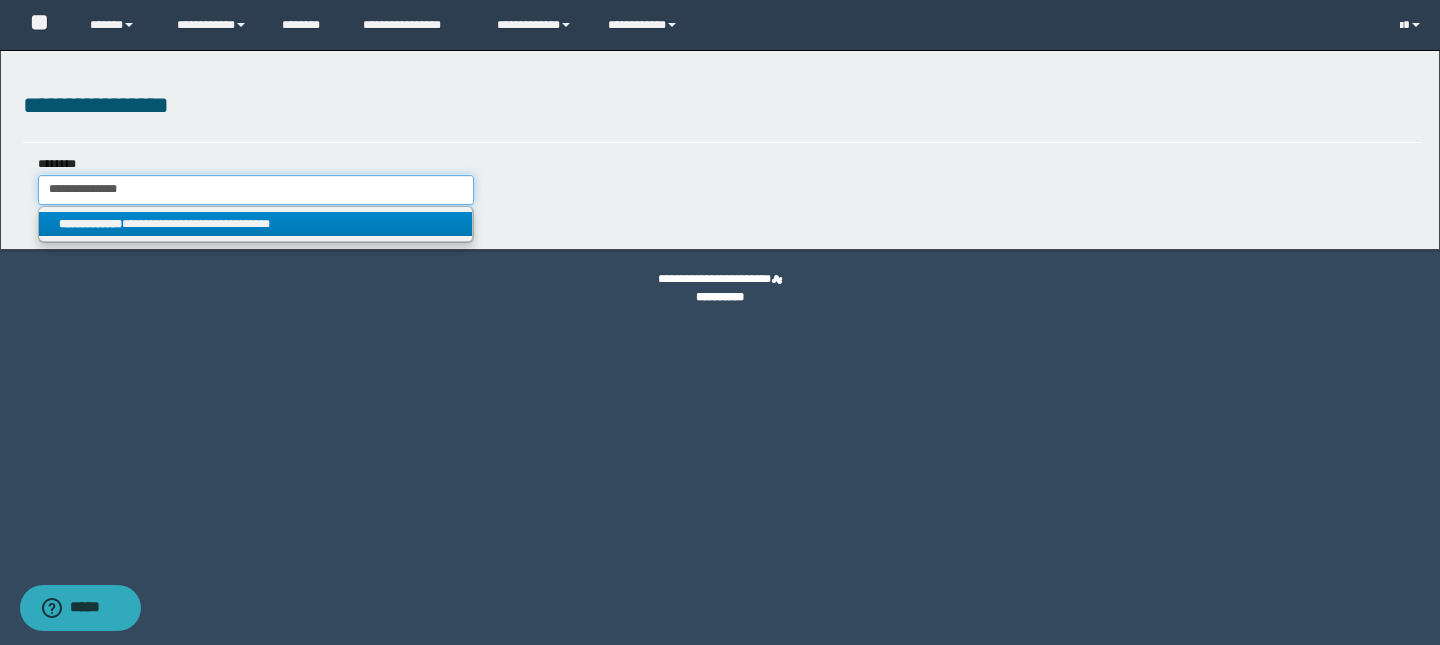 type on "**********" 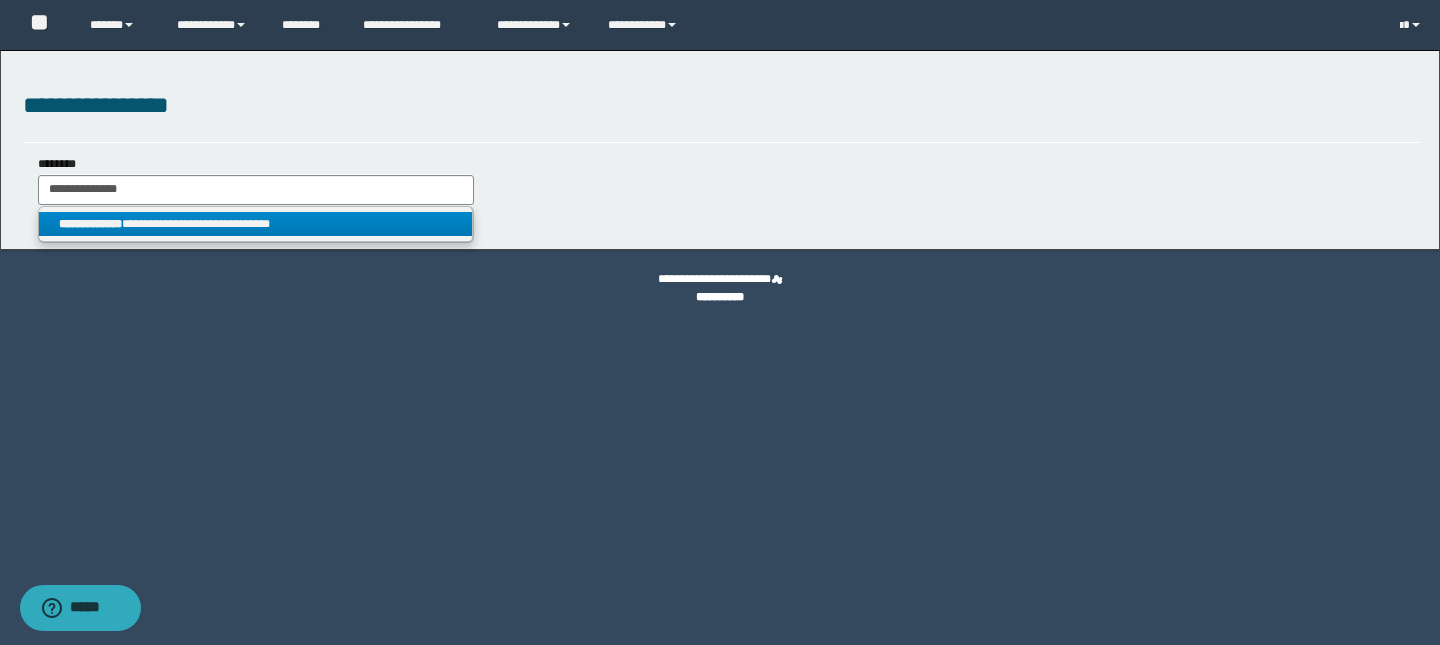 click on "**********" at bounding box center (255, 224) 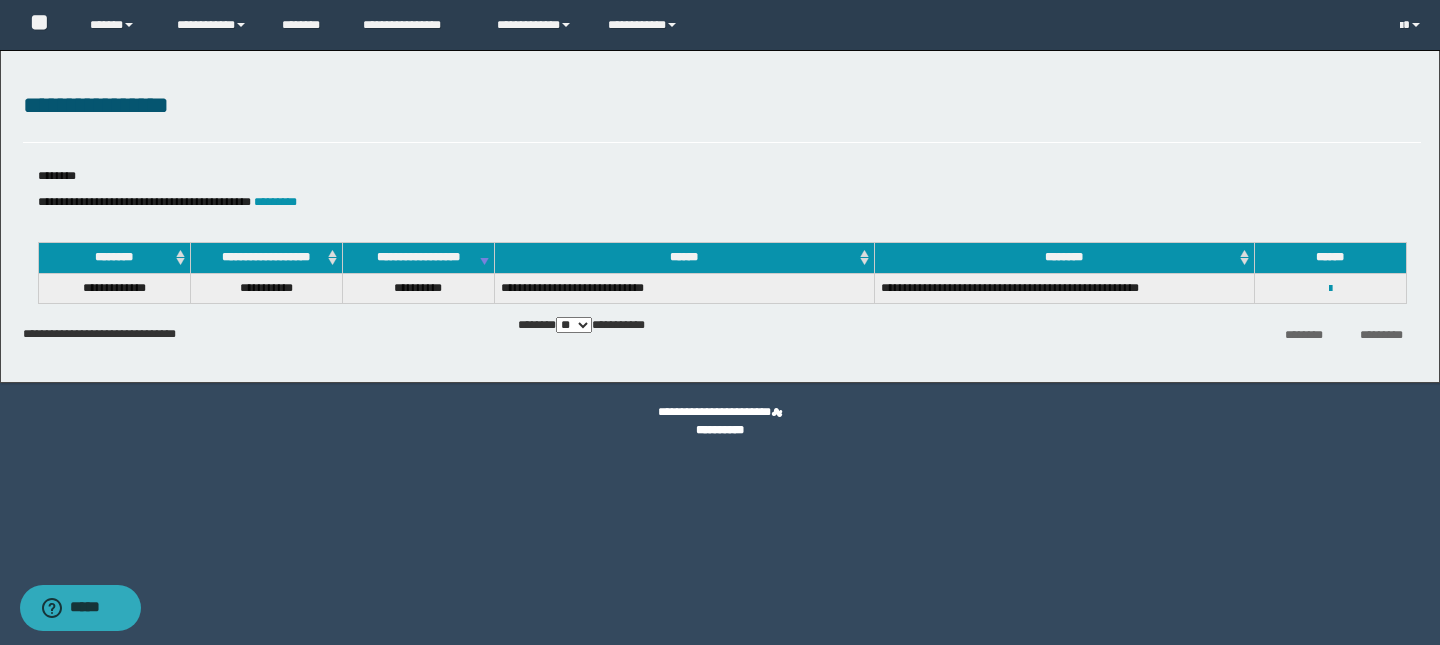 click on "**********" at bounding box center (1330, 288) 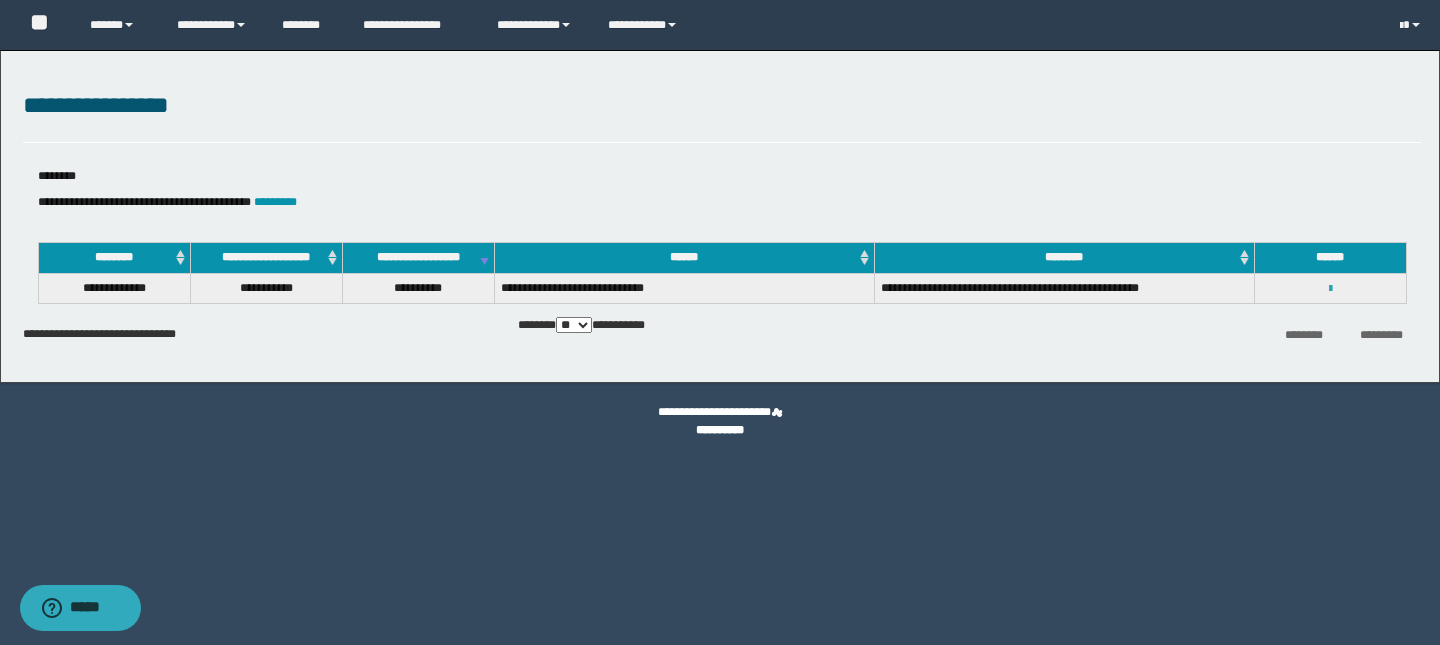 click at bounding box center [1330, 289] 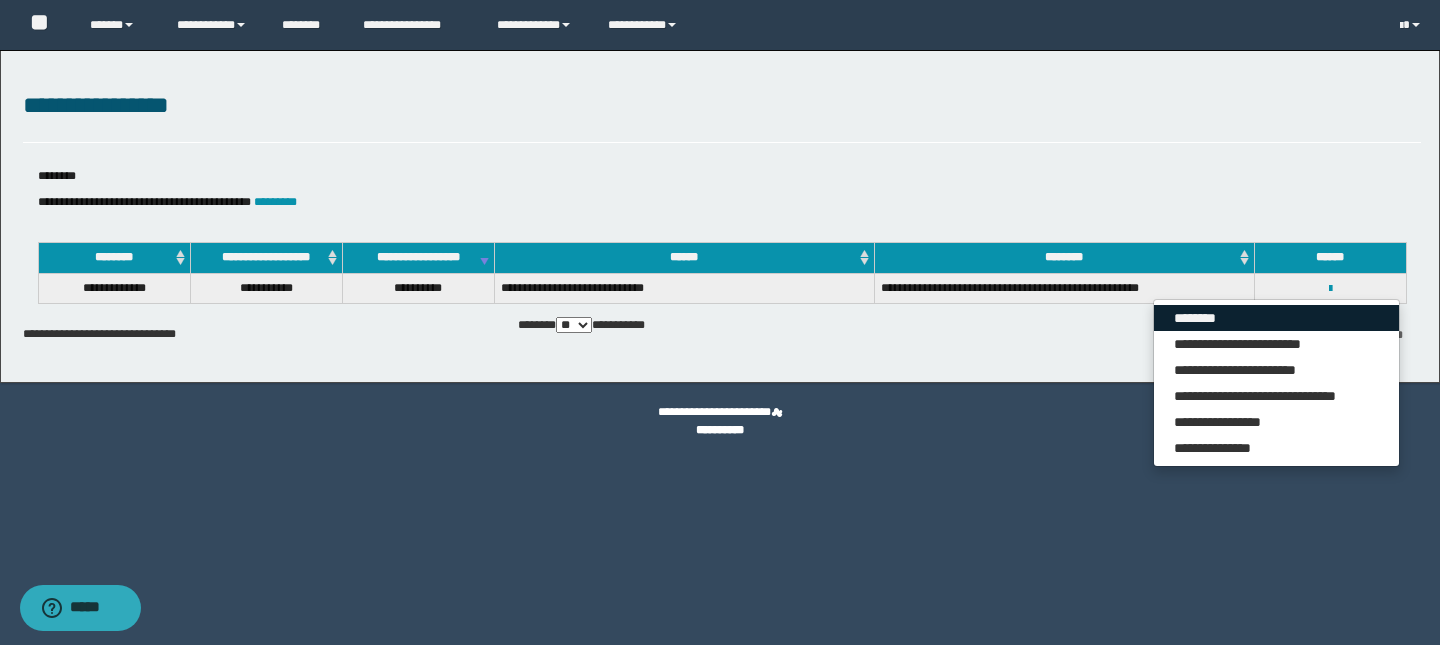 click on "********" at bounding box center [1276, 318] 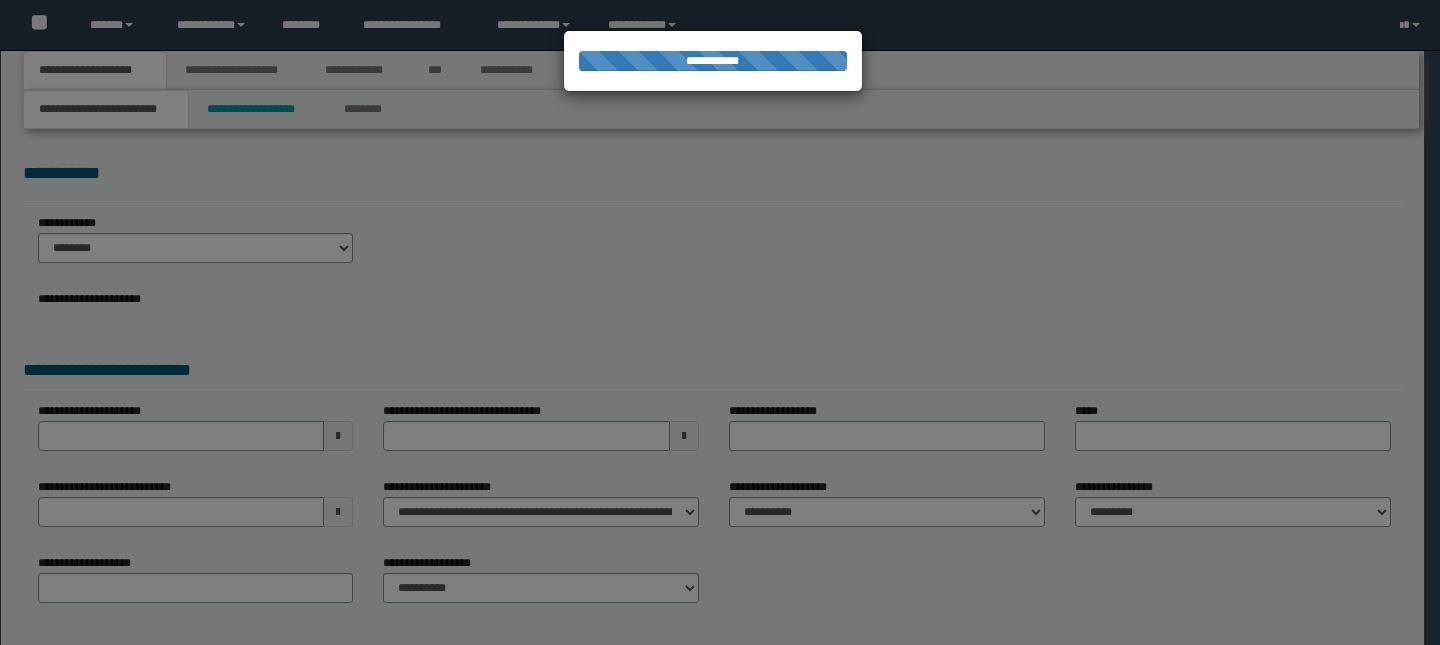 scroll, scrollTop: 0, scrollLeft: 0, axis: both 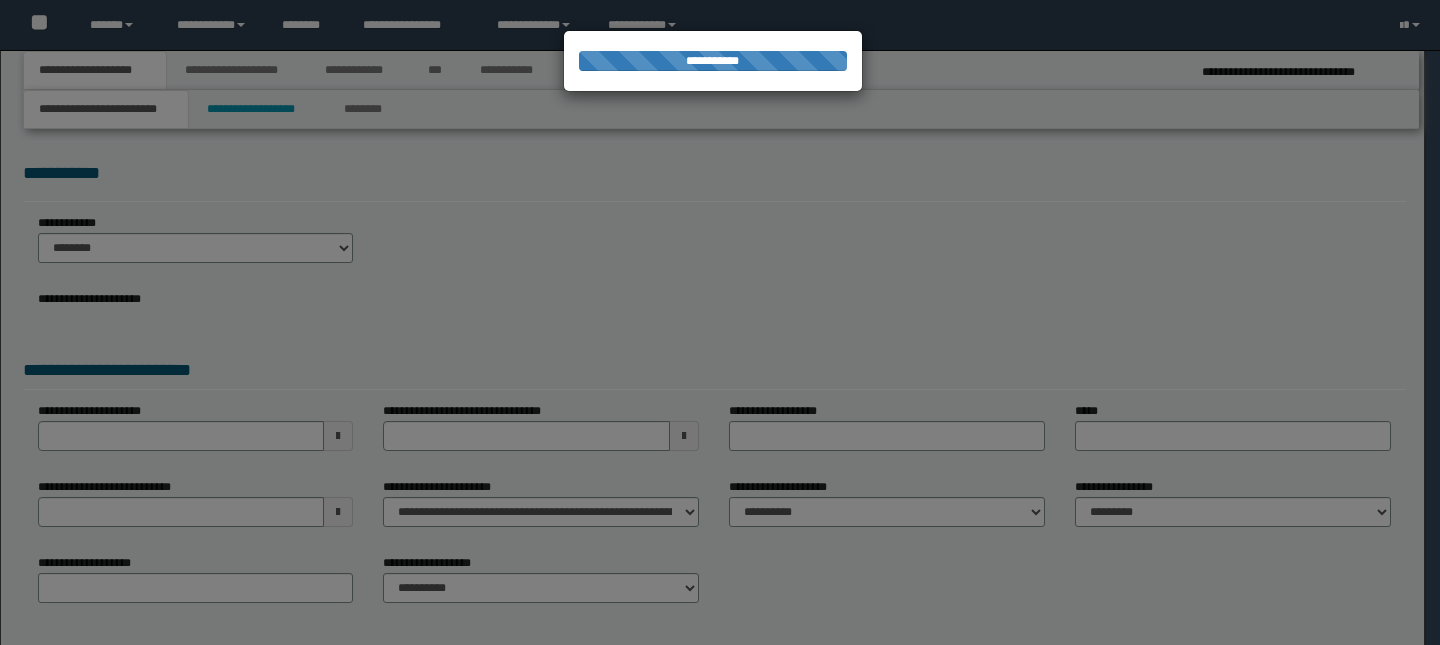 select on "*" 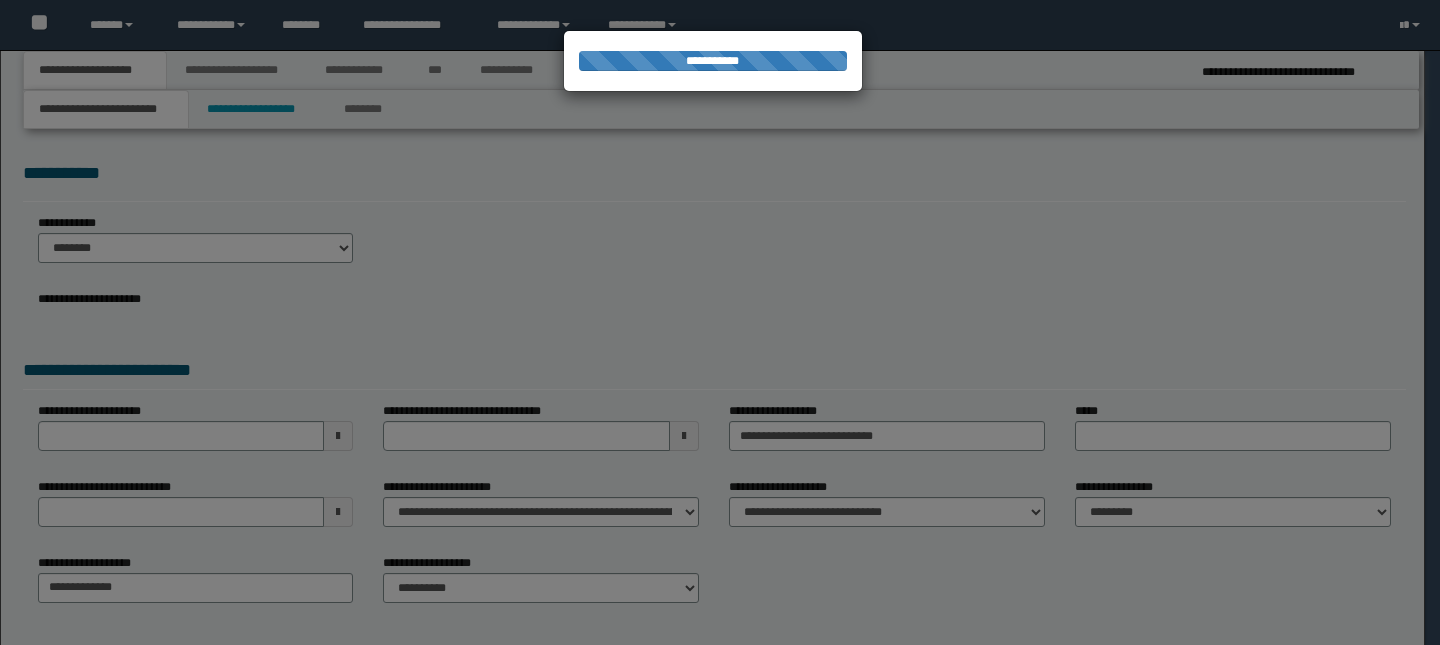 scroll, scrollTop: 0, scrollLeft: 0, axis: both 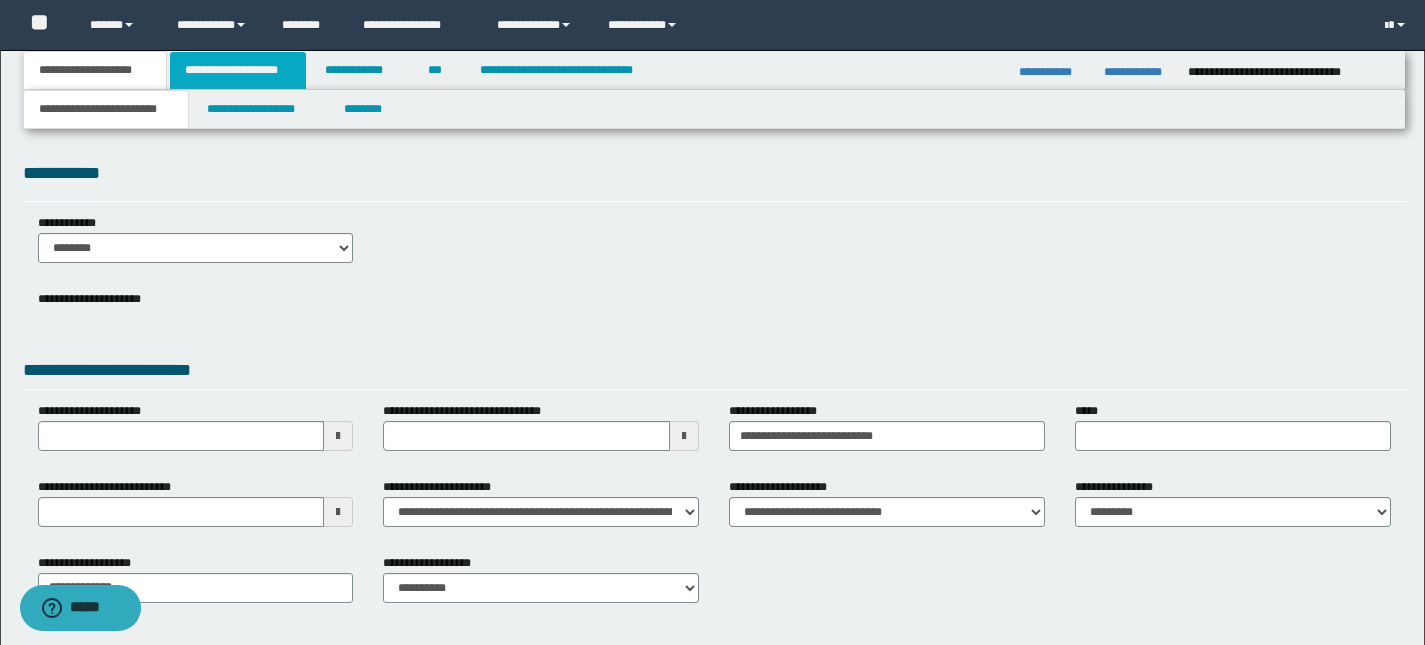 click on "**********" at bounding box center (238, 70) 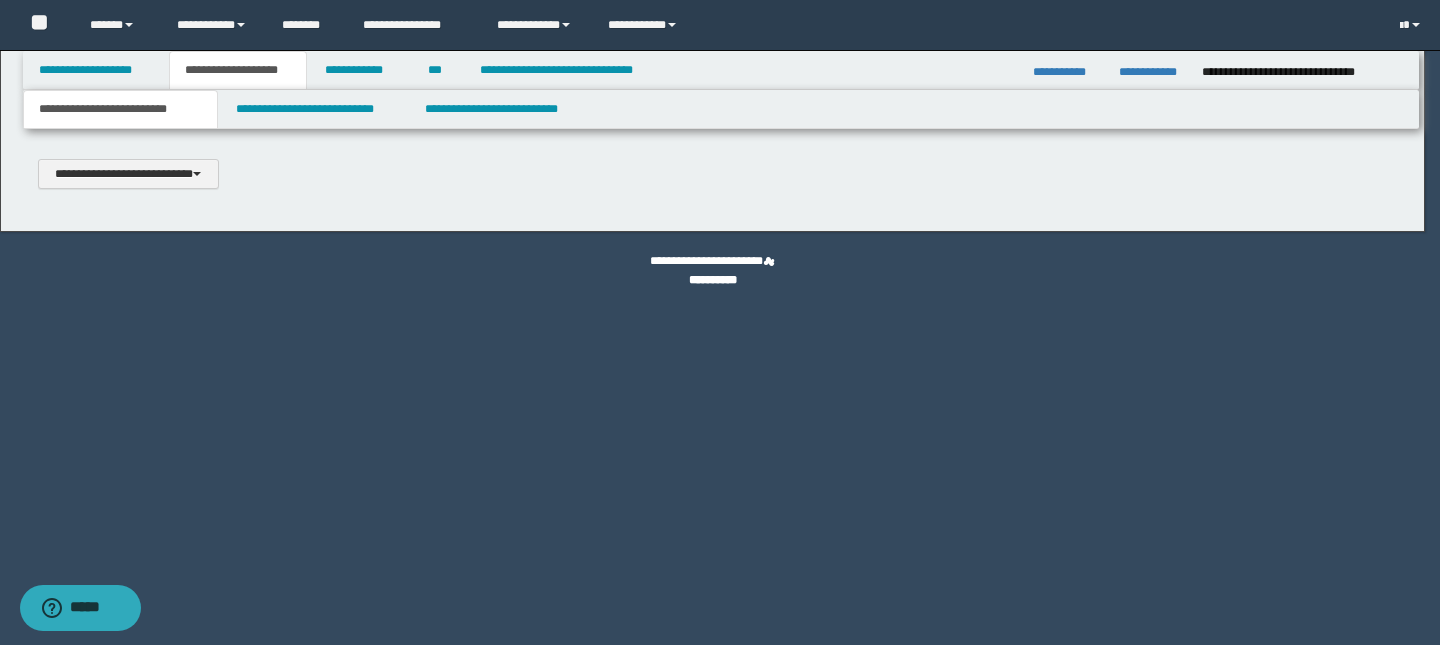 scroll, scrollTop: 0, scrollLeft: 0, axis: both 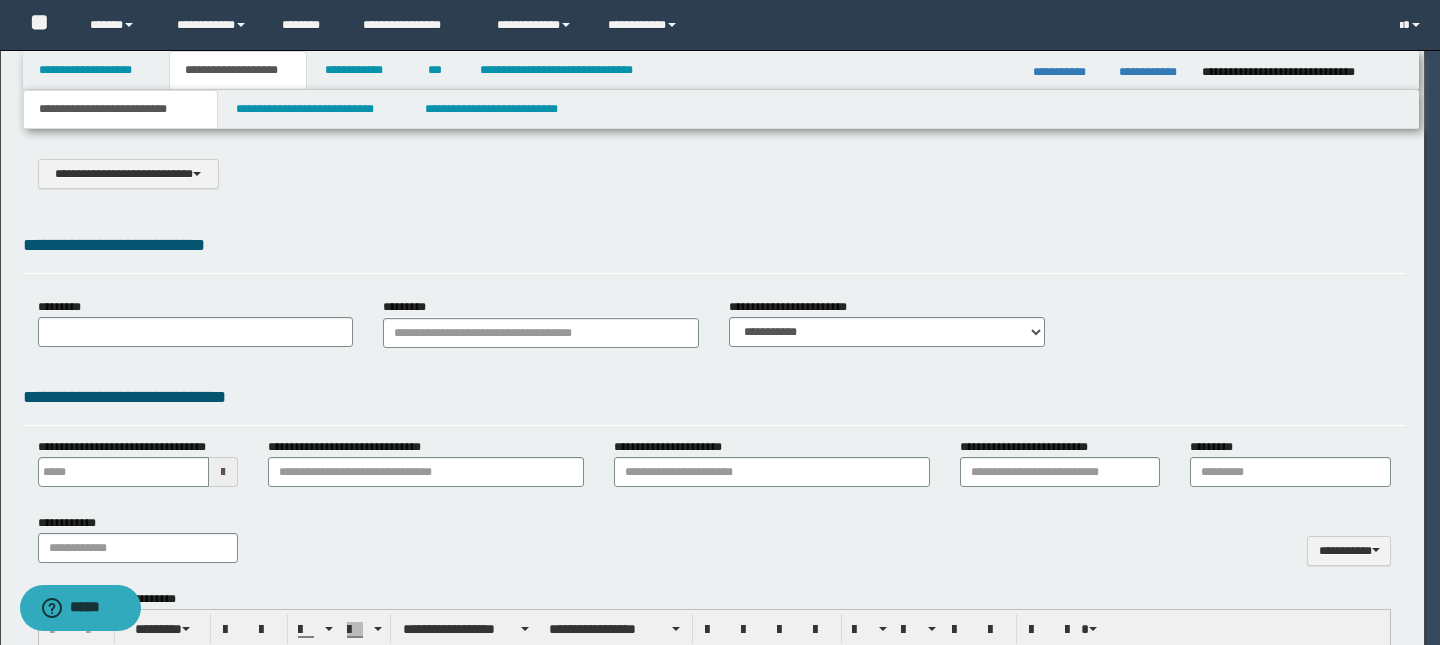 type on "**********" 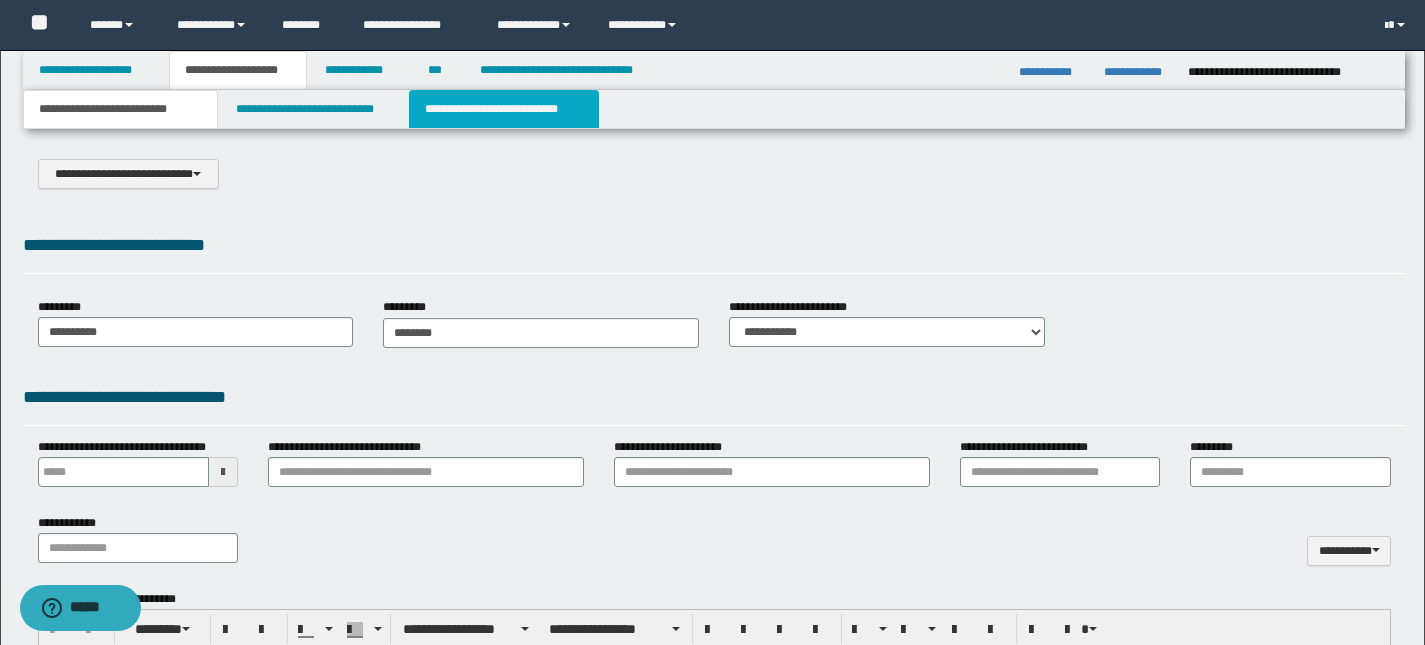 click on "**********" at bounding box center (504, 109) 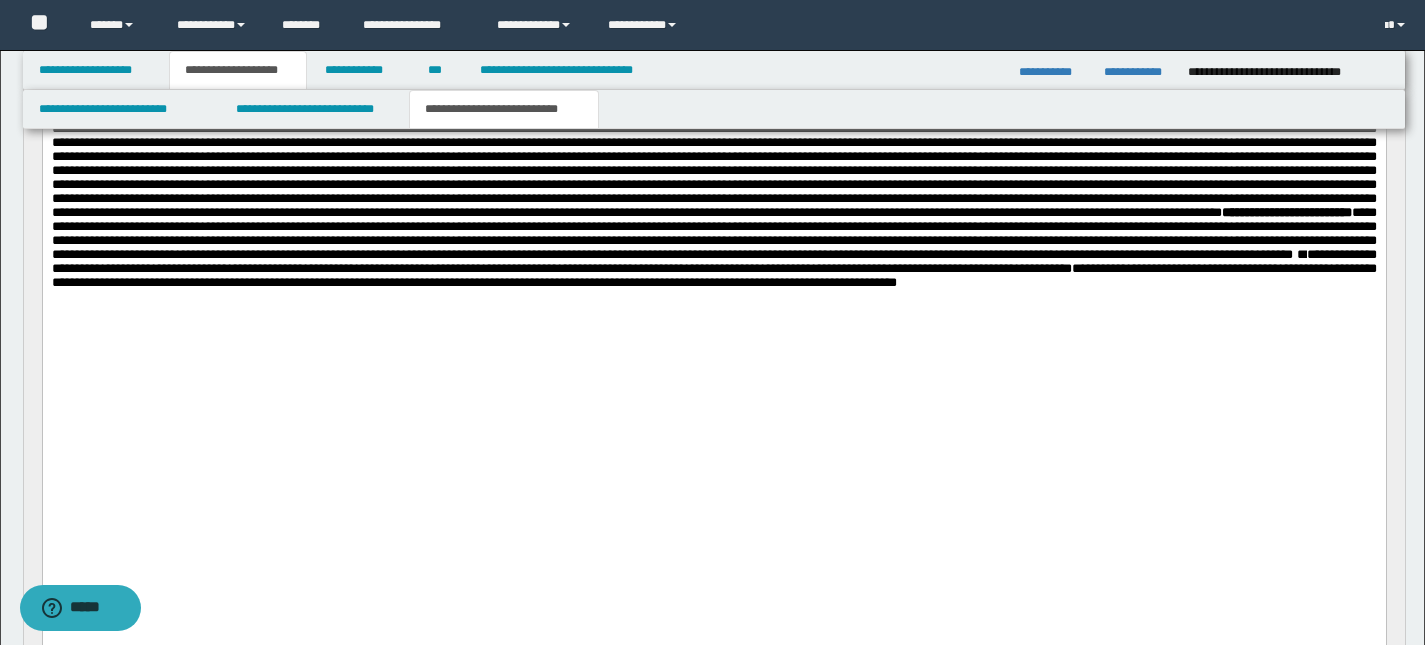 scroll, scrollTop: 1406, scrollLeft: 0, axis: vertical 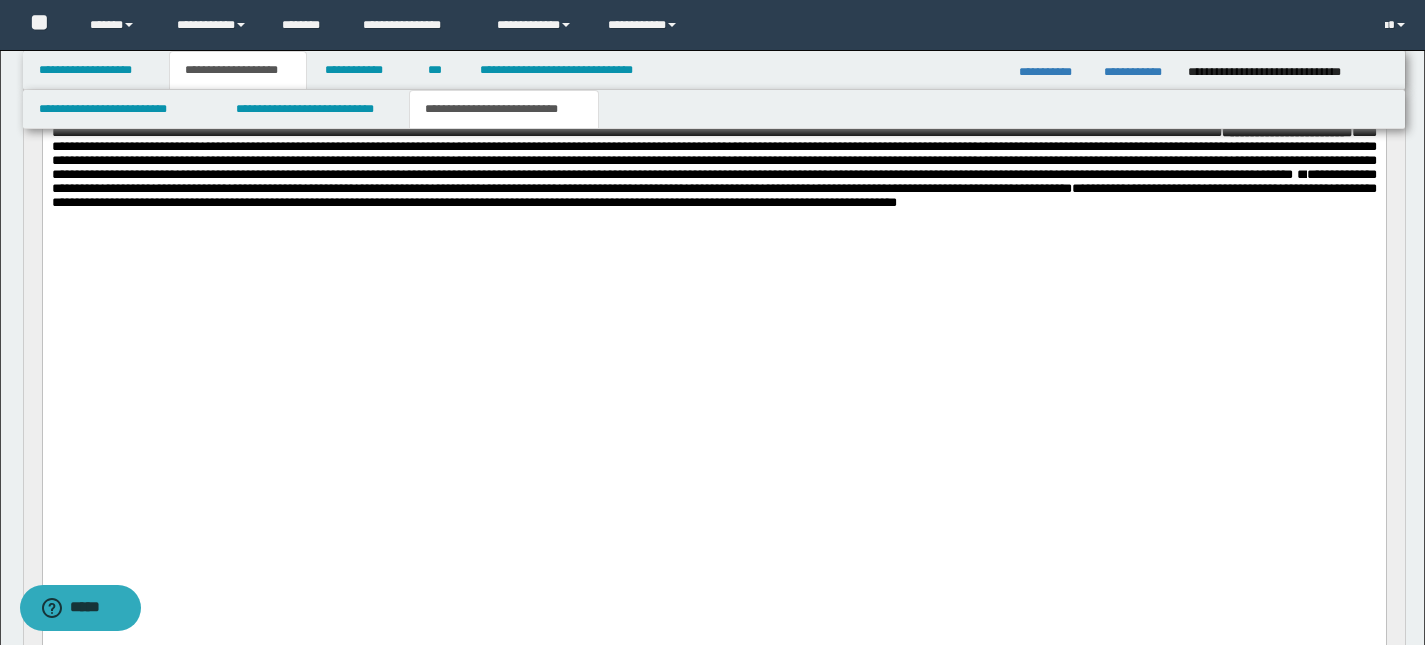 click on "**********" at bounding box center [713, 182] 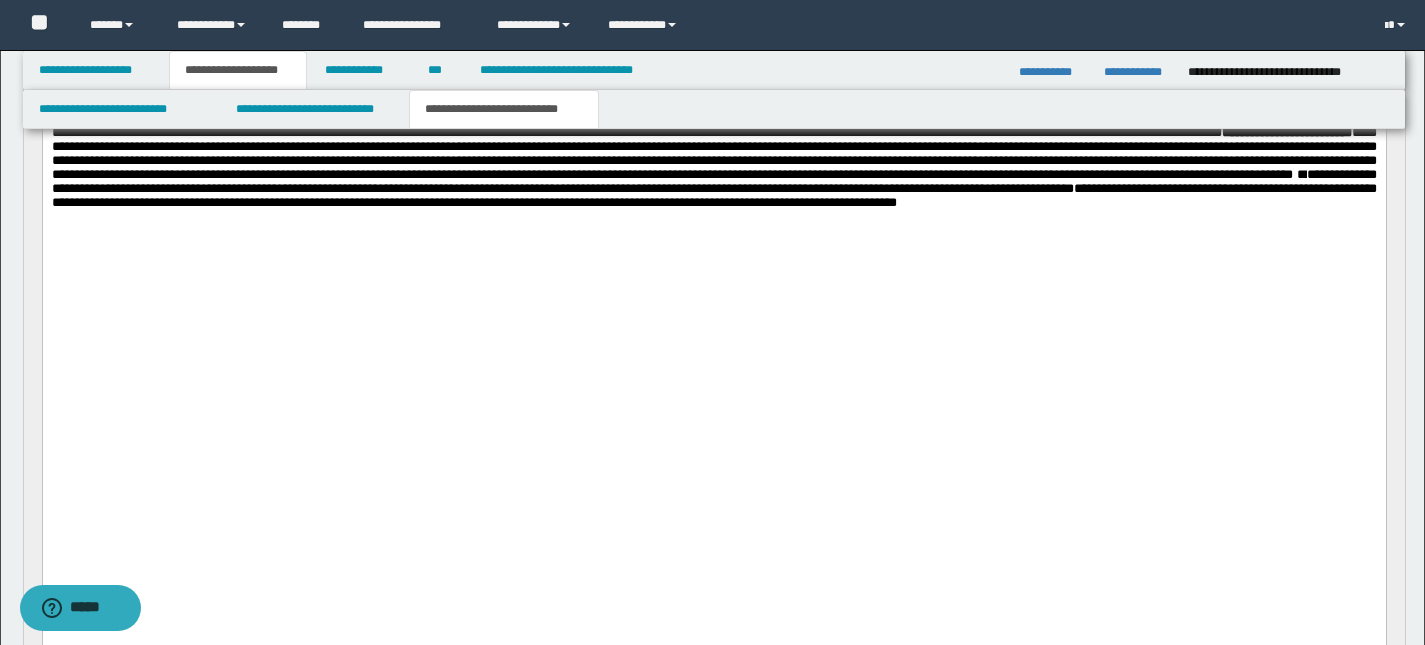 click on "**********" at bounding box center (713, 182) 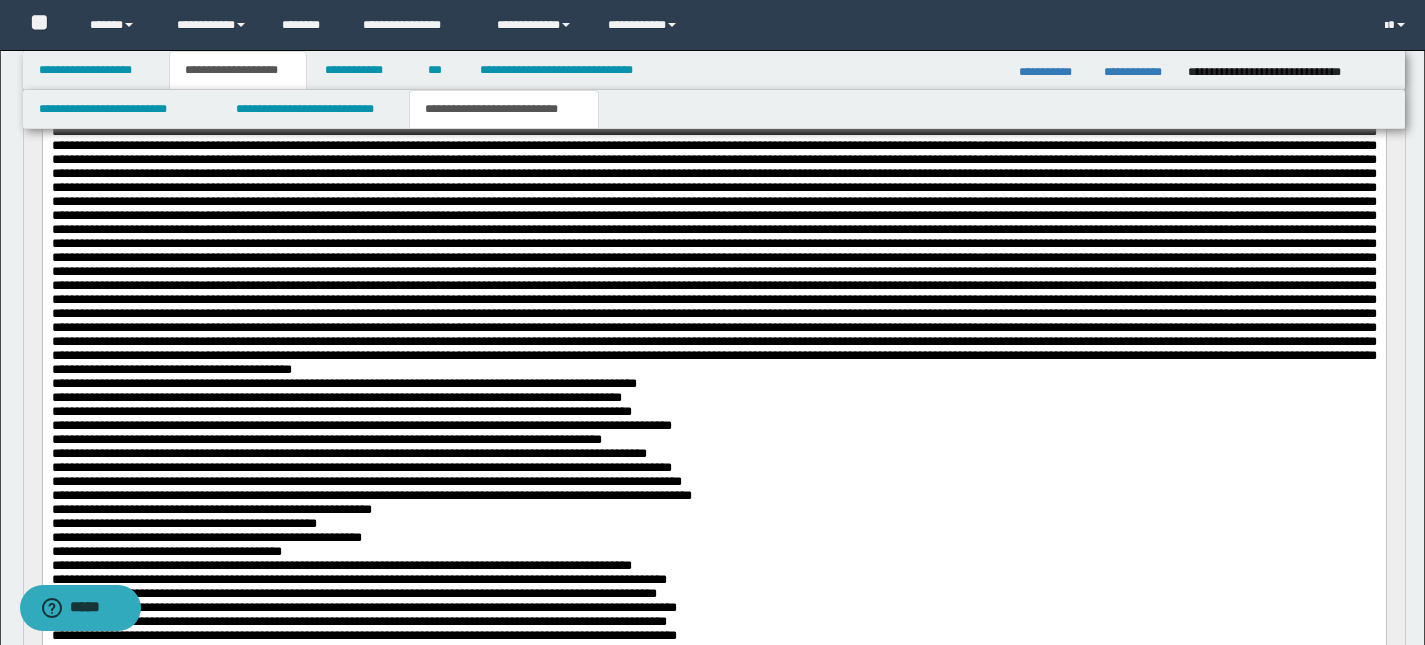 scroll, scrollTop: 515, scrollLeft: 0, axis: vertical 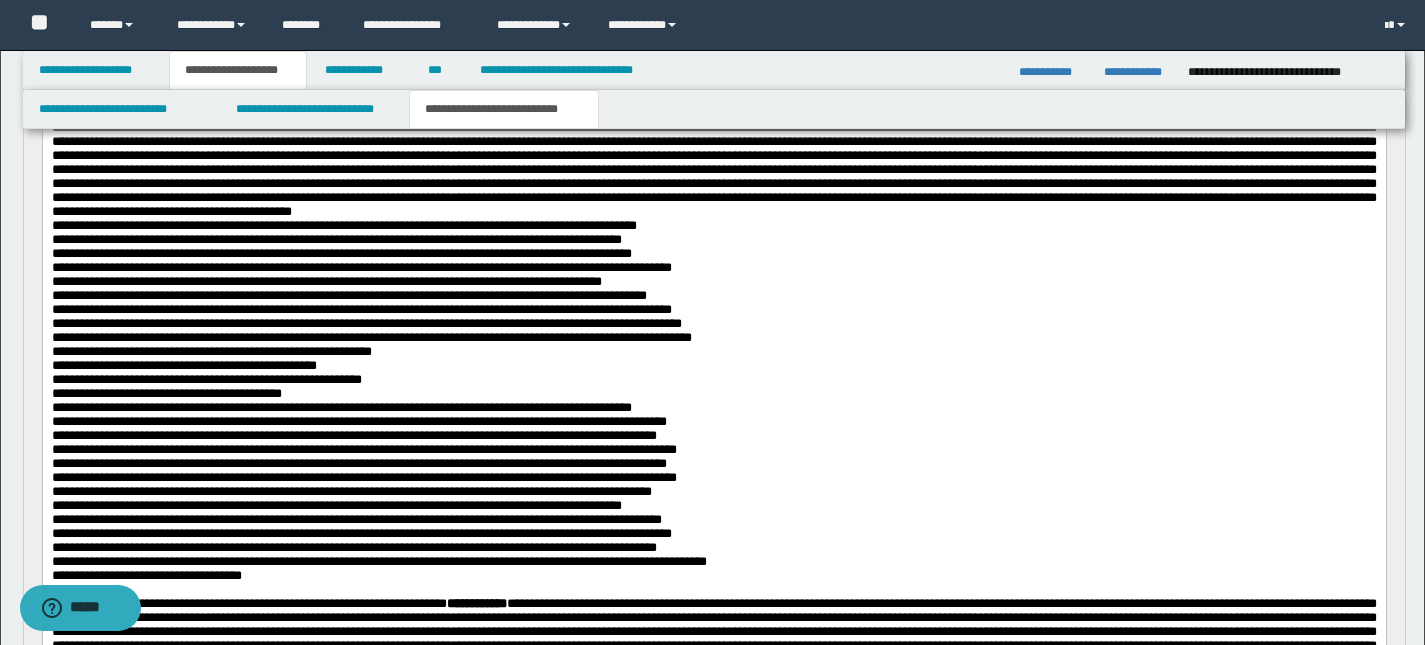 click on "**********" at bounding box center (715, 231) 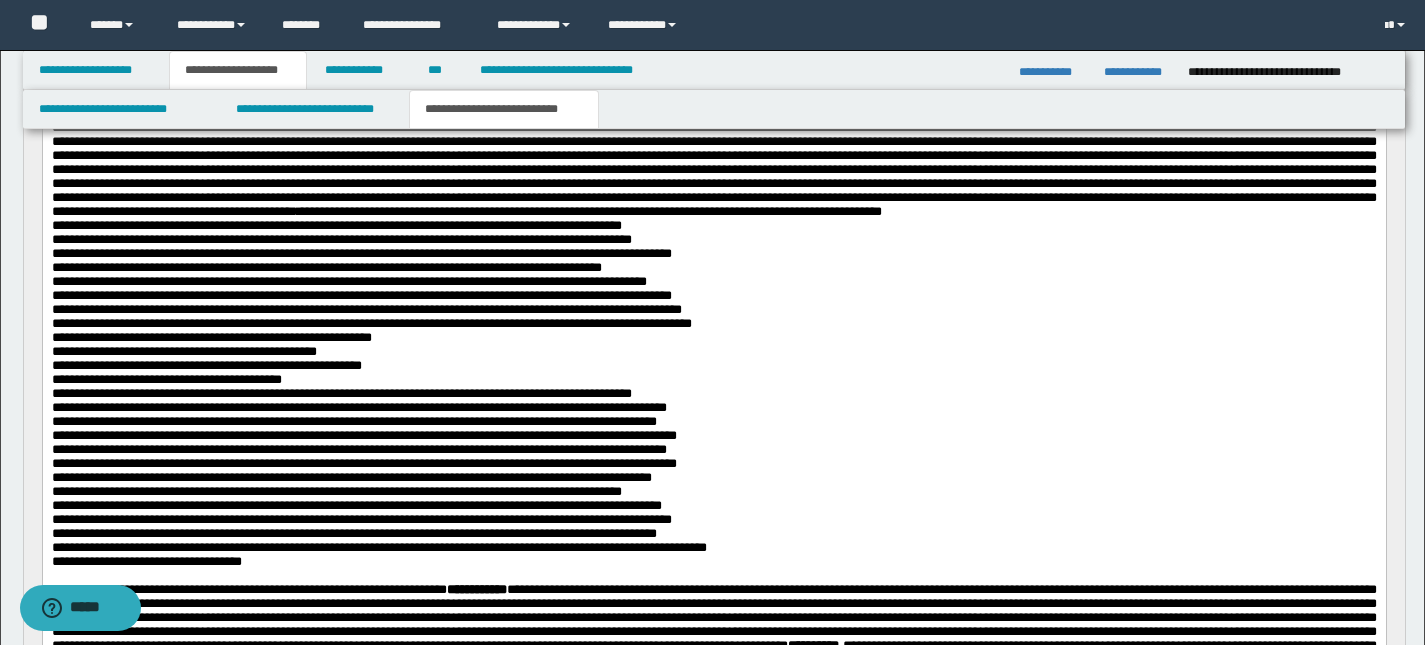 click on "**********" at bounding box center (715, 224) 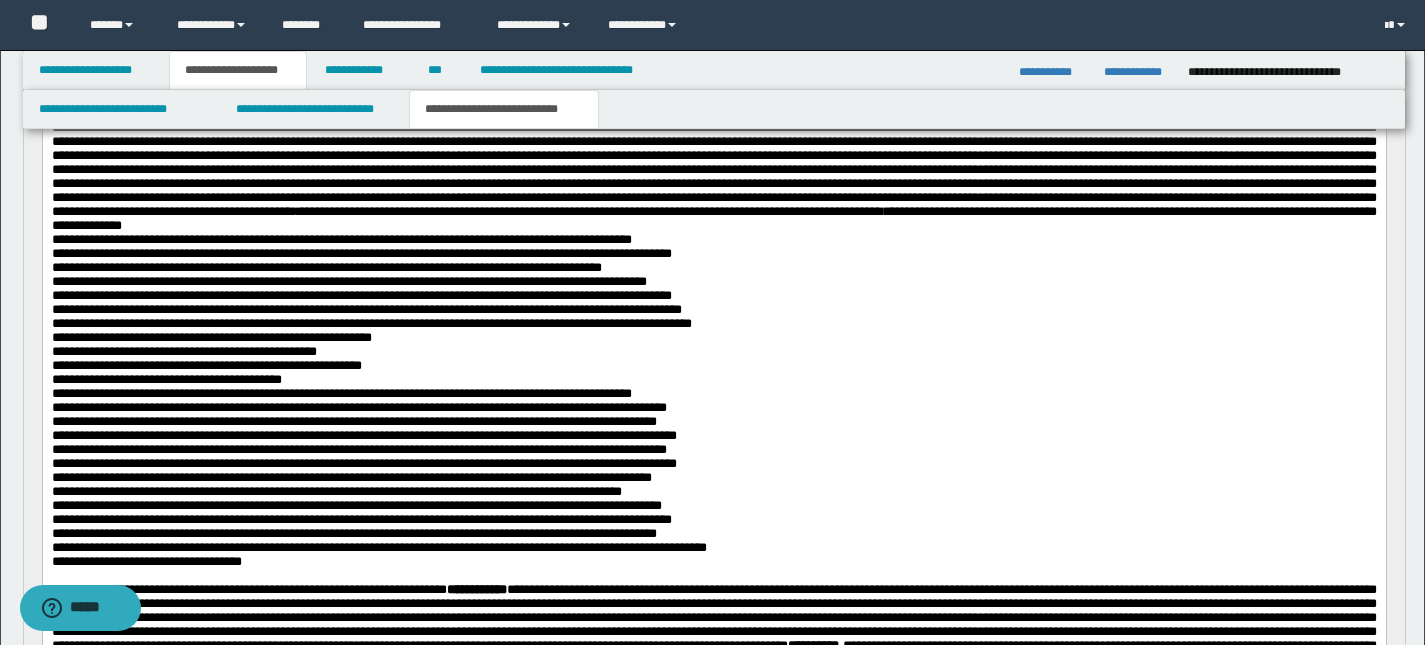 click on "**********" at bounding box center [715, 224] 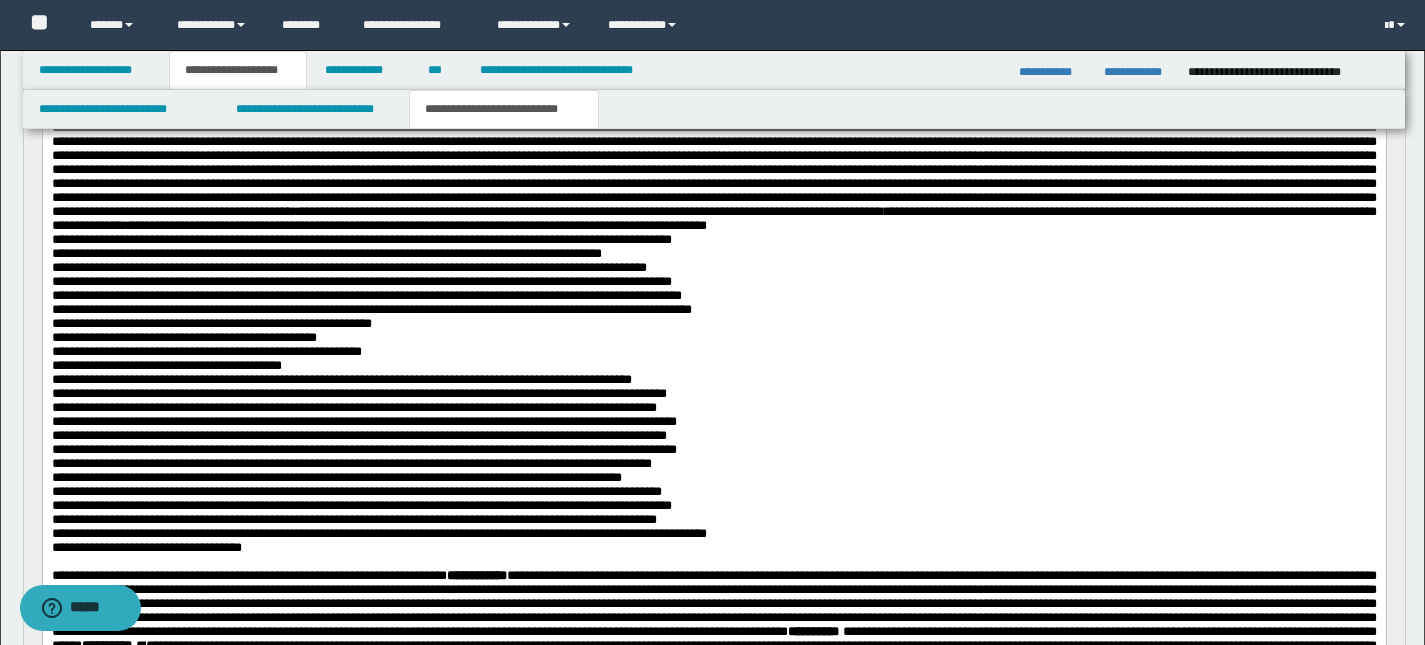 click on "**********" at bounding box center [715, 217] 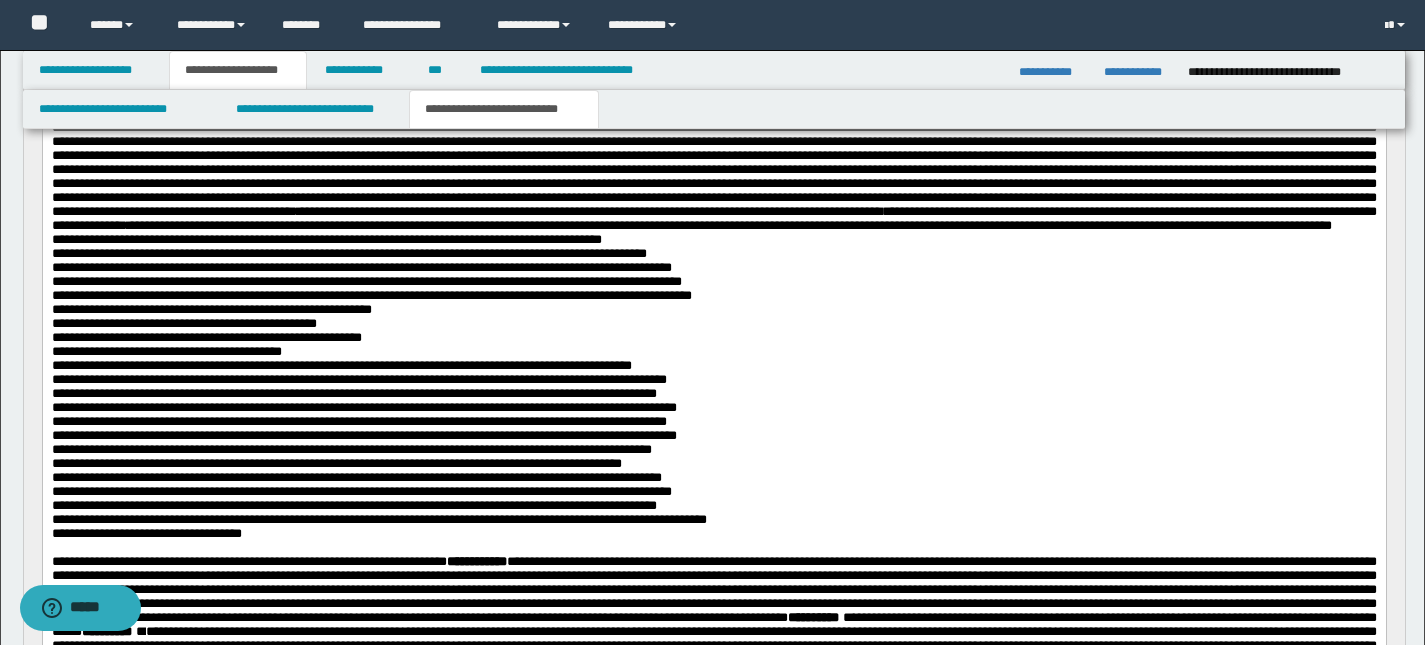 click on "**********" at bounding box center [715, 210] 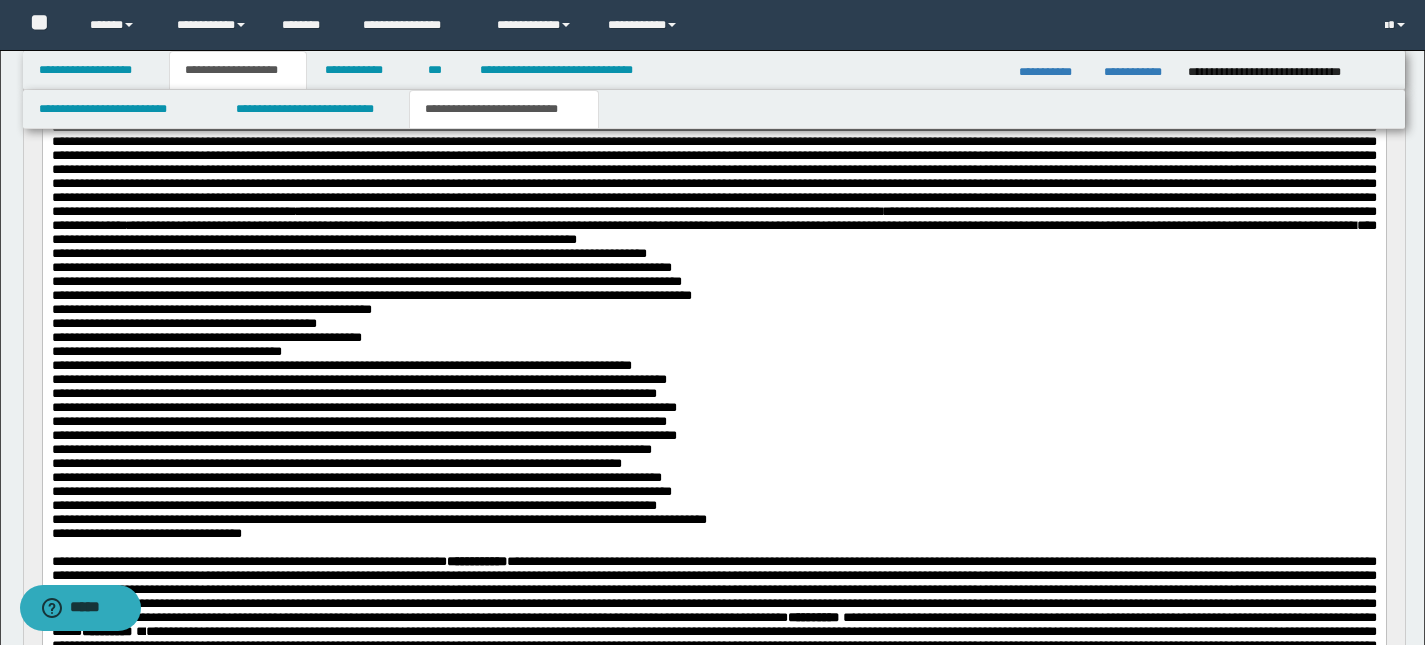 click on "**********" at bounding box center (715, 210) 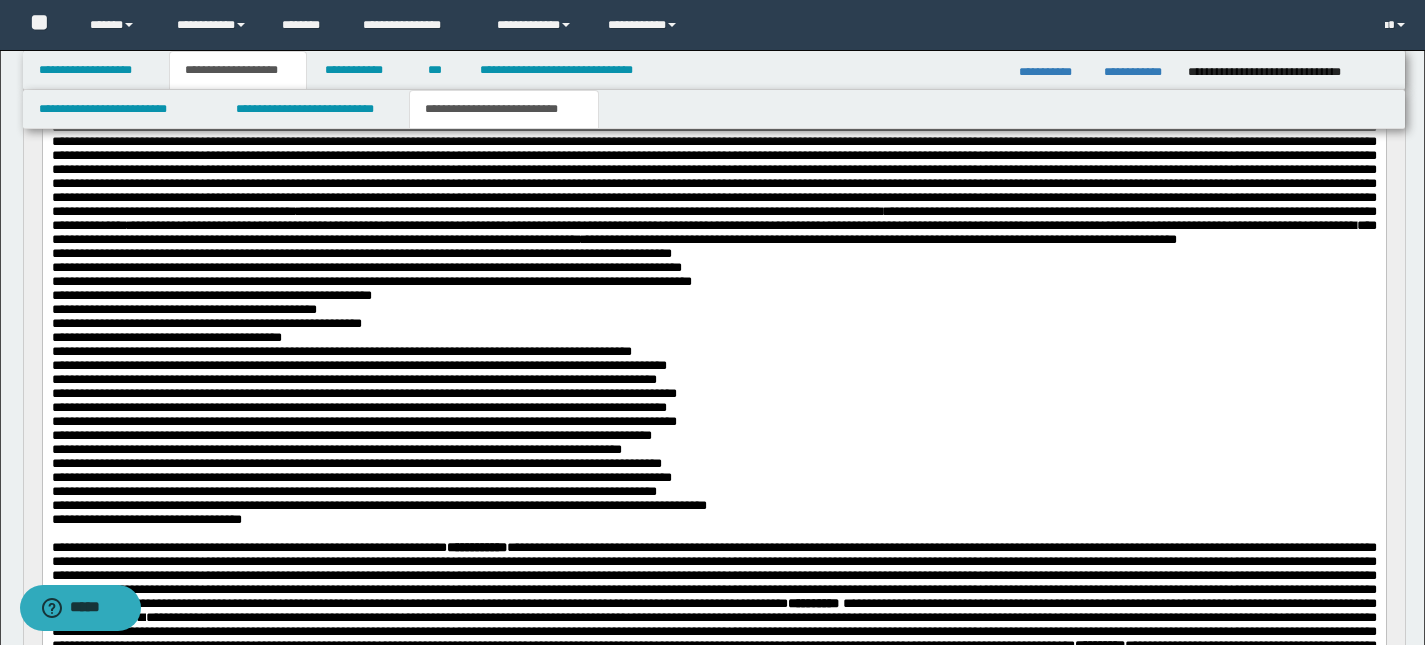 click on "**********" at bounding box center [713, 472] 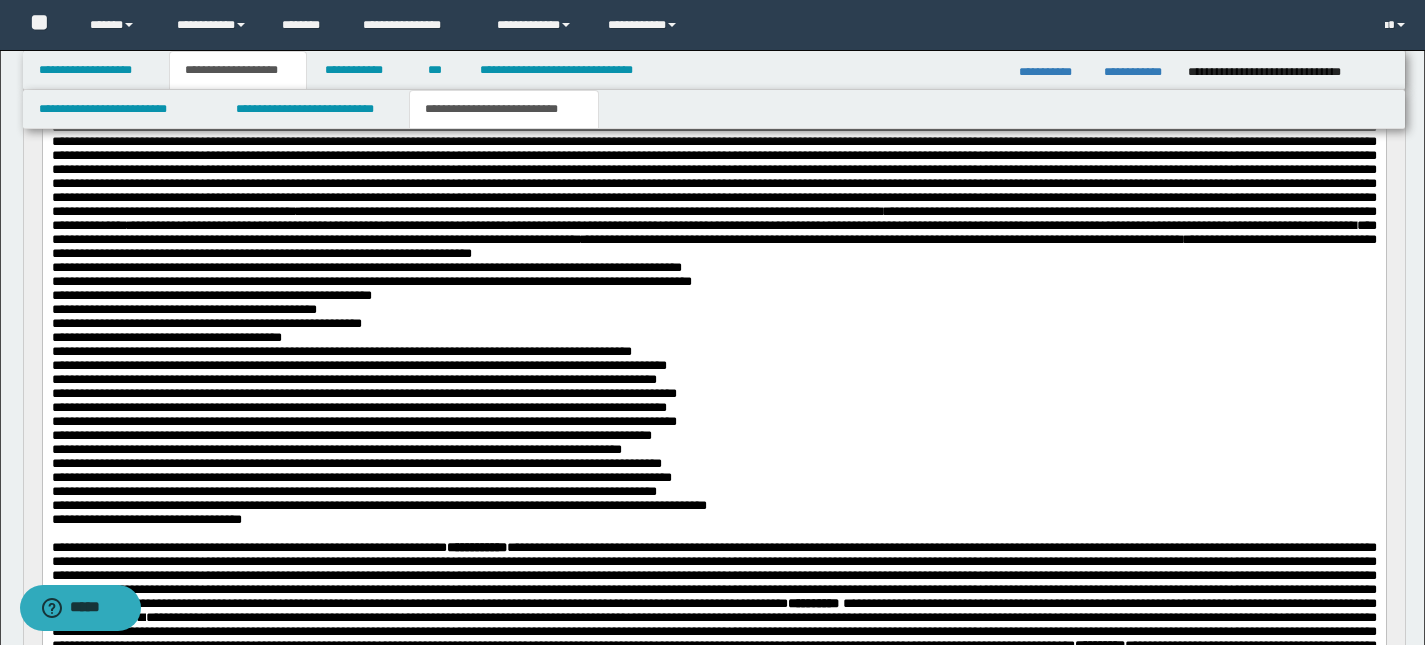 click on "**********" at bounding box center [715, 203] 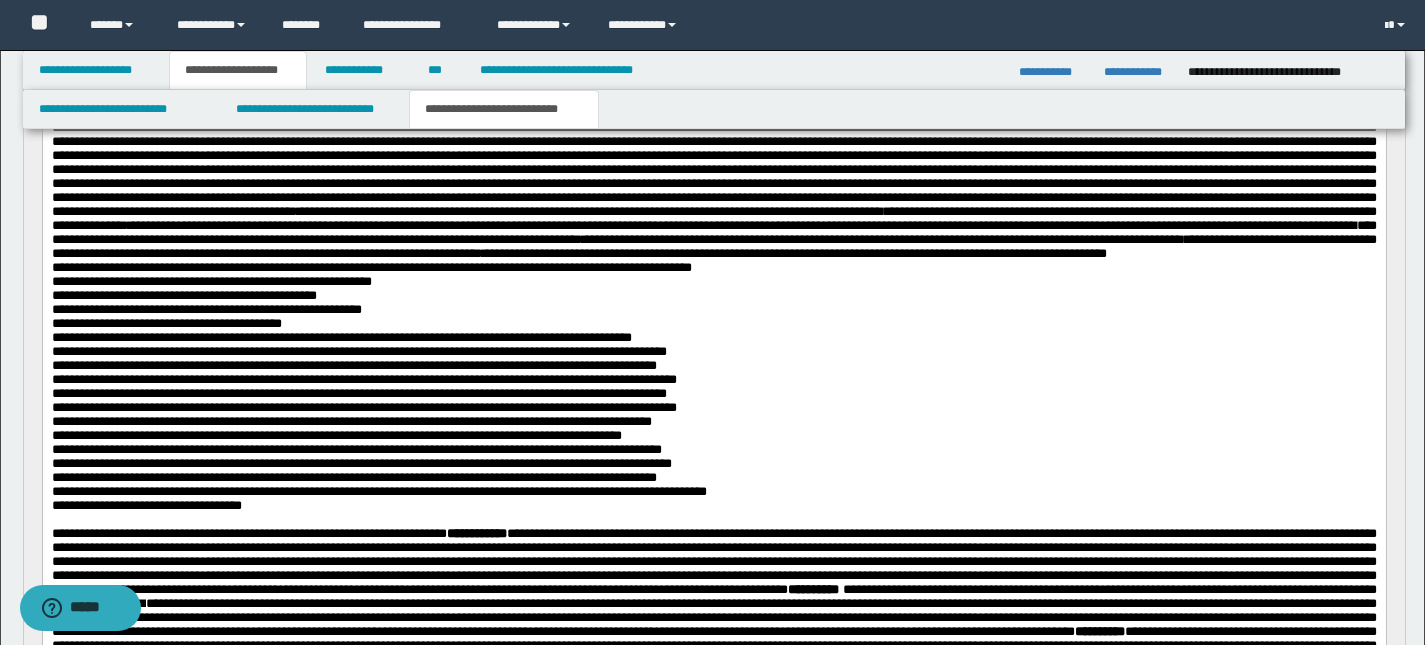 click on "**********" at bounding box center [715, 196] 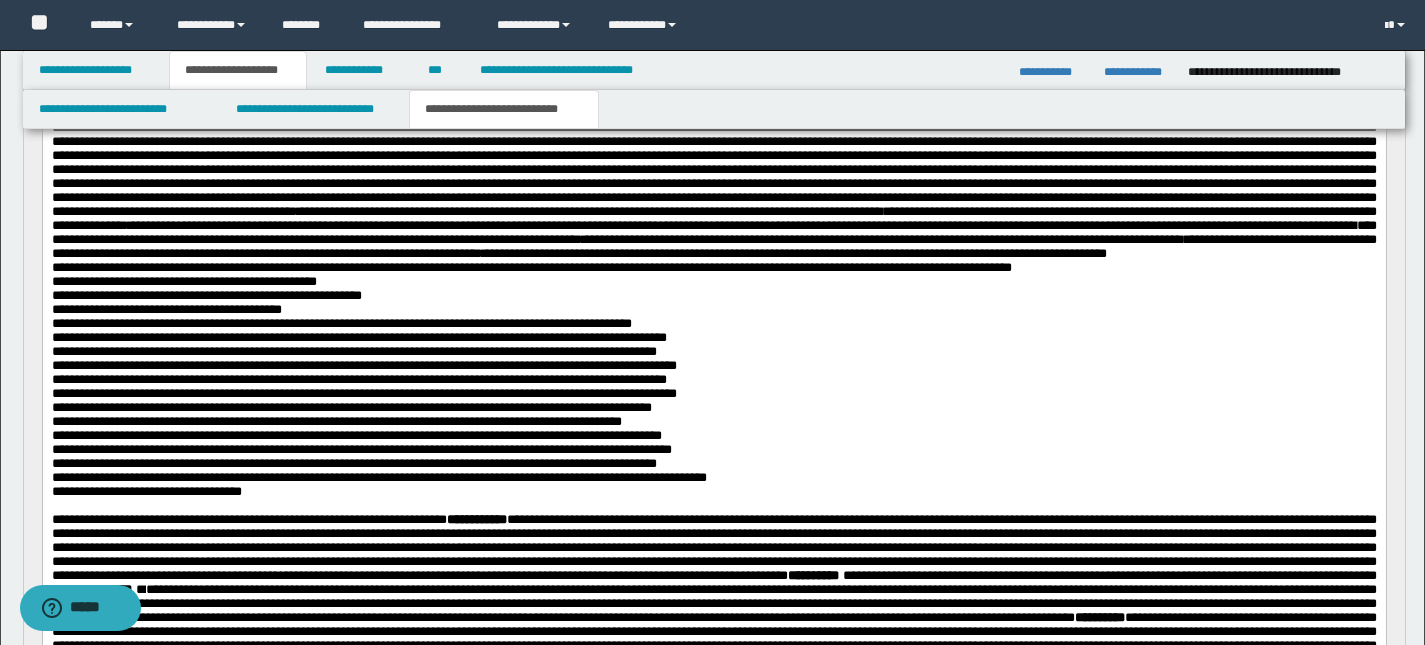 click on "**********" at bounding box center (715, 189) 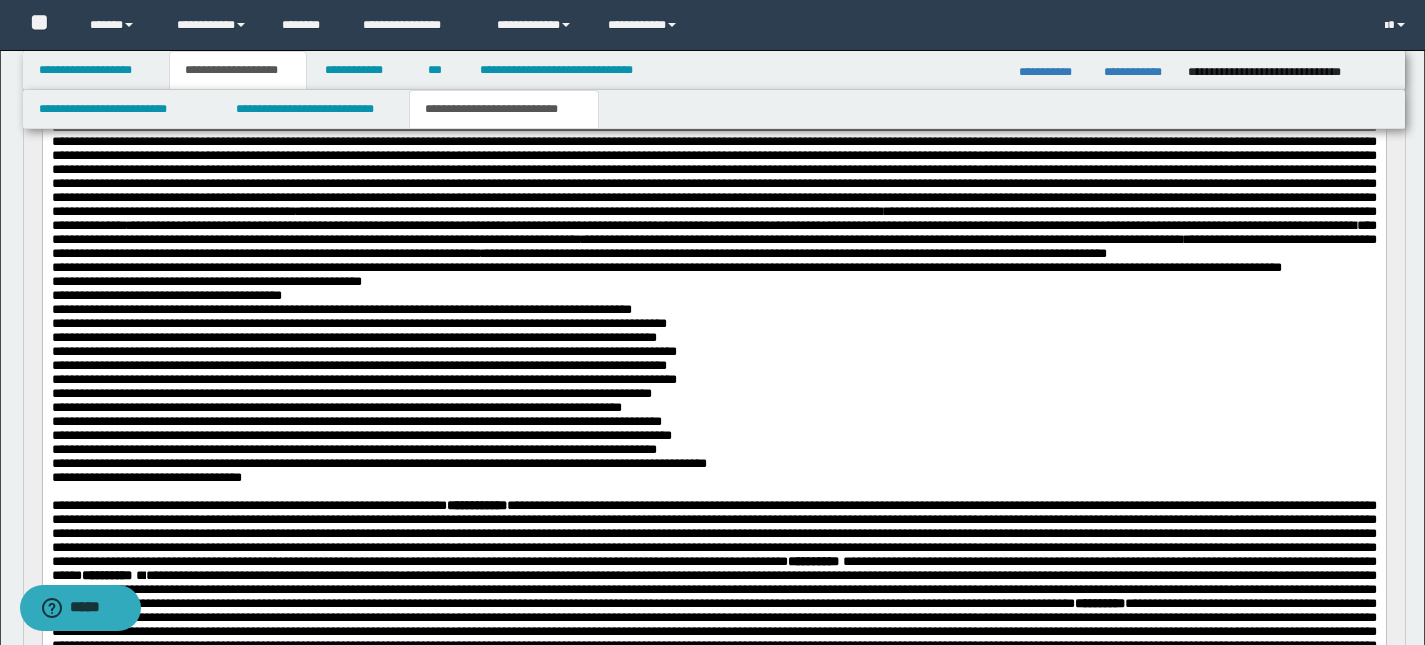 click on "**********" at bounding box center [715, 182] 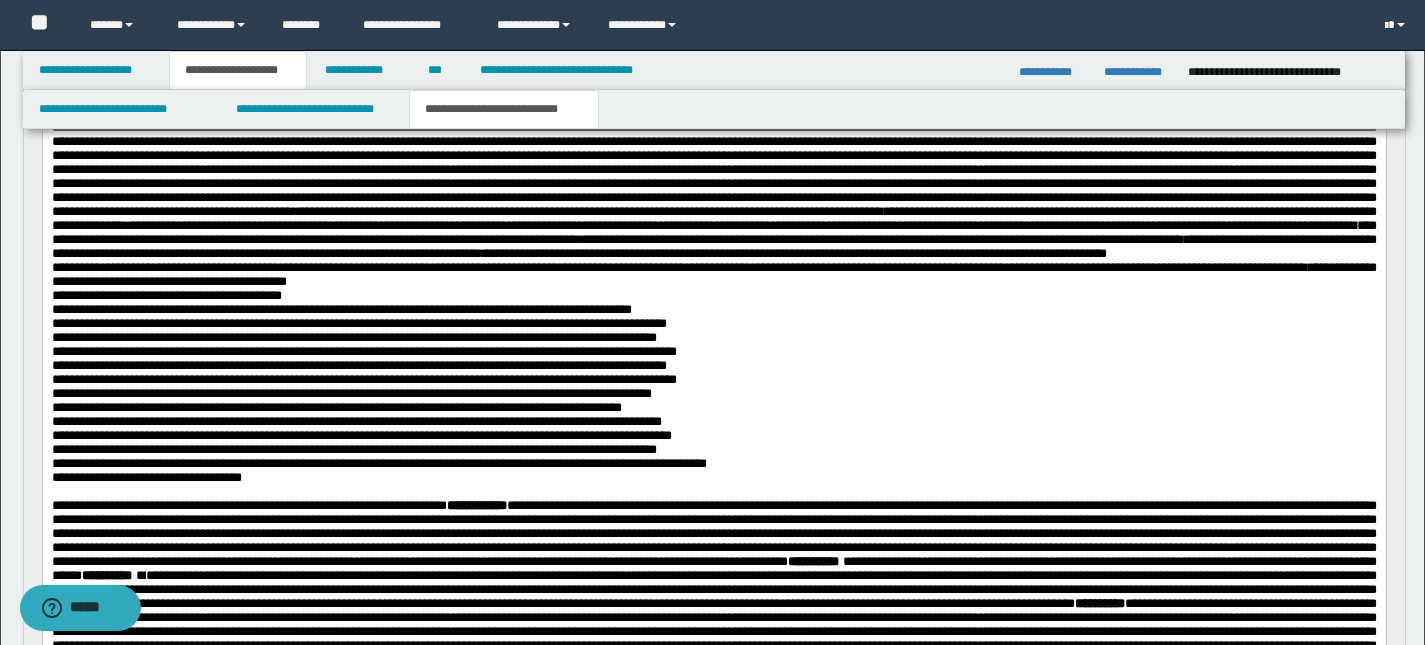 click on "**********" at bounding box center [715, 182] 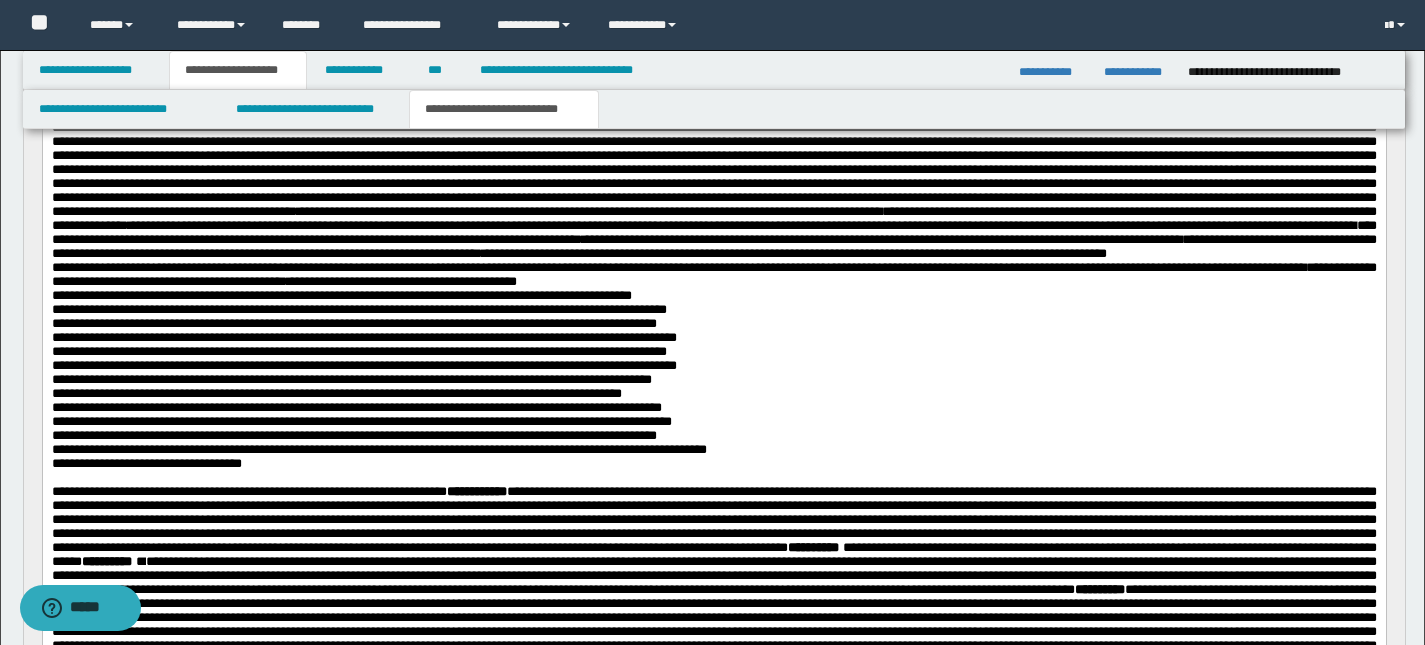 click on "**********" at bounding box center (715, 175) 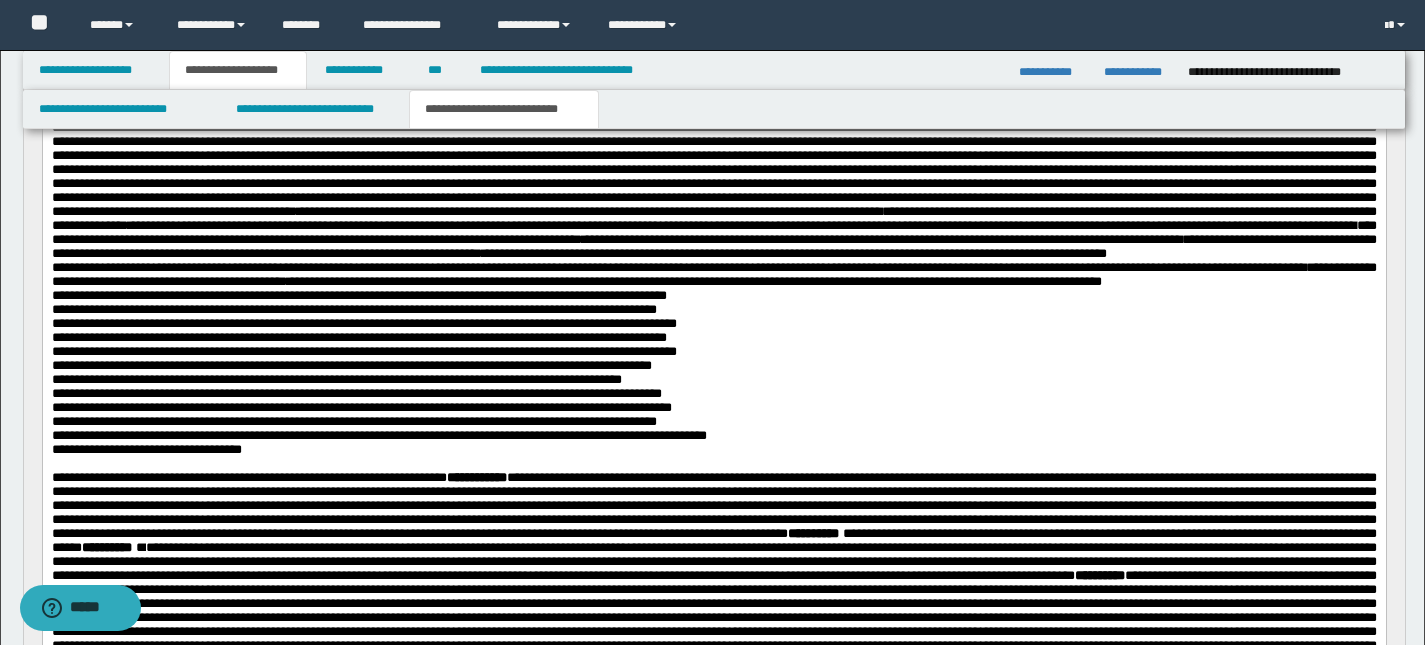 click on "**********" at bounding box center [715, 168] 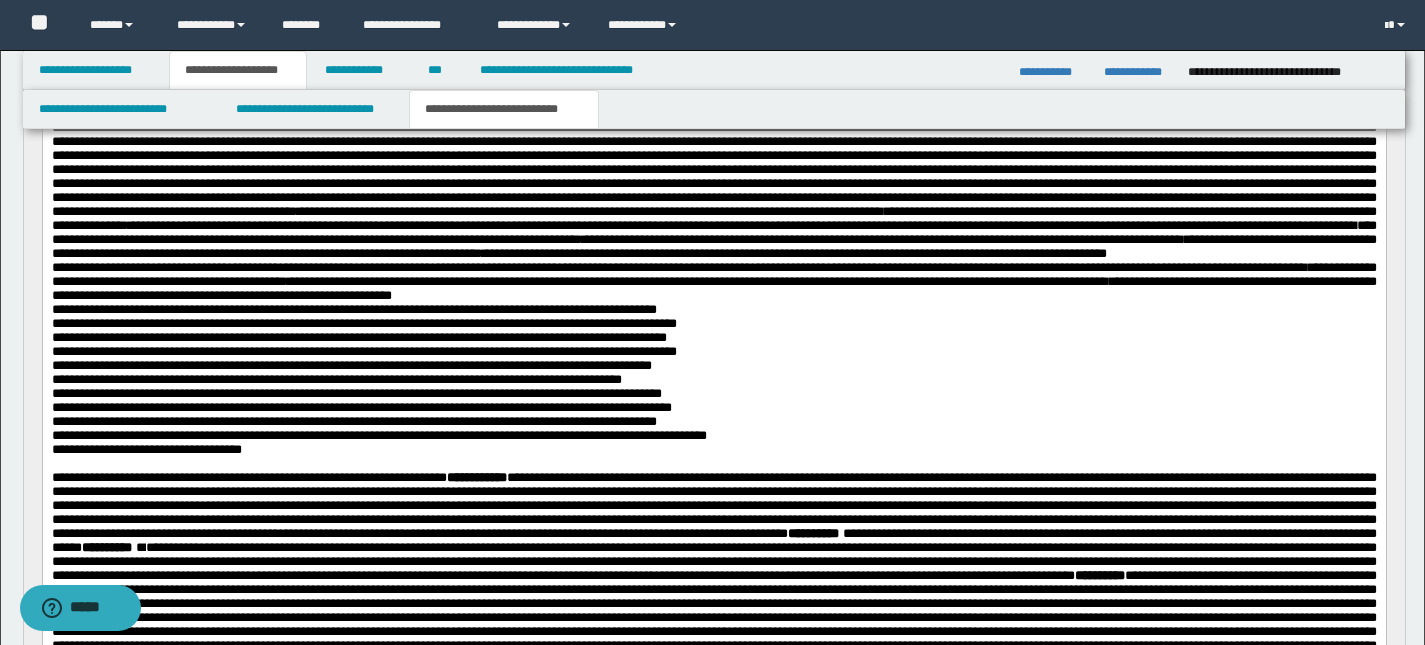 click on "**********" at bounding box center (715, 168) 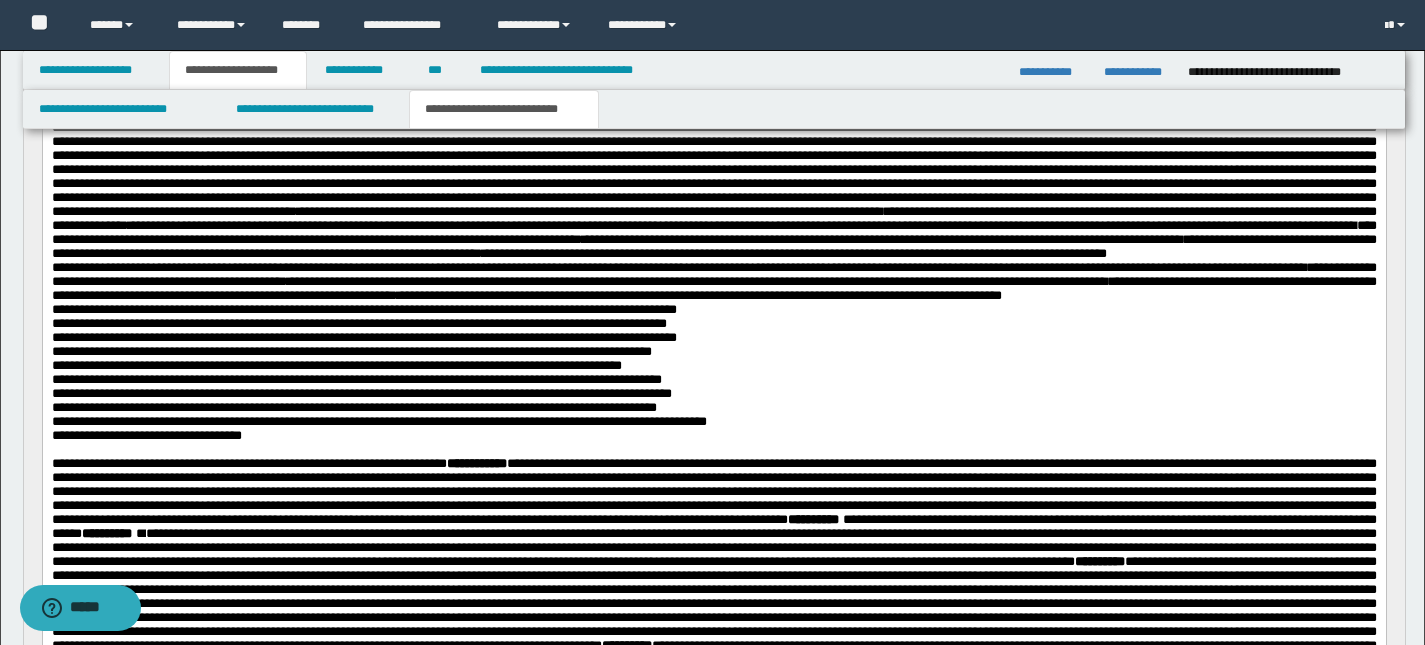 click on "**********" at bounding box center [715, 161] 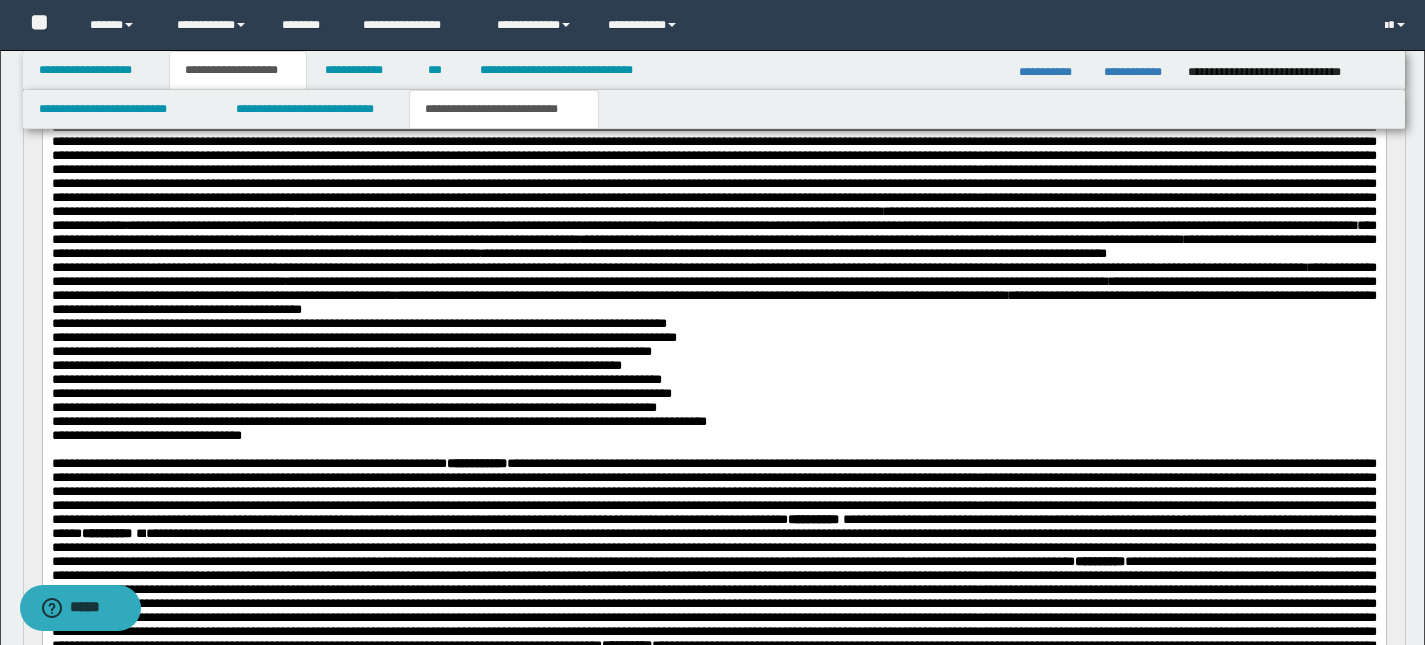 click on "**********" at bounding box center (715, 161) 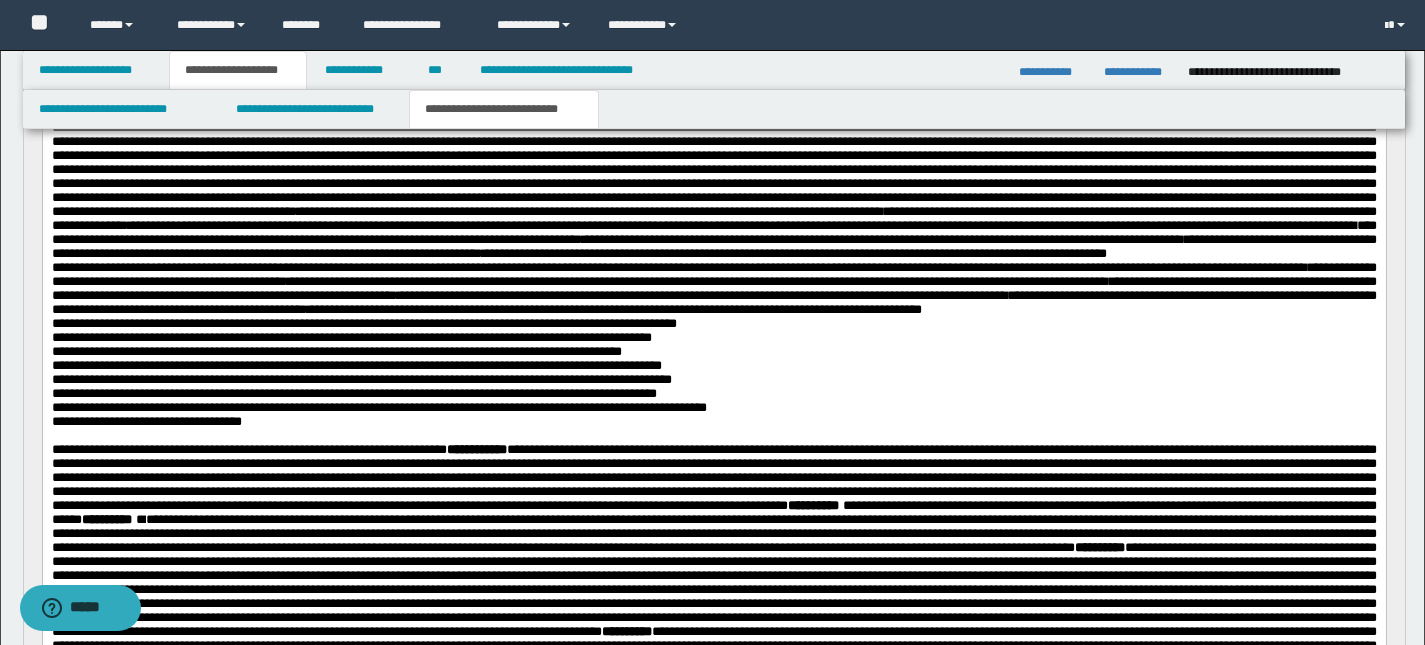 click on "**********" at bounding box center [715, 154] 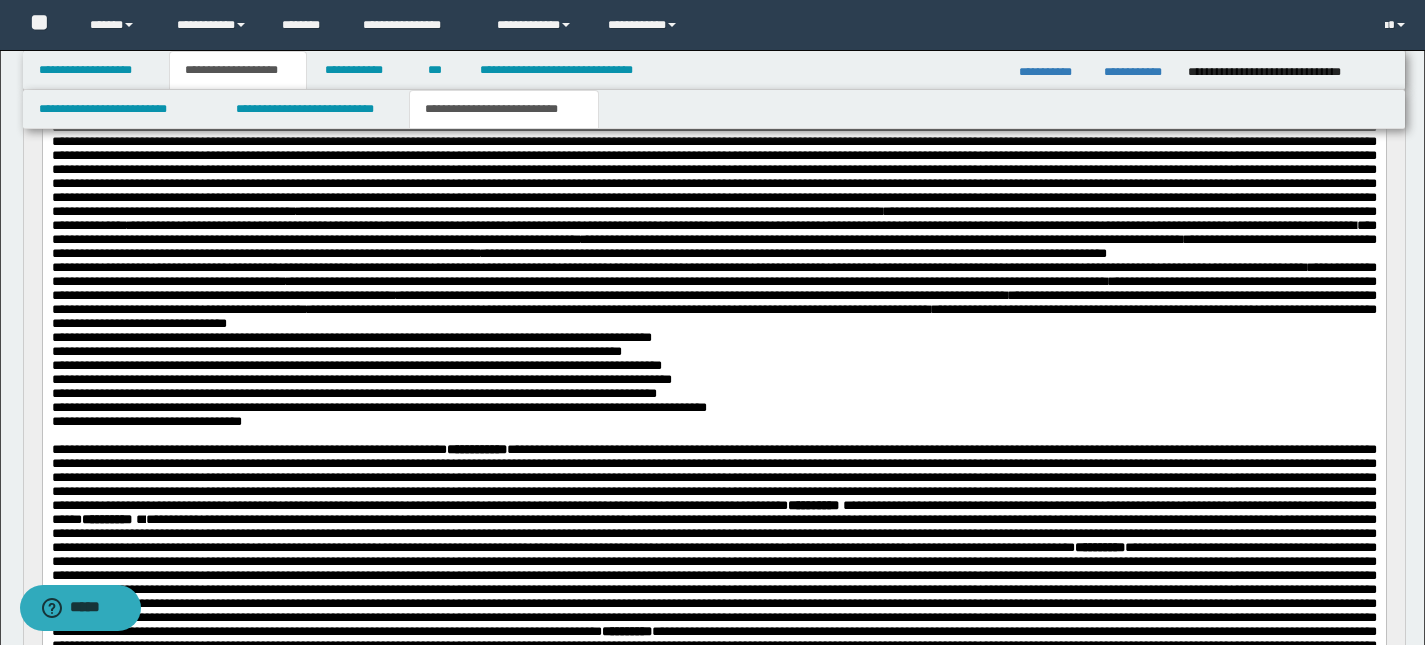 click on "**********" at bounding box center (713, 423) 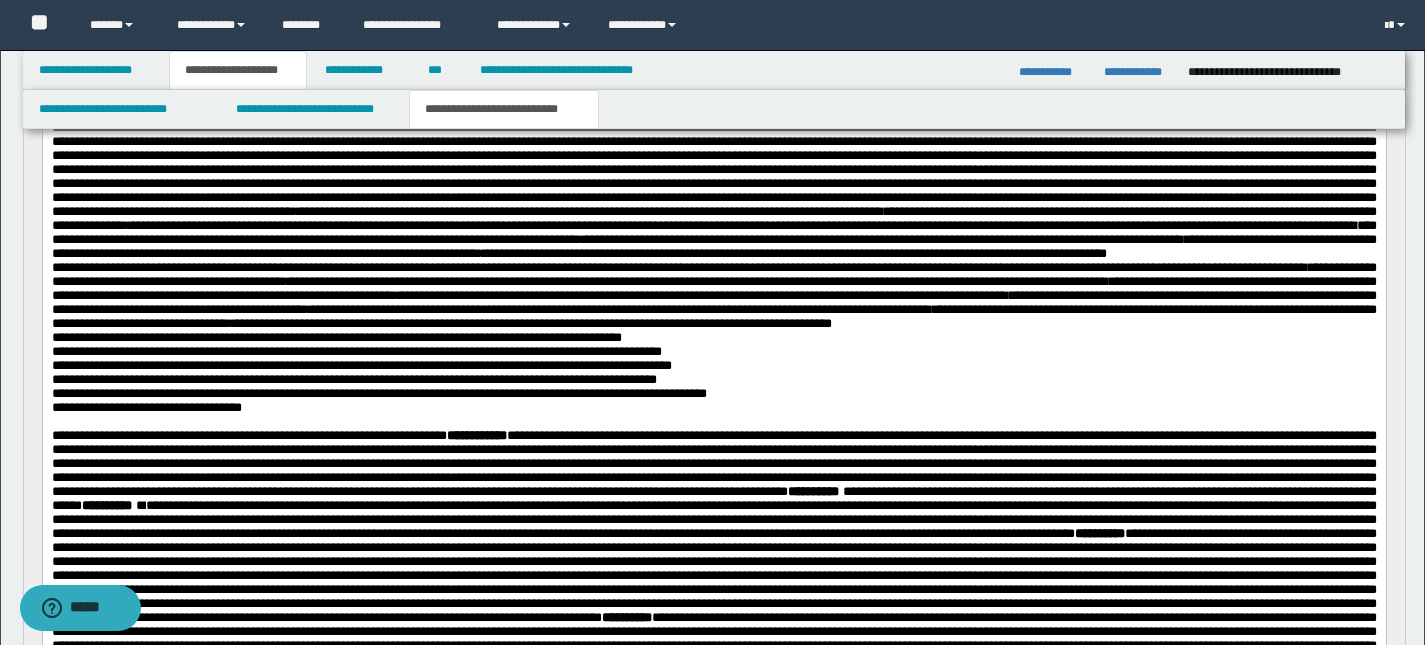 click on "**********" at bounding box center [715, 147] 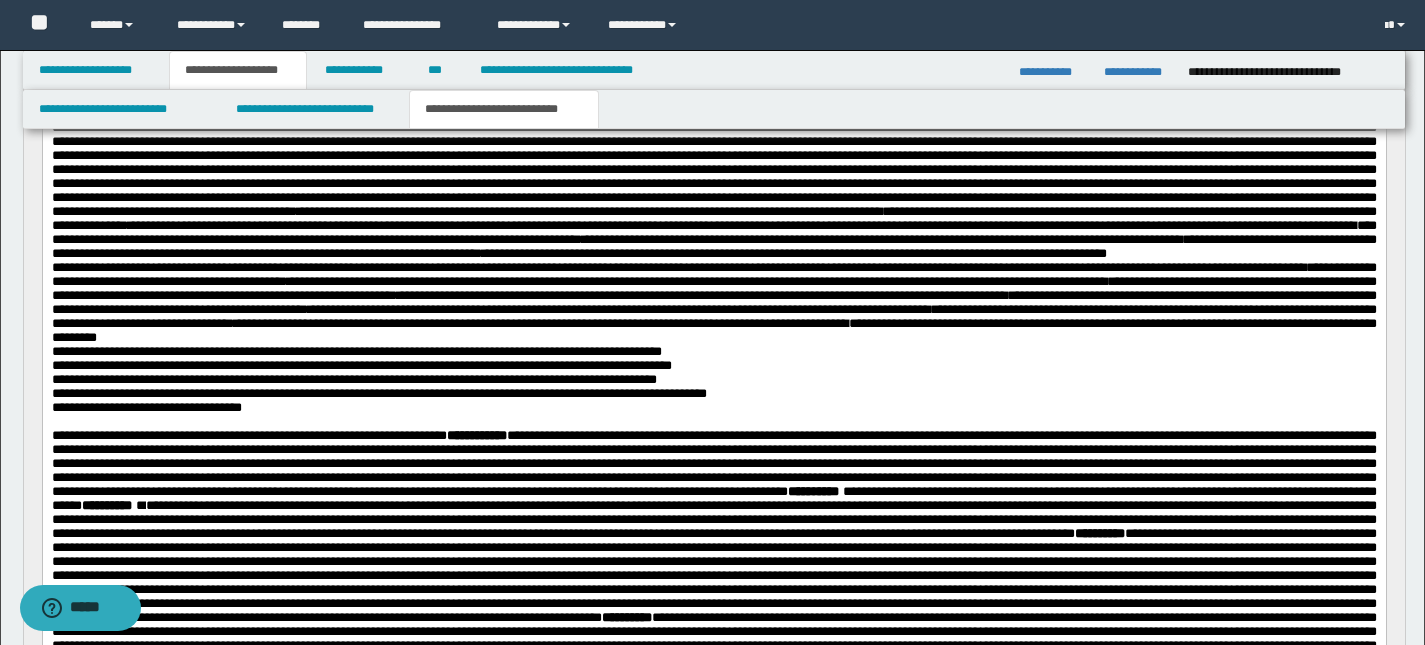 click on "**********" at bounding box center [715, 147] 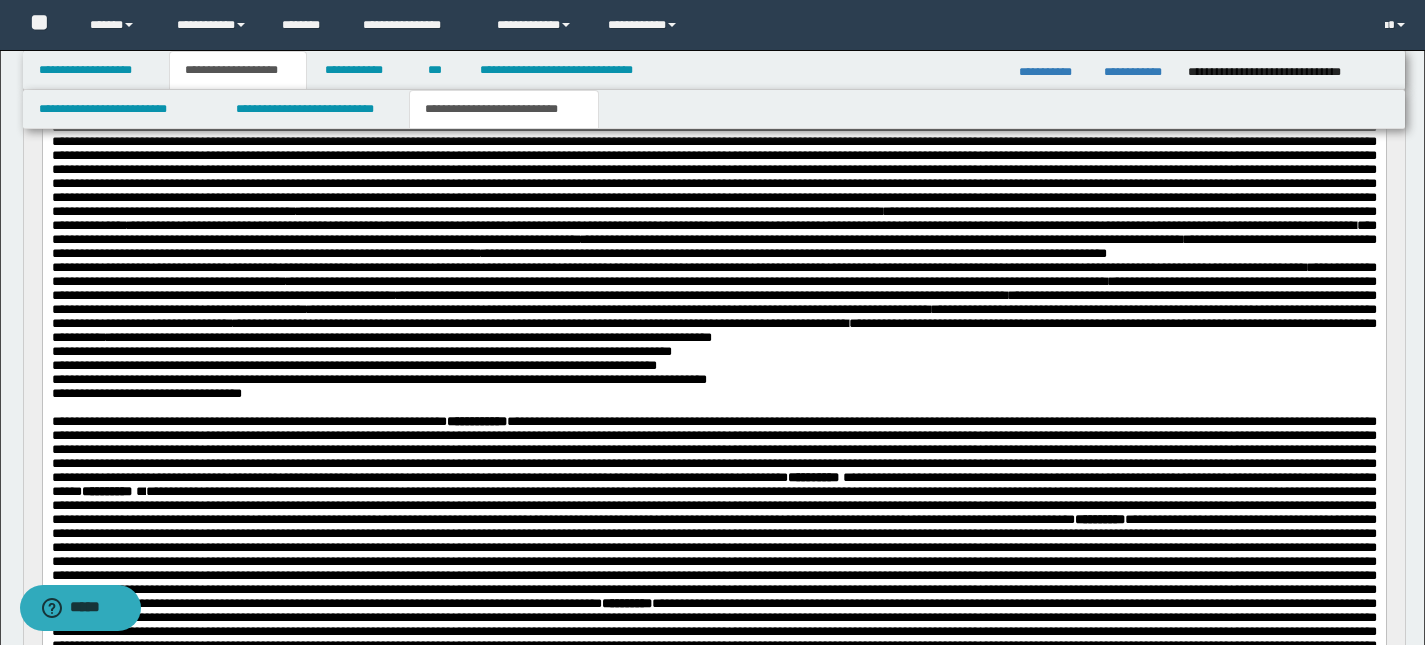 click on "**********" at bounding box center [713, 409] 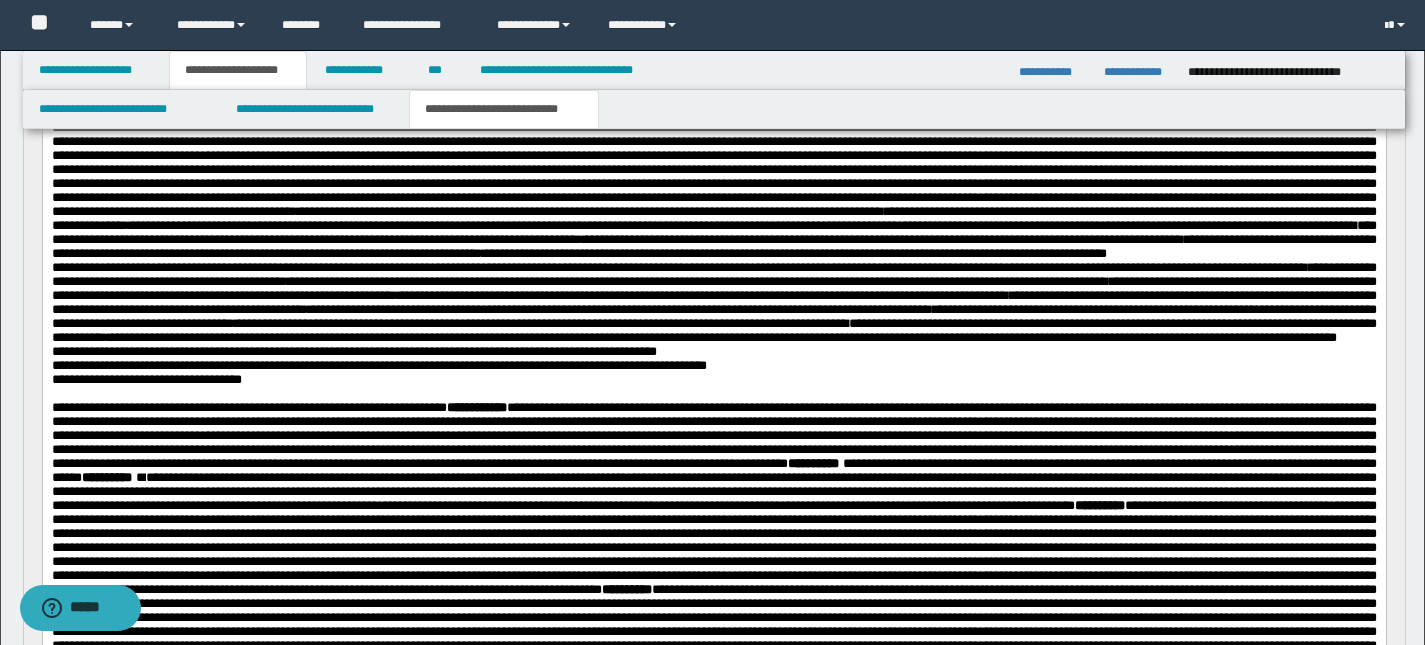 click on "**********" at bounding box center (715, 133) 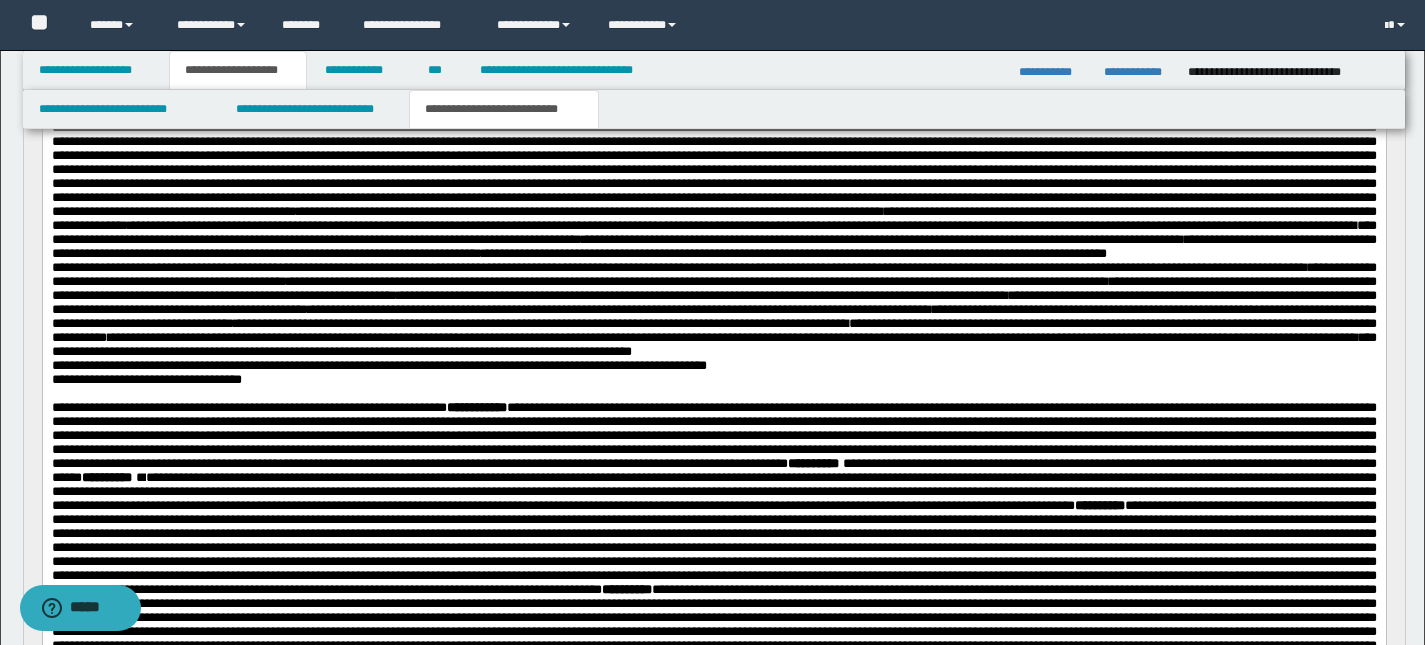 click on "**********" at bounding box center [713, 402] 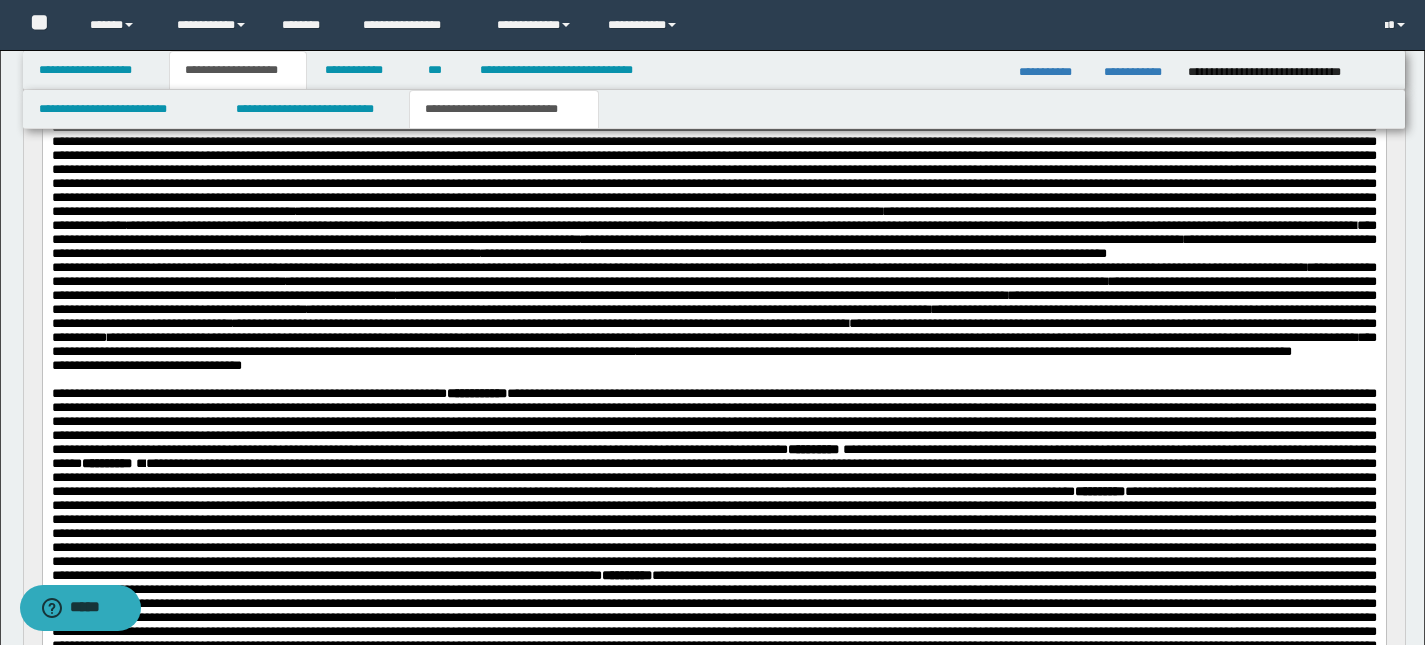 click on "**********" at bounding box center [715, 126] 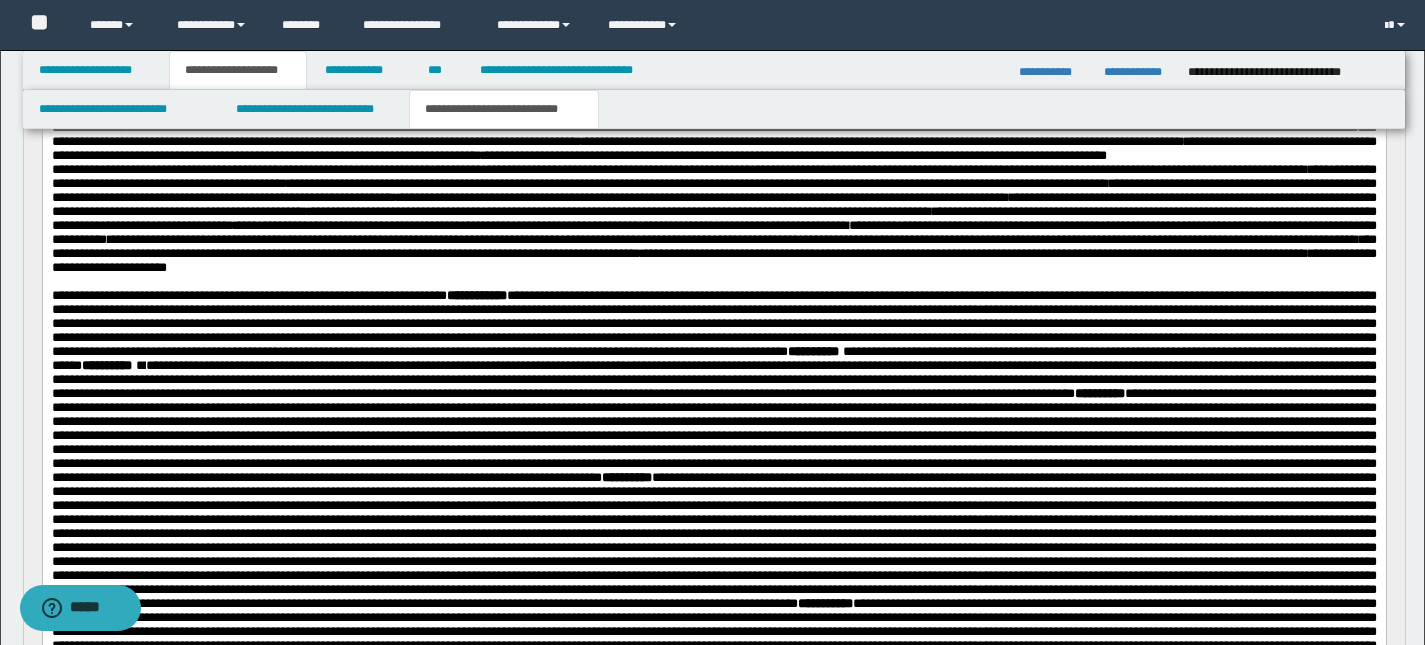 scroll, scrollTop: 613, scrollLeft: 0, axis: vertical 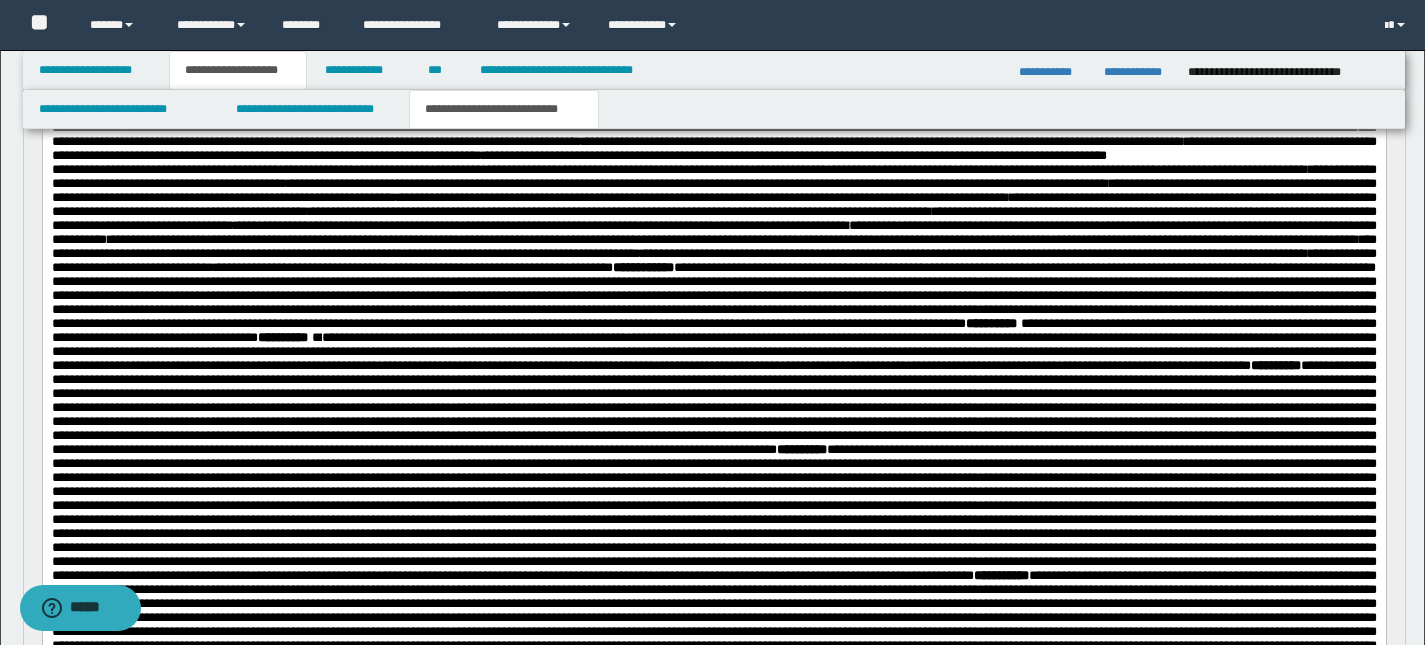 click on "**********" at bounding box center (715, 14) 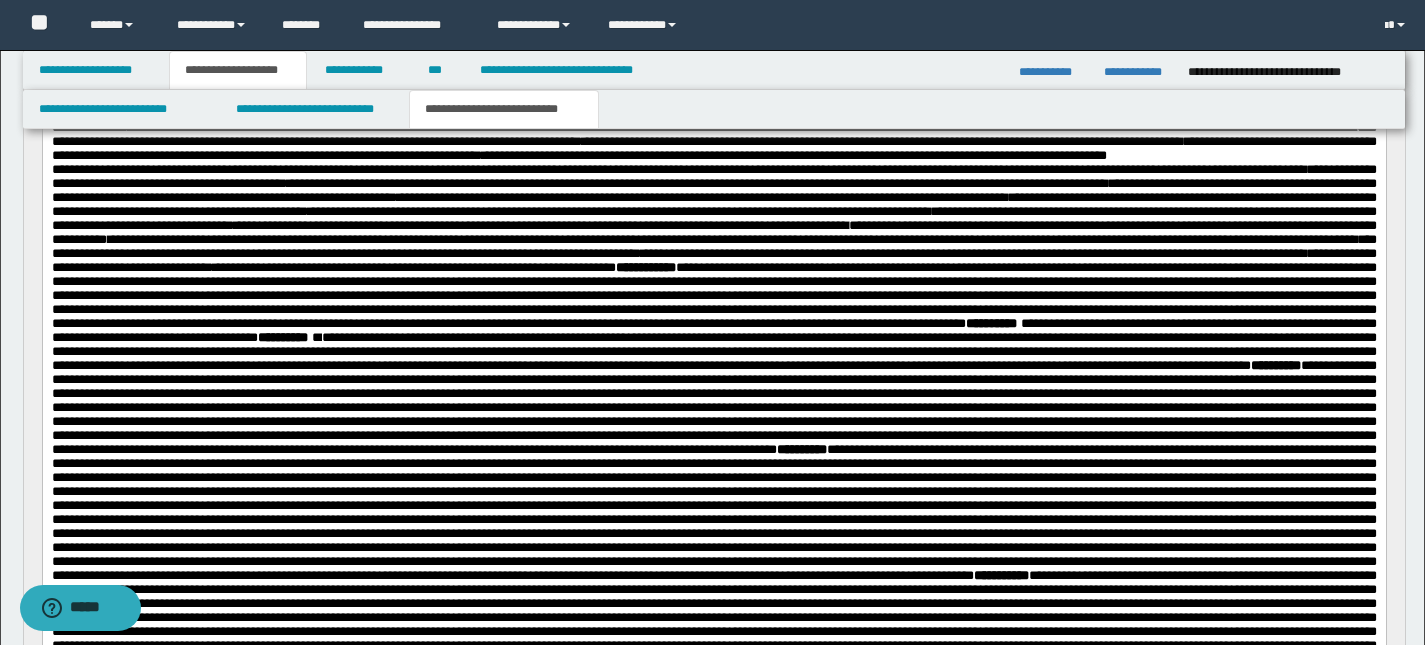click on "**********" at bounding box center (715, 14) 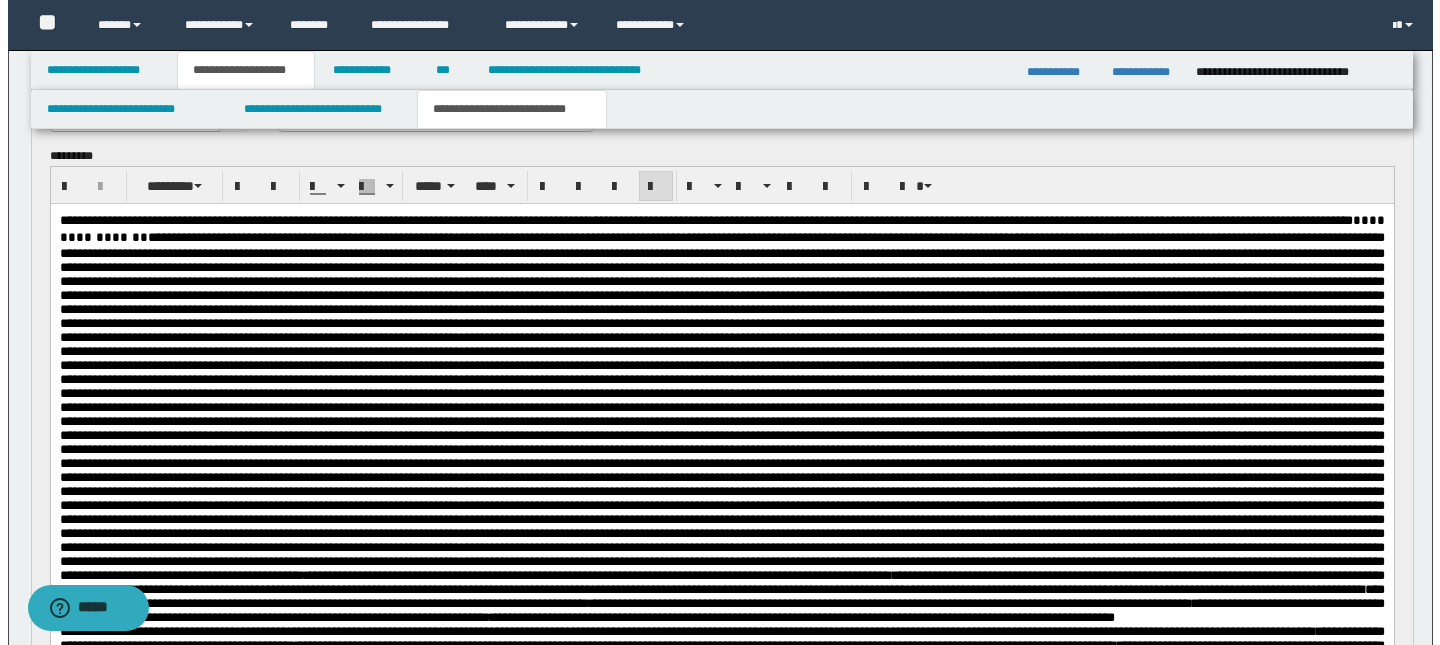 scroll, scrollTop: 0, scrollLeft: 0, axis: both 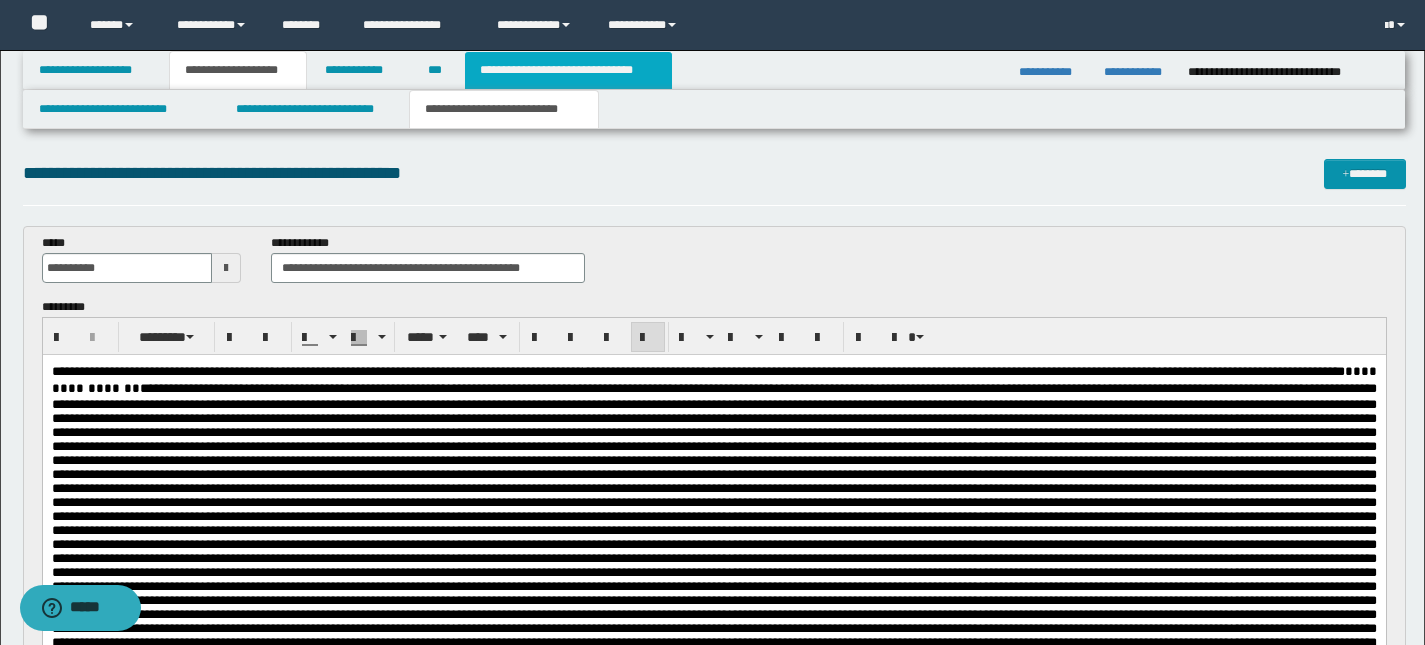 click on "**********" at bounding box center [568, 70] 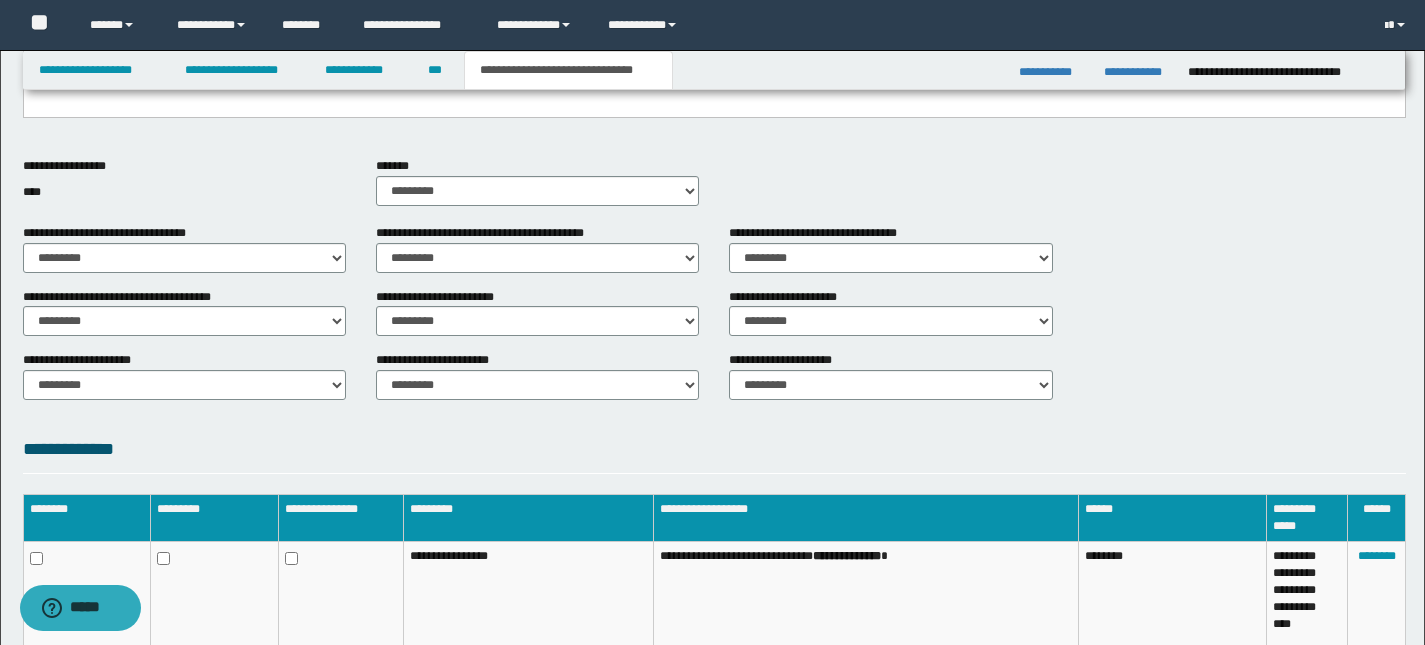 scroll, scrollTop: 964, scrollLeft: 0, axis: vertical 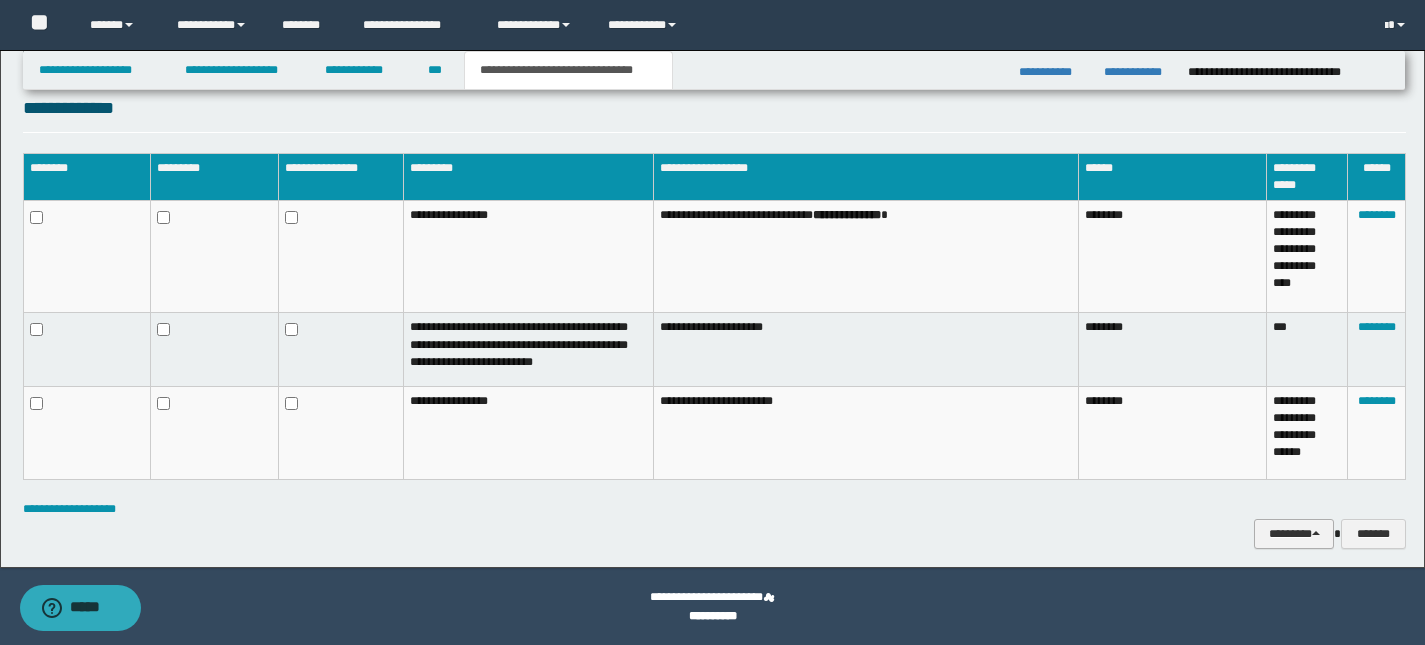 click on "********" at bounding box center (1294, 534) 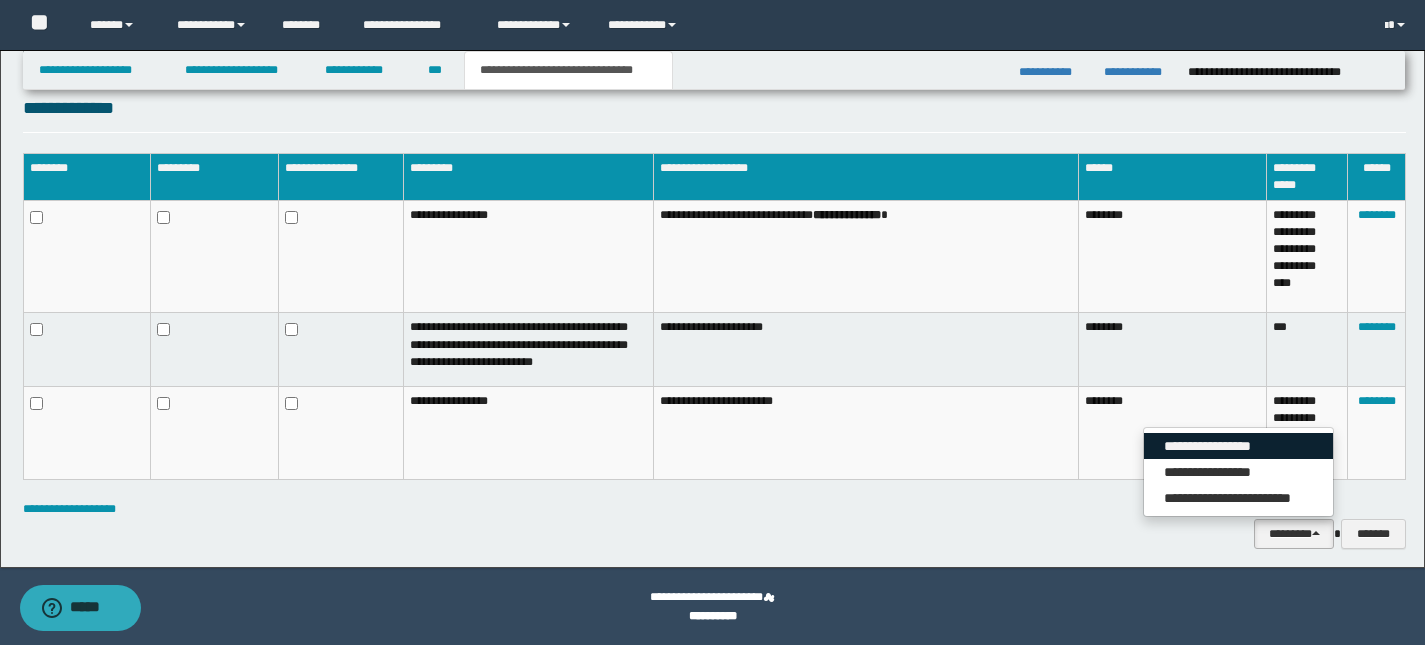 click on "**********" at bounding box center (1238, 446) 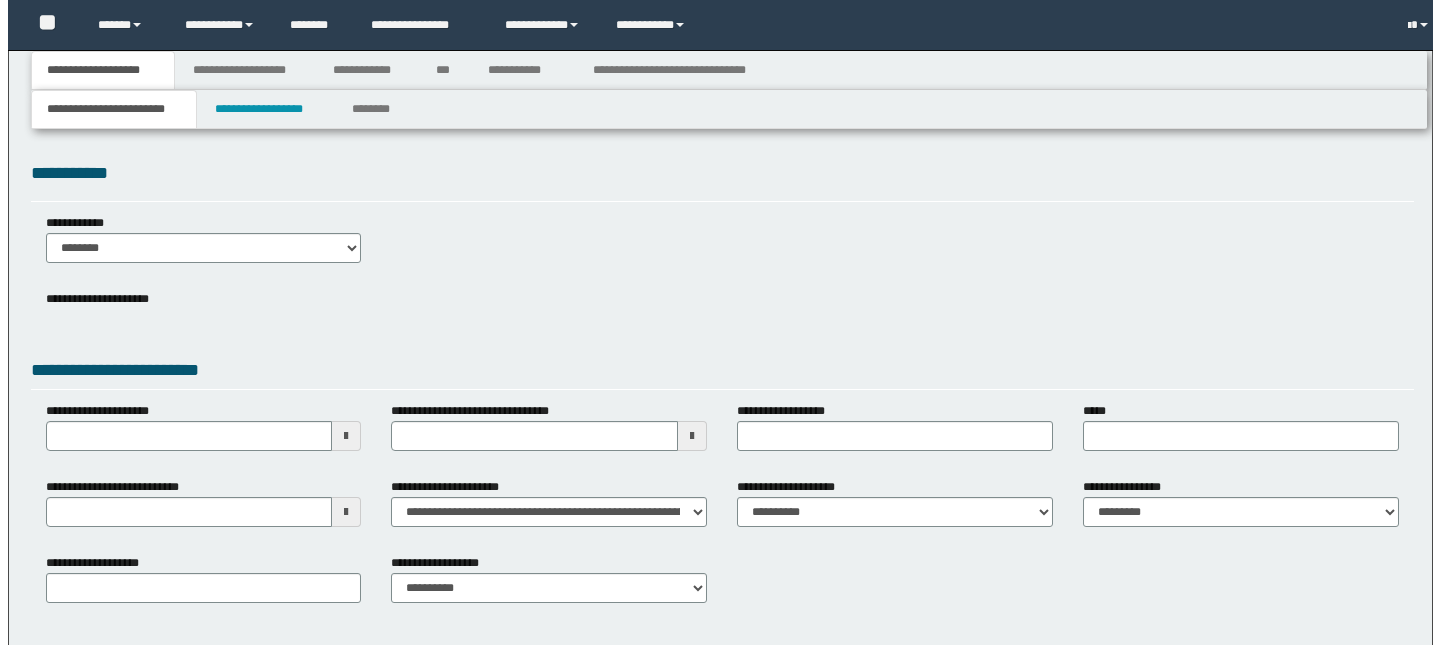 scroll, scrollTop: 0, scrollLeft: 0, axis: both 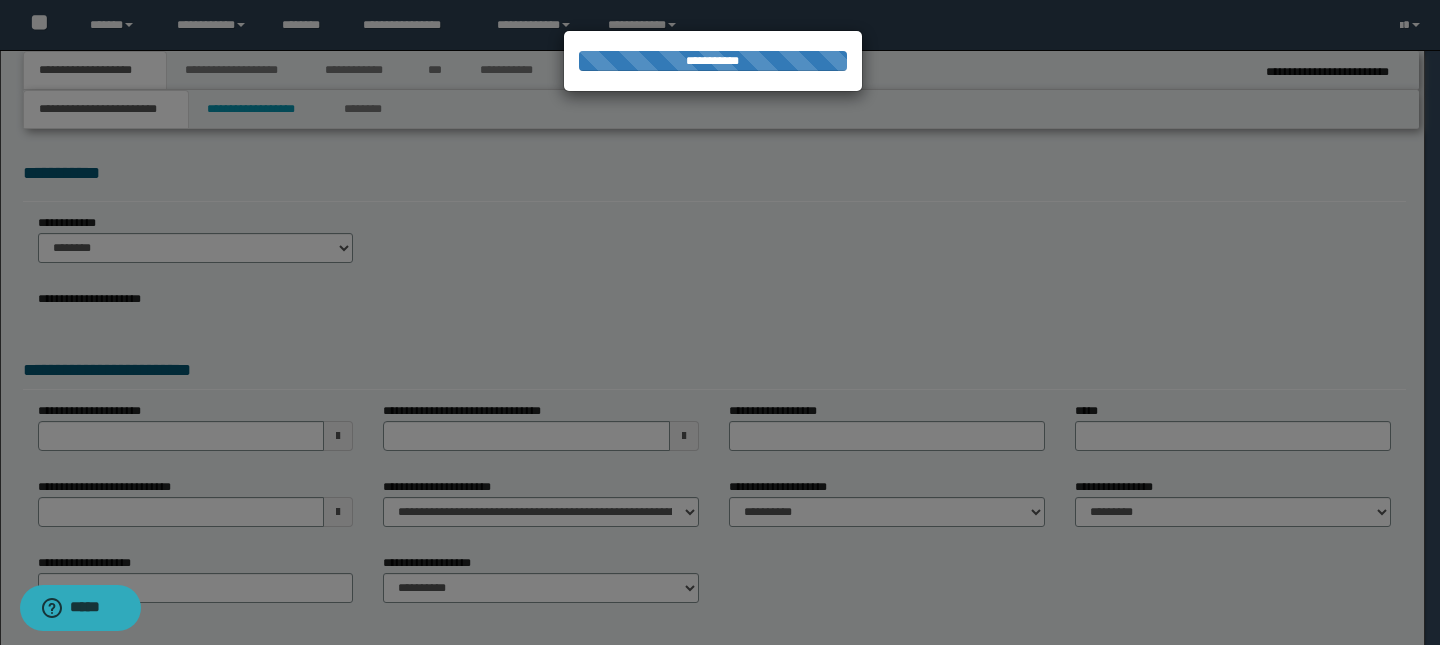 select on "*" 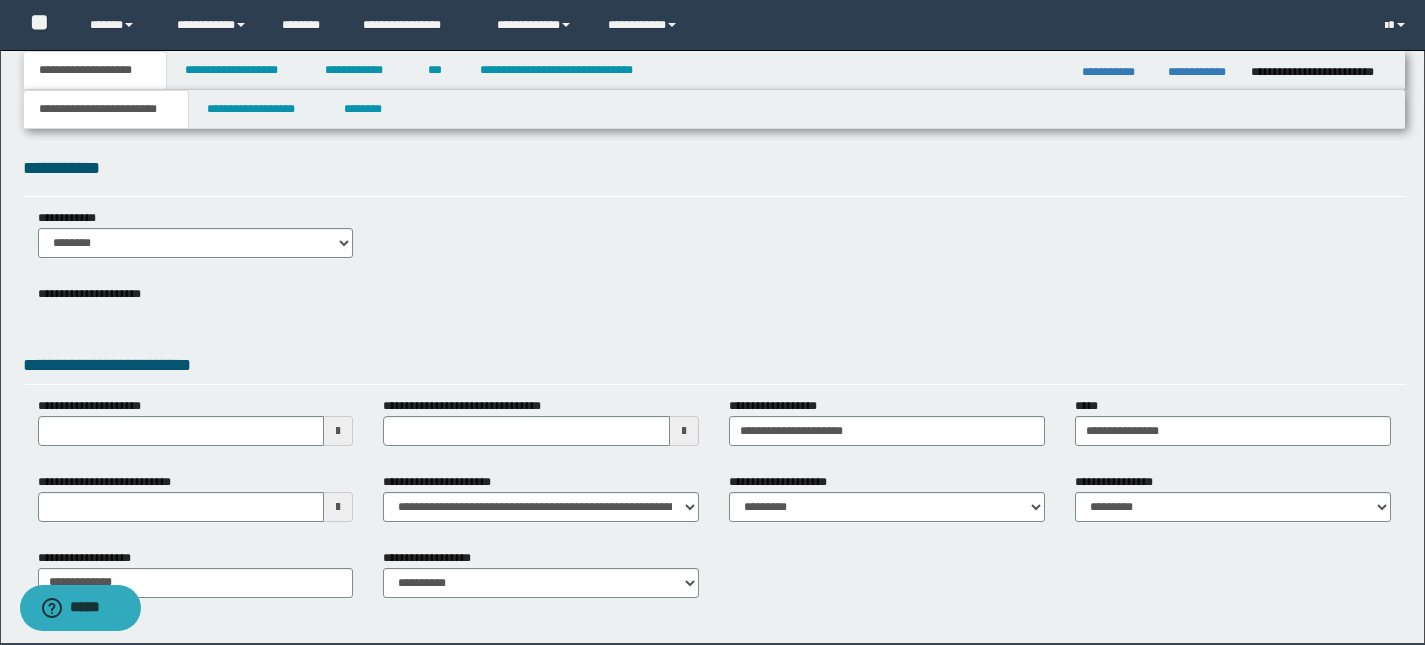 scroll, scrollTop: 8, scrollLeft: 0, axis: vertical 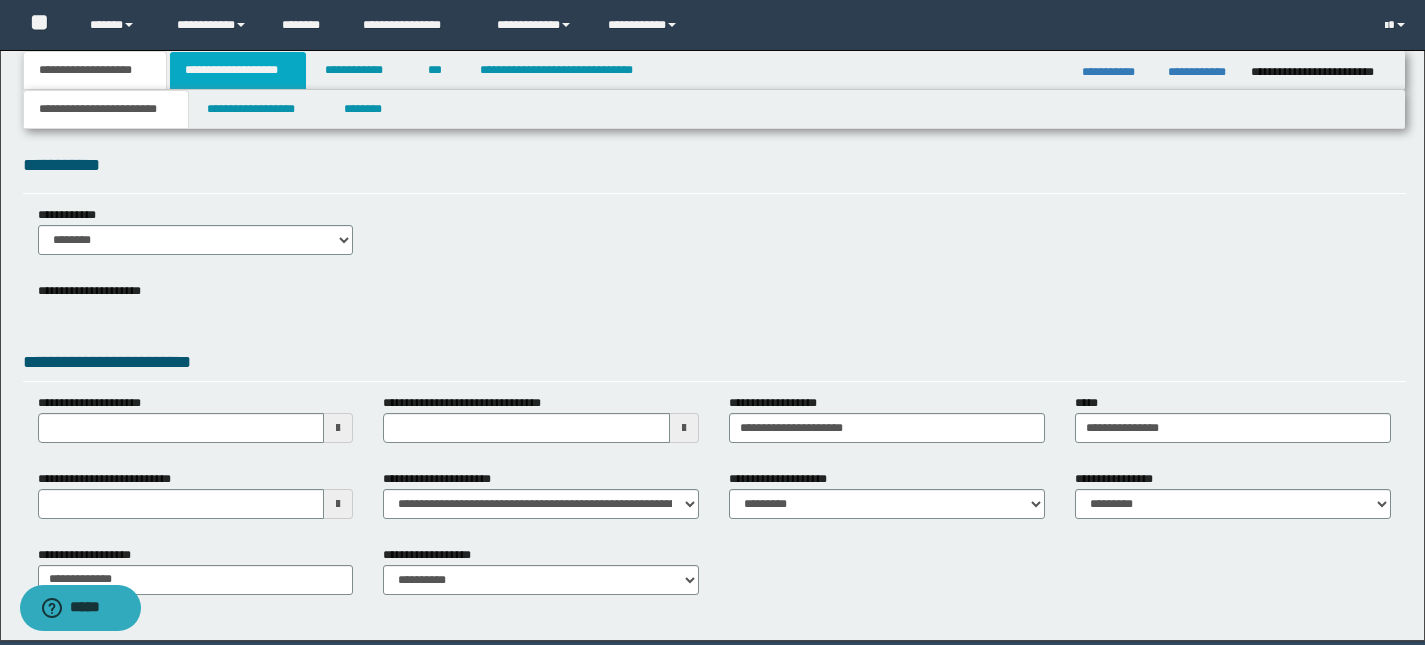 click on "**********" at bounding box center [238, 70] 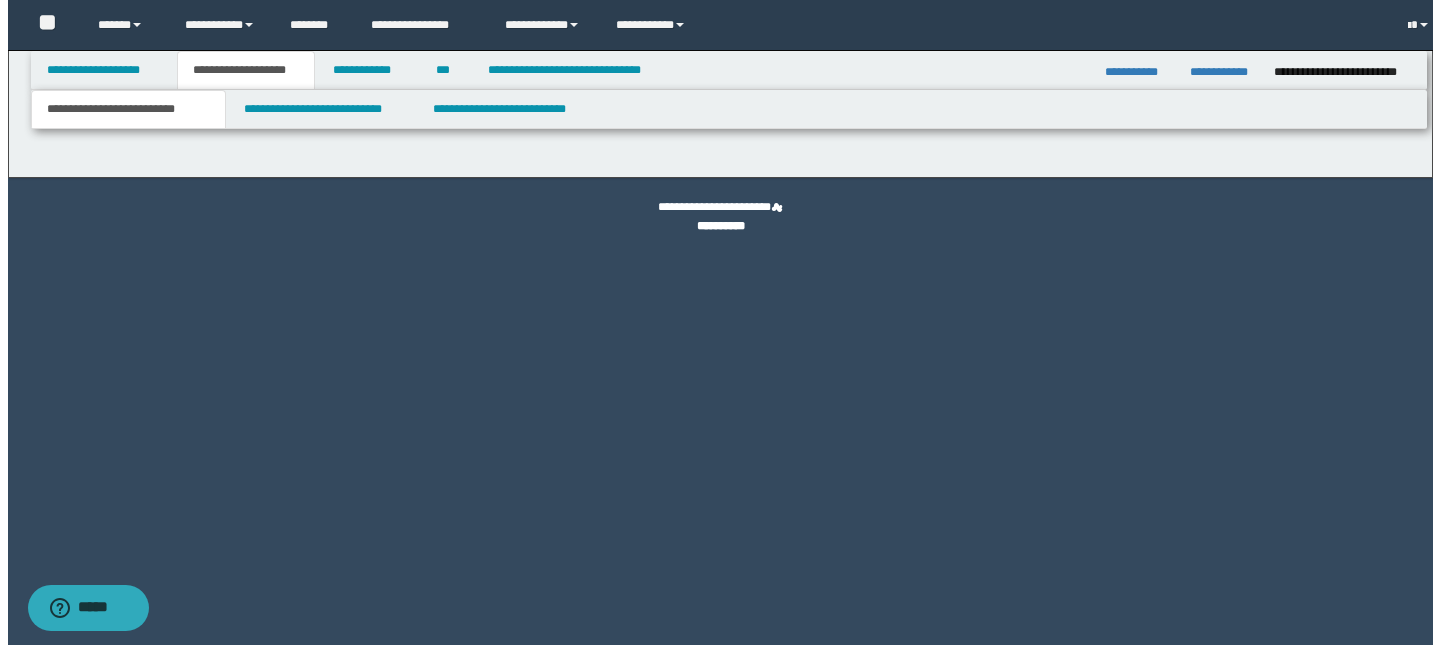 scroll, scrollTop: 0, scrollLeft: 0, axis: both 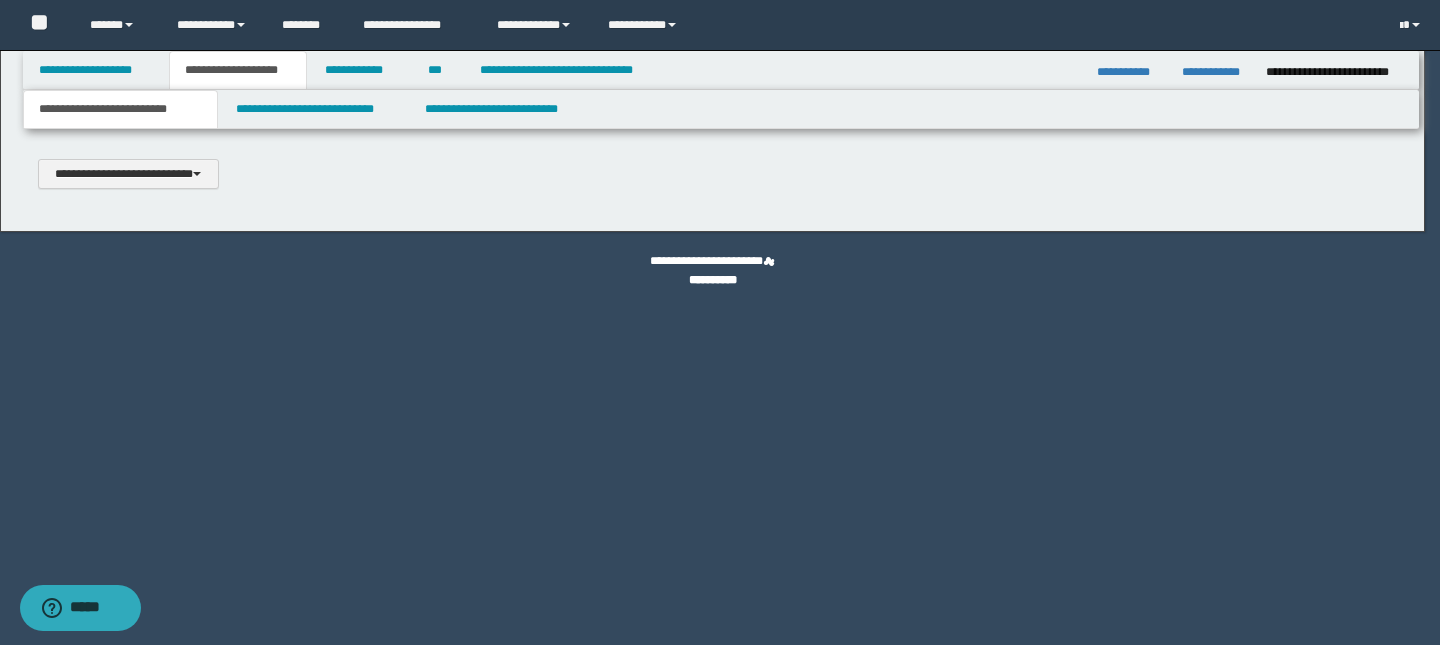 type 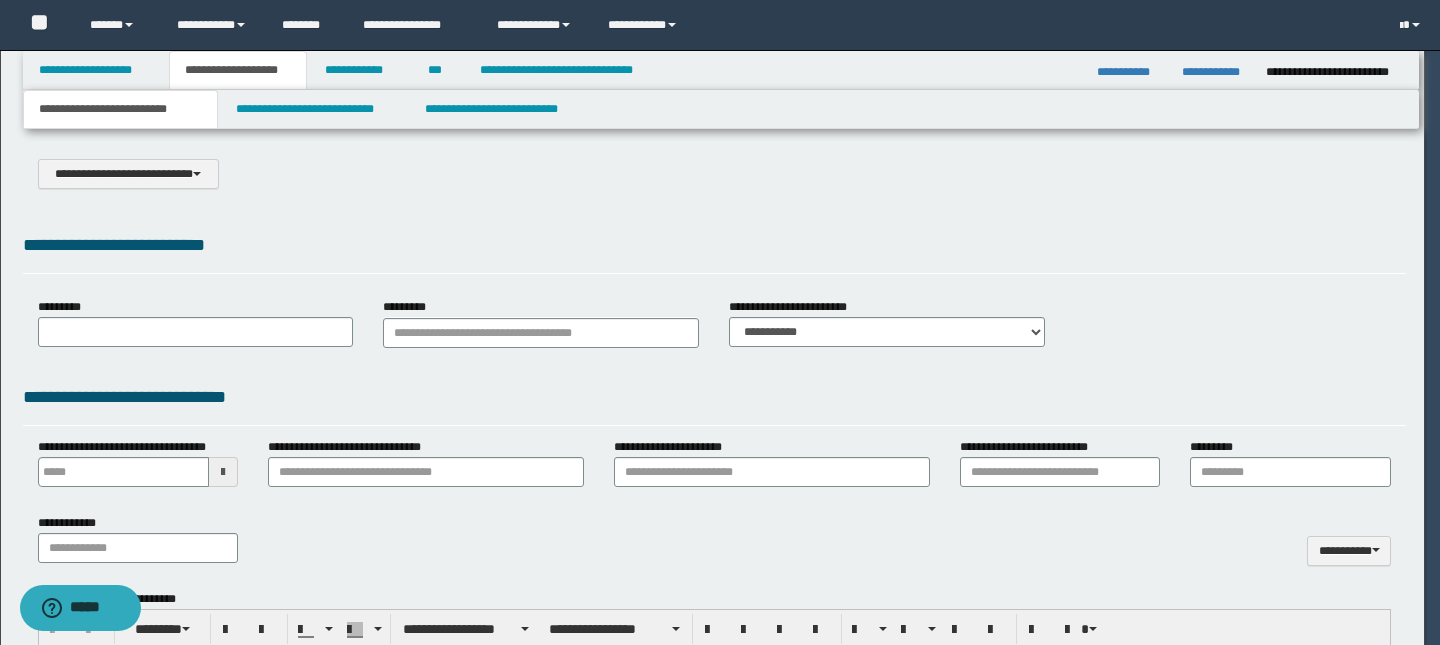 select on "*" 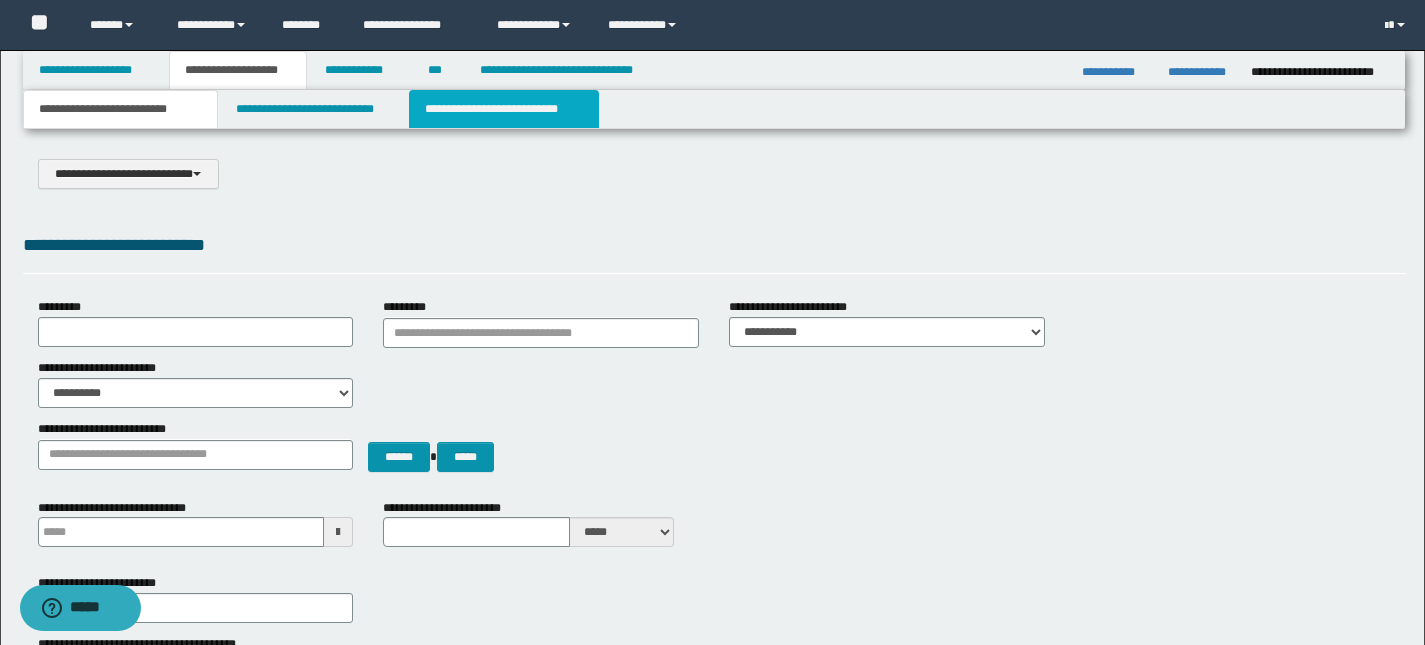 click on "**********" at bounding box center [504, 109] 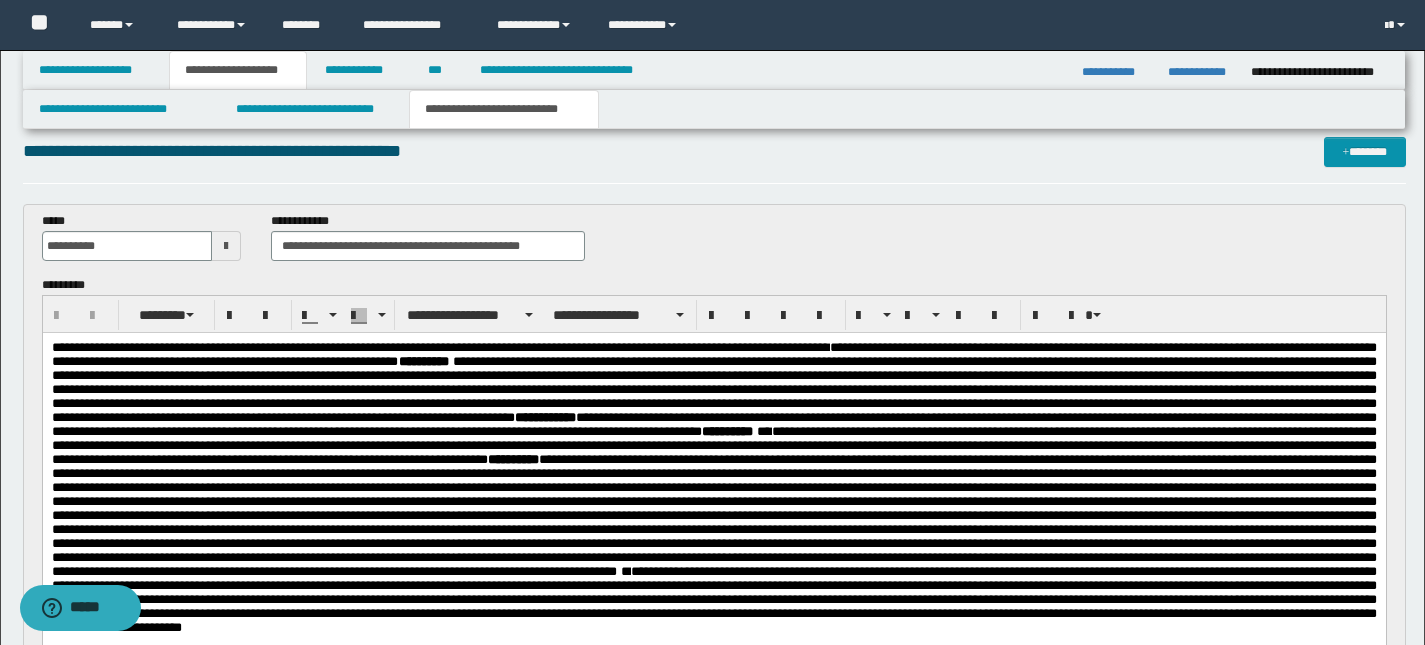 scroll, scrollTop: 22, scrollLeft: 0, axis: vertical 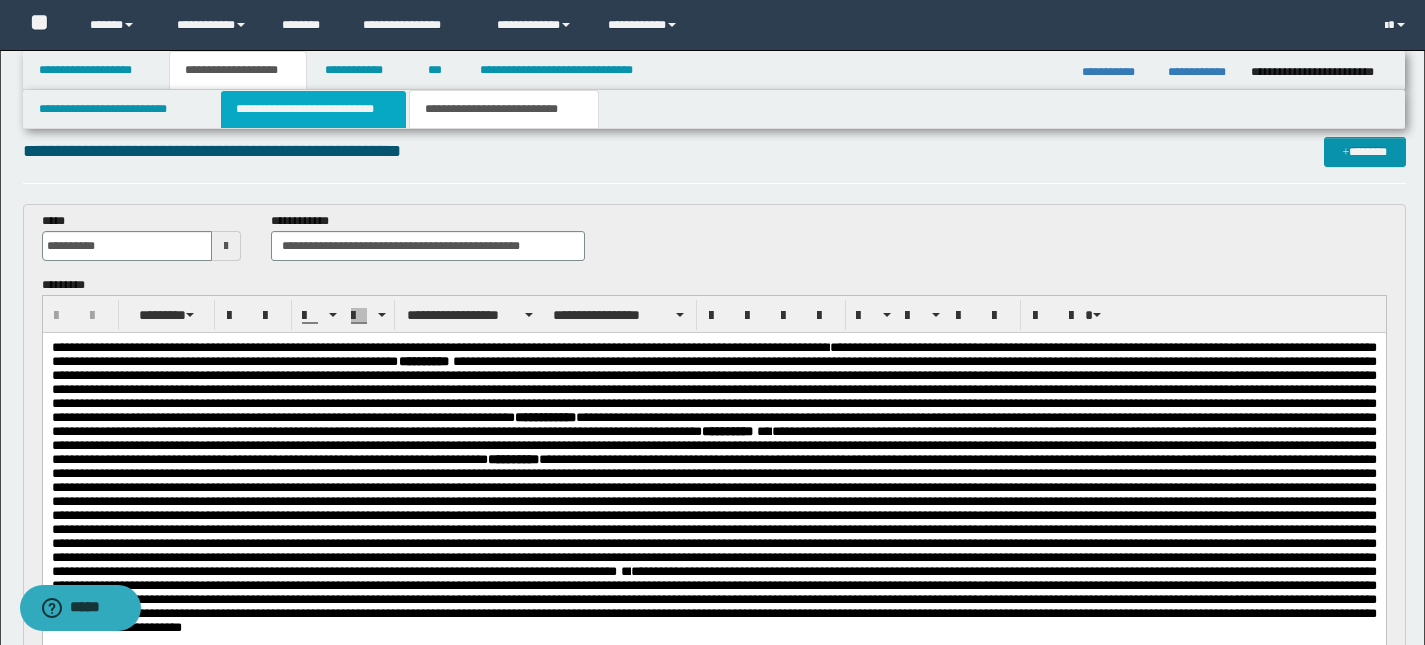 click on "**********" at bounding box center [314, 109] 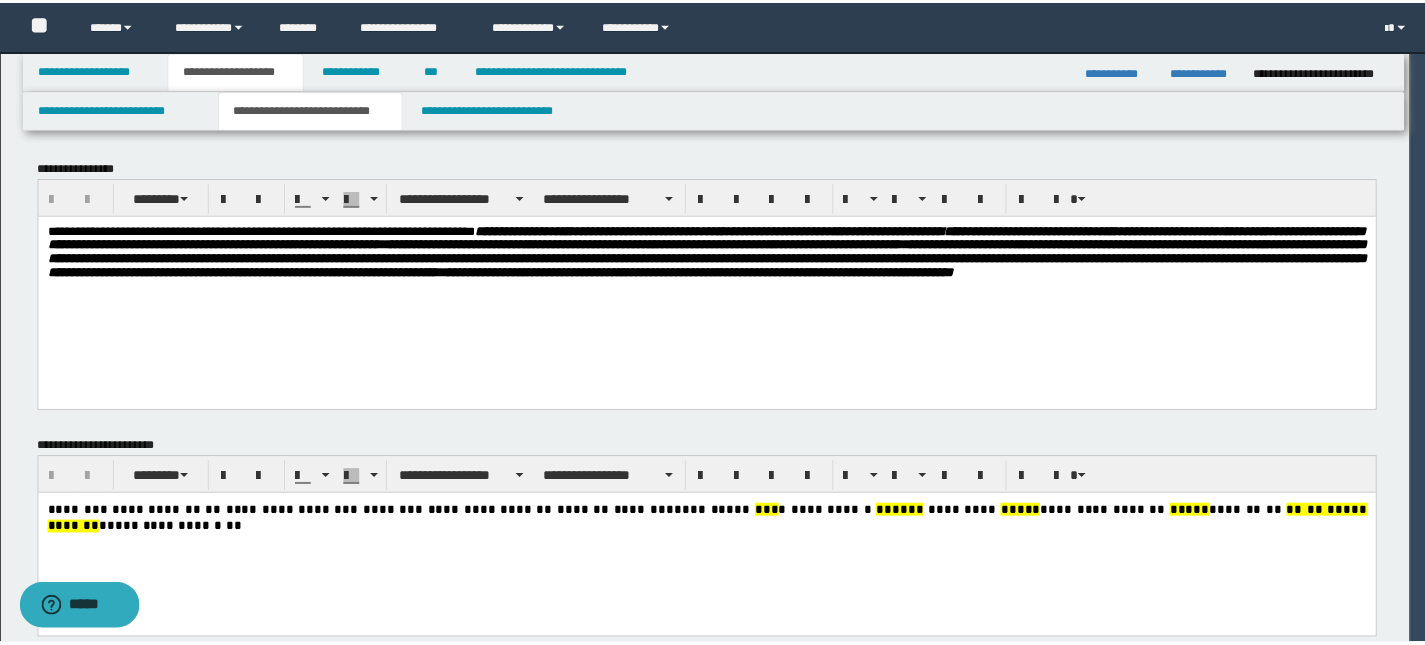scroll, scrollTop: 0, scrollLeft: 0, axis: both 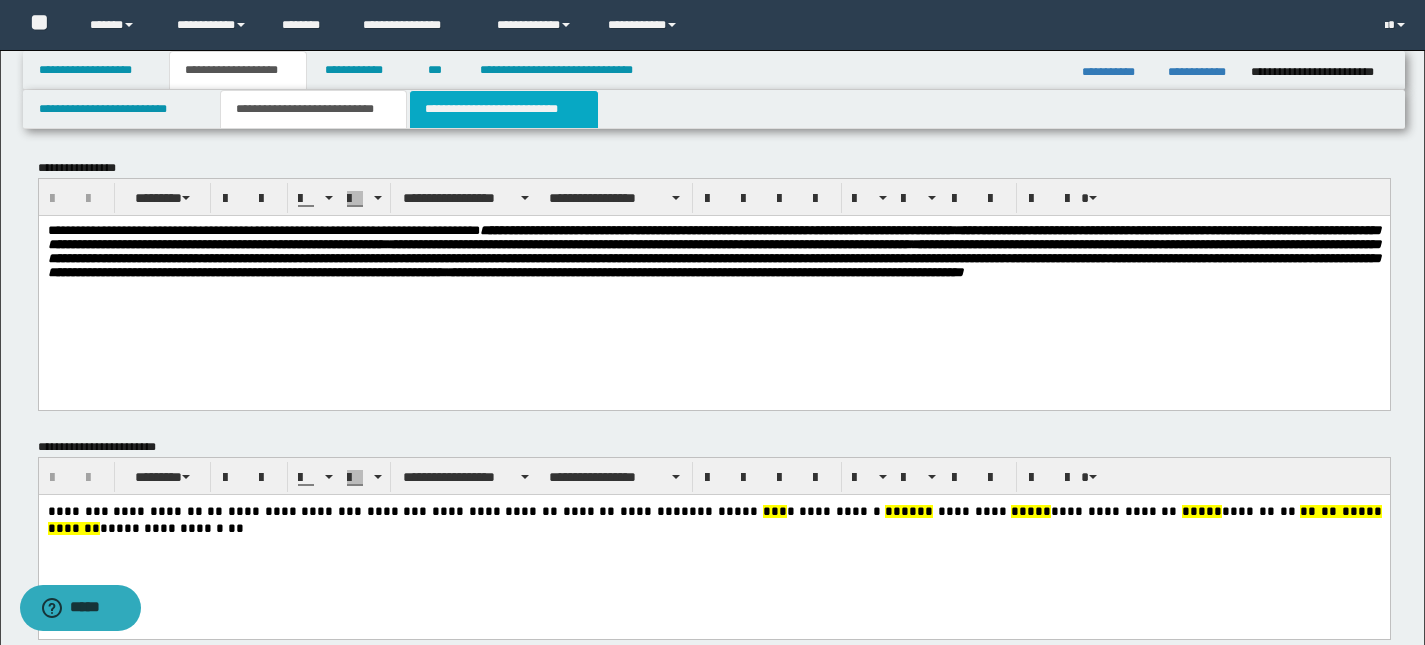 click on "**********" at bounding box center [504, 109] 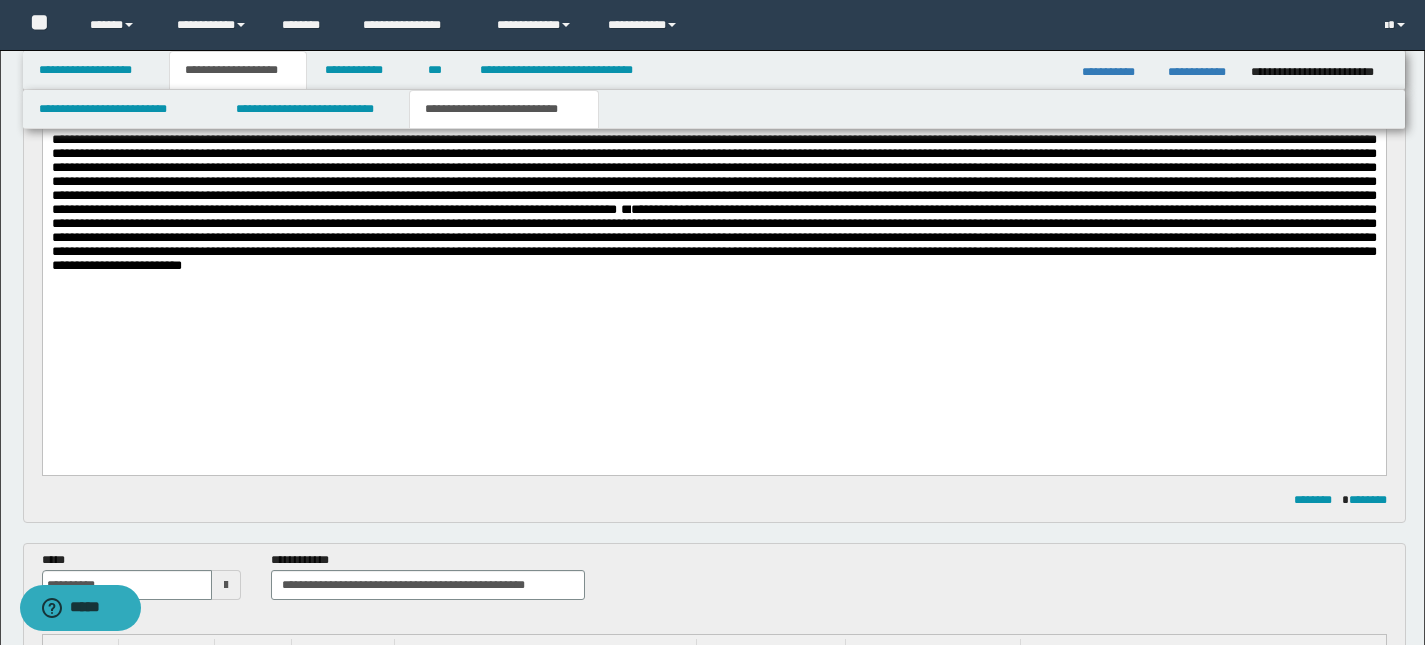 scroll, scrollTop: 388, scrollLeft: 0, axis: vertical 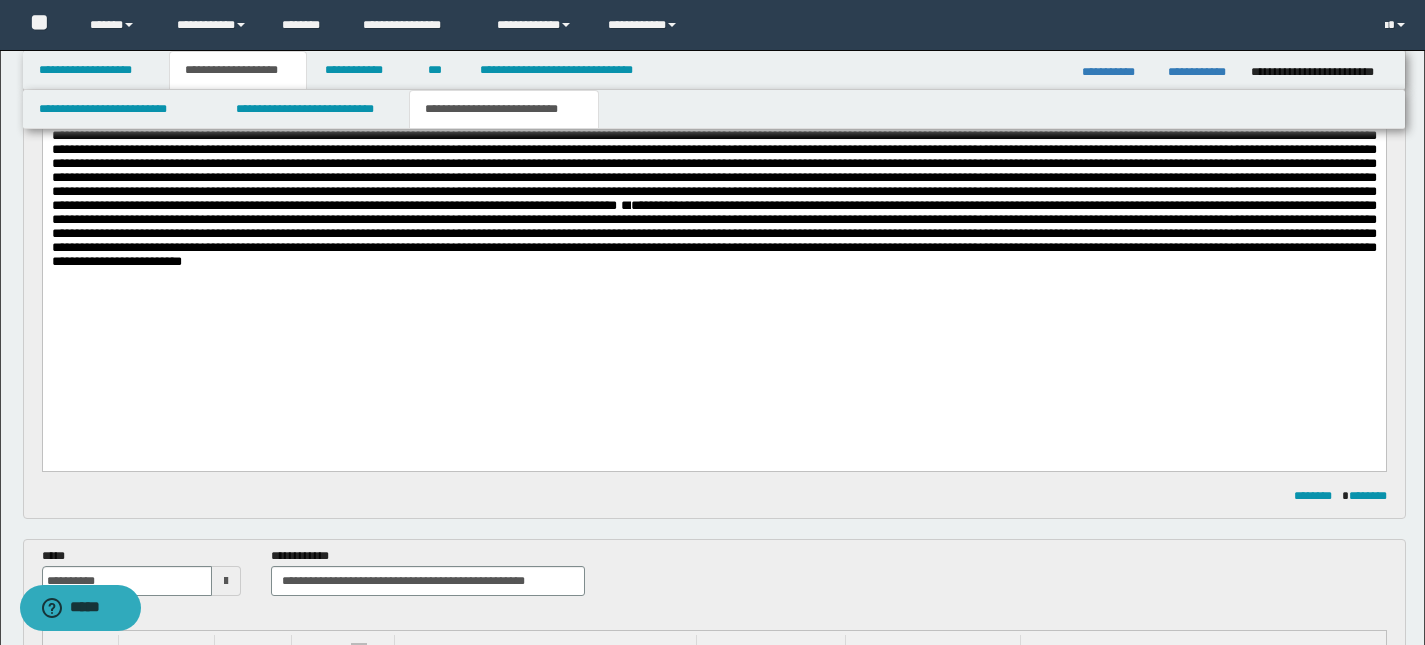 click on "**********" at bounding box center (713, 234) 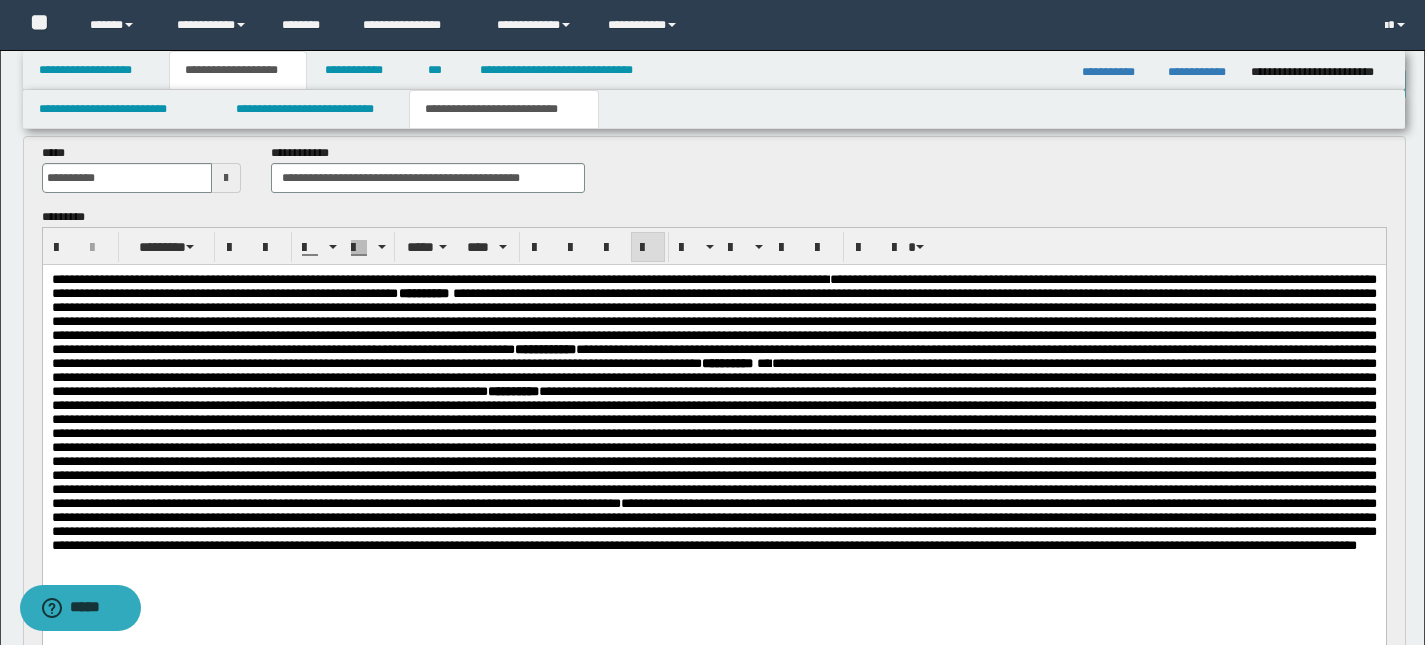 scroll, scrollTop: 0, scrollLeft: 0, axis: both 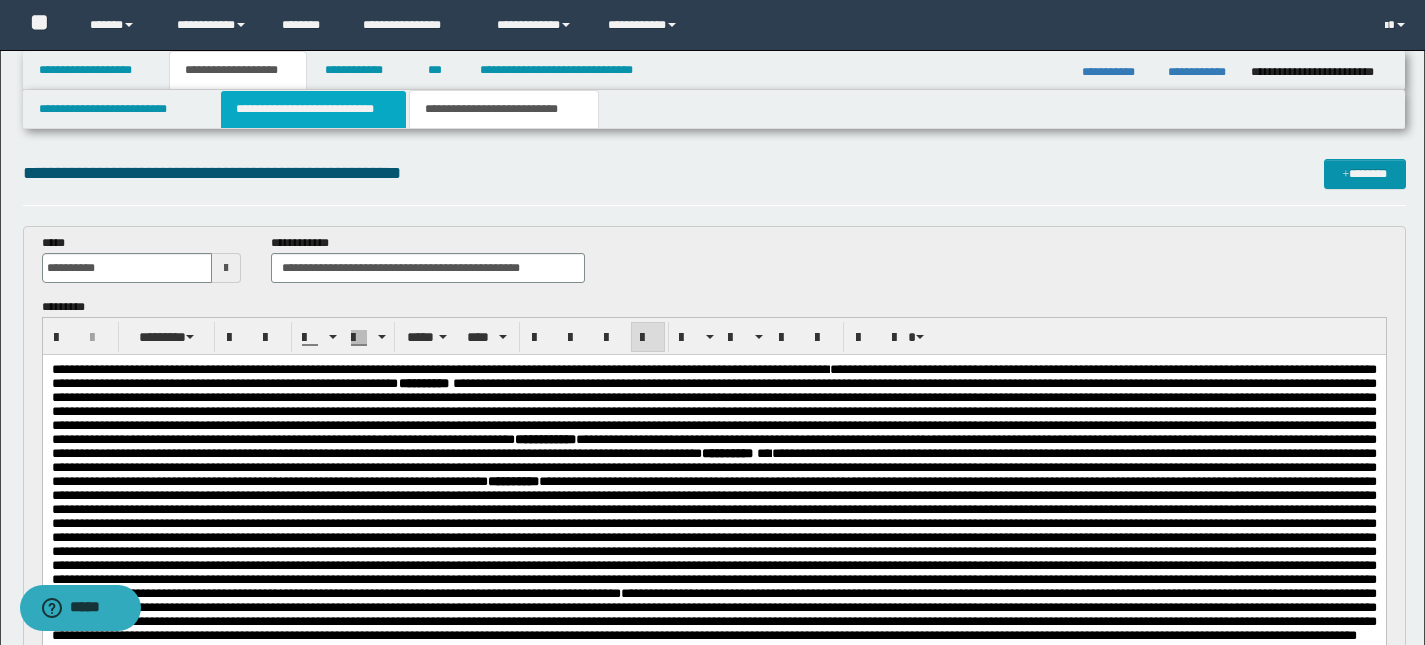 click on "**********" at bounding box center [314, 109] 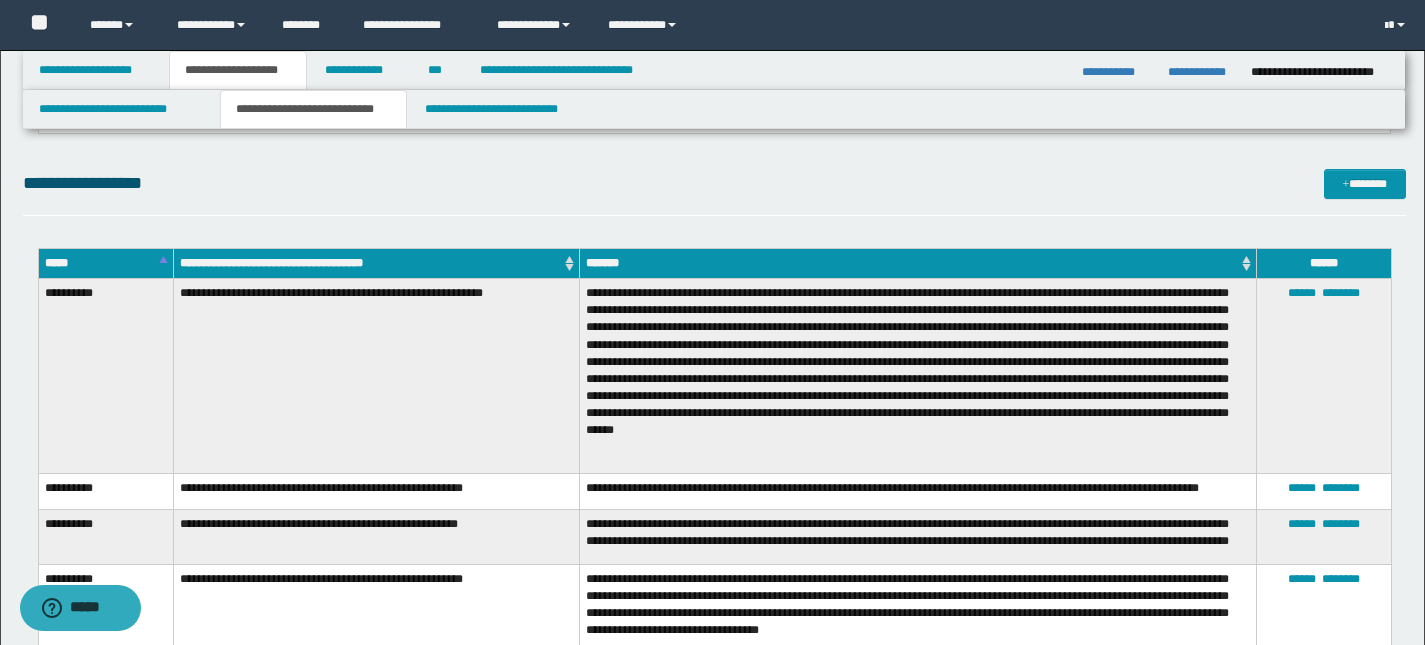 scroll, scrollTop: 0, scrollLeft: 0, axis: both 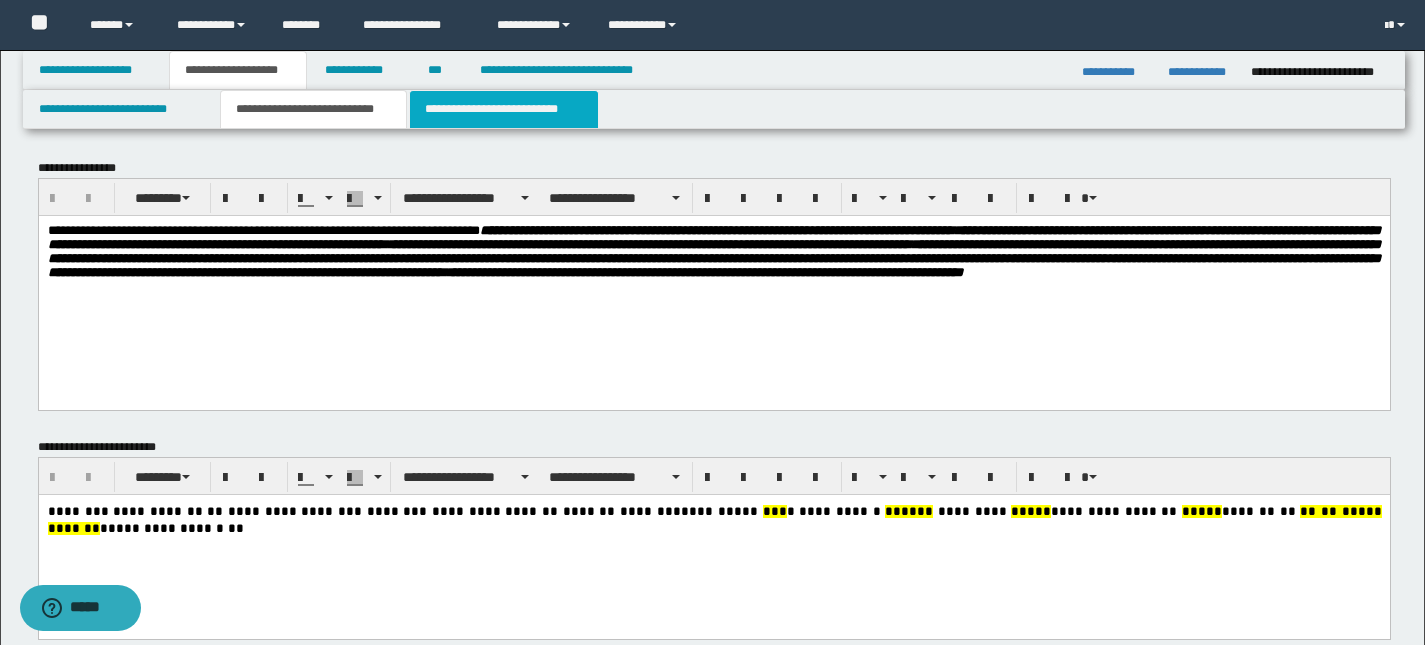 click on "**********" at bounding box center [504, 109] 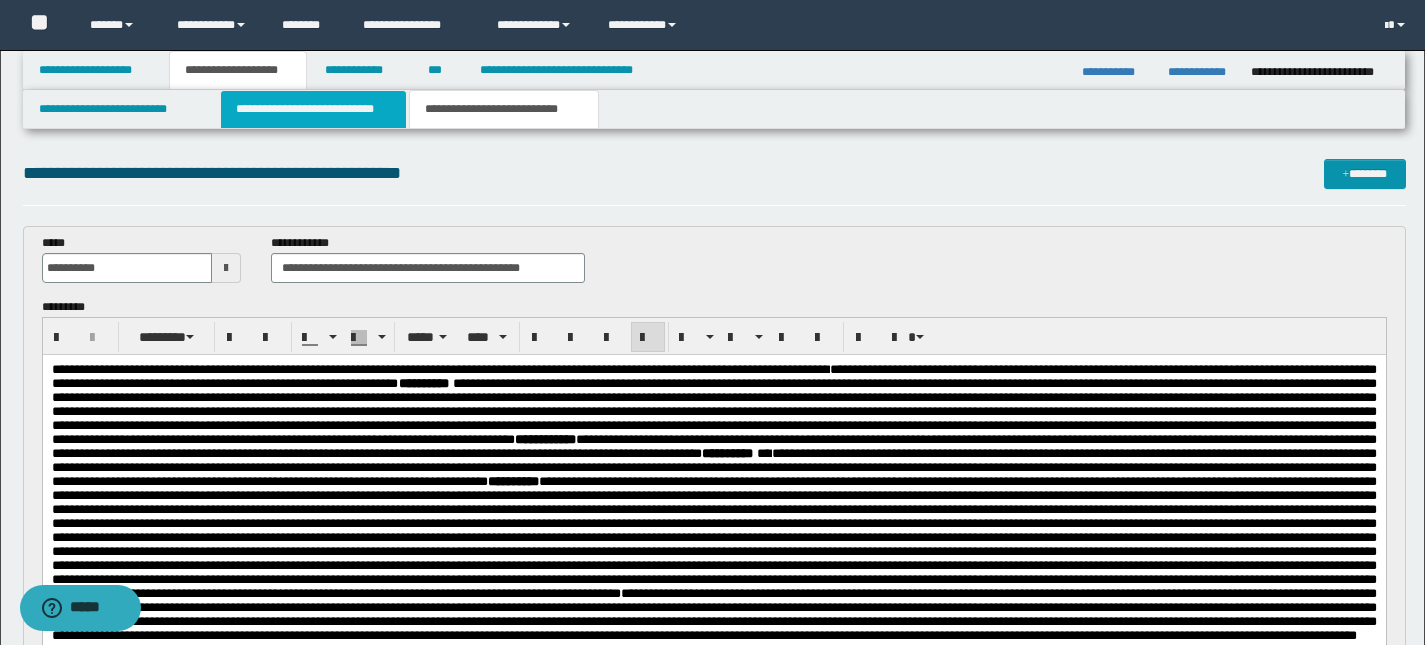 click on "**********" at bounding box center (314, 109) 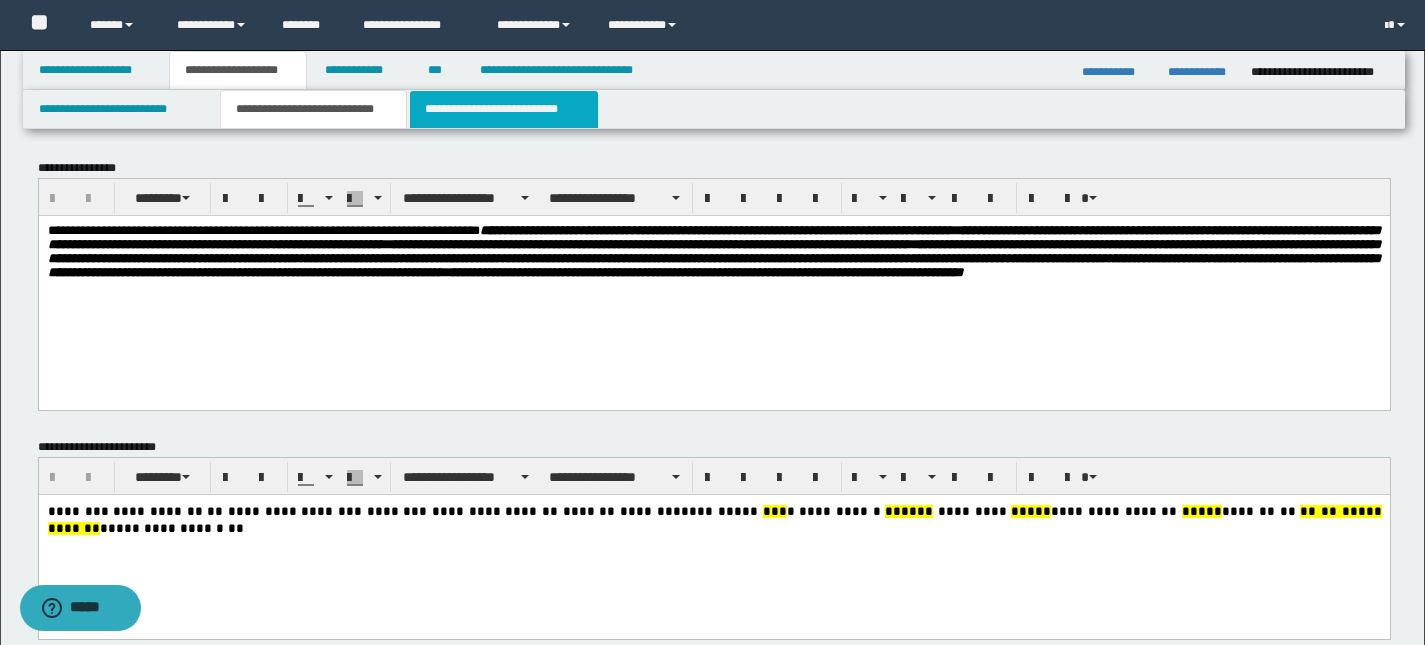 click on "**********" at bounding box center [504, 109] 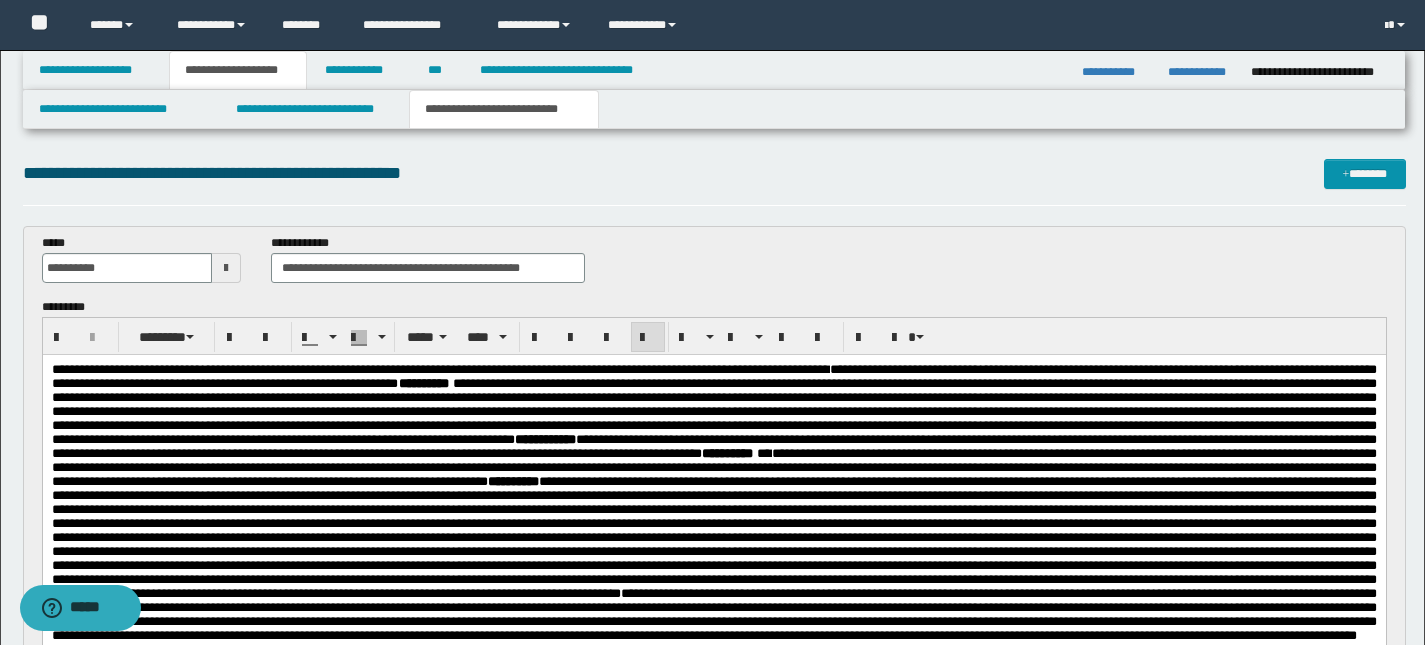 scroll, scrollTop: 317, scrollLeft: 0, axis: vertical 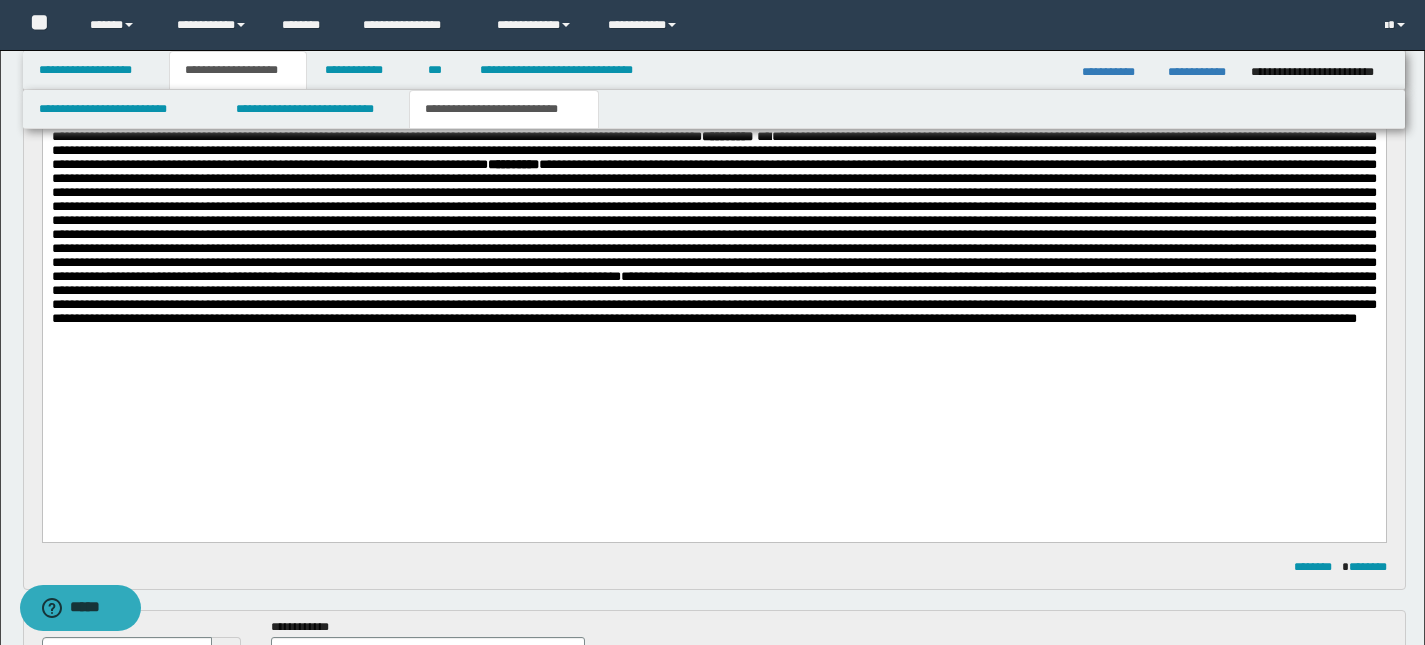 click on "**********" at bounding box center [713, 297] 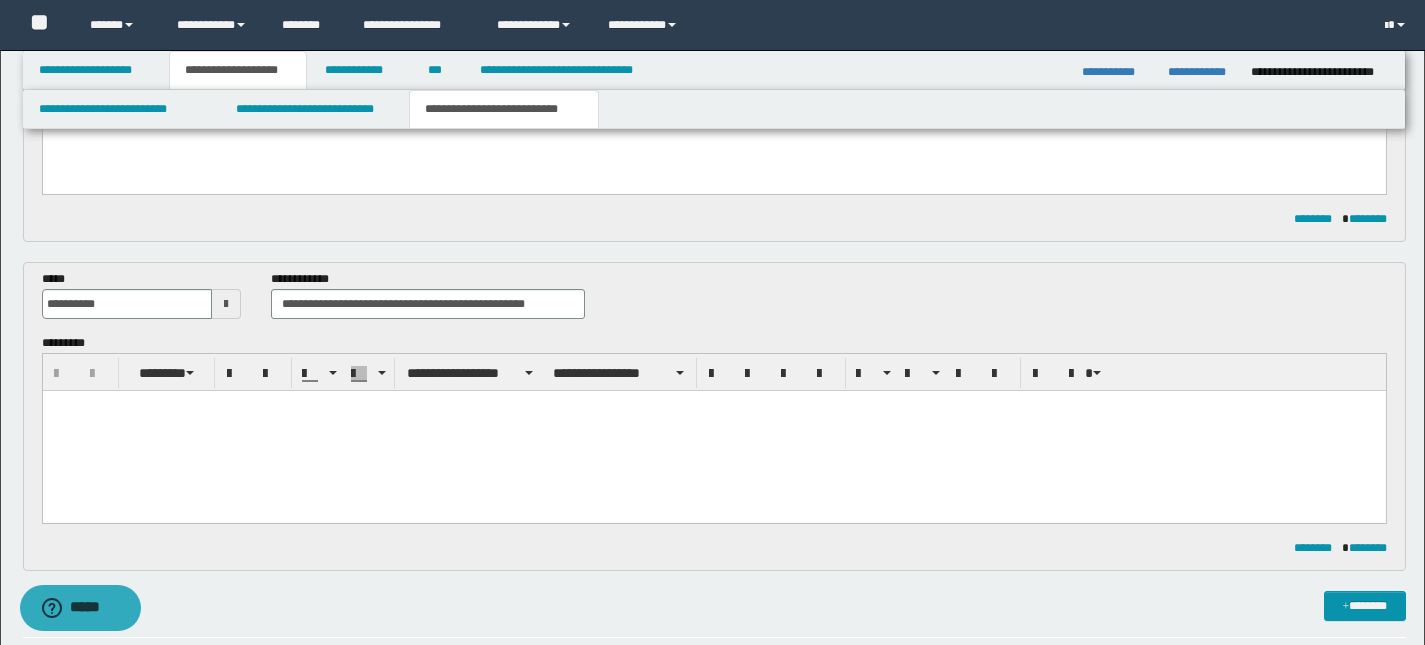 scroll, scrollTop: 953, scrollLeft: 0, axis: vertical 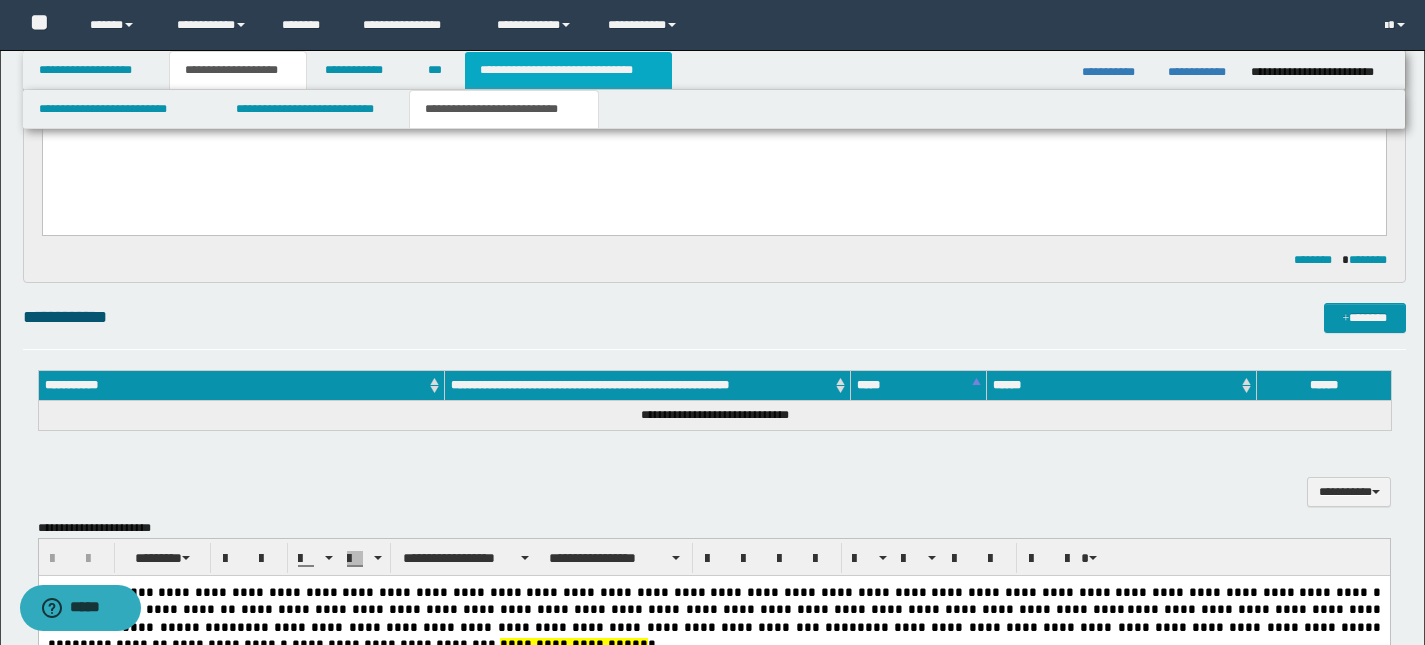 click on "**********" at bounding box center [568, 70] 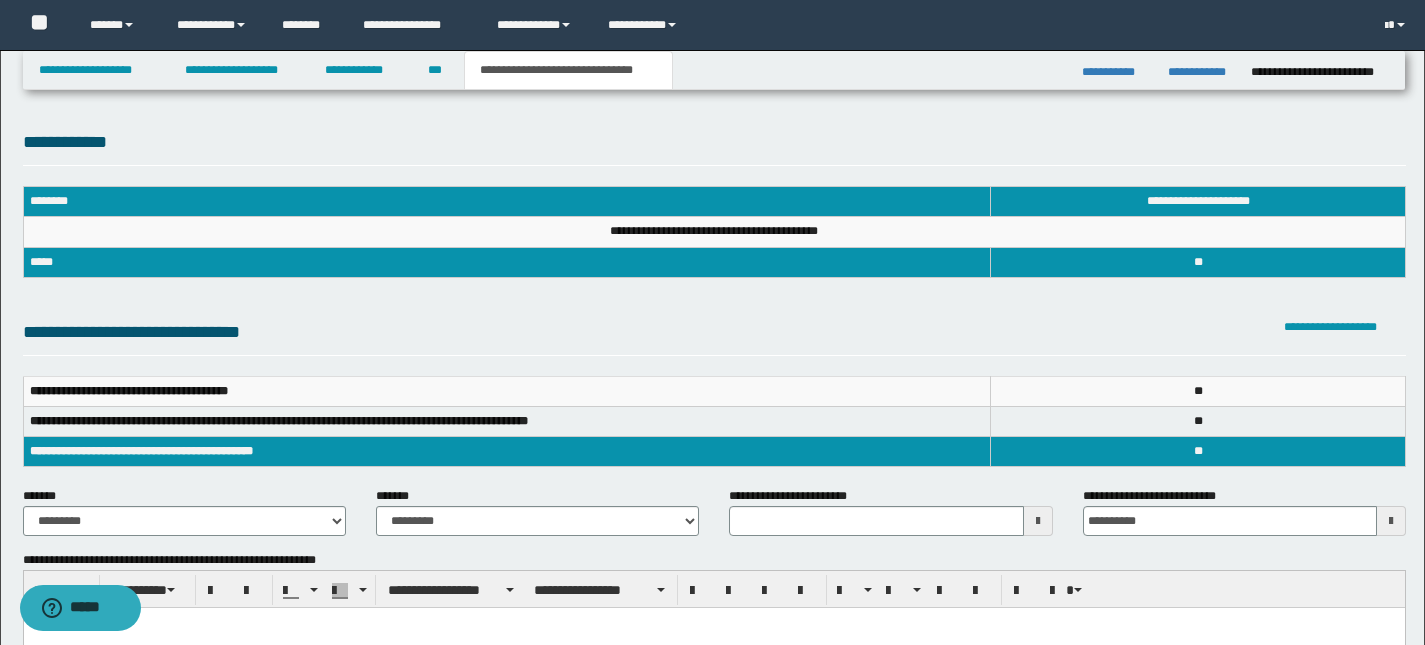 scroll, scrollTop: 964, scrollLeft: 0, axis: vertical 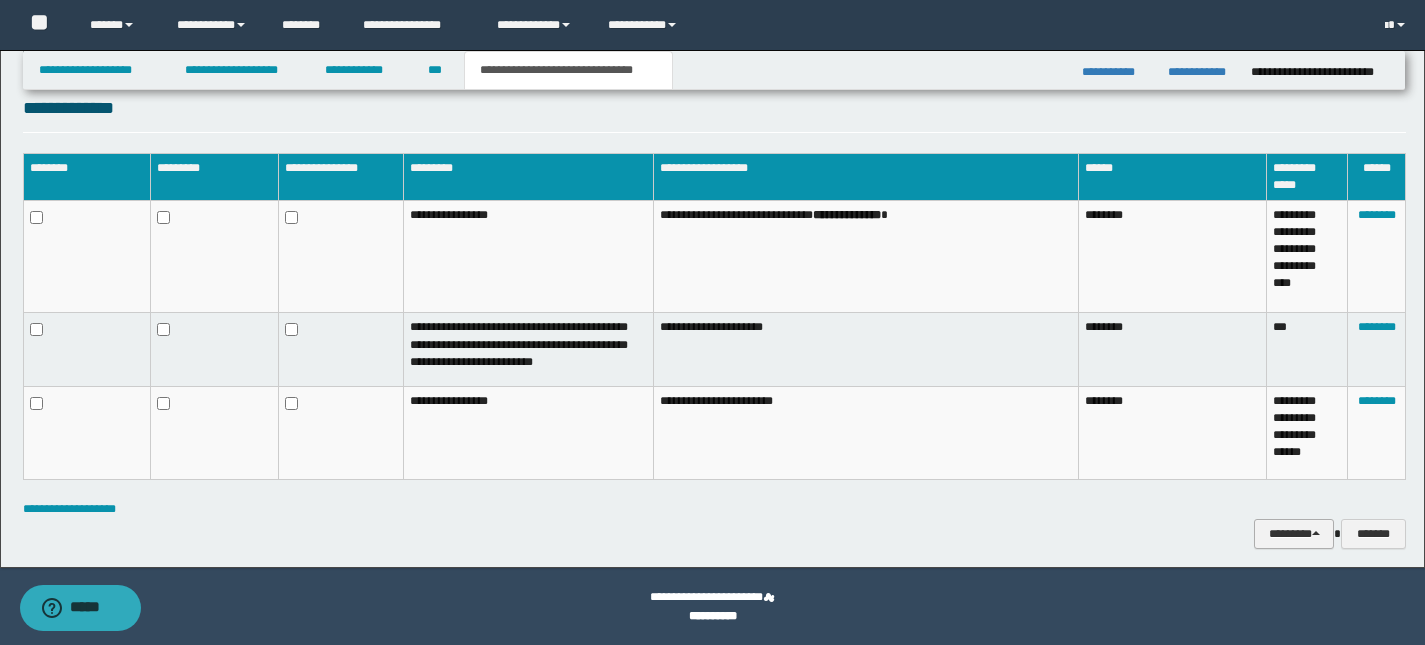 click on "********" at bounding box center [1294, 534] 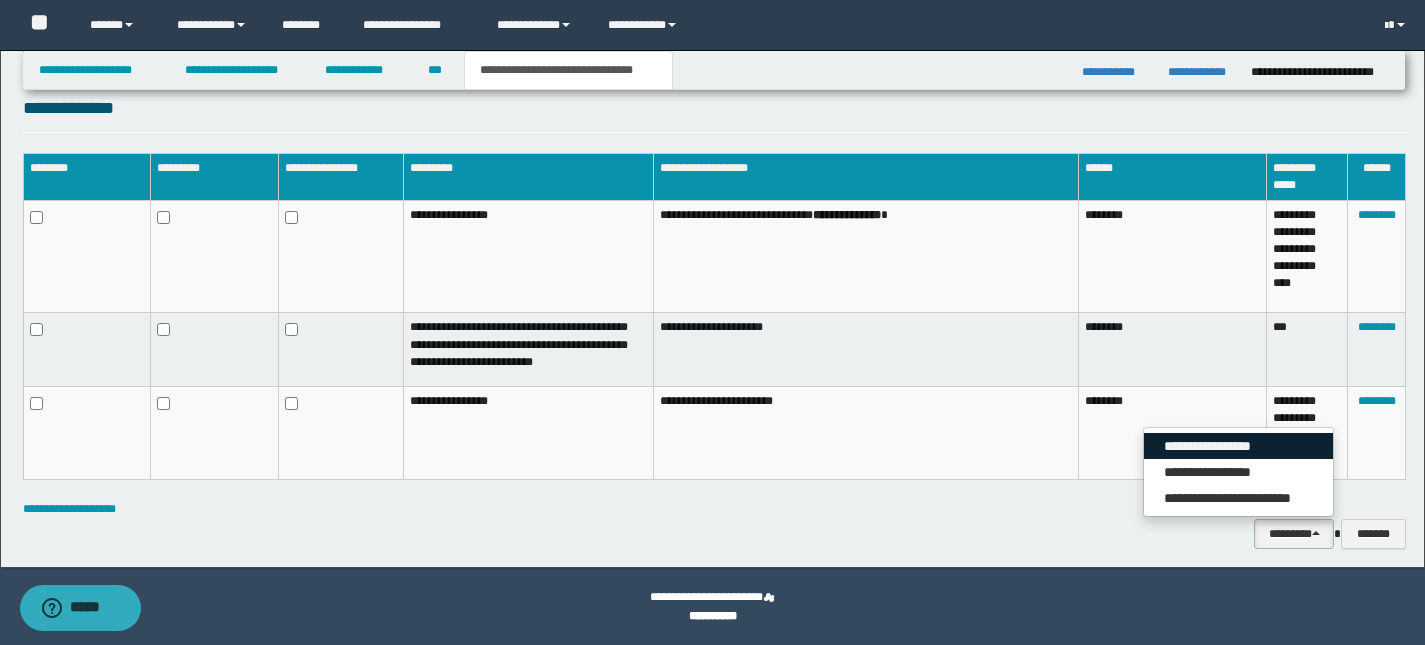 click on "**********" at bounding box center [1238, 446] 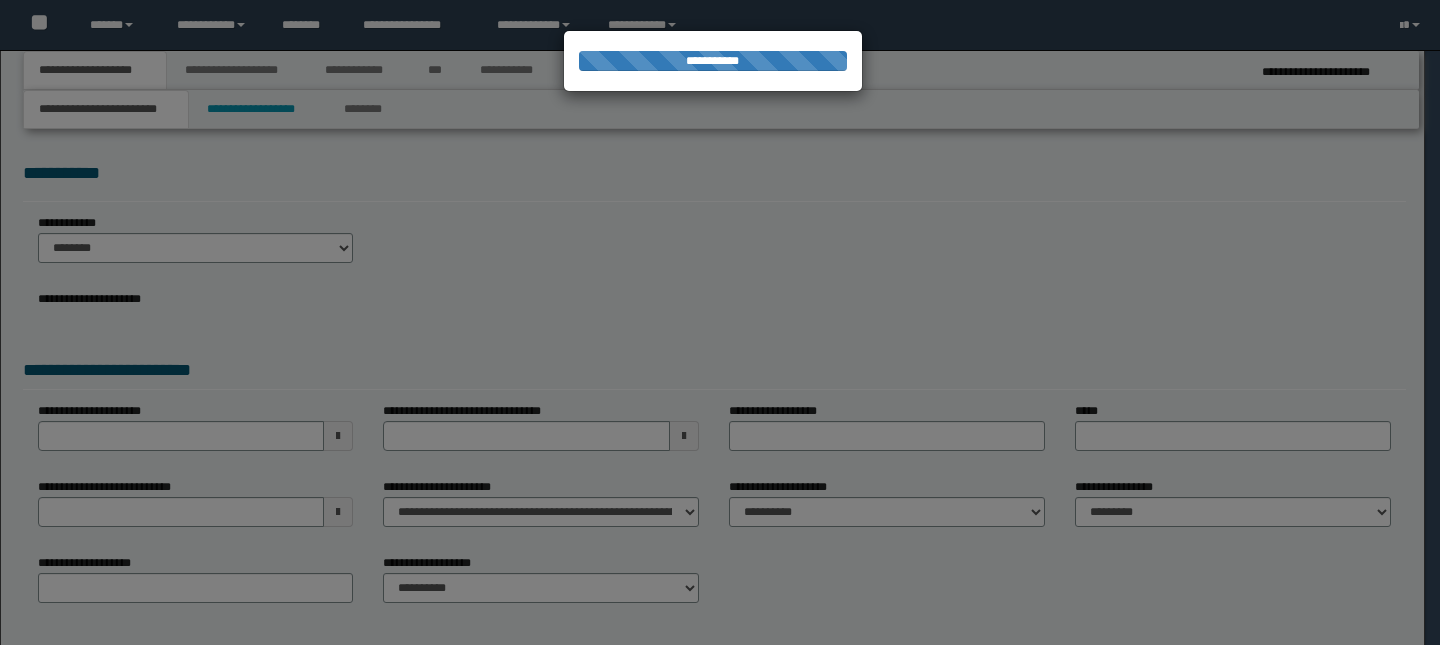scroll, scrollTop: 0, scrollLeft: 0, axis: both 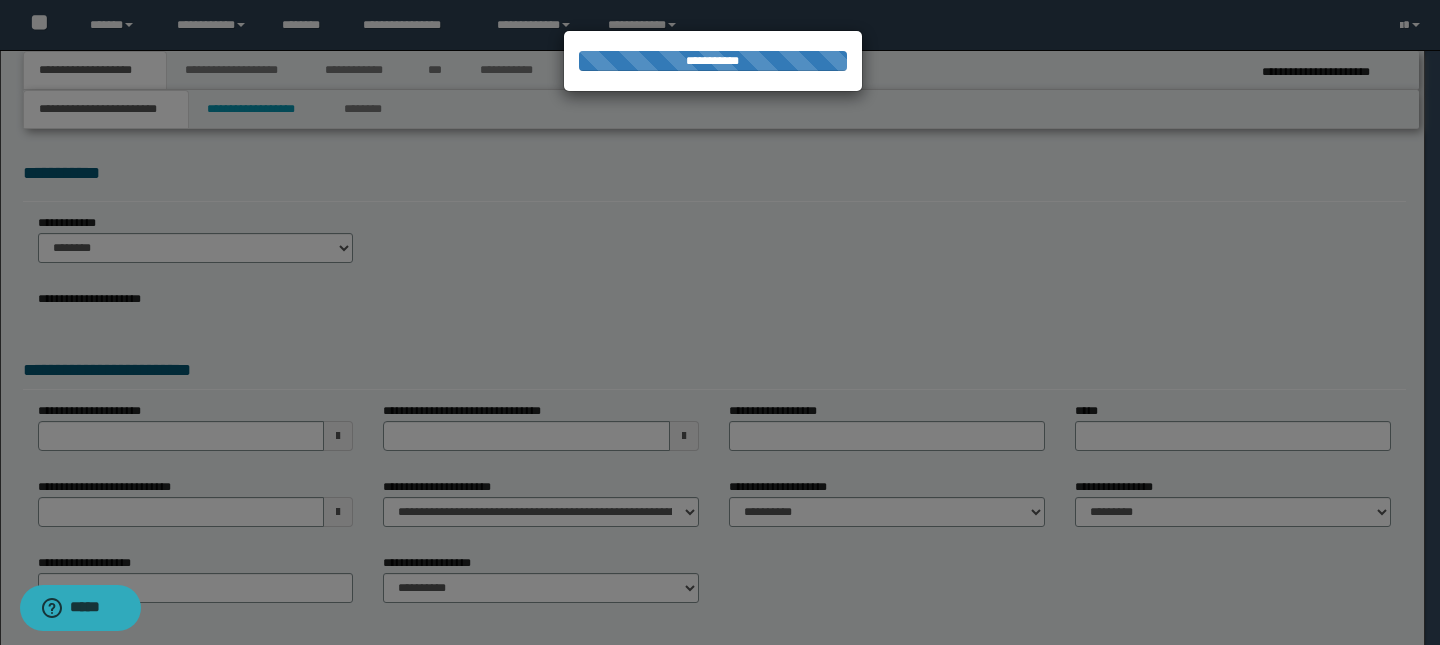 type on "**********" 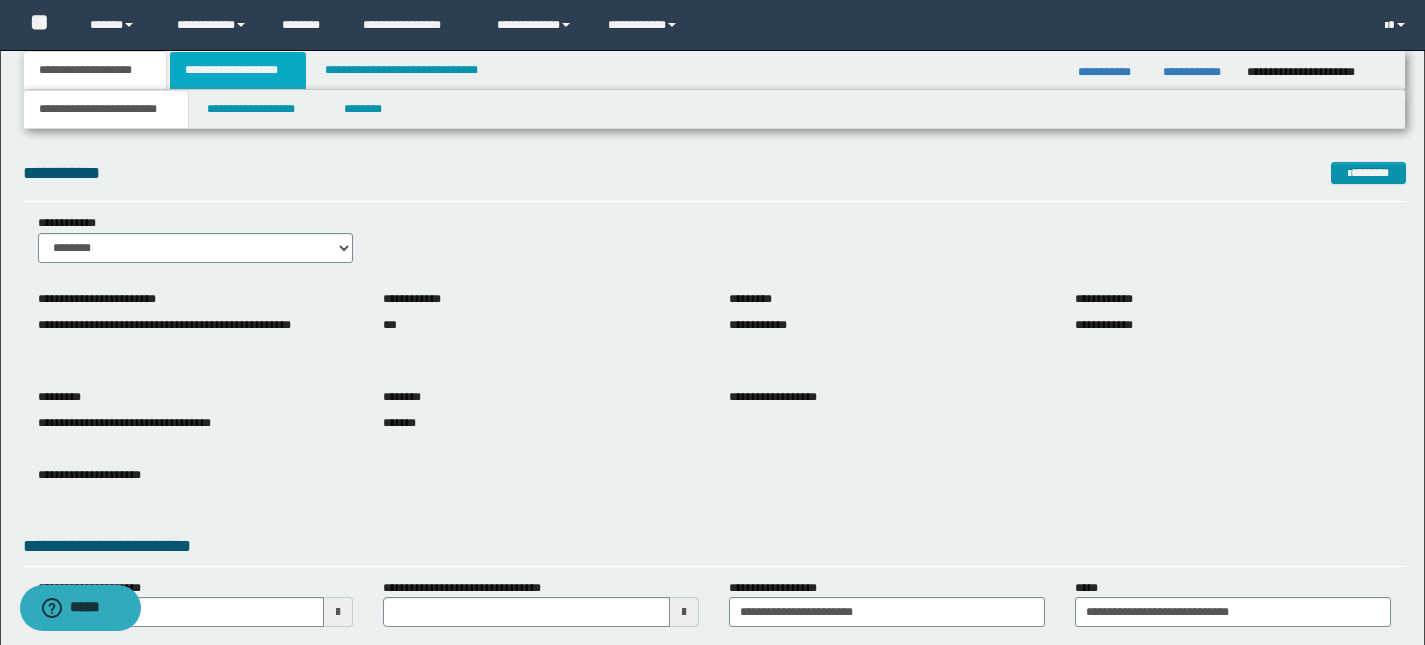 click on "**********" at bounding box center [238, 70] 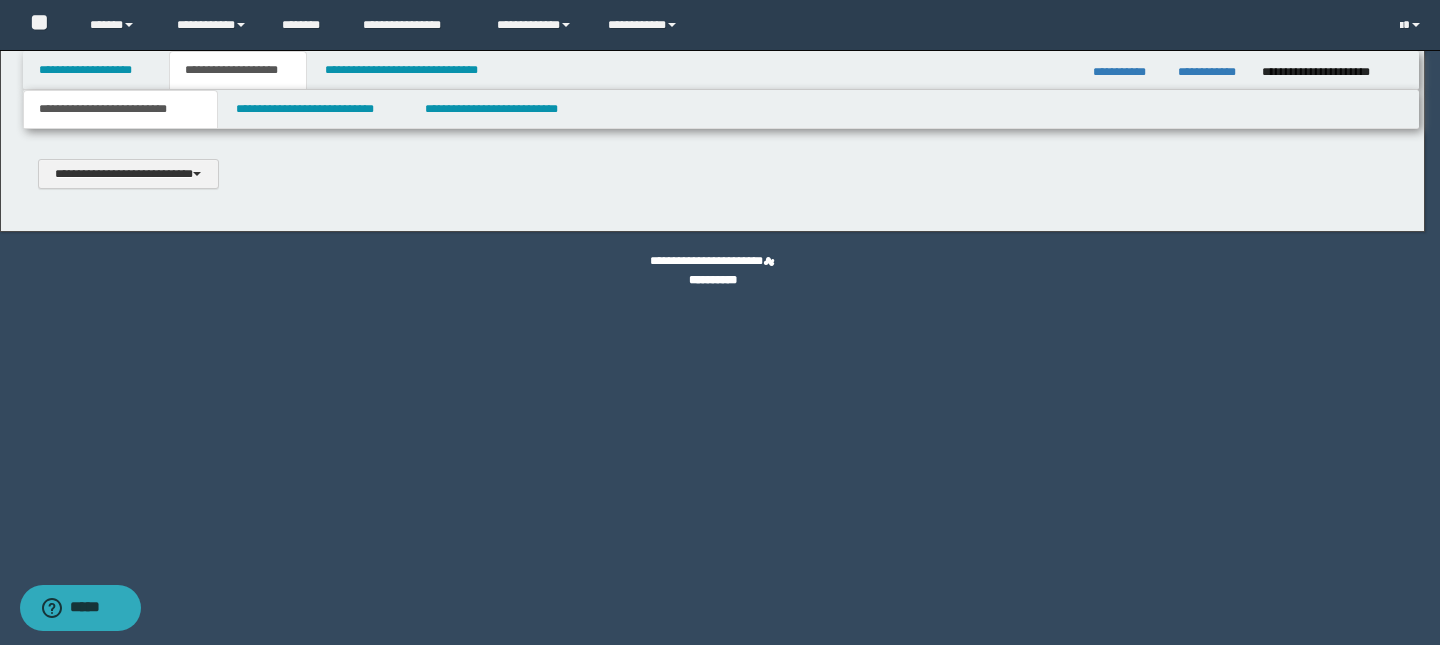 scroll, scrollTop: 0, scrollLeft: 0, axis: both 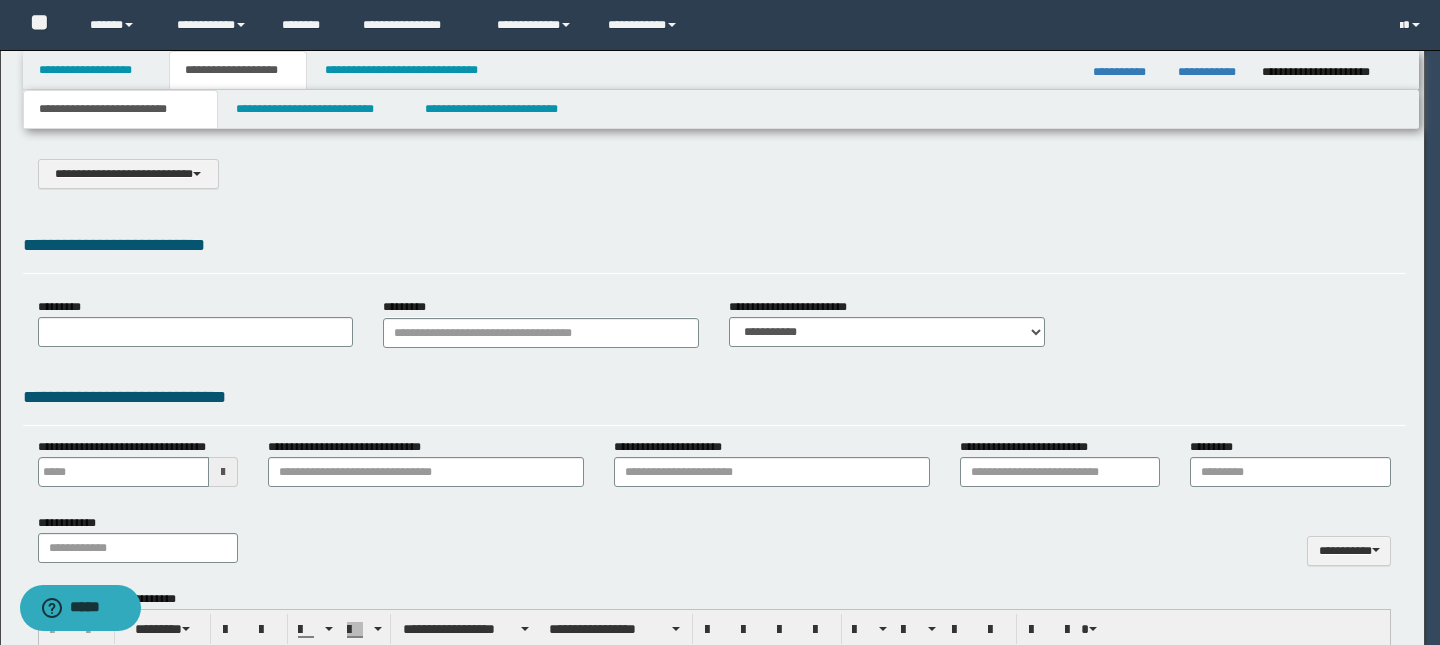 type on "*********" 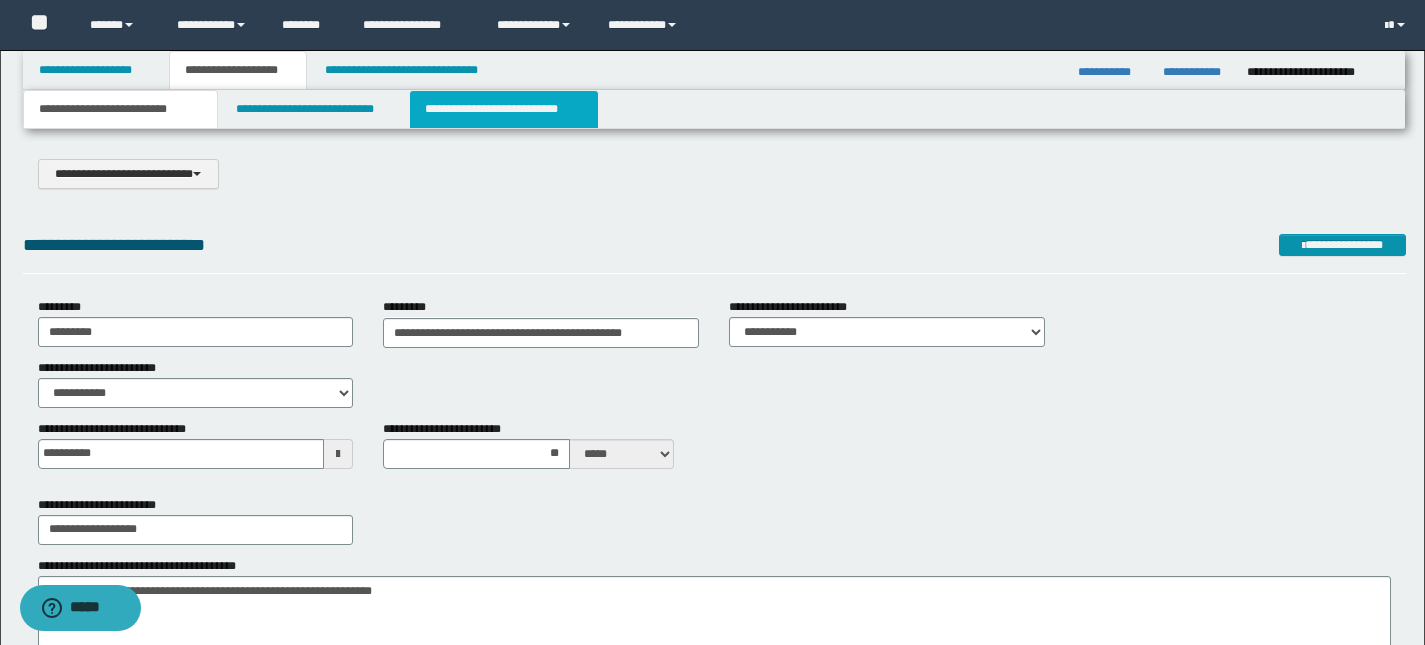 click on "**********" at bounding box center (504, 109) 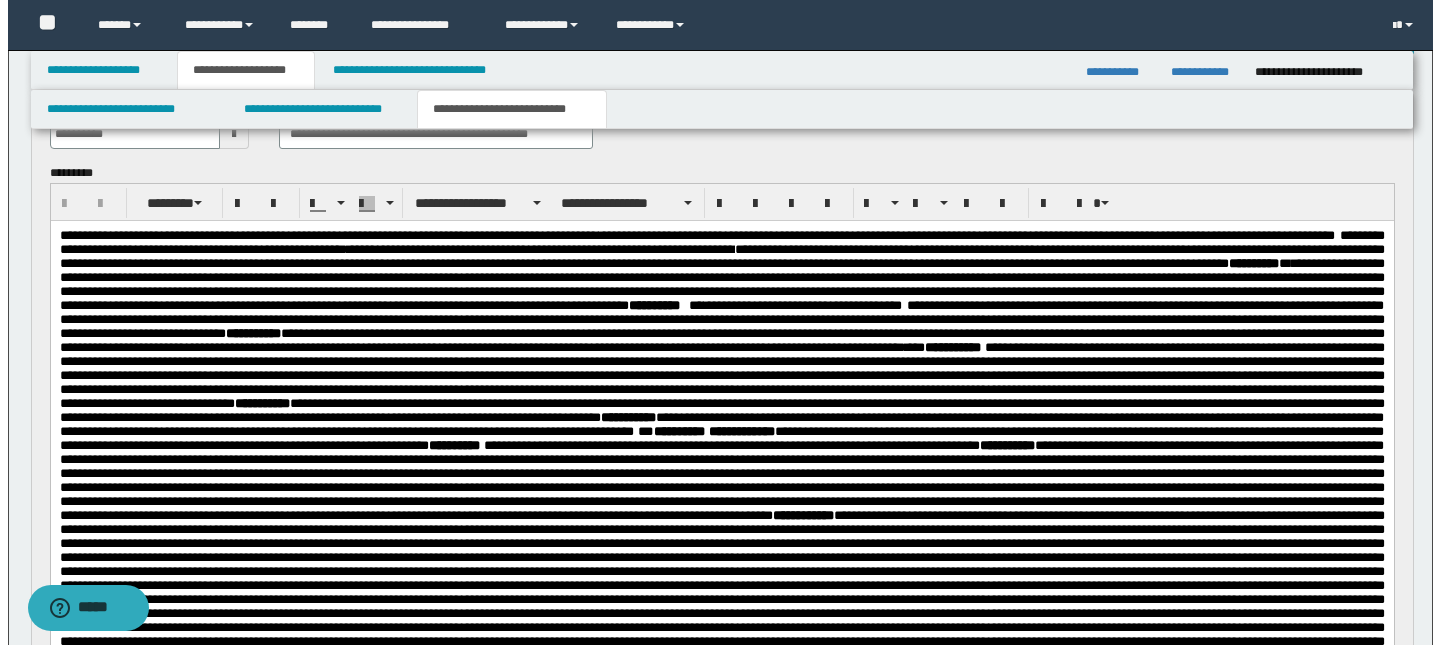 scroll, scrollTop: 0, scrollLeft: 0, axis: both 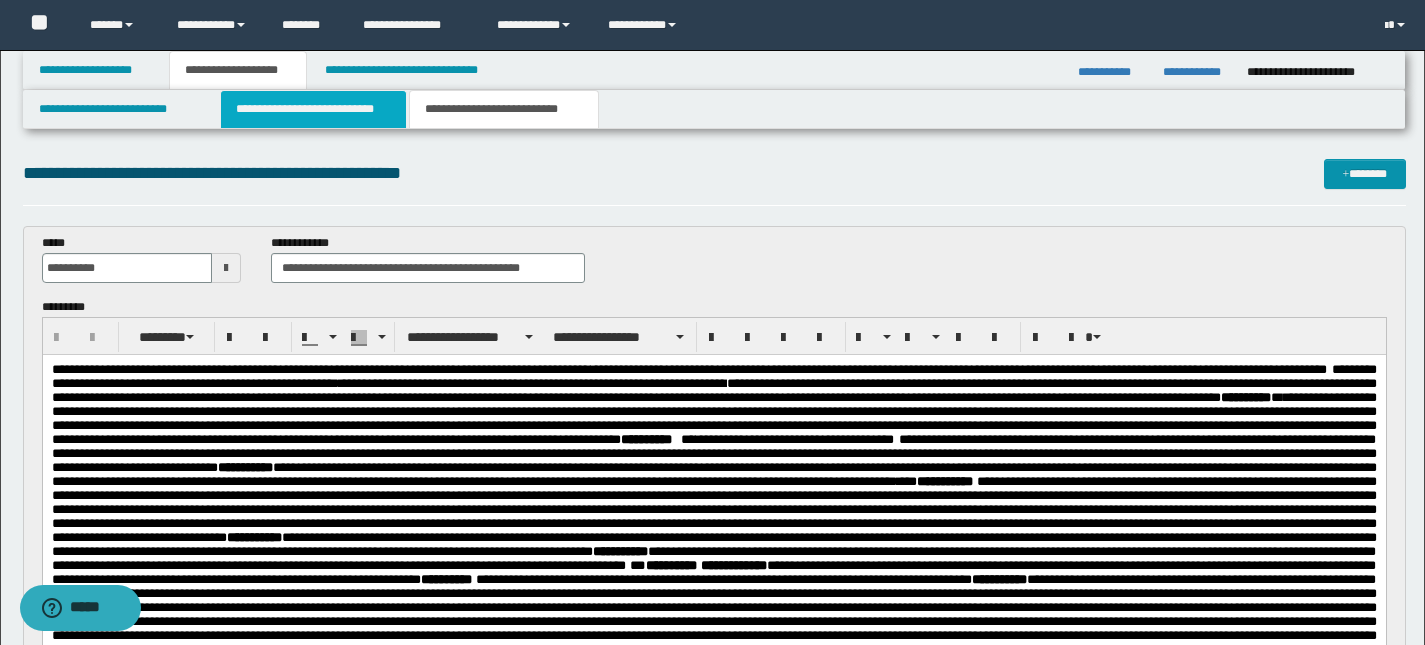 click on "**********" at bounding box center (314, 109) 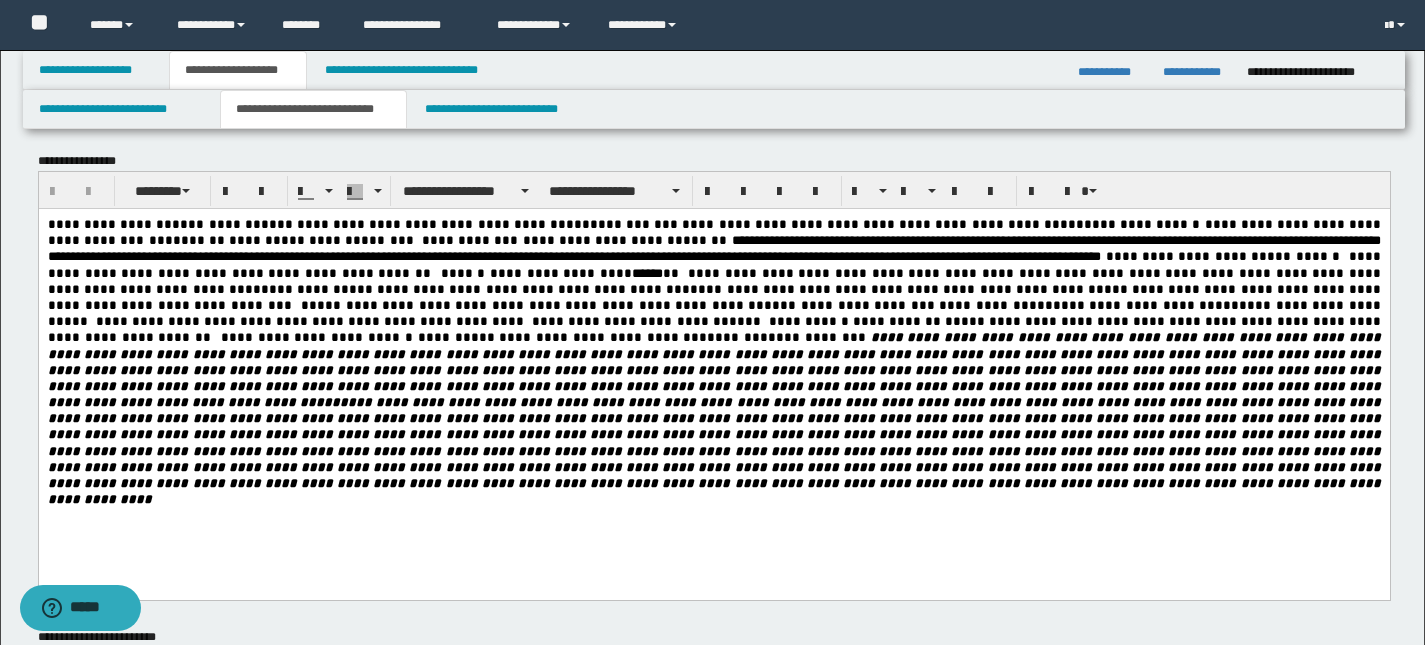 scroll, scrollTop: 12, scrollLeft: 0, axis: vertical 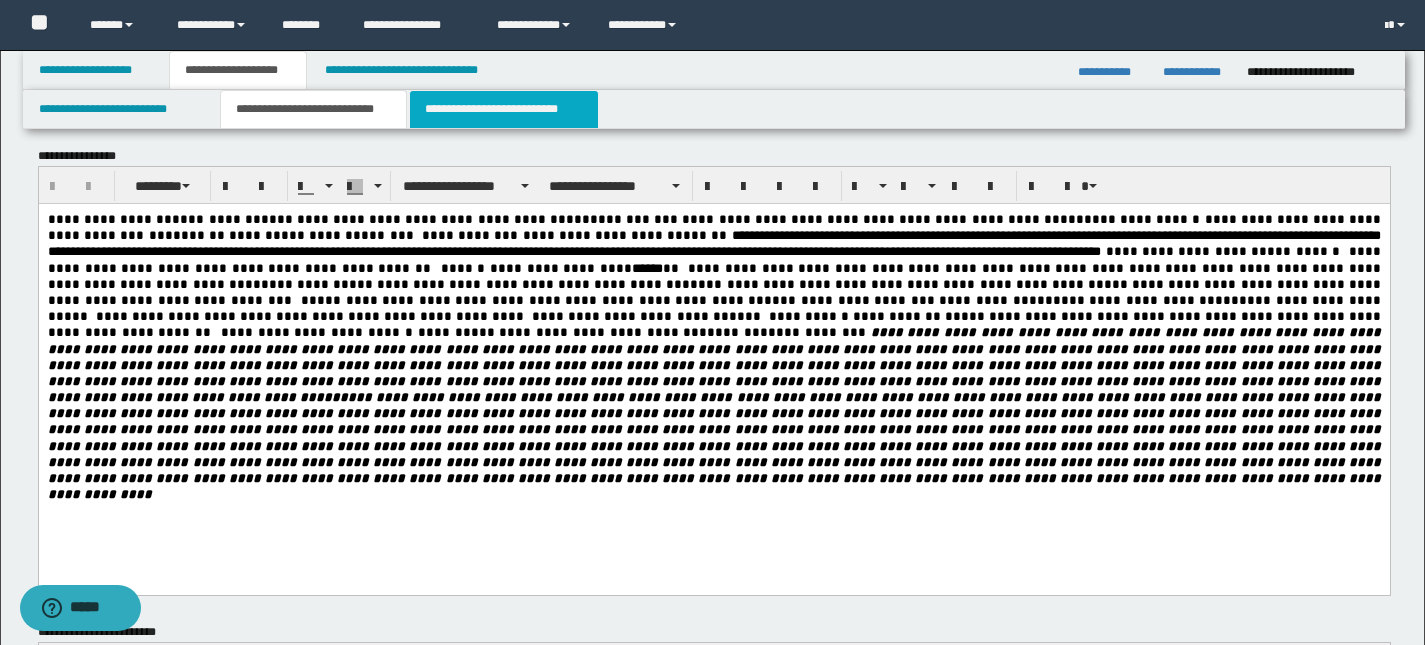 click on "**********" at bounding box center (504, 109) 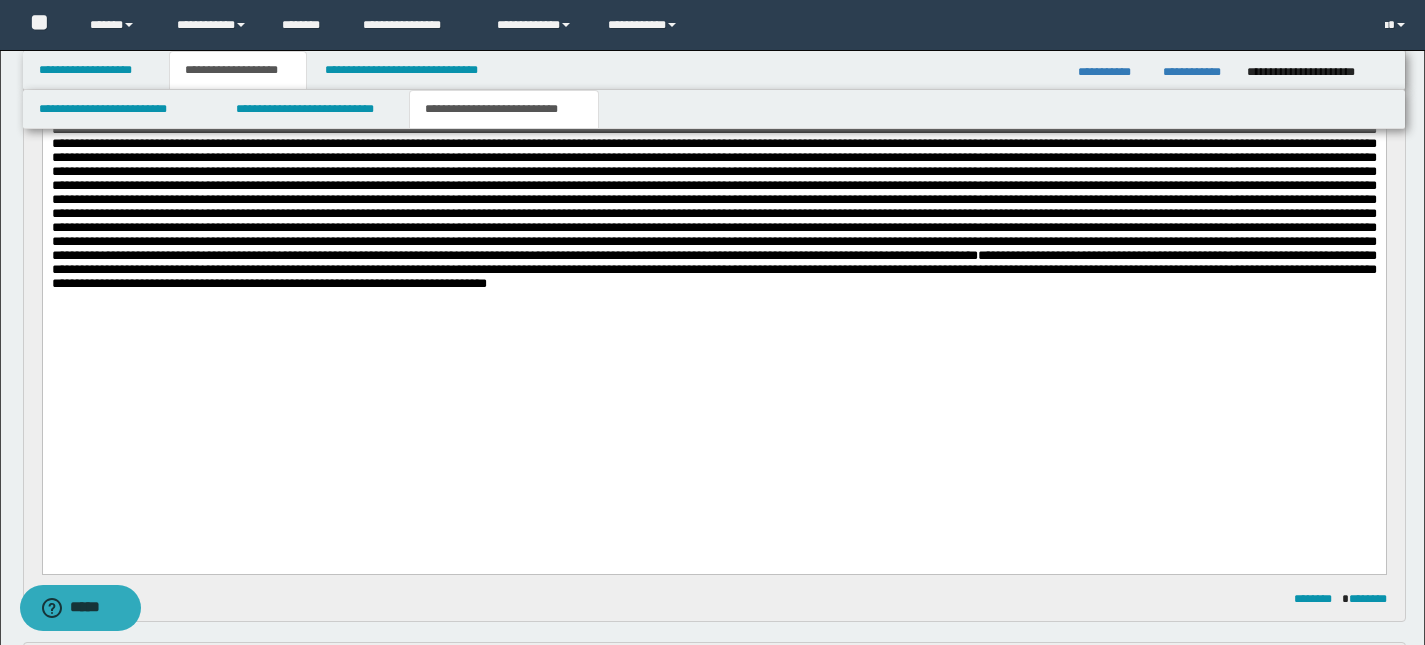 scroll, scrollTop: 548, scrollLeft: 0, axis: vertical 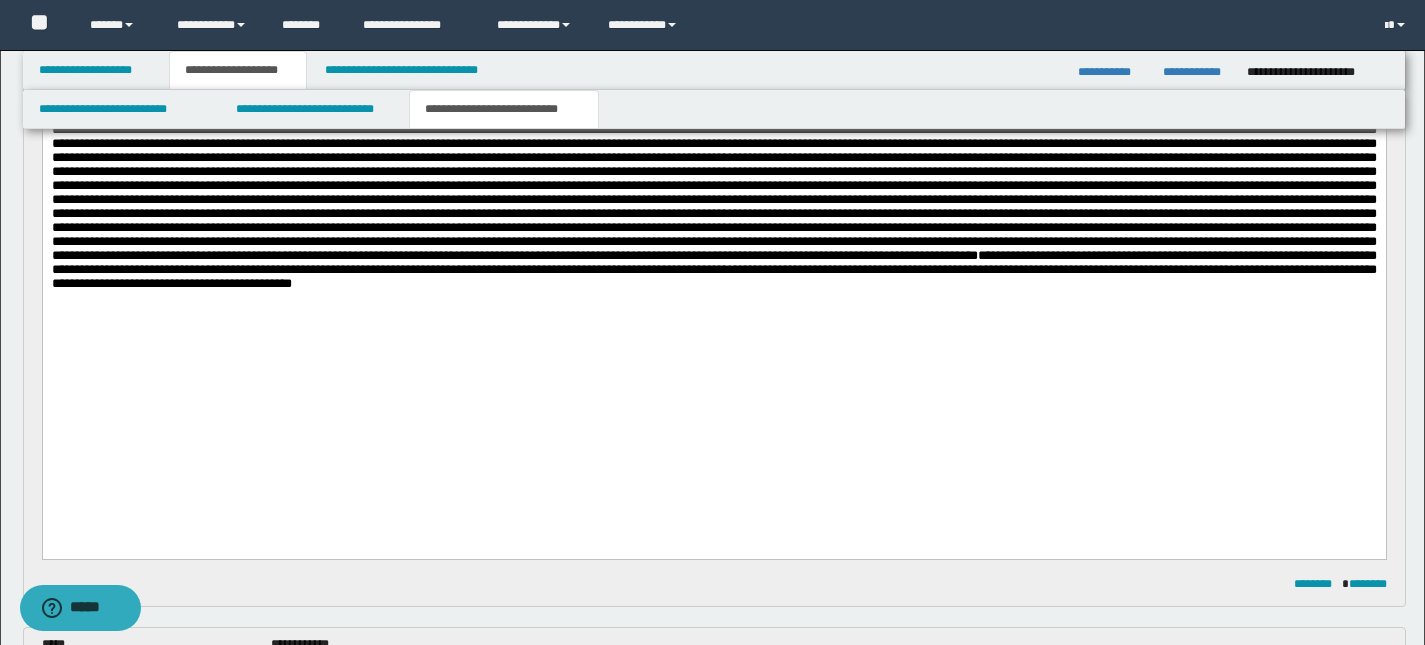 click on "**********" at bounding box center [713, 270] 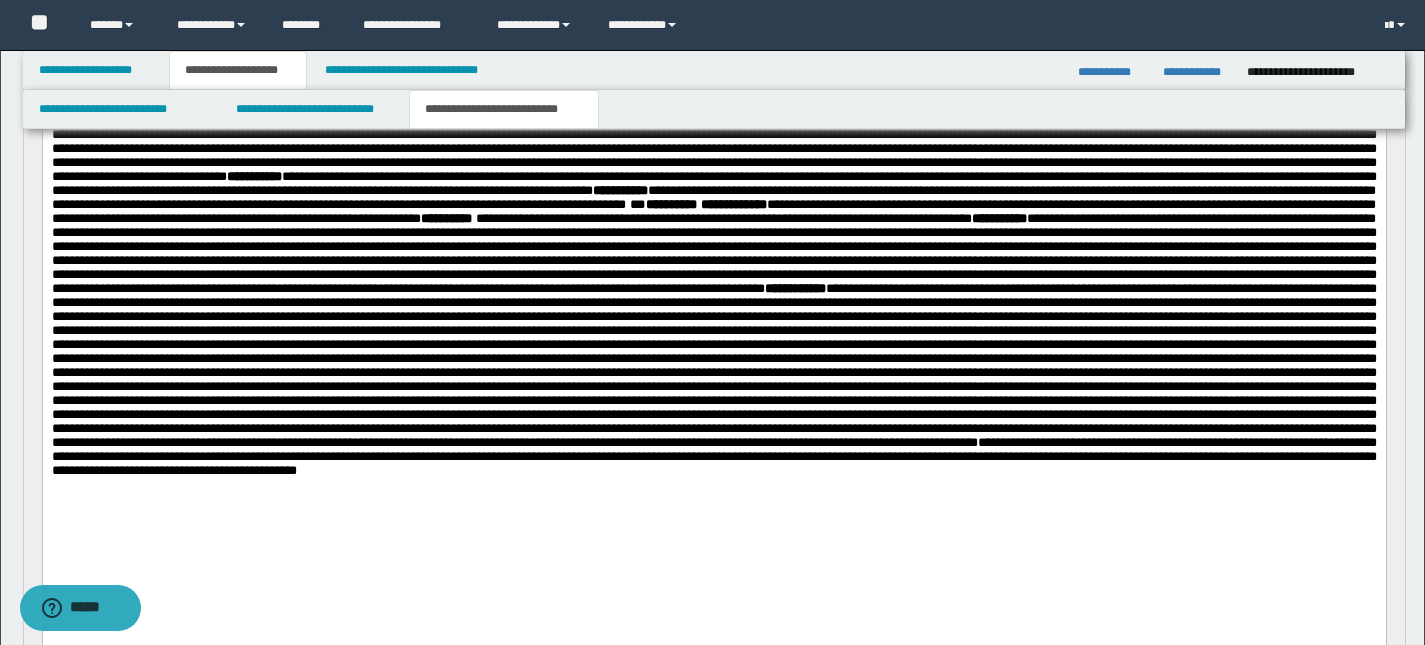 scroll, scrollTop: 453, scrollLeft: 0, axis: vertical 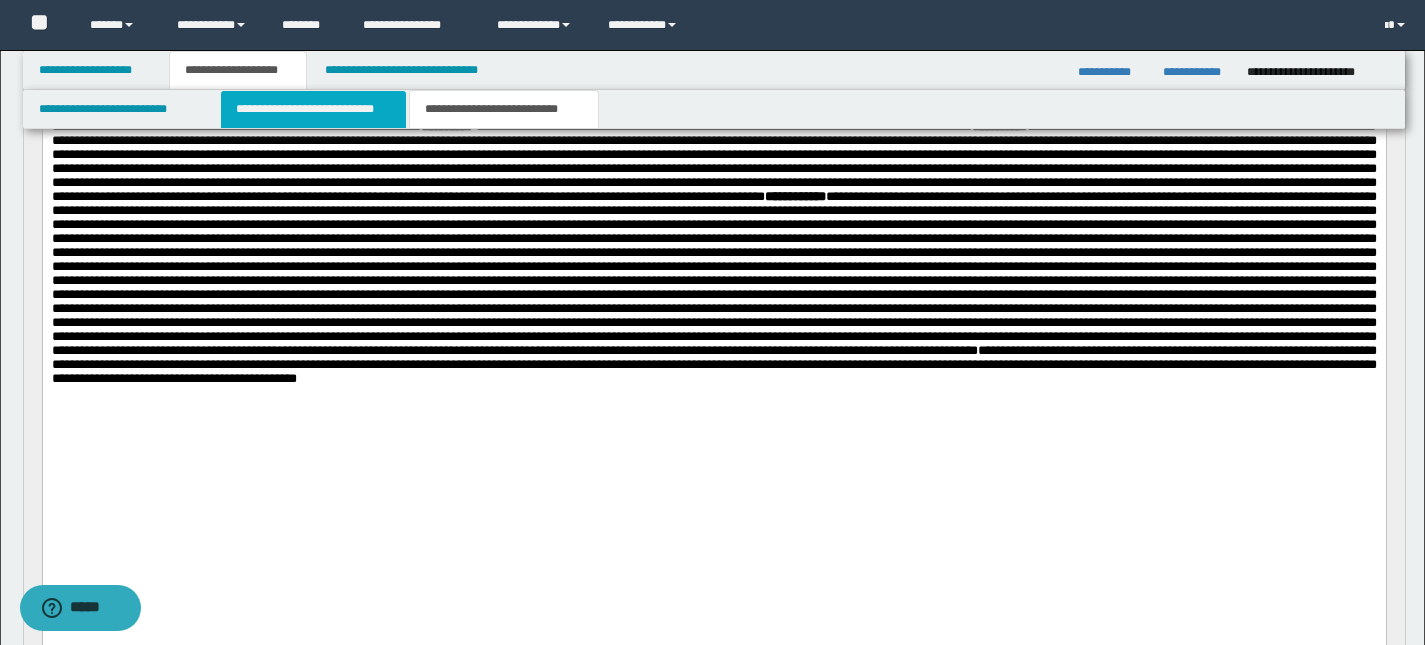 click on "**********" at bounding box center [314, 109] 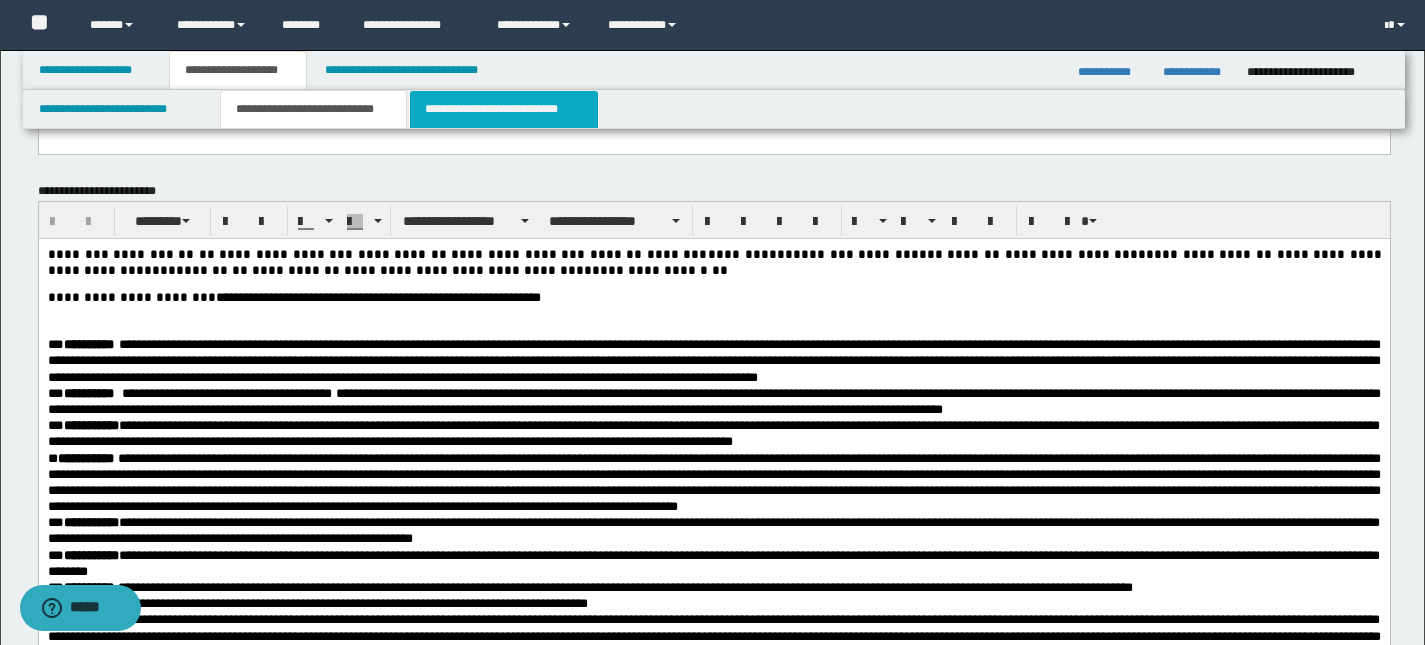 click on "**********" at bounding box center (504, 109) 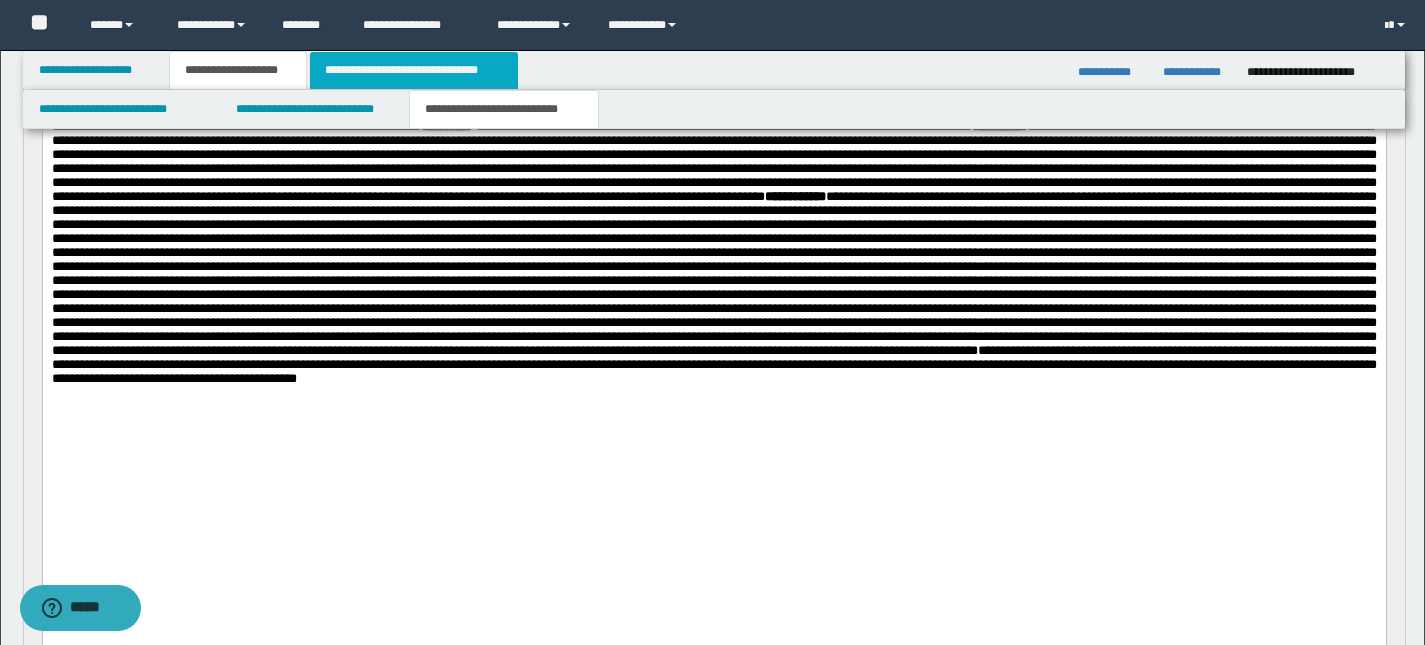 click on "**********" at bounding box center (413, 70) 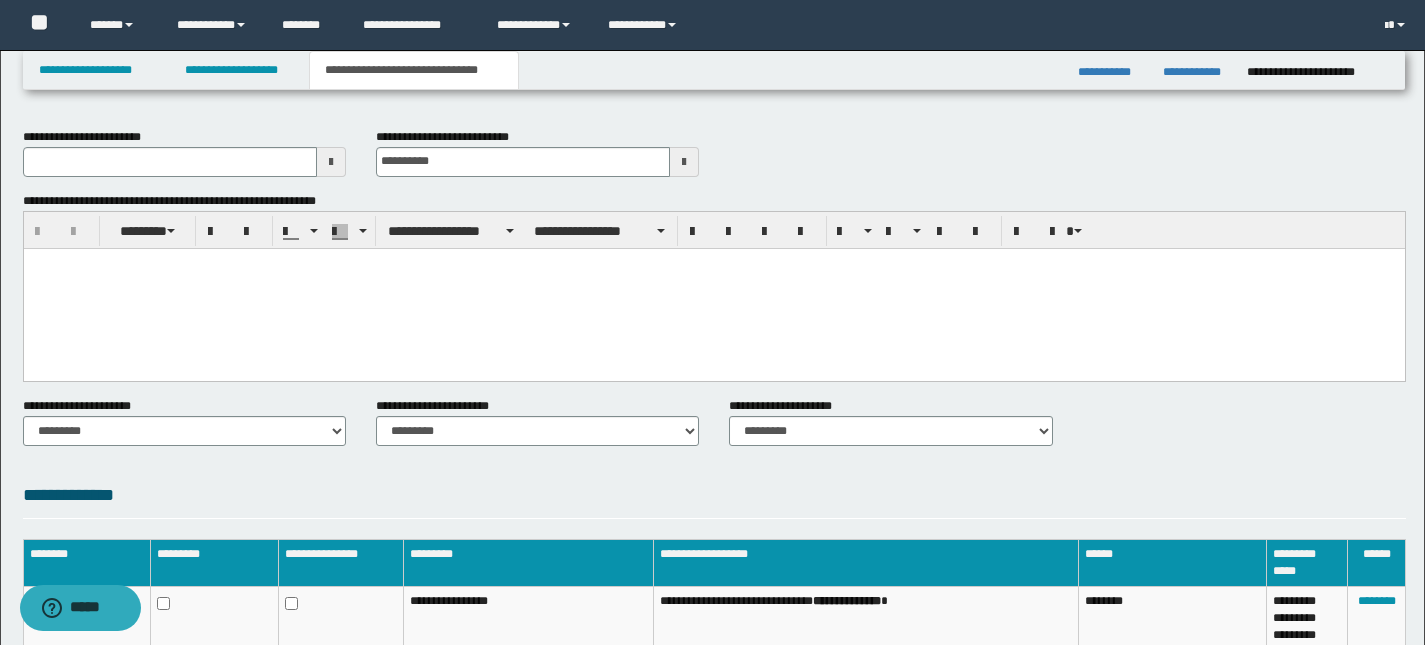 scroll, scrollTop: 386, scrollLeft: 0, axis: vertical 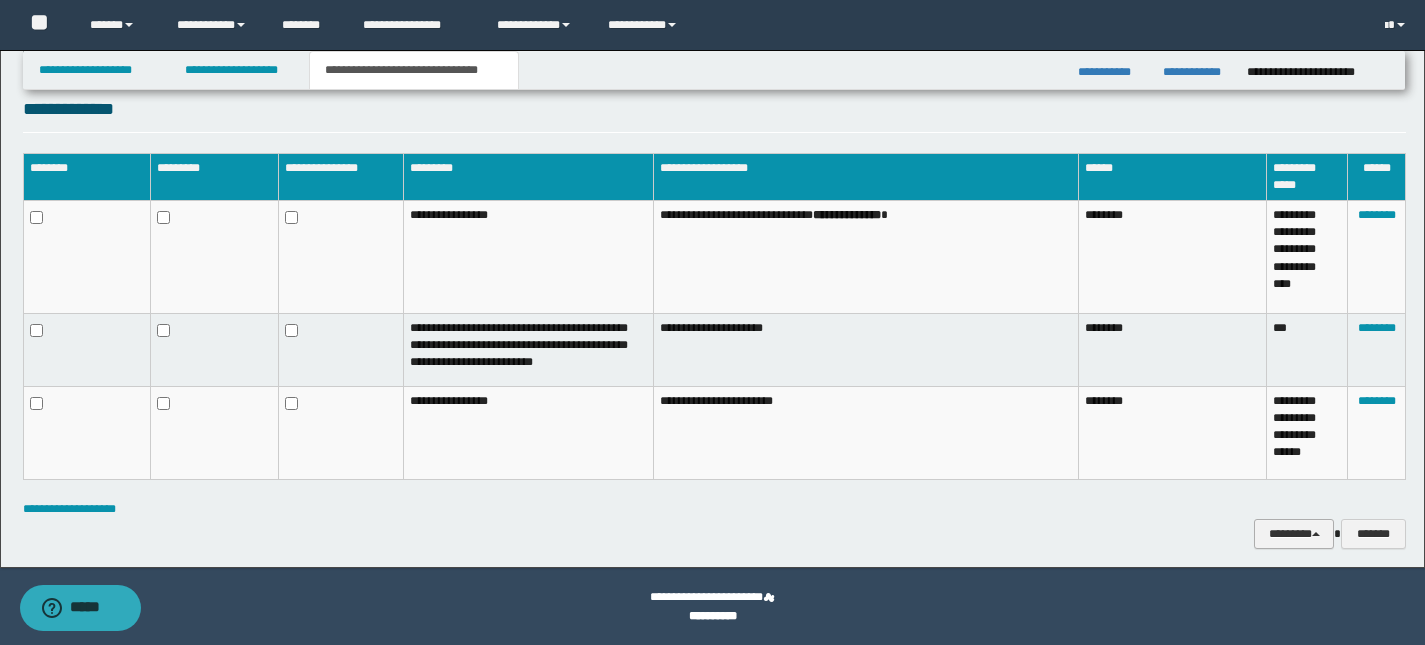 click on "********" at bounding box center [1294, 534] 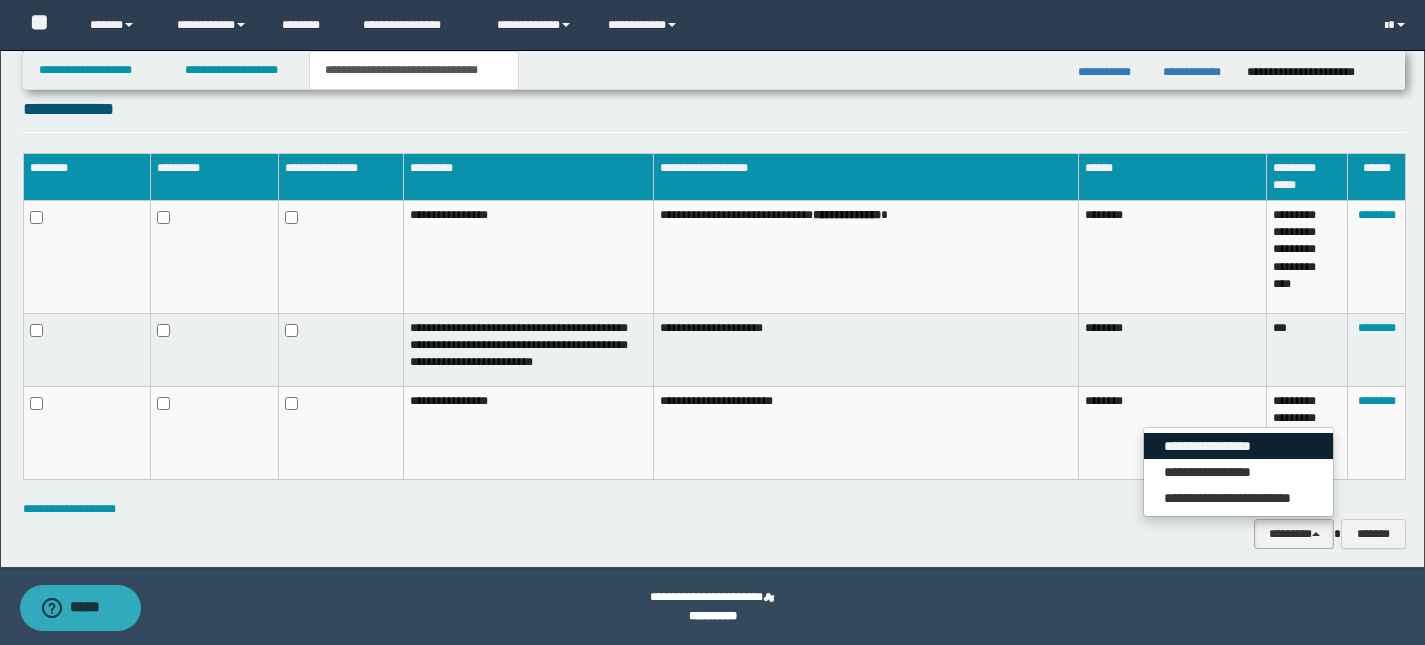 click on "**********" at bounding box center (1238, 446) 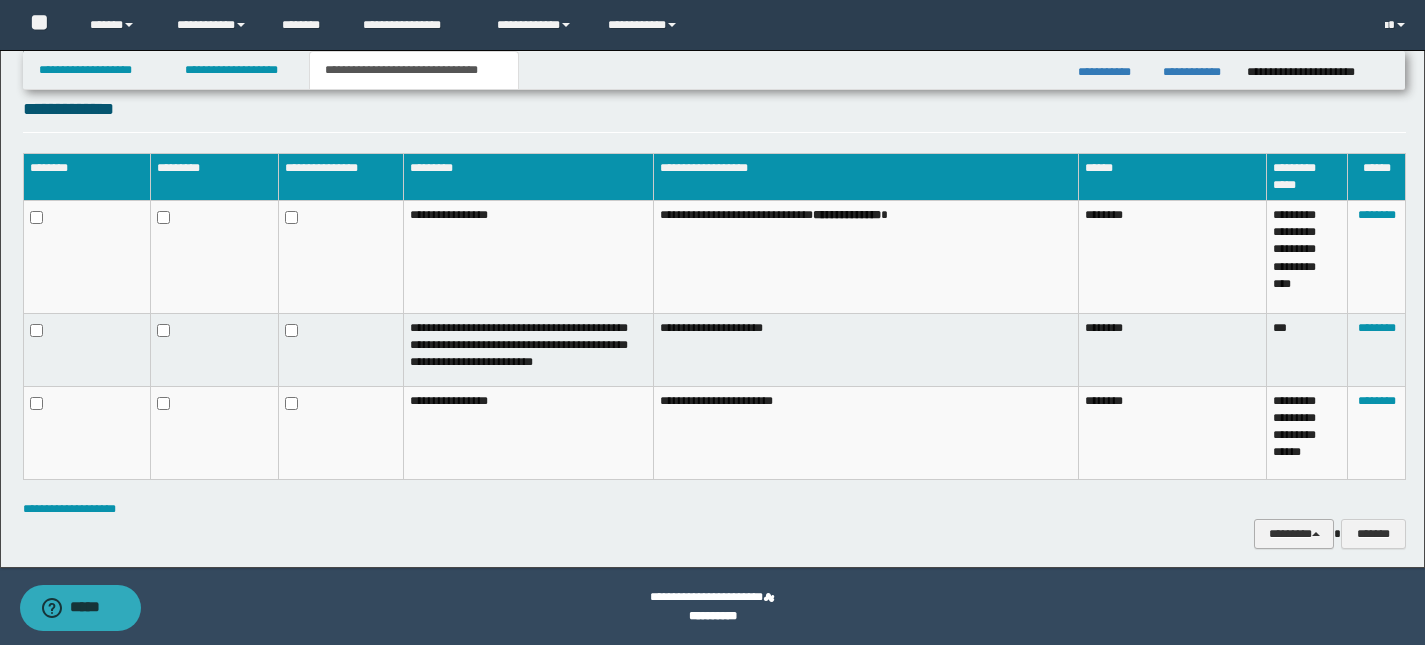 click on "********" at bounding box center (1294, 534) 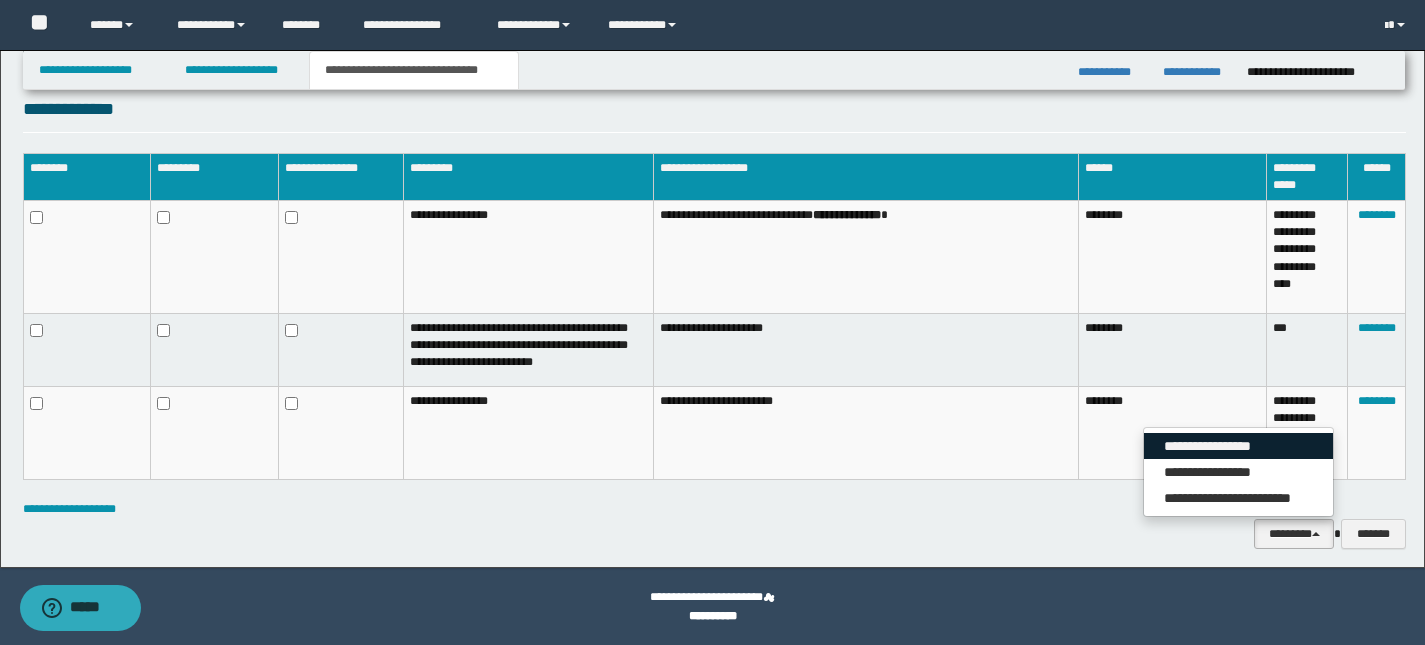 click on "**********" at bounding box center [1238, 446] 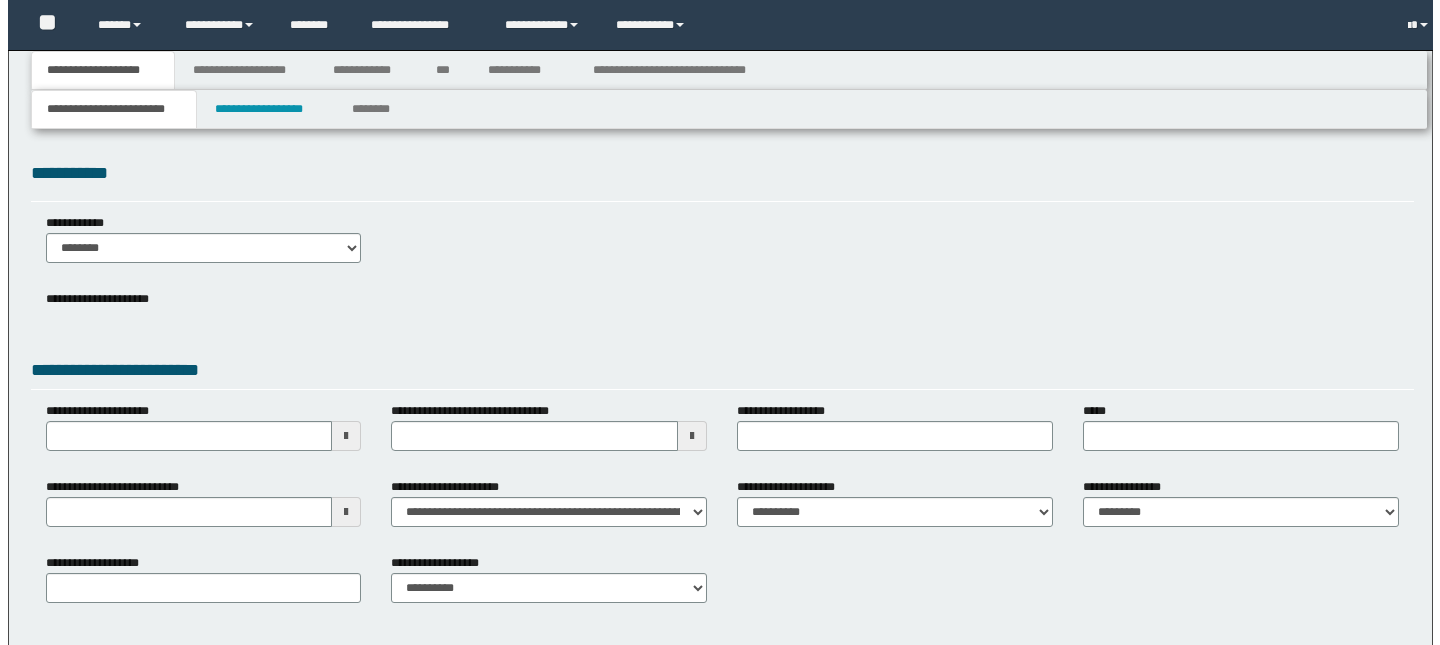 scroll, scrollTop: 0, scrollLeft: 0, axis: both 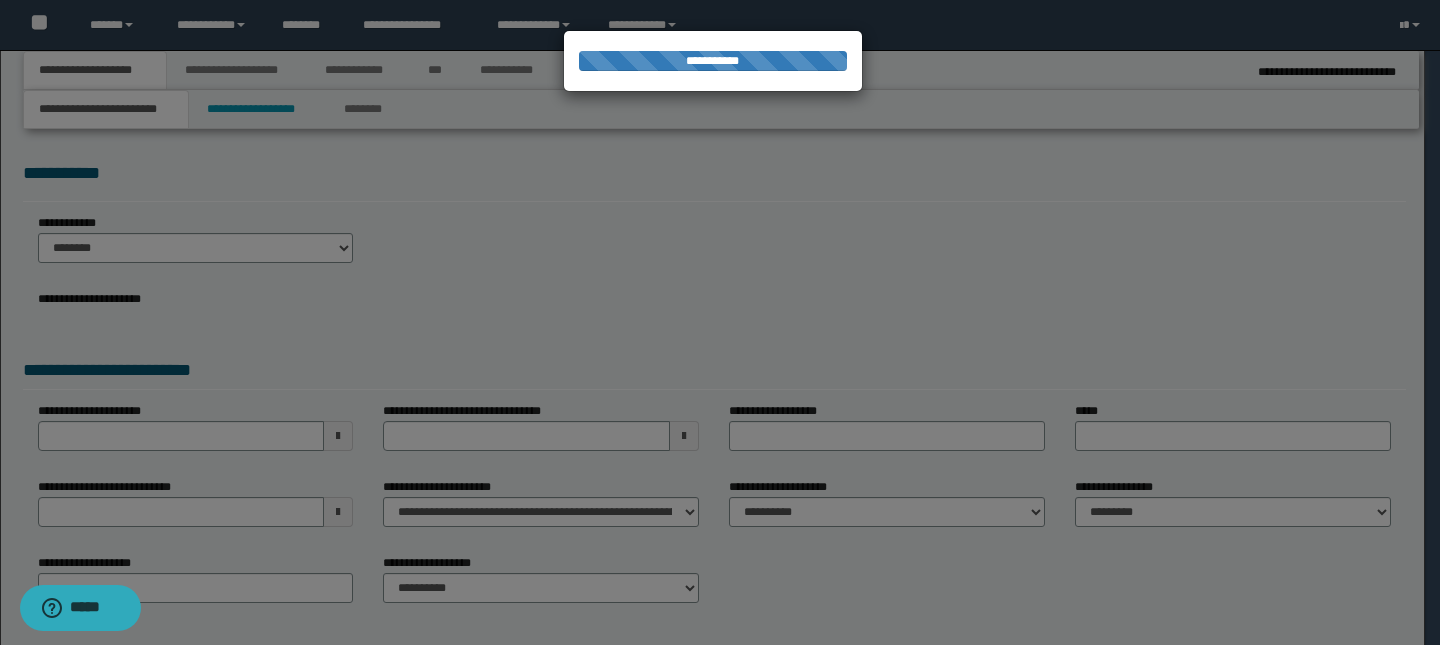 type on "**********" 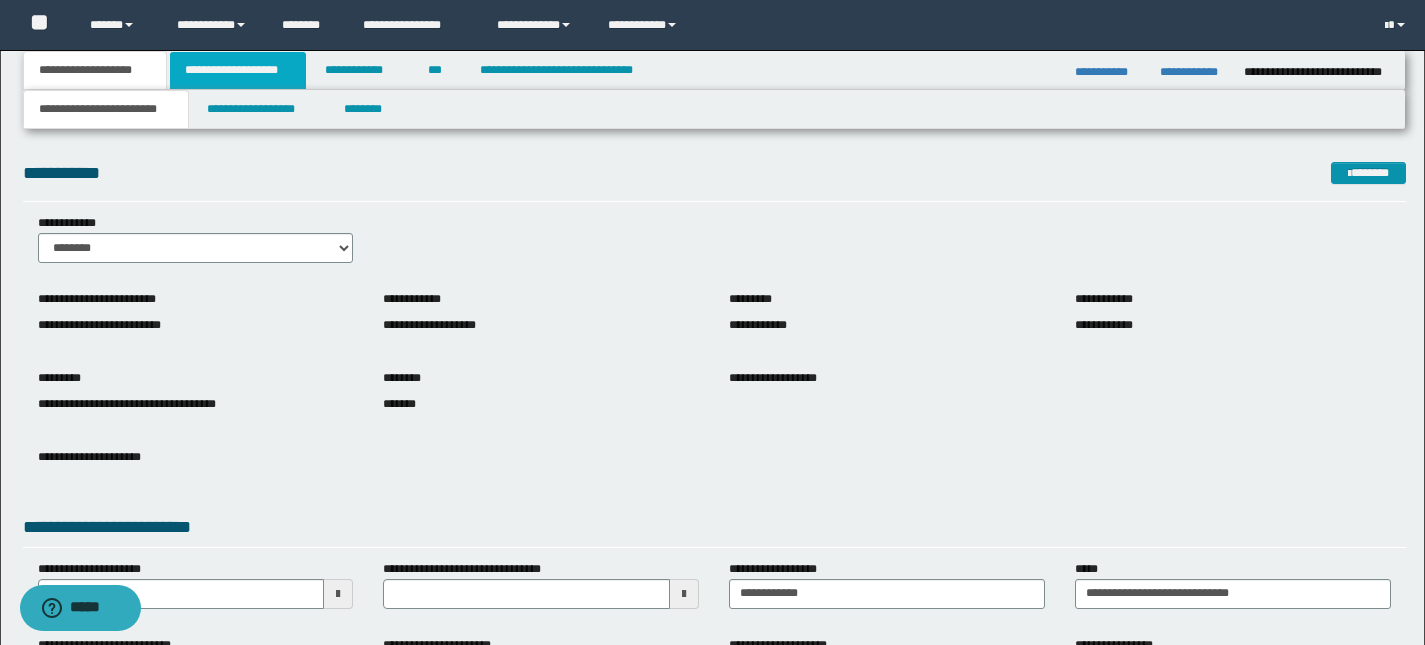 click on "**********" at bounding box center [238, 70] 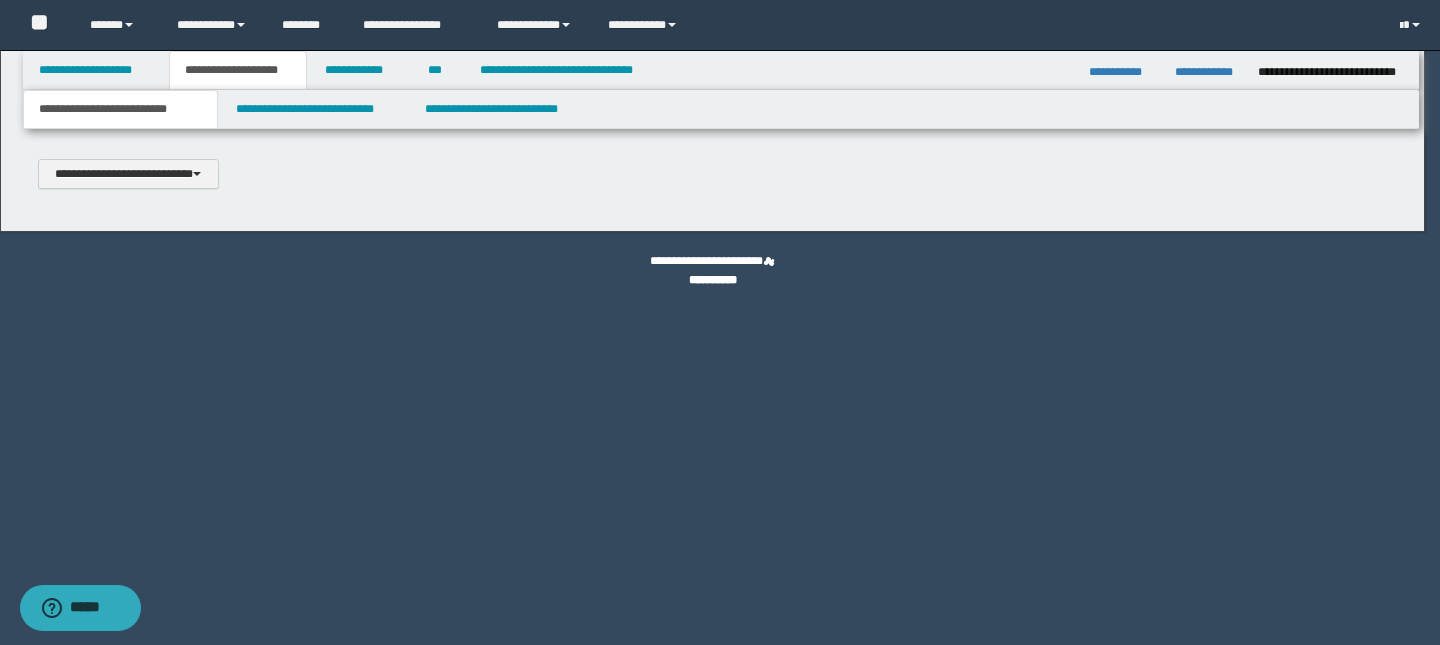 type 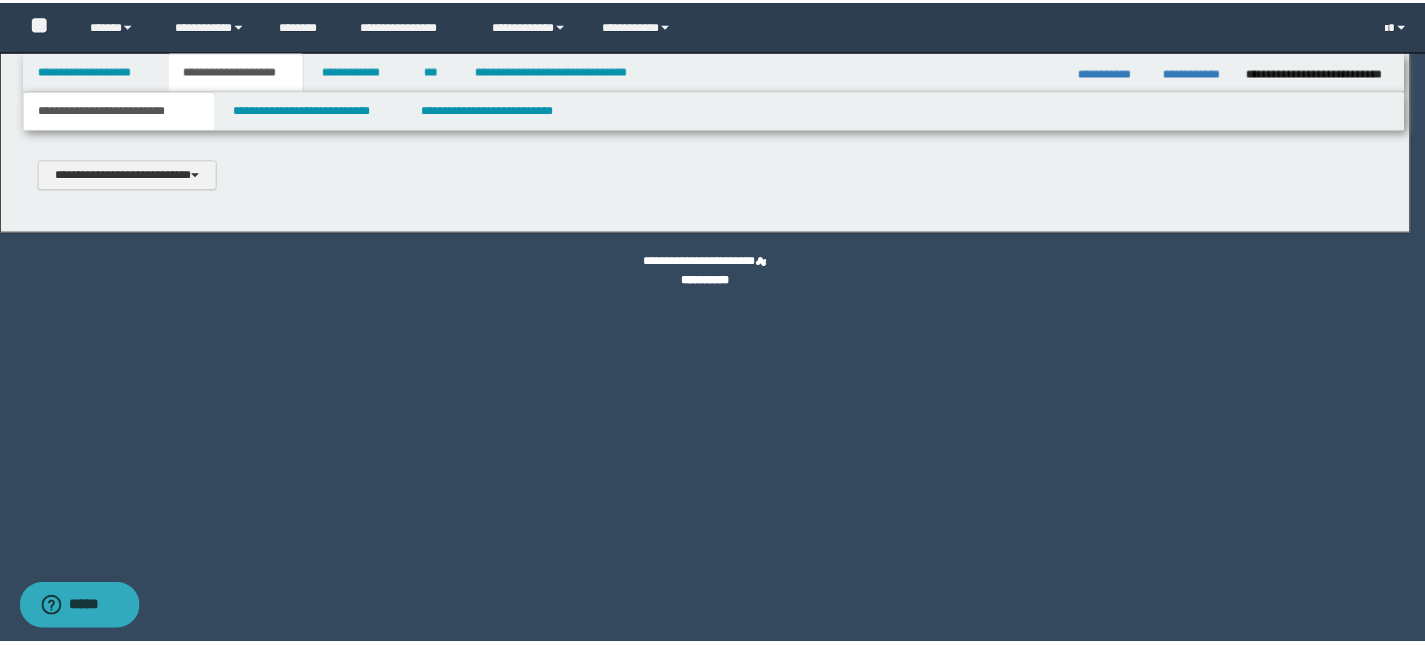 scroll, scrollTop: 0, scrollLeft: 0, axis: both 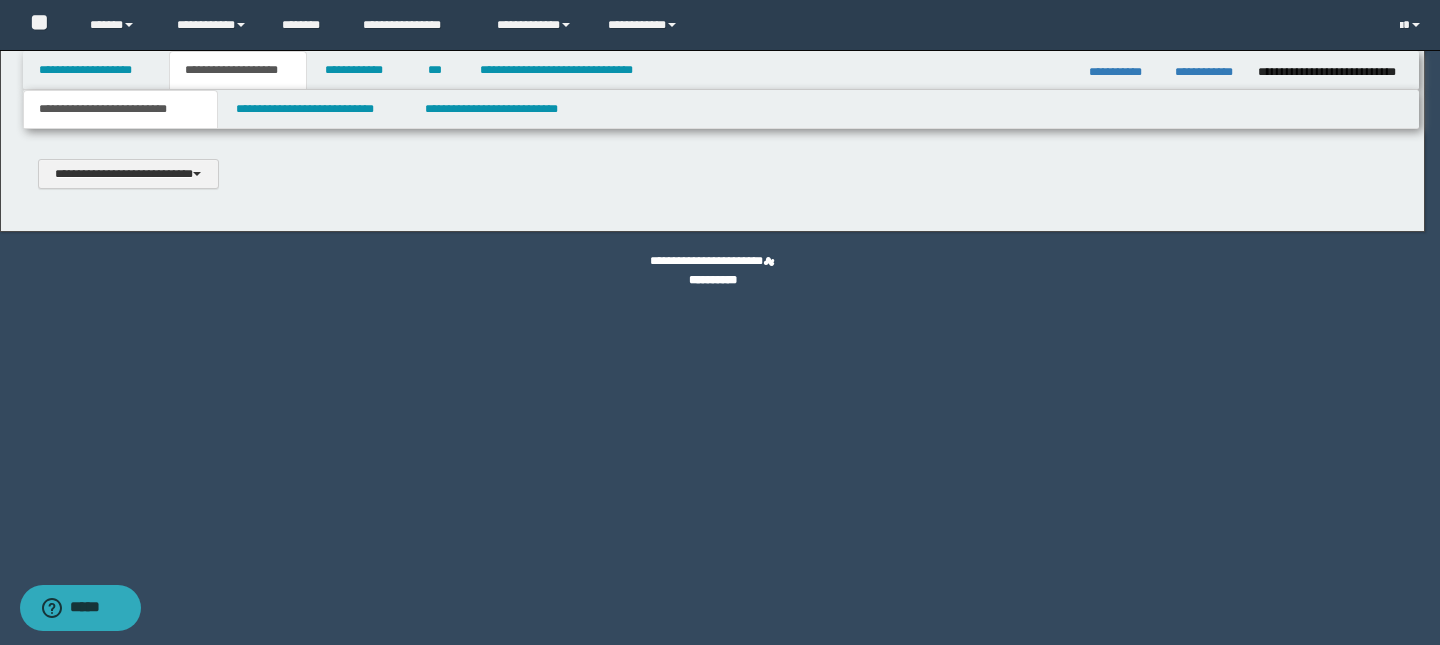 select on "*" 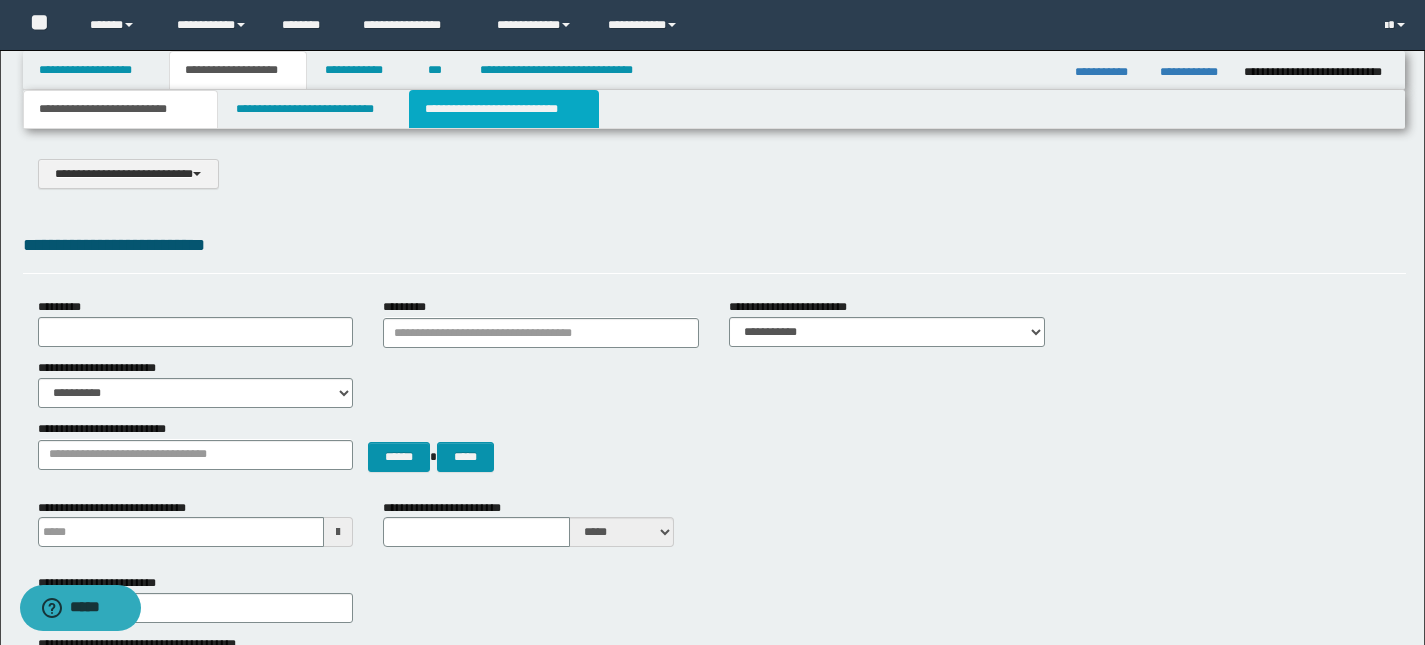 click on "**********" at bounding box center [504, 109] 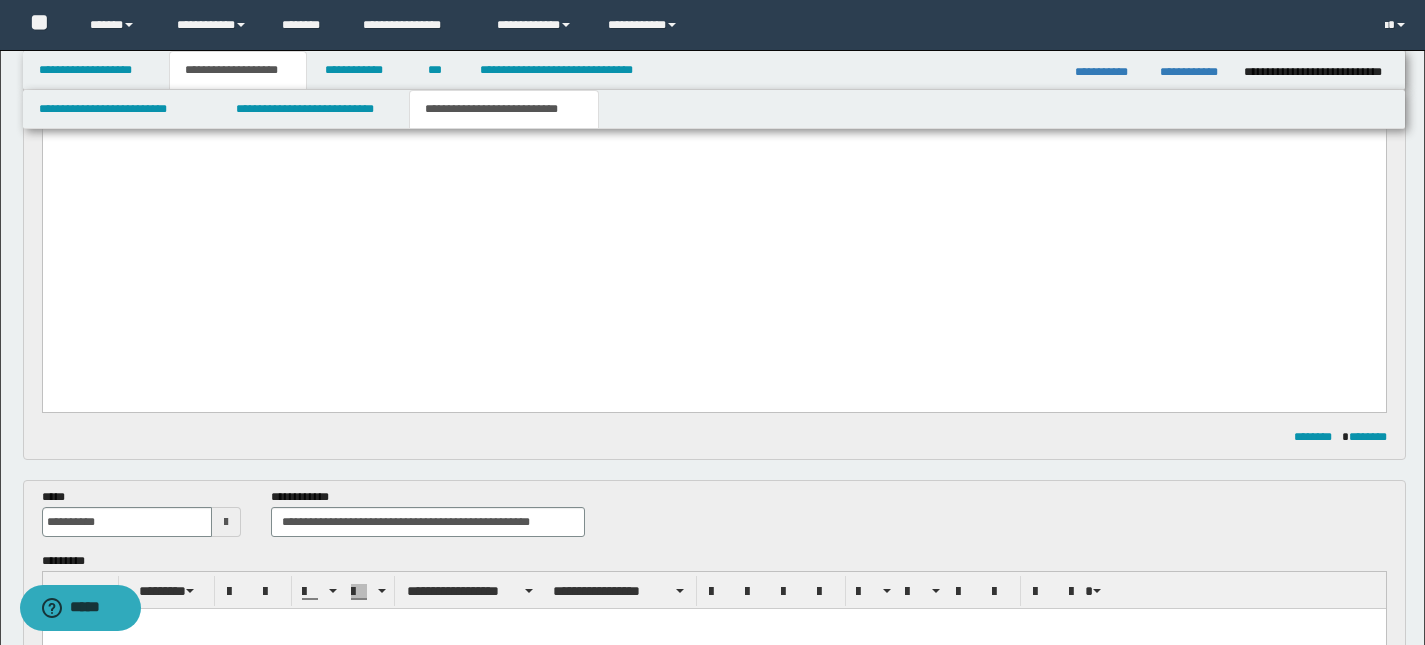 scroll, scrollTop: 802, scrollLeft: 0, axis: vertical 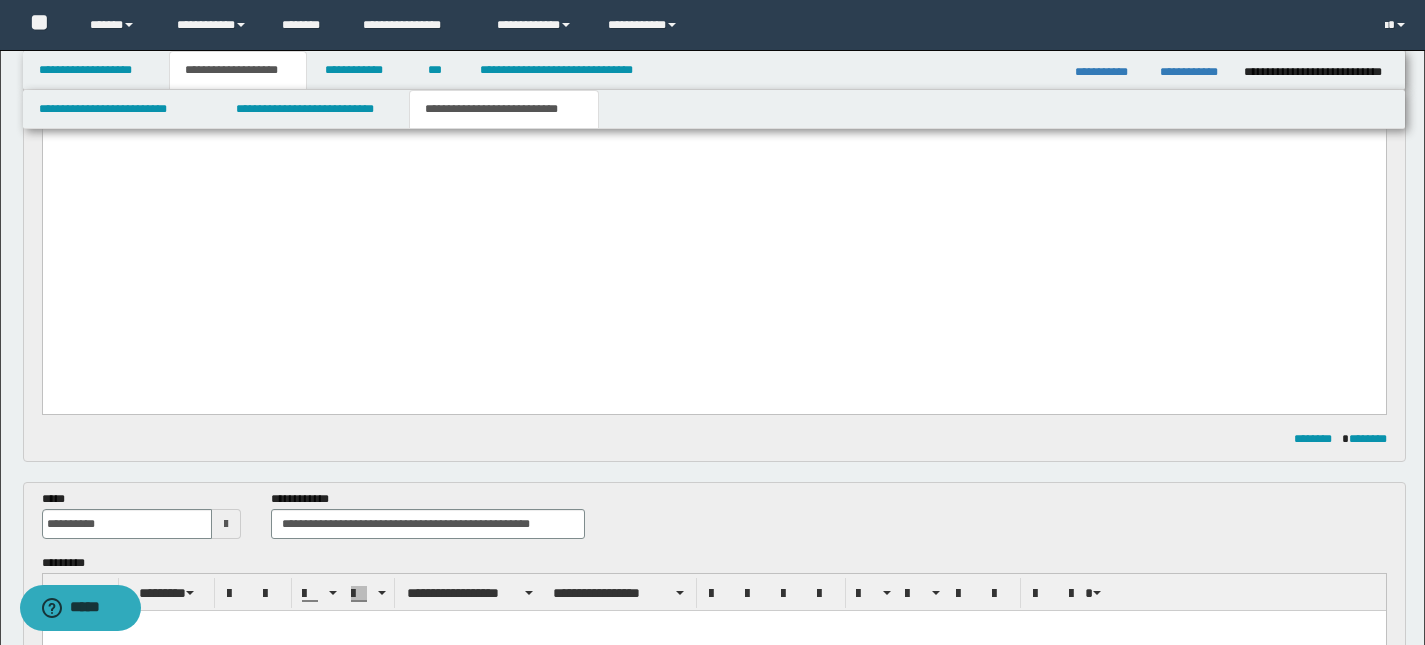 click on "**********" at bounding box center [713, 102] 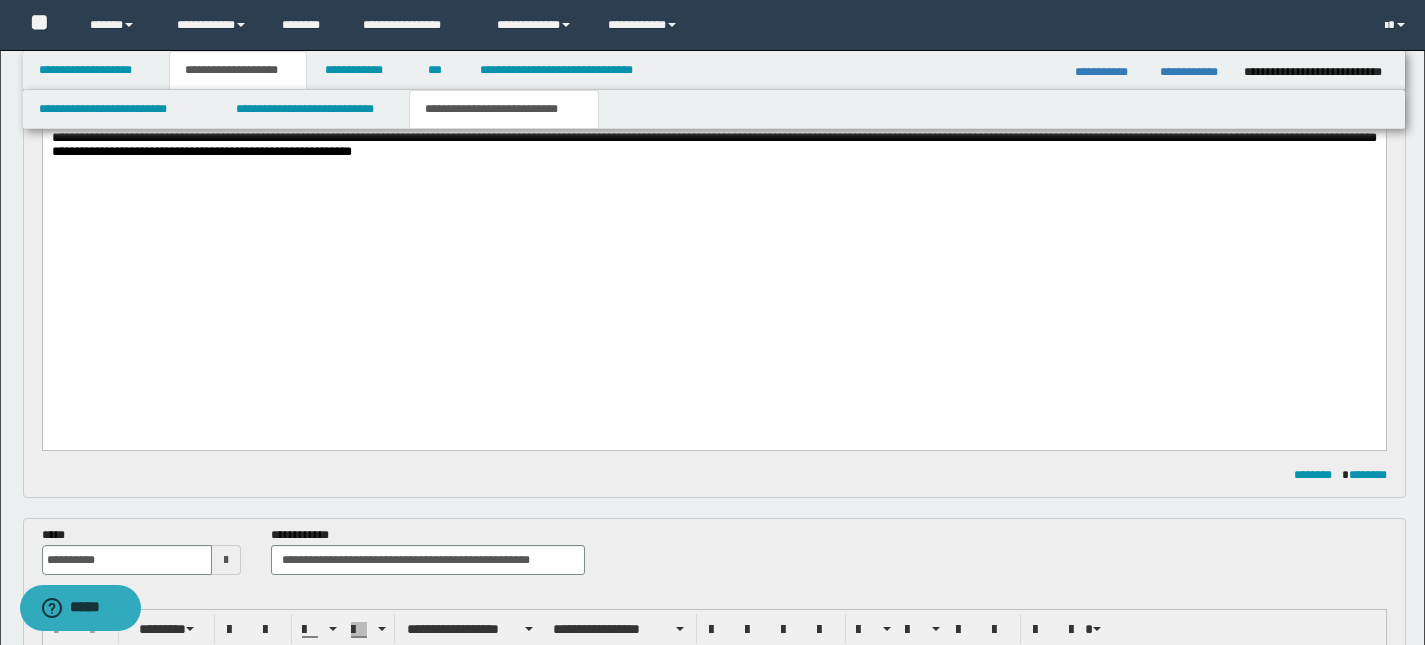 scroll, scrollTop: 748, scrollLeft: 0, axis: vertical 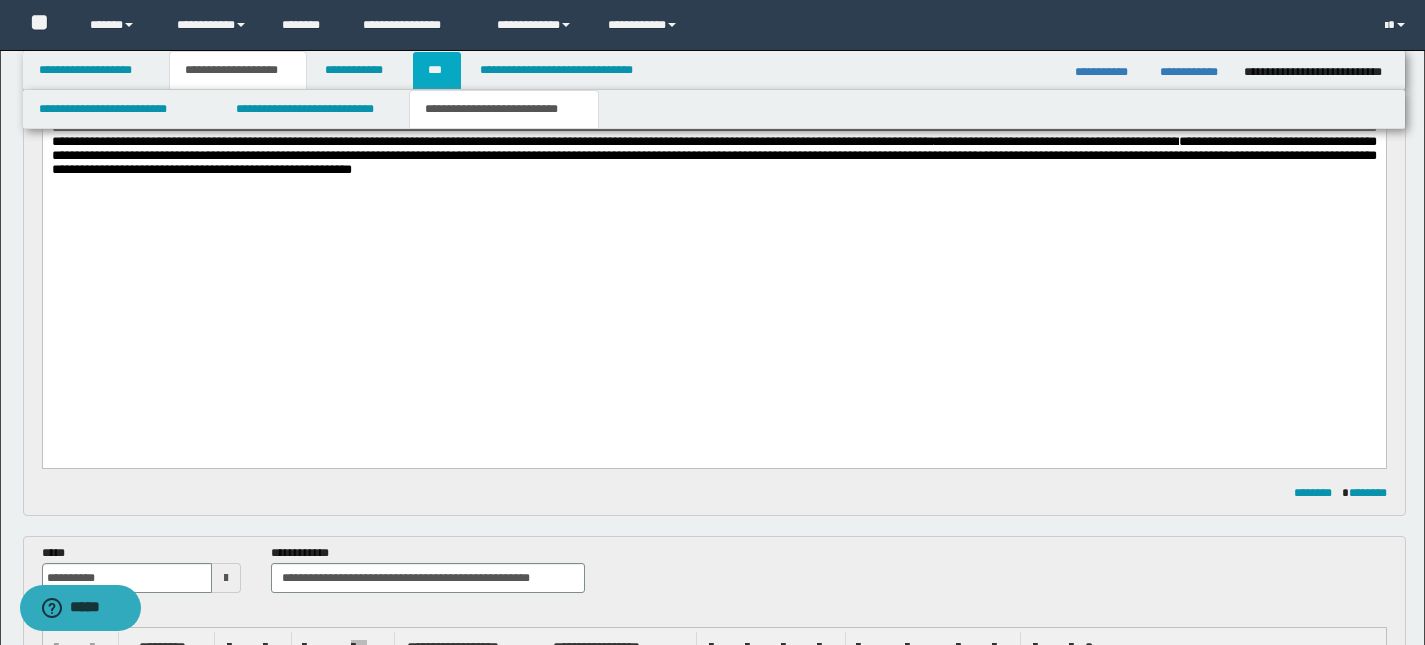 click on "***" at bounding box center [437, 70] 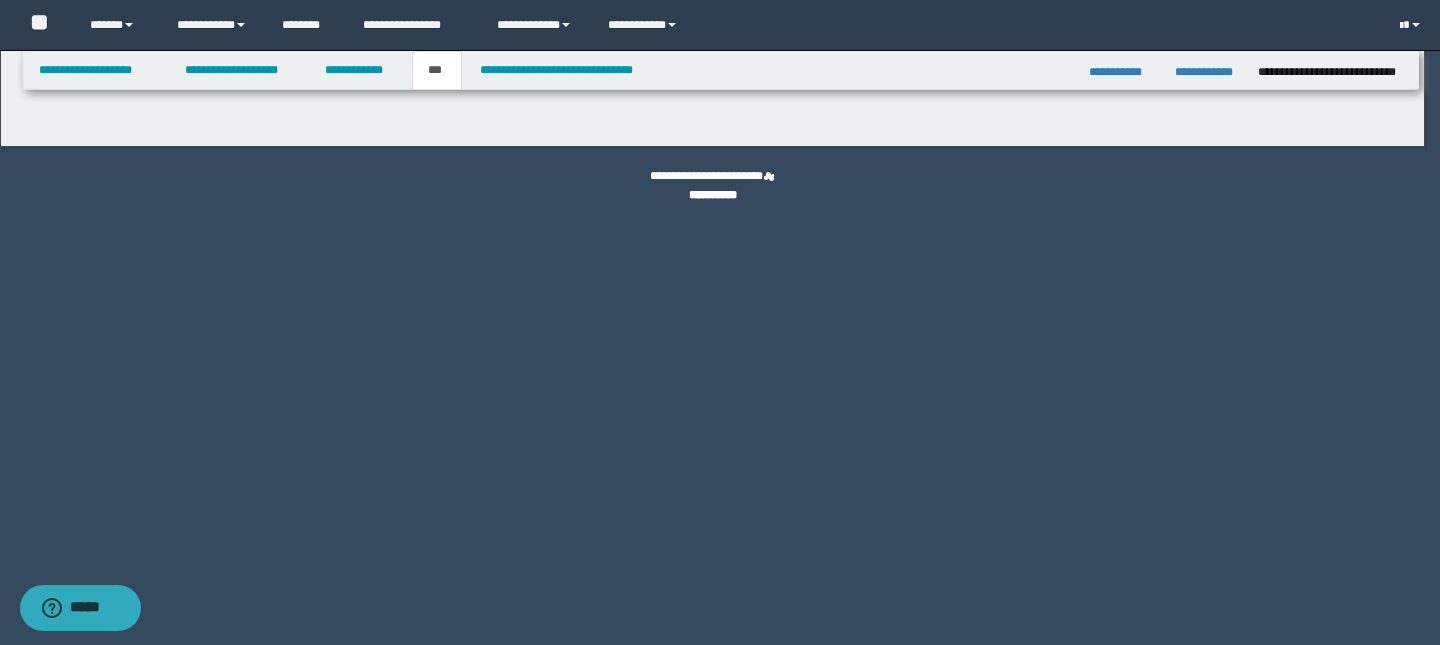 select on "**" 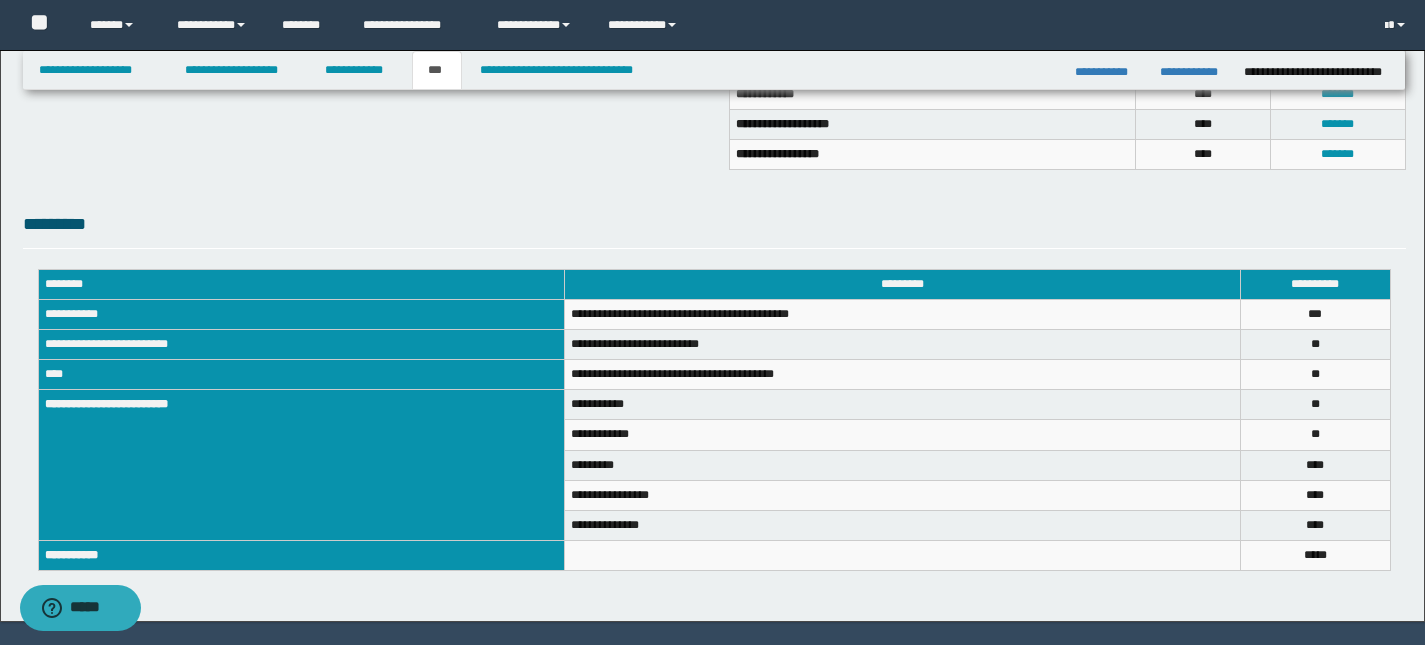 scroll, scrollTop: 662, scrollLeft: 0, axis: vertical 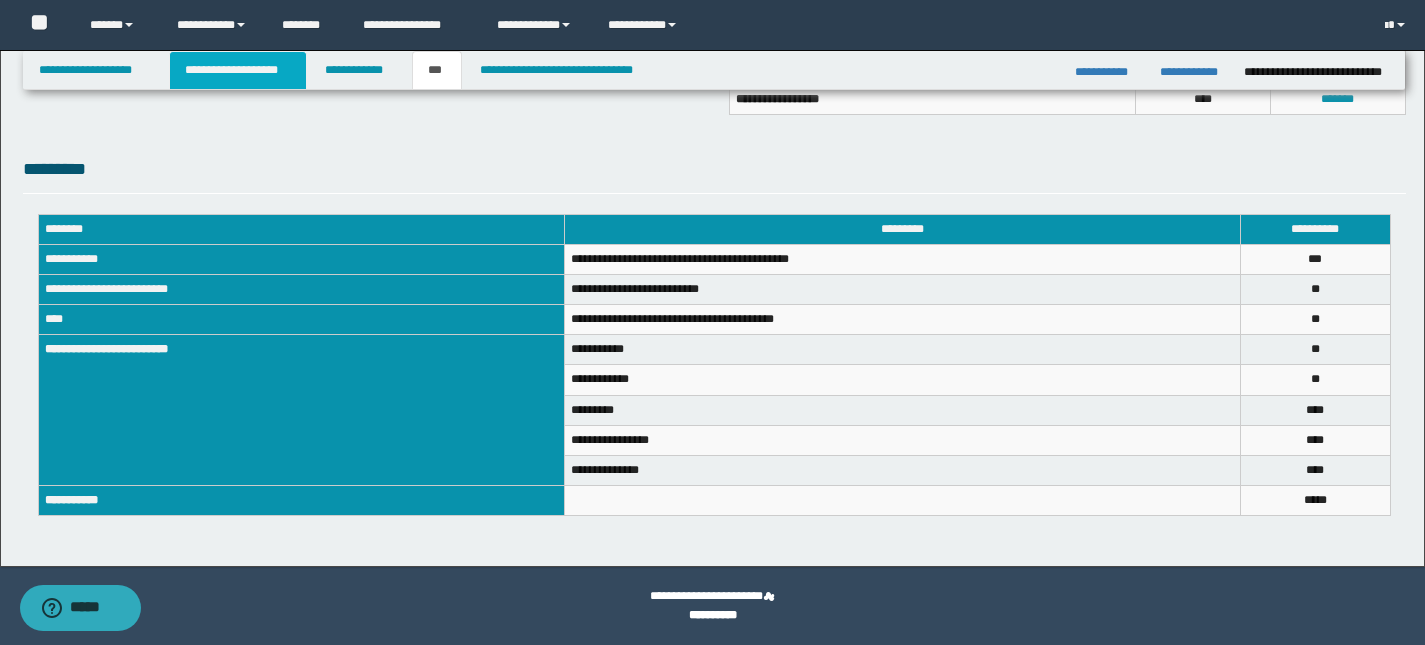 click on "**********" at bounding box center (238, 70) 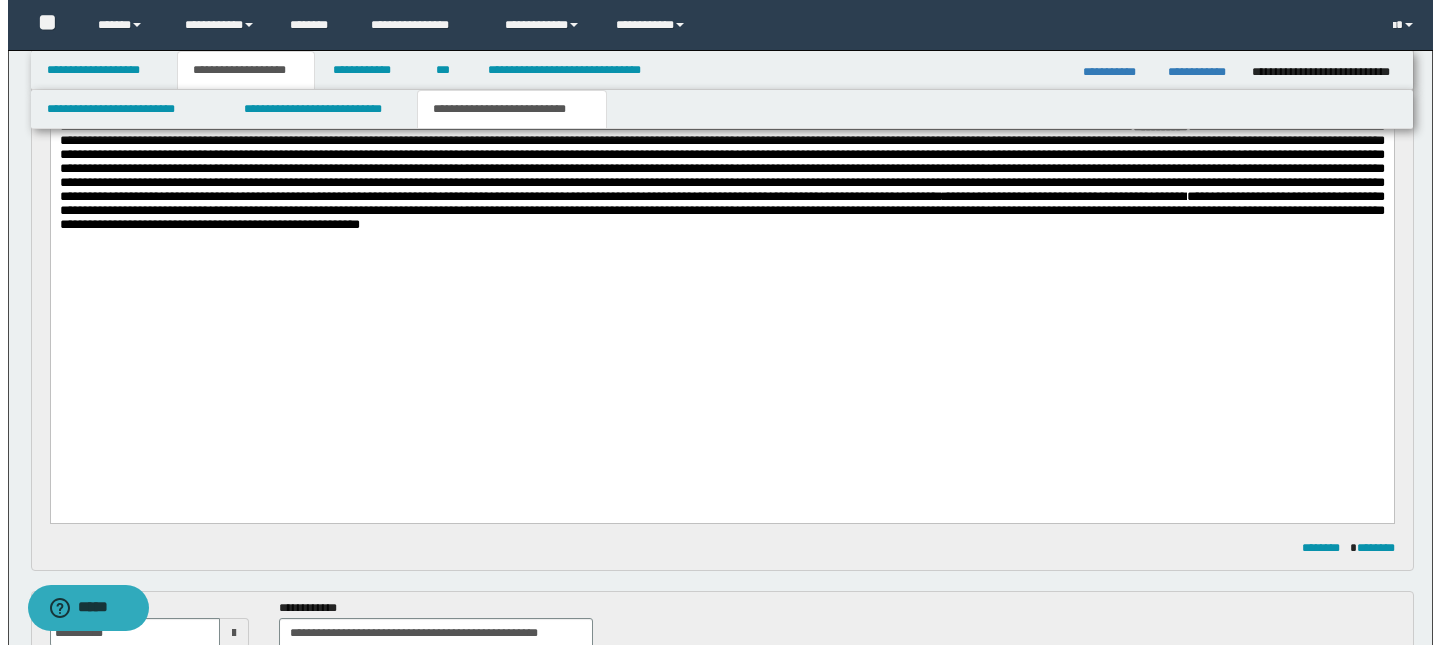 scroll, scrollTop: 0, scrollLeft: 0, axis: both 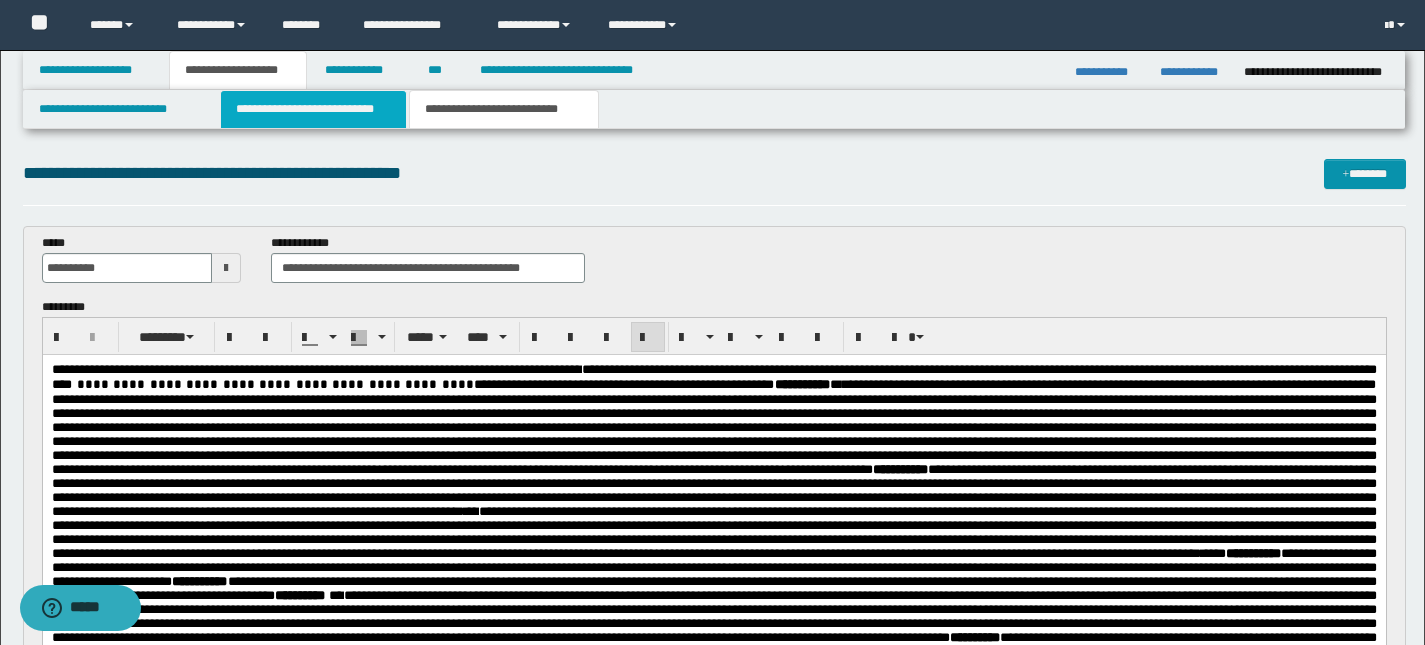 click on "**********" at bounding box center (314, 109) 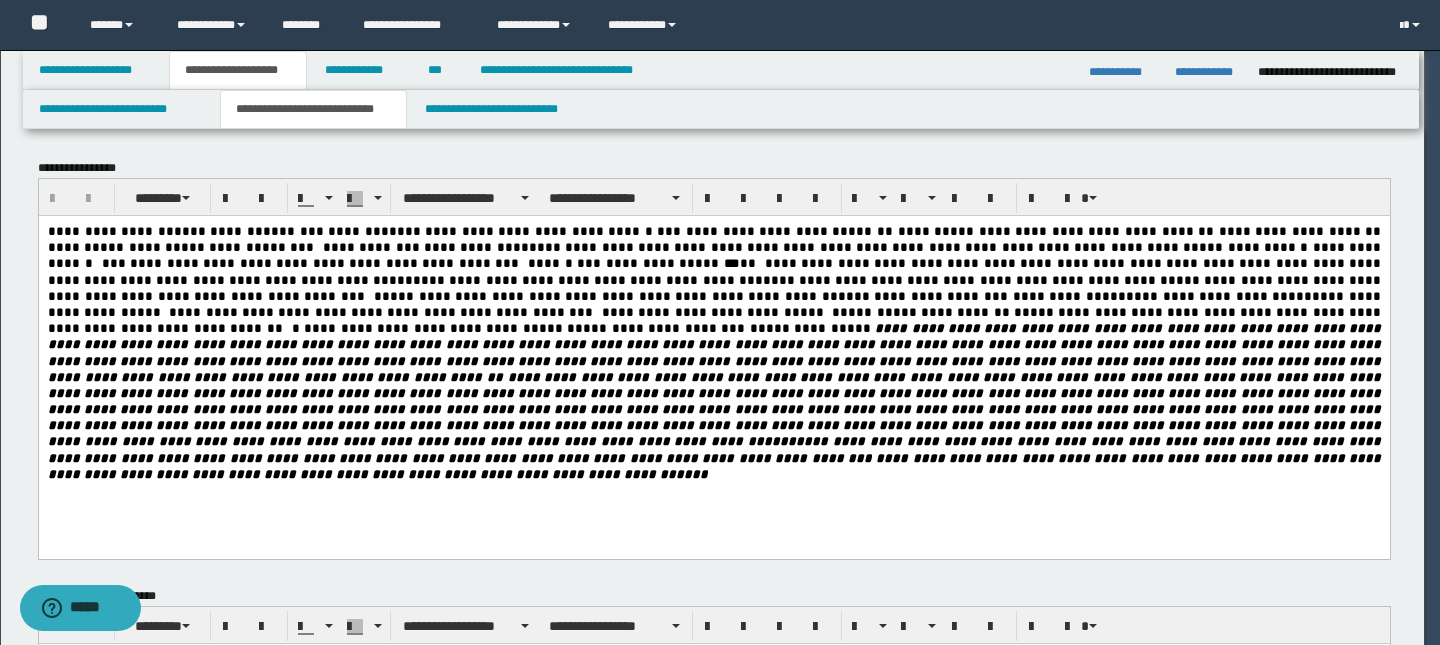 scroll, scrollTop: 0, scrollLeft: 0, axis: both 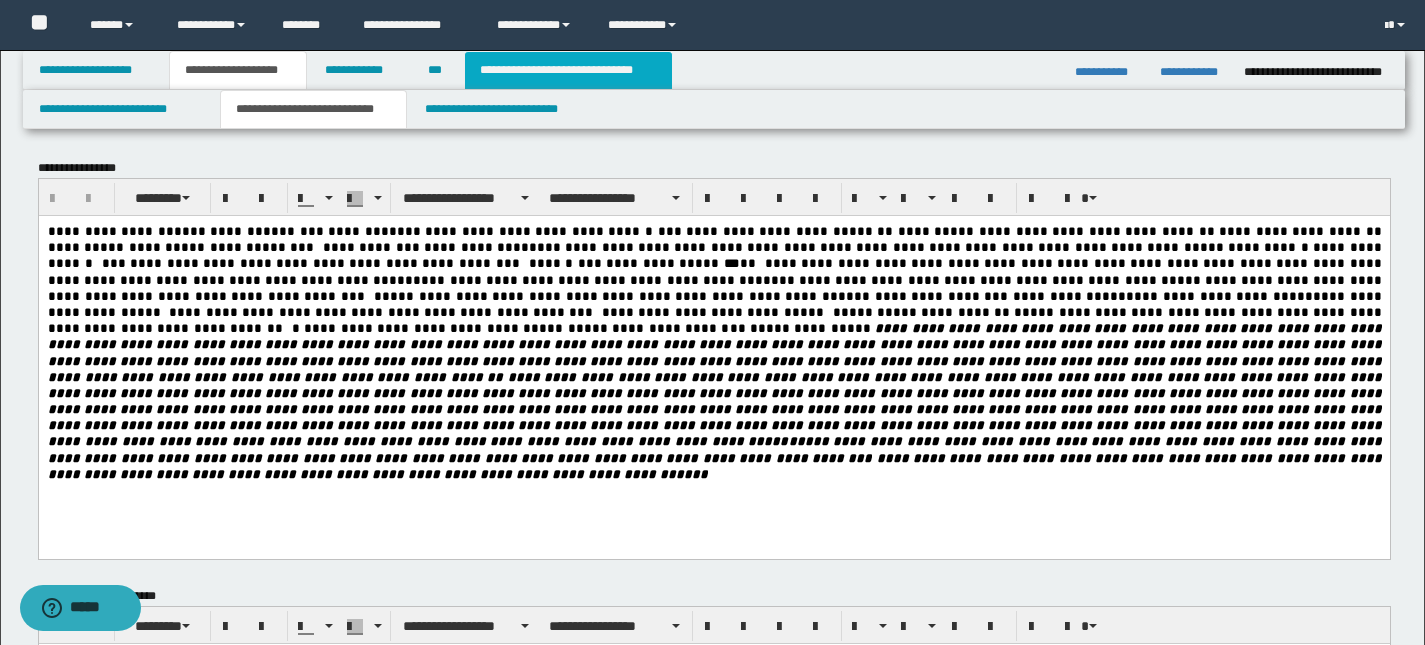 click on "**********" at bounding box center [568, 70] 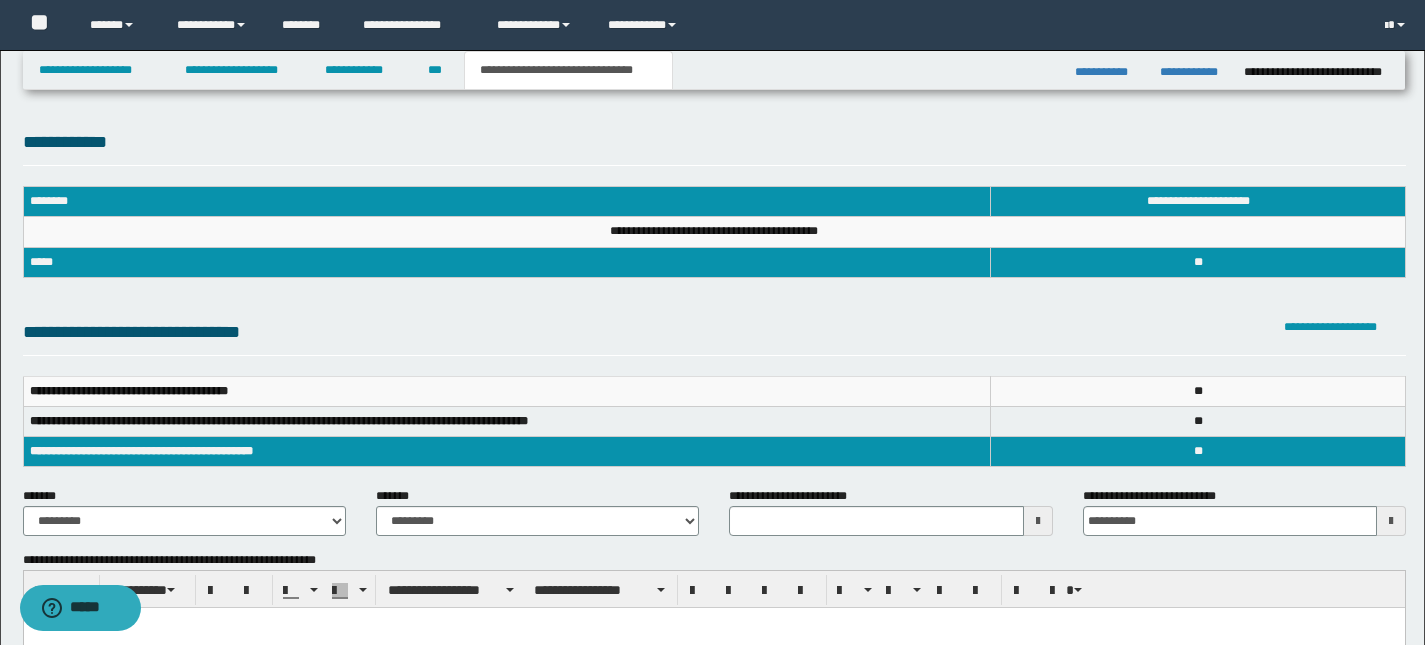 scroll, scrollTop: 964, scrollLeft: 0, axis: vertical 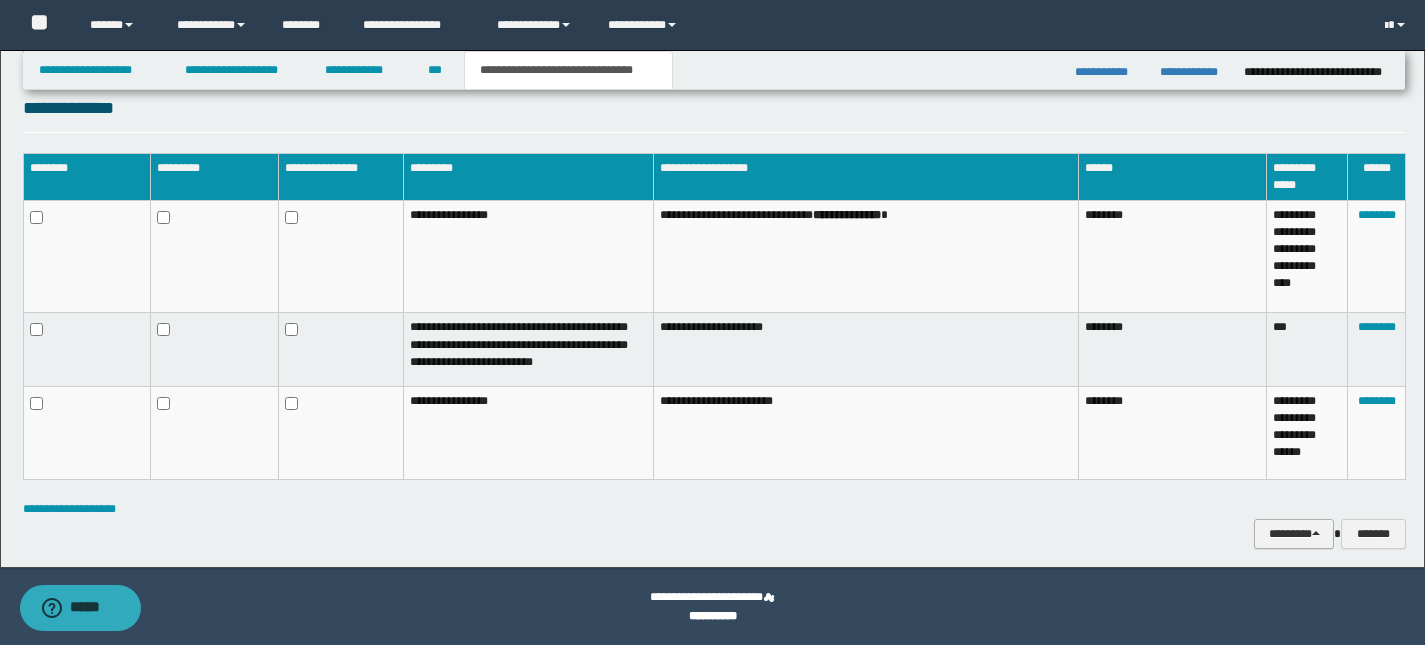 click on "********" at bounding box center (1294, 534) 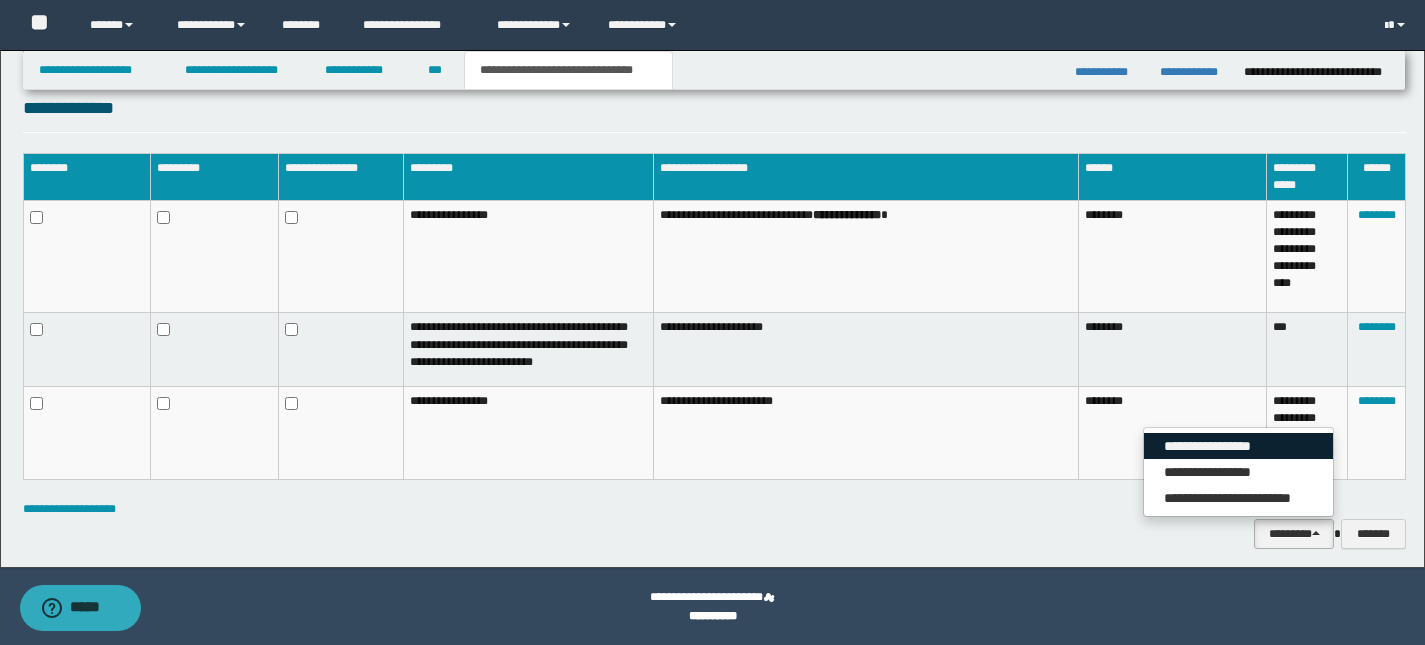 click on "**********" at bounding box center [1238, 446] 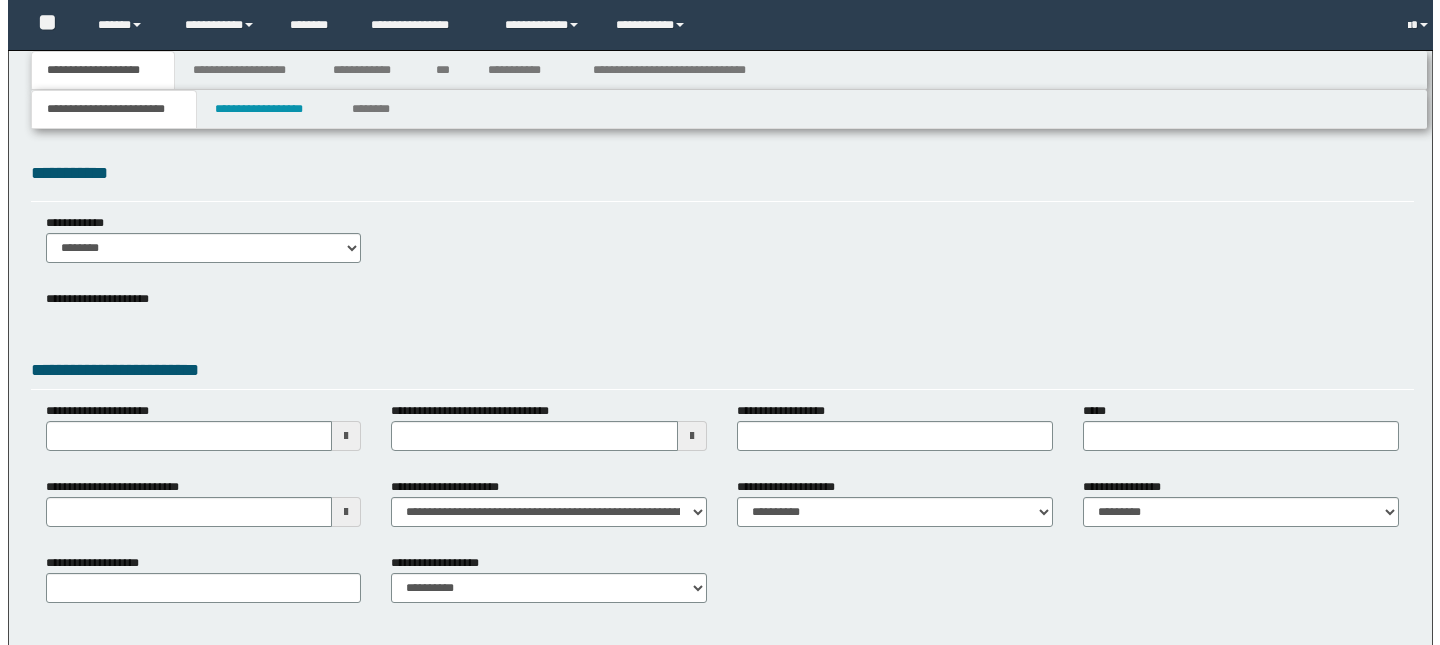 scroll, scrollTop: 0, scrollLeft: 0, axis: both 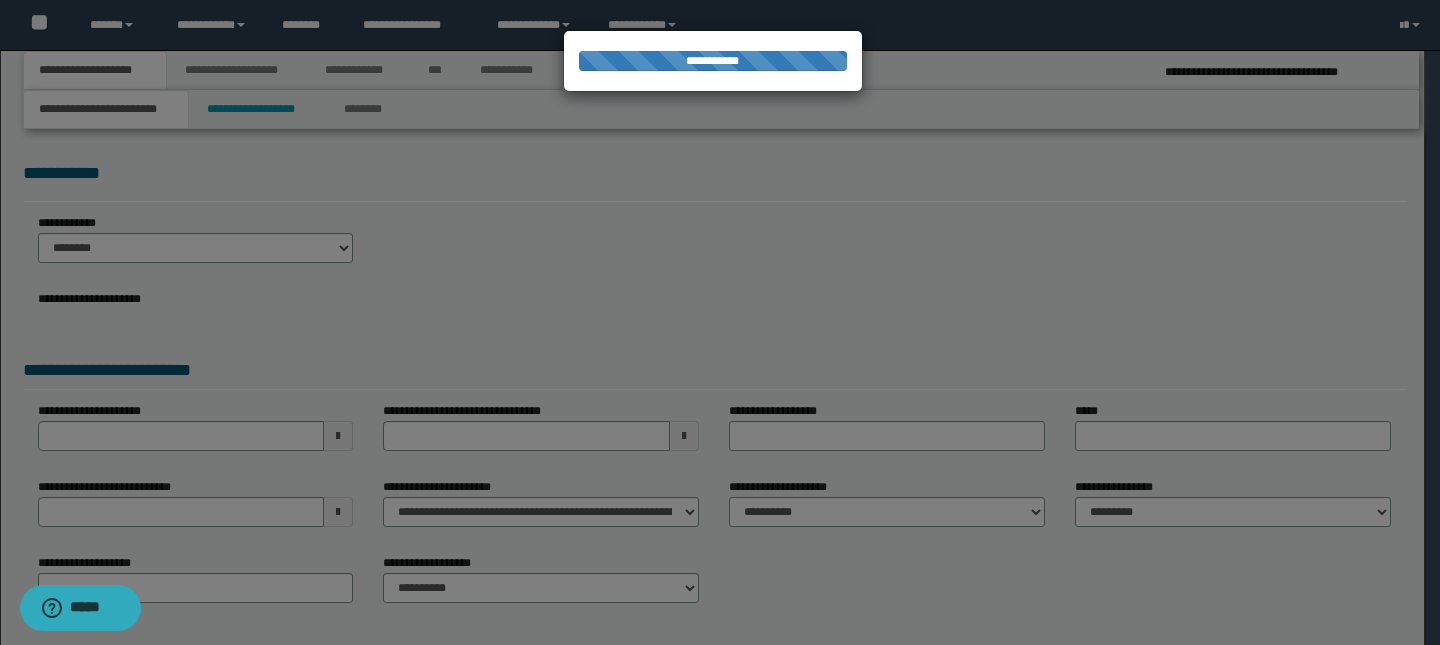 select on "*" 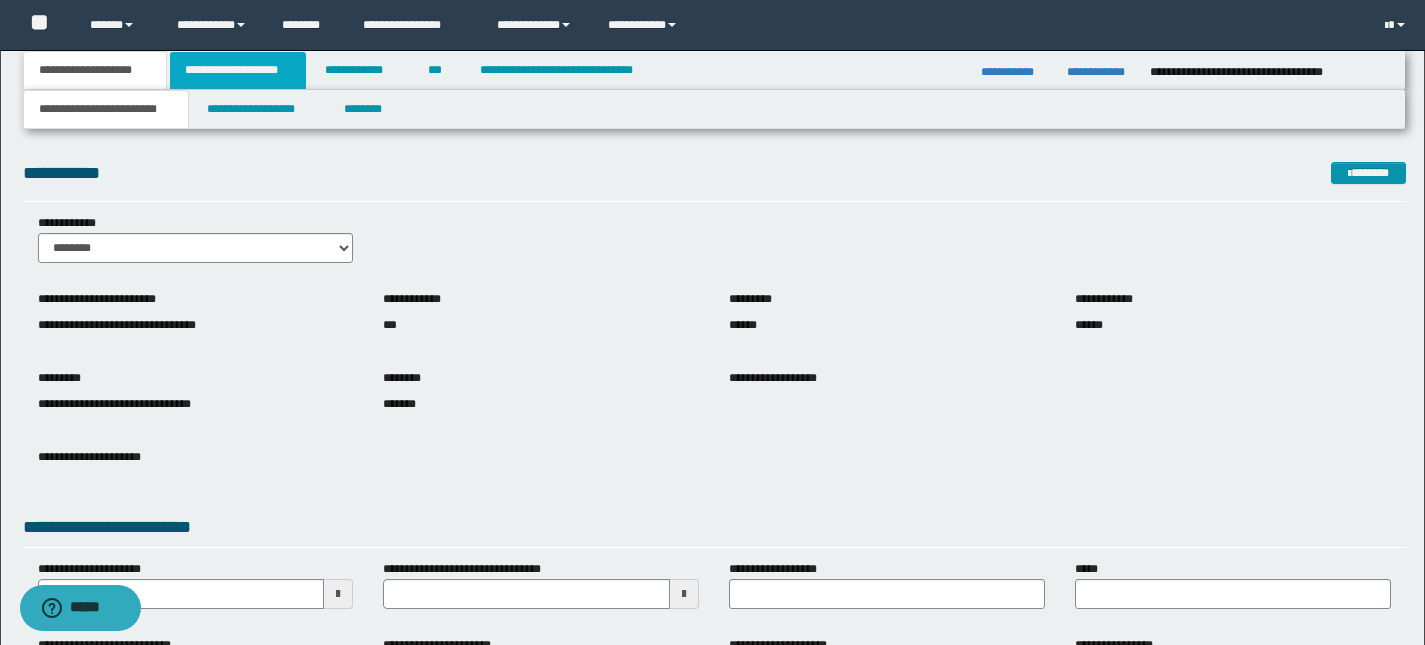 click on "**********" at bounding box center (238, 70) 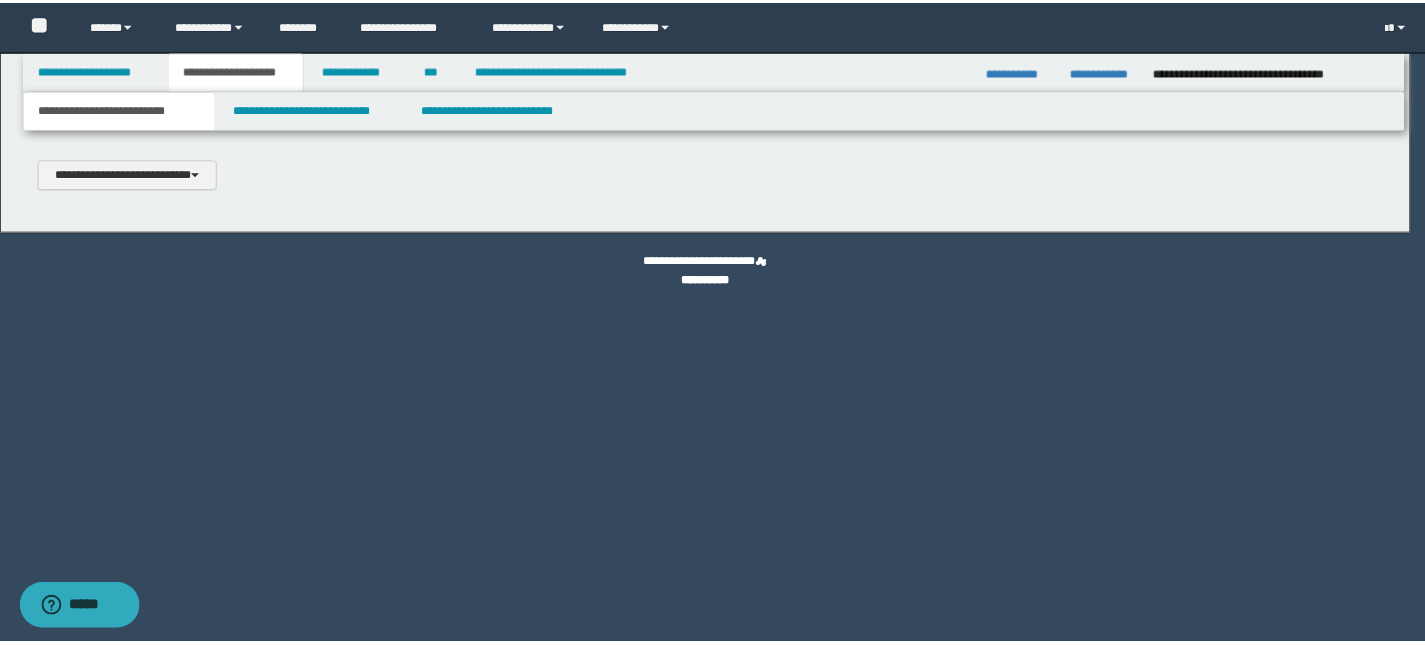 scroll, scrollTop: 0, scrollLeft: 0, axis: both 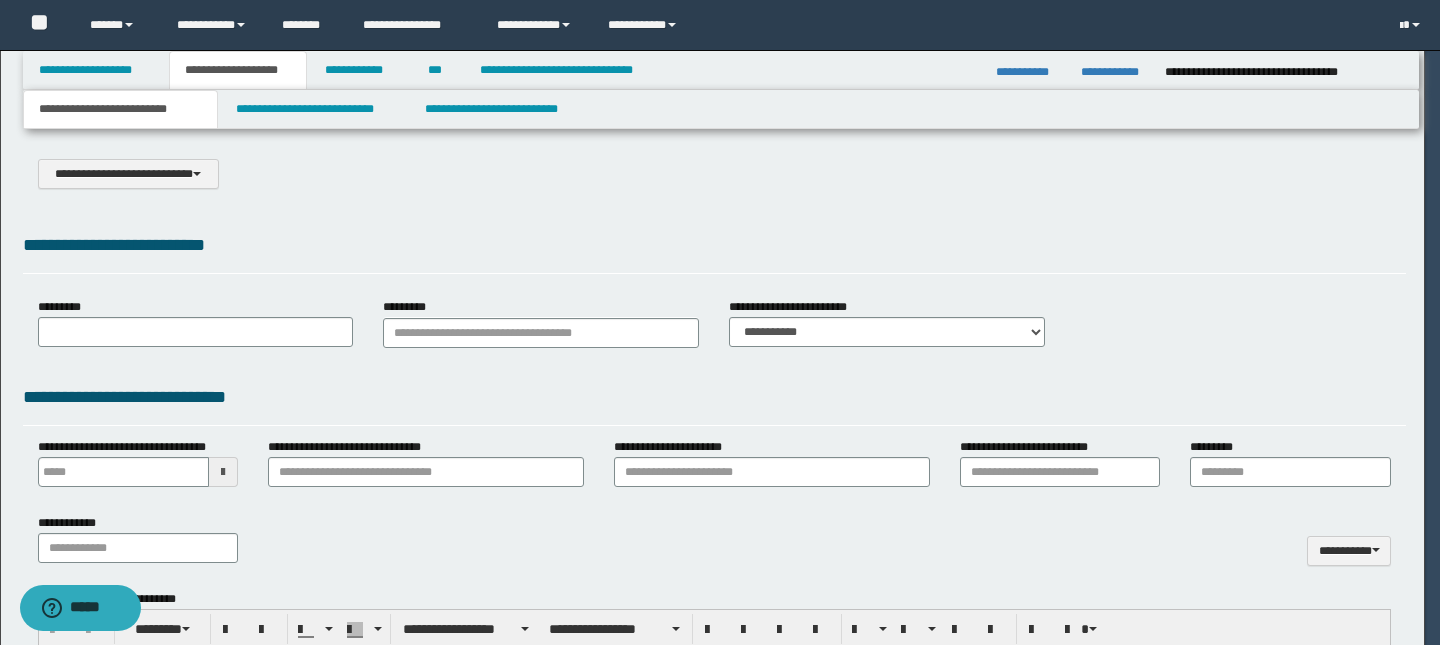 type on "*********" 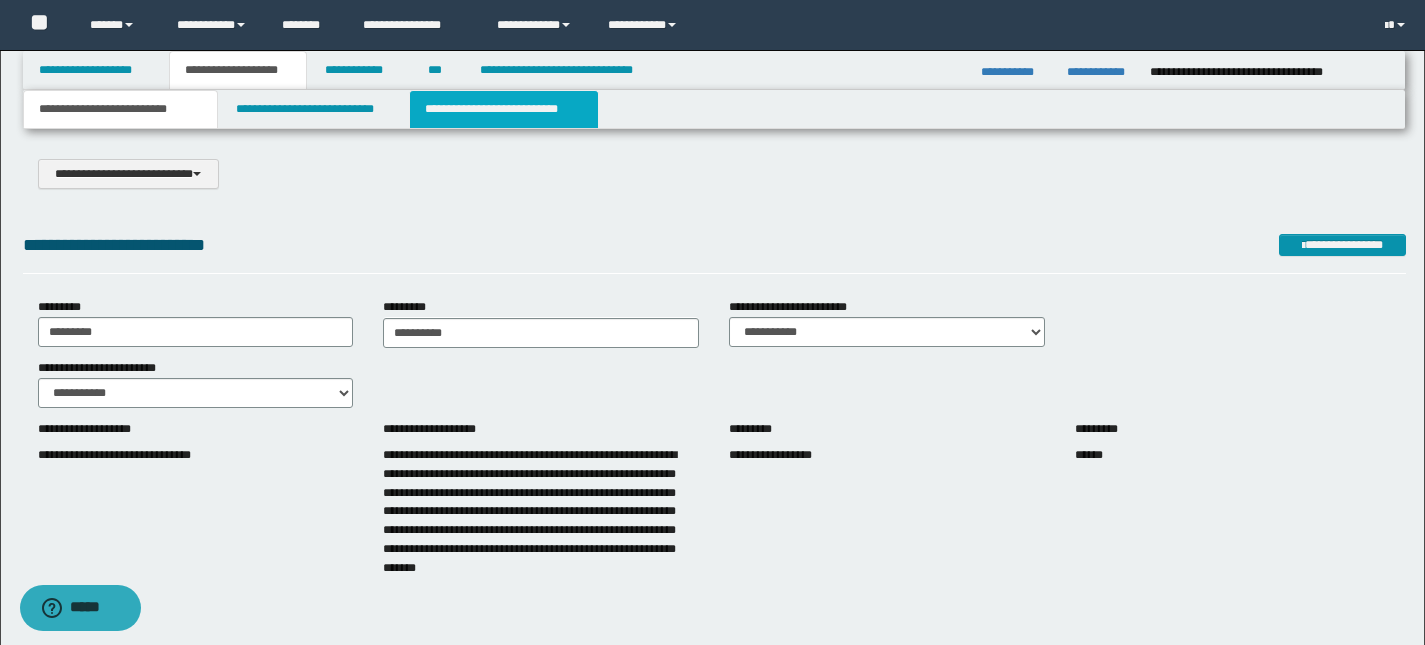 click on "**********" at bounding box center (504, 109) 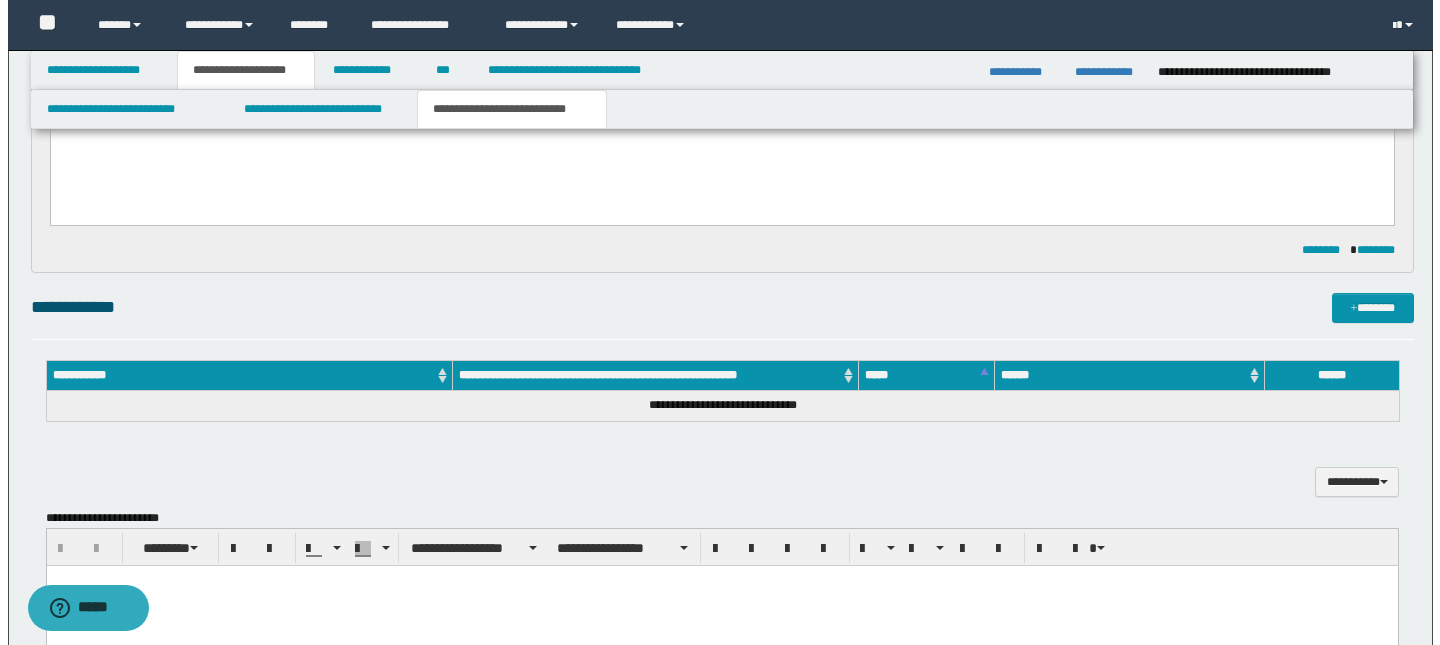scroll, scrollTop: 0, scrollLeft: 0, axis: both 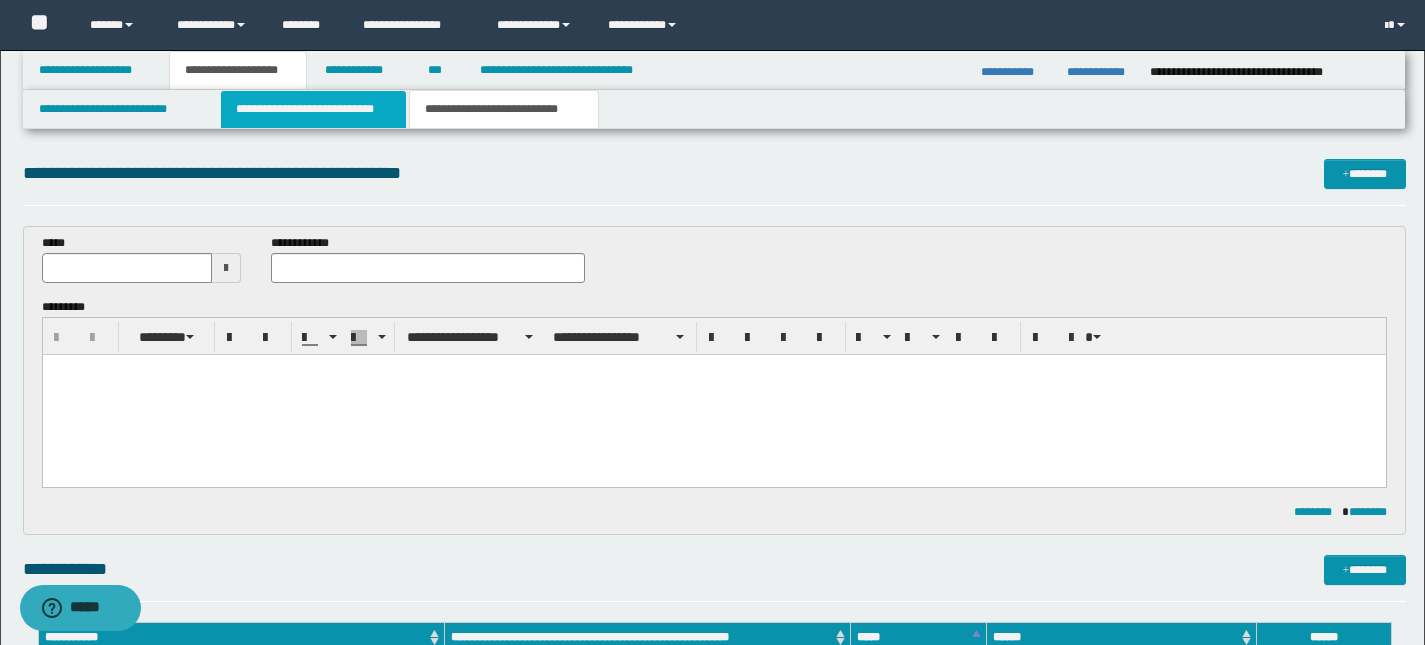 click on "**********" at bounding box center (314, 109) 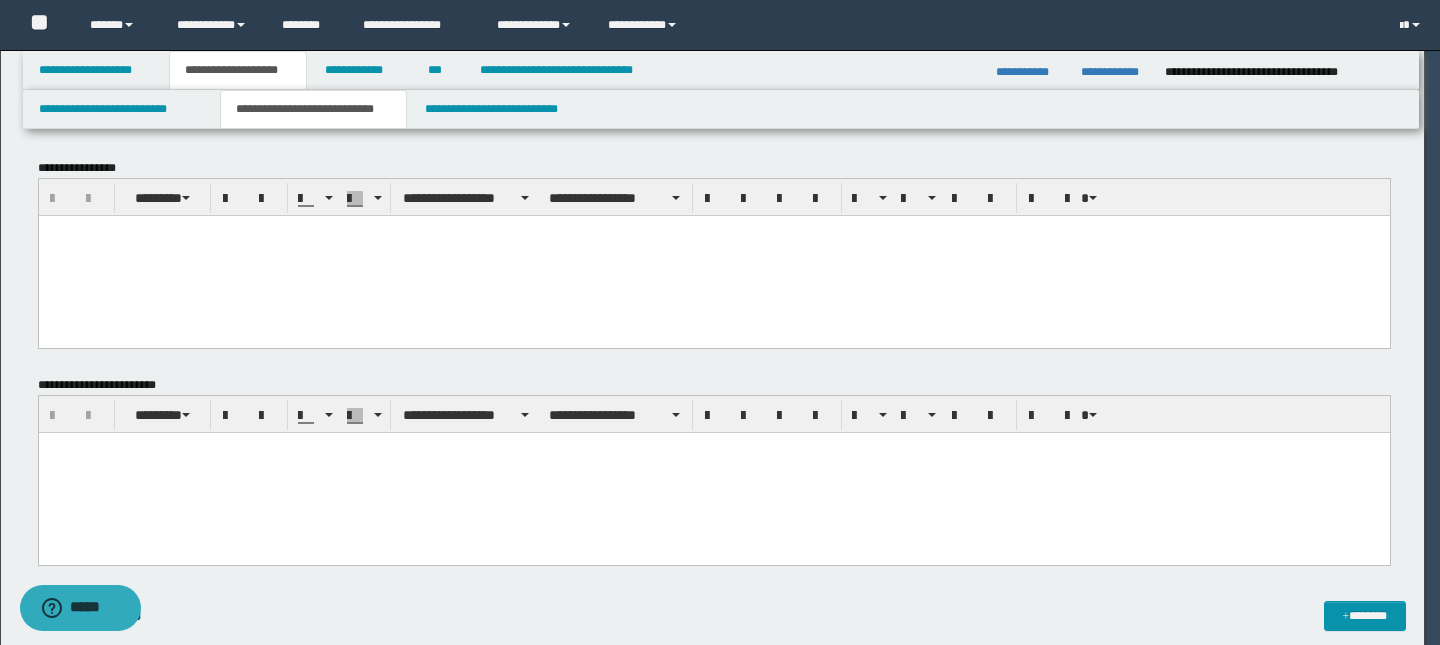 scroll, scrollTop: 0, scrollLeft: 0, axis: both 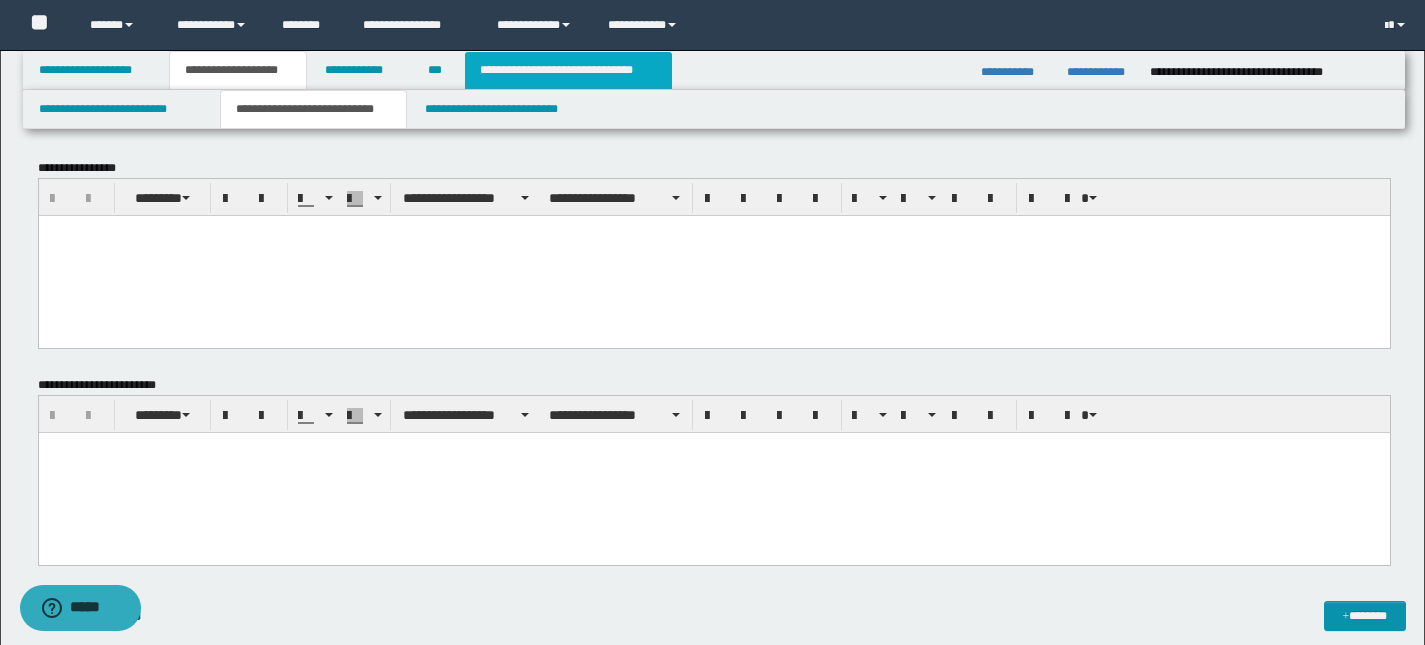 click on "**********" at bounding box center [568, 70] 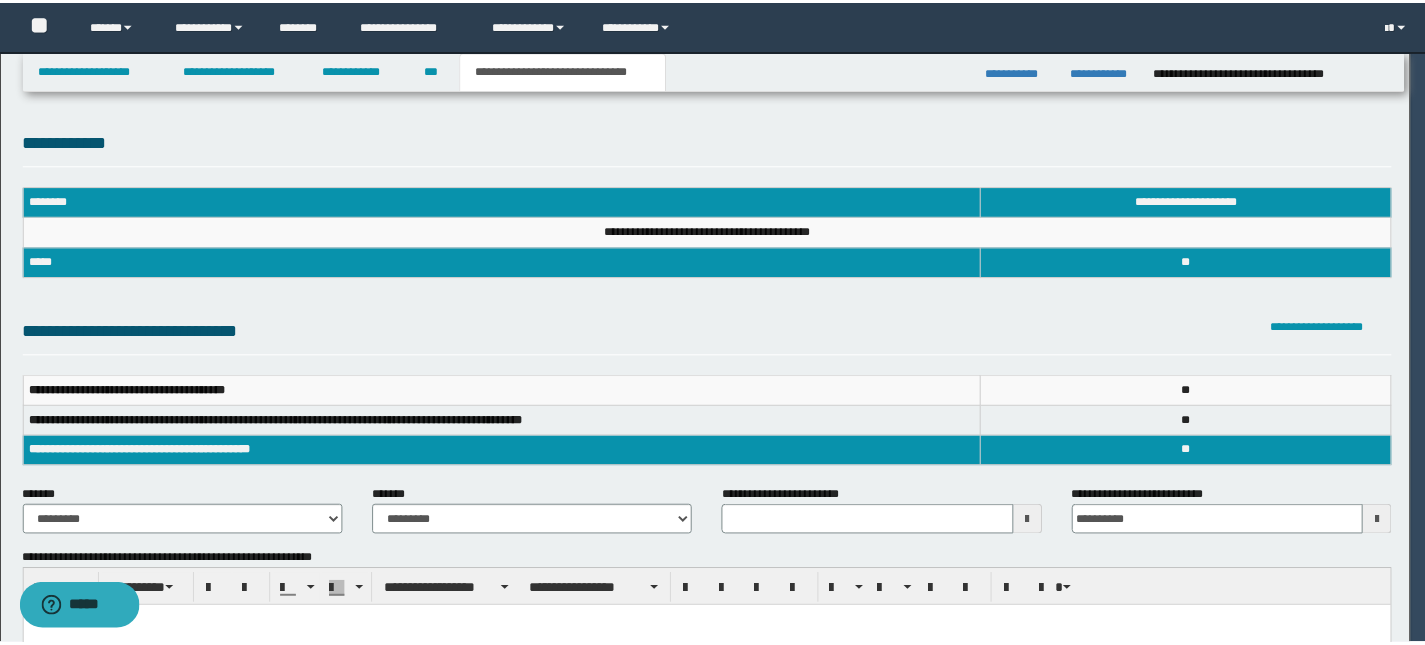 scroll, scrollTop: 0, scrollLeft: 0, axis: both 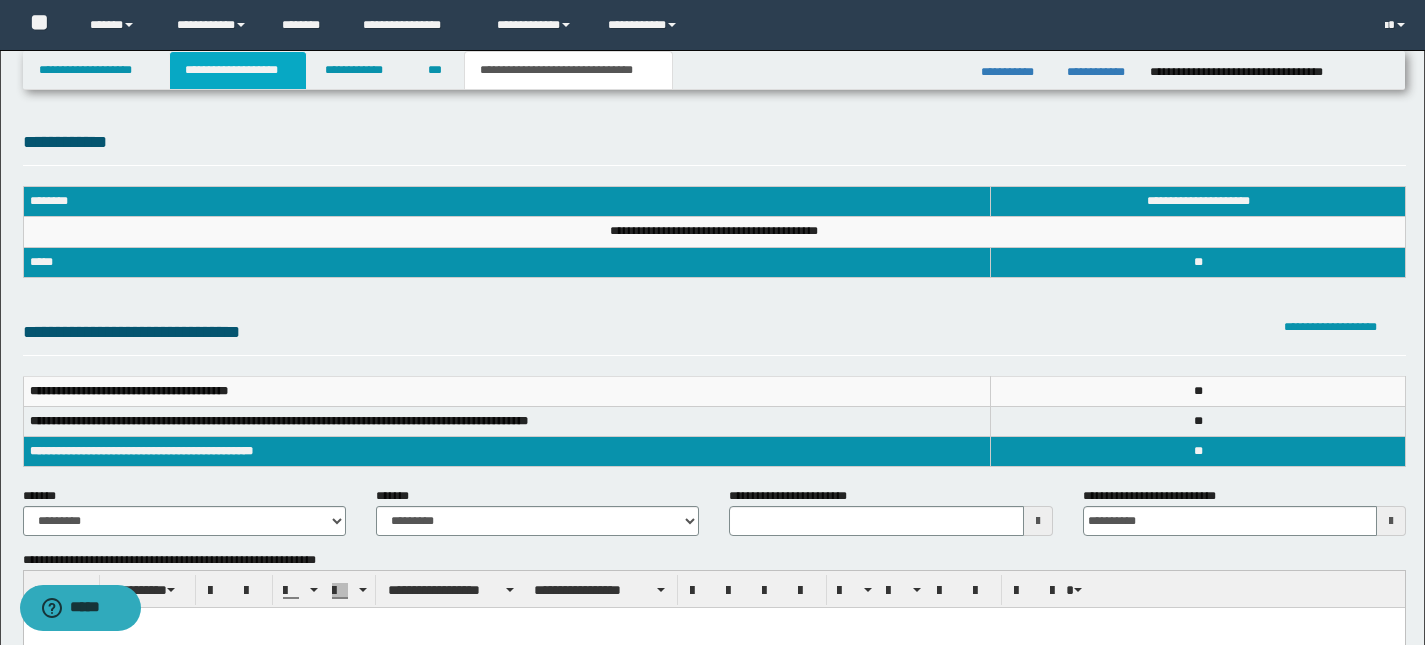 click on "**********" at bounding box center [238, 70] 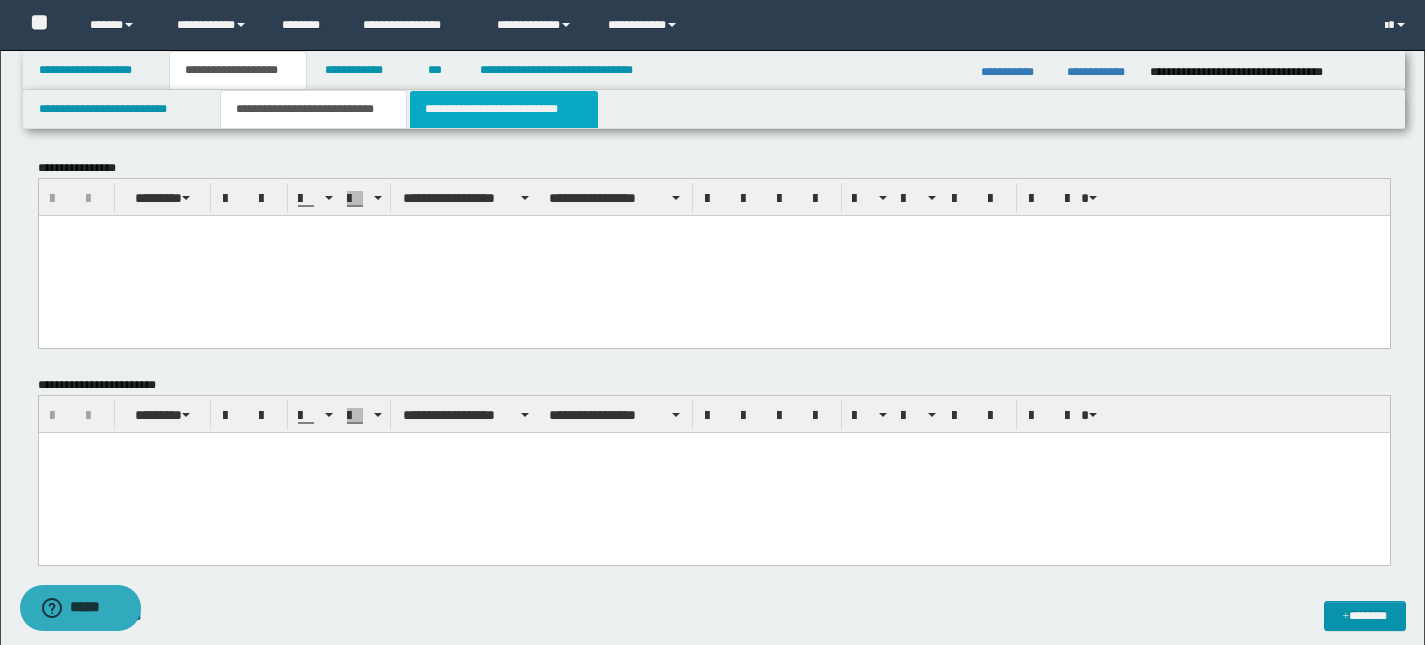 click on "**********" at bounding box center [504, 109] 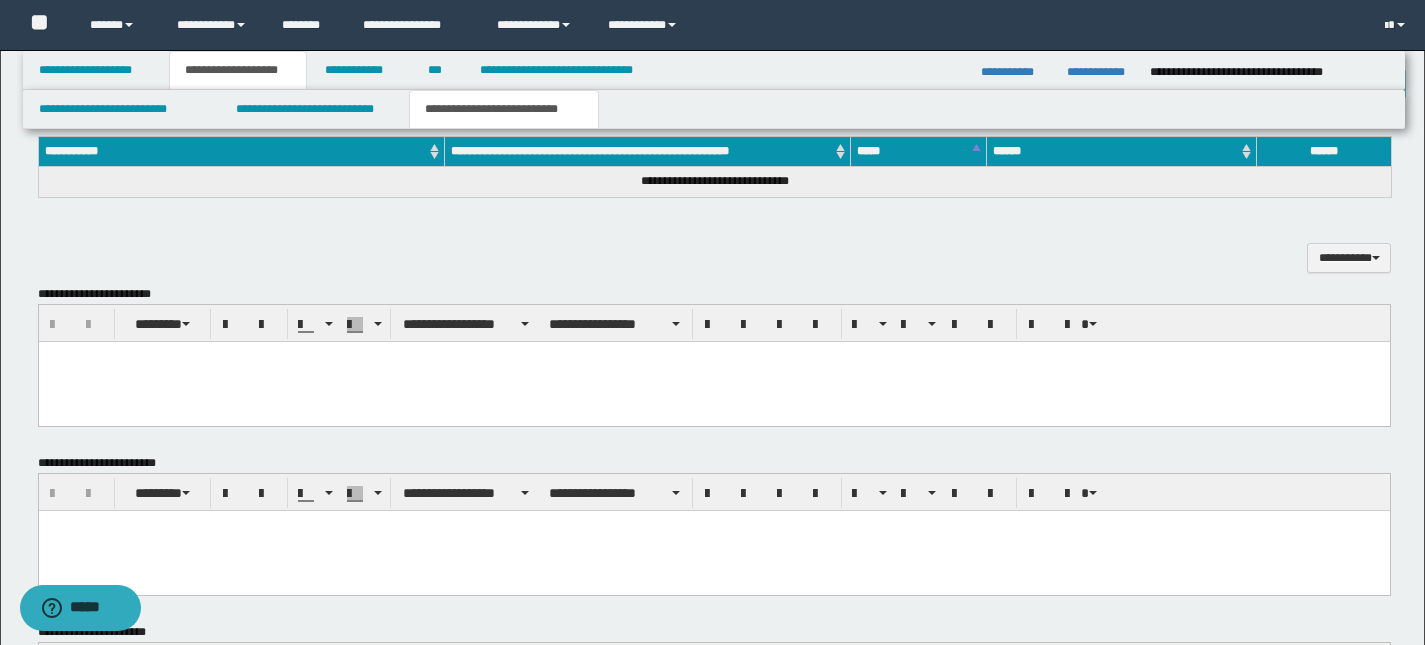 scroll, scrollTop: 663, scrollLeft: 0, axis: vertical 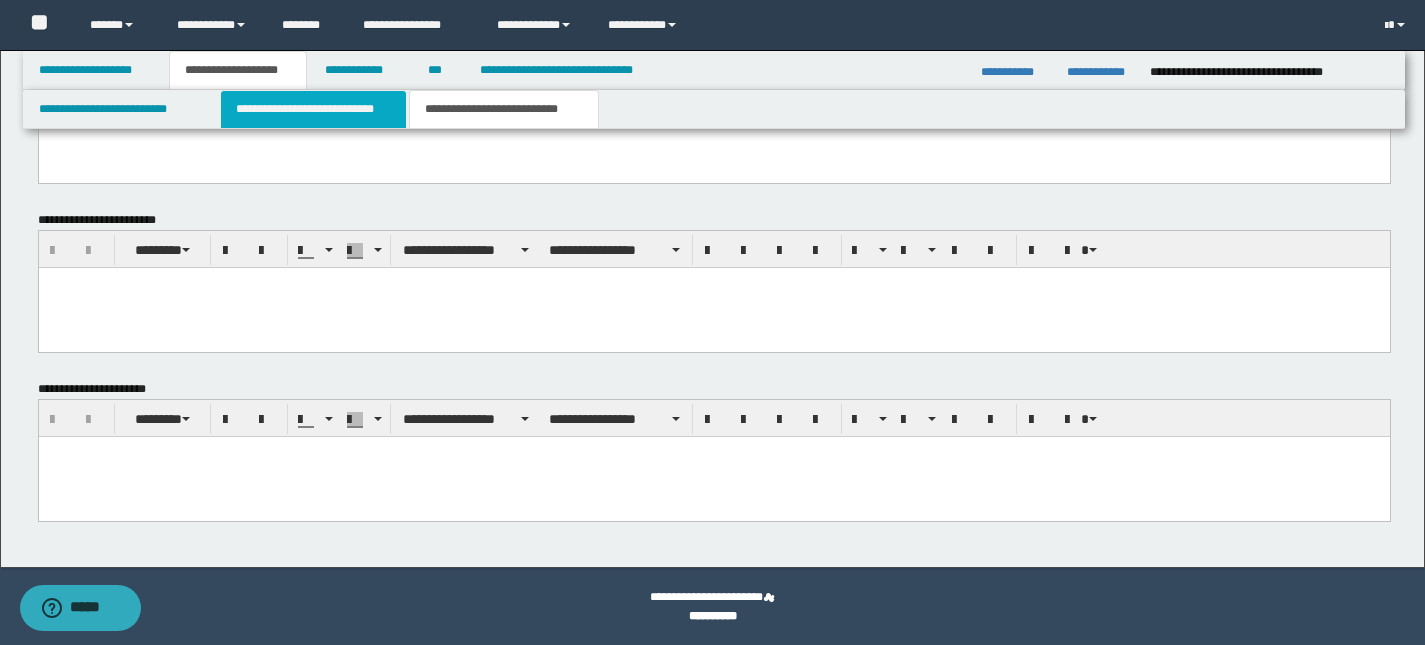 click on "**********" at bounding box center [314, 109] 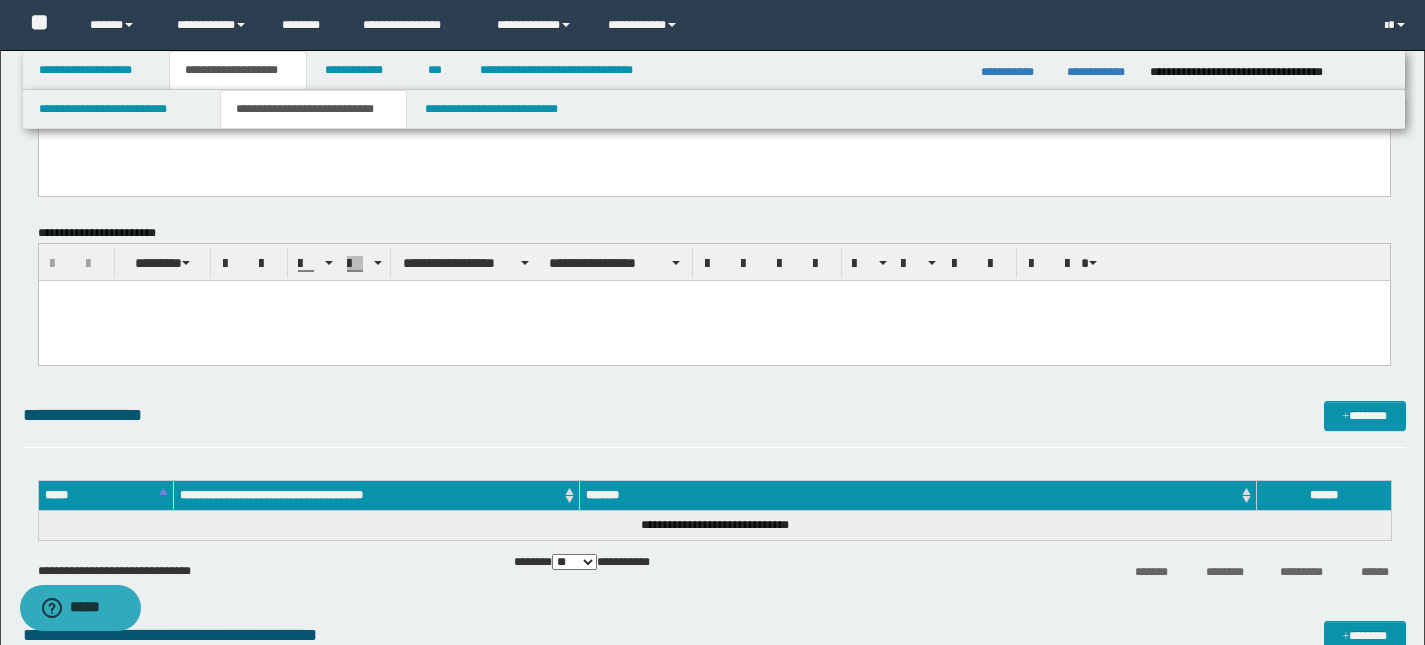 scroll, scrollTop: 0, scrollLeft: 0, axis: both 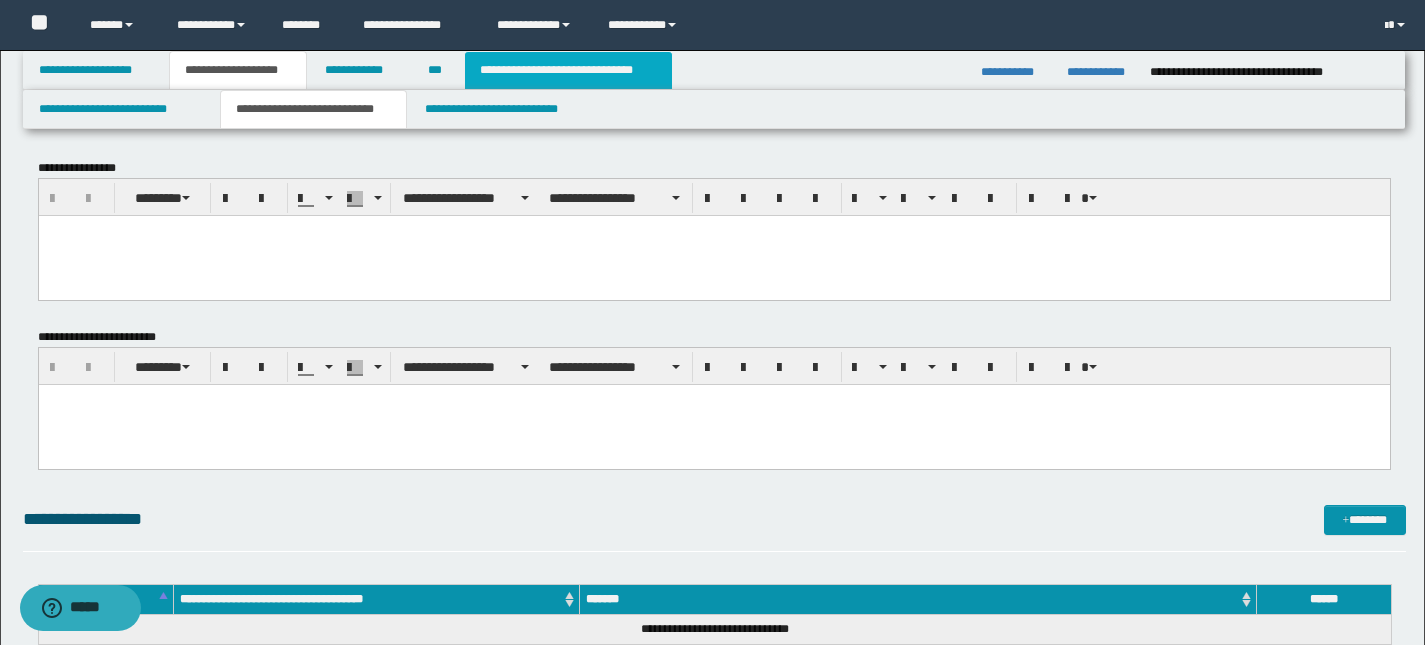 click on "**********" at bounding box center (568, 70) 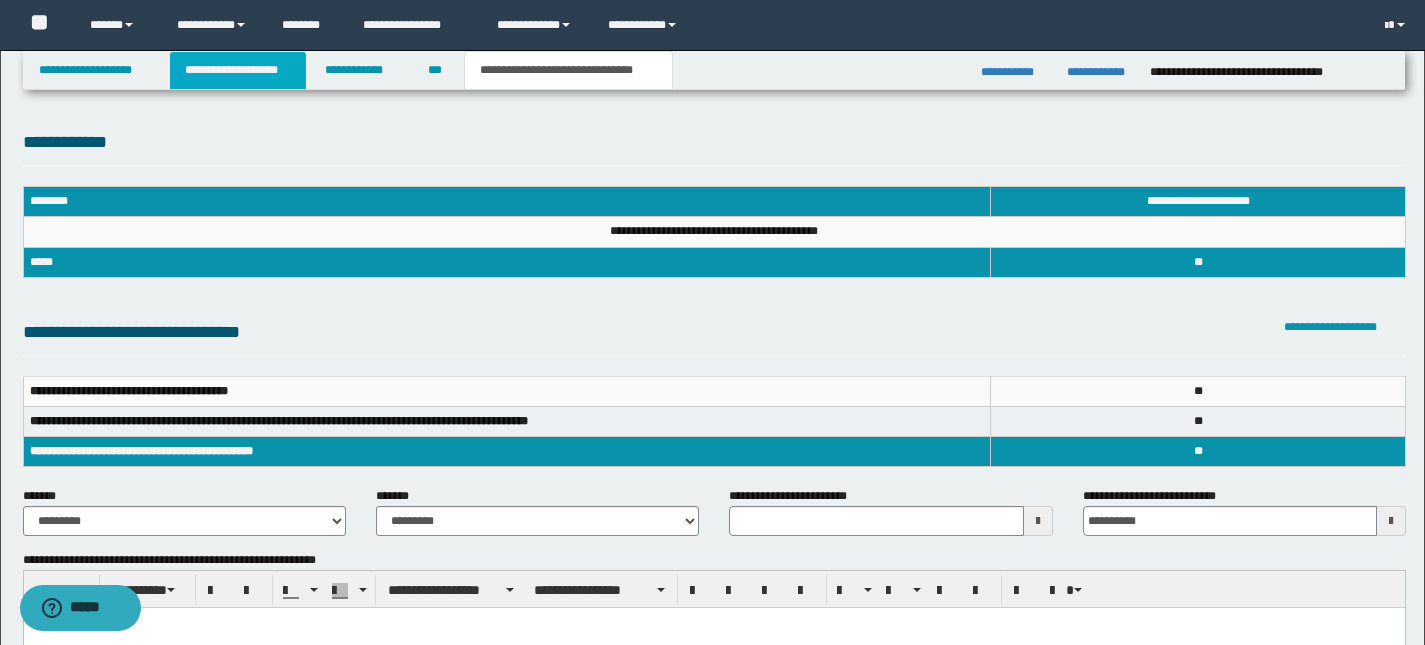click on "**********" at bounding box center [238, 70] 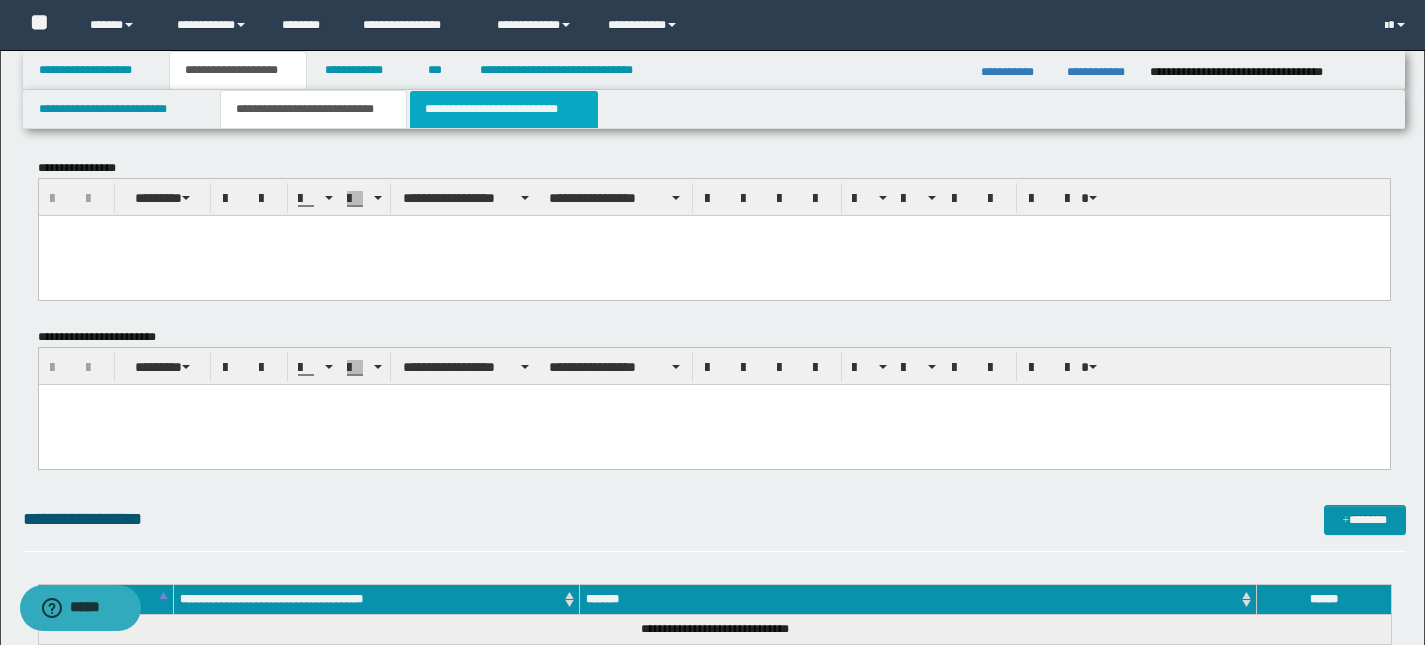 click on "**********" at bounding box center [504, 109] 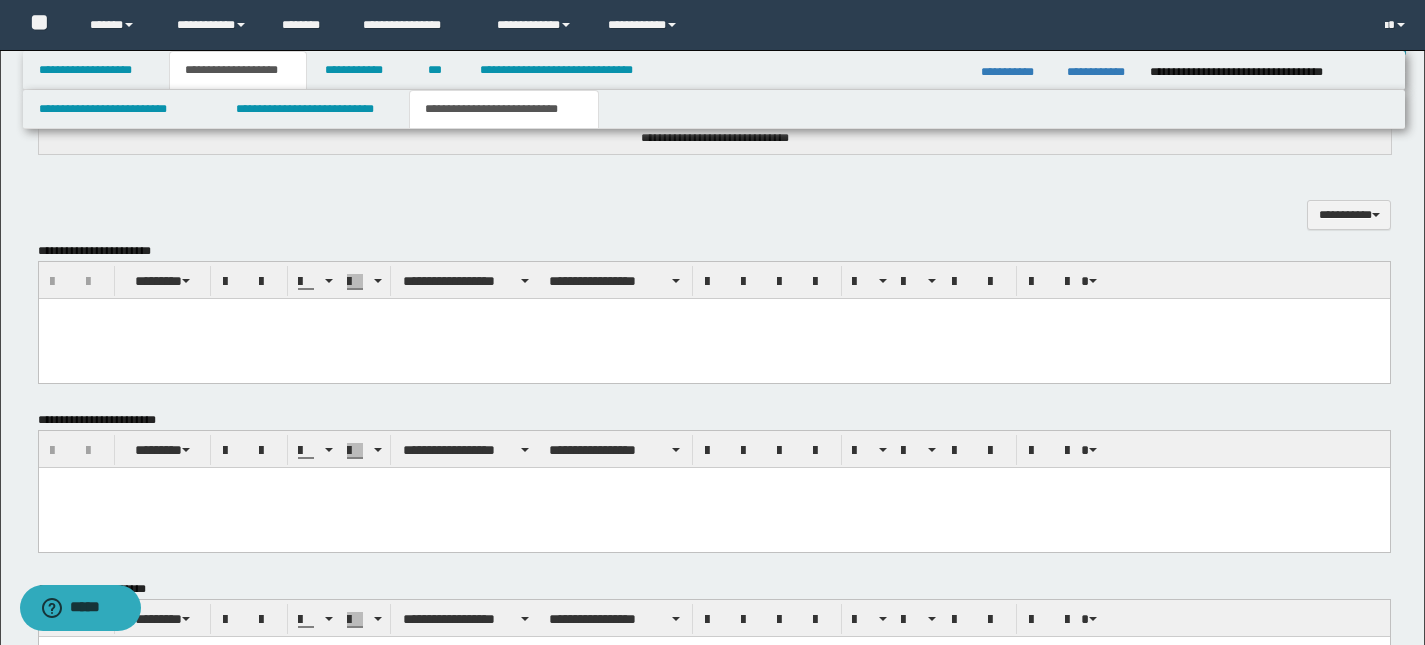 scroll, scrollTop: 663, scrollLeft: 0, axis: vertical 